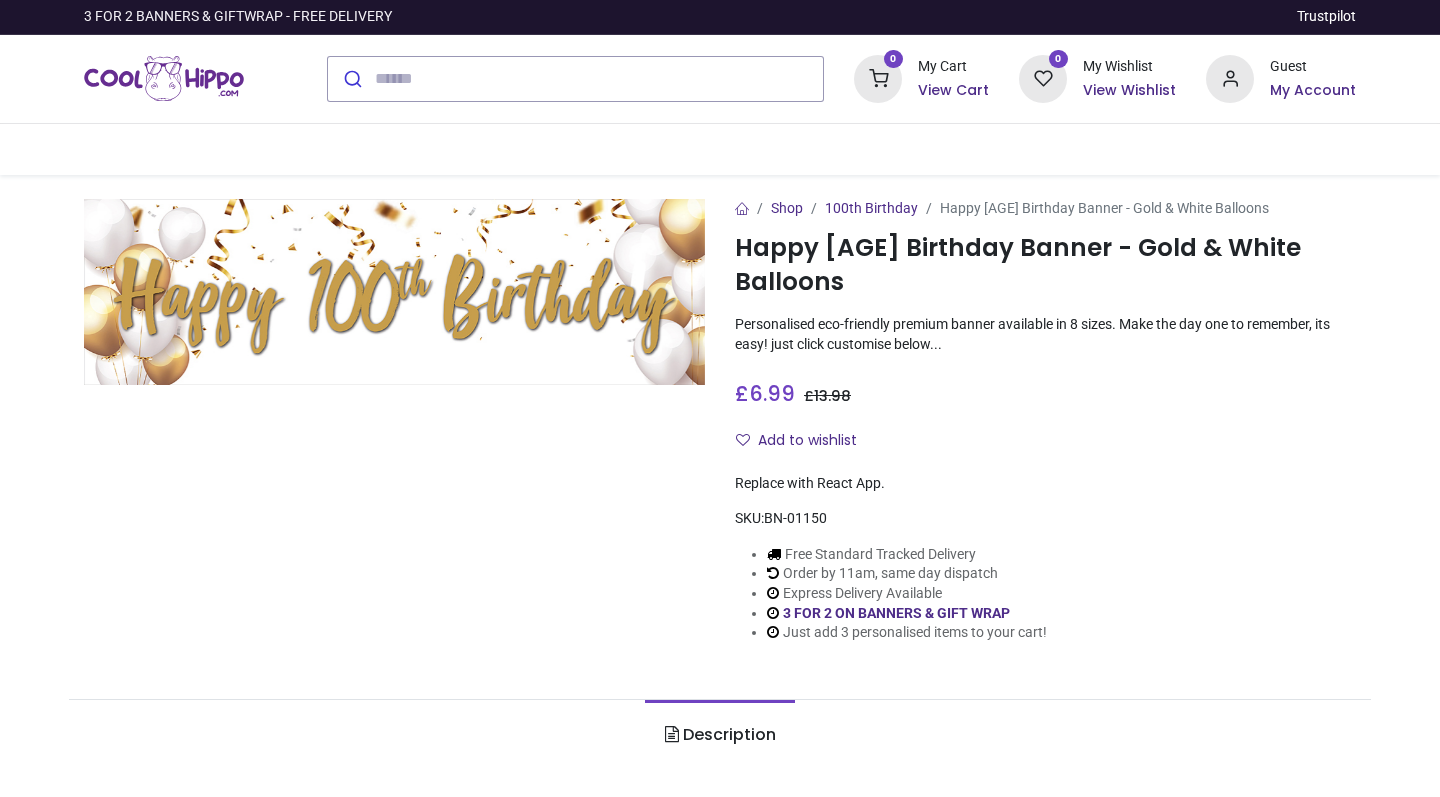 scroll, scrollTop: 0, scrollLeft: 0, axis: both 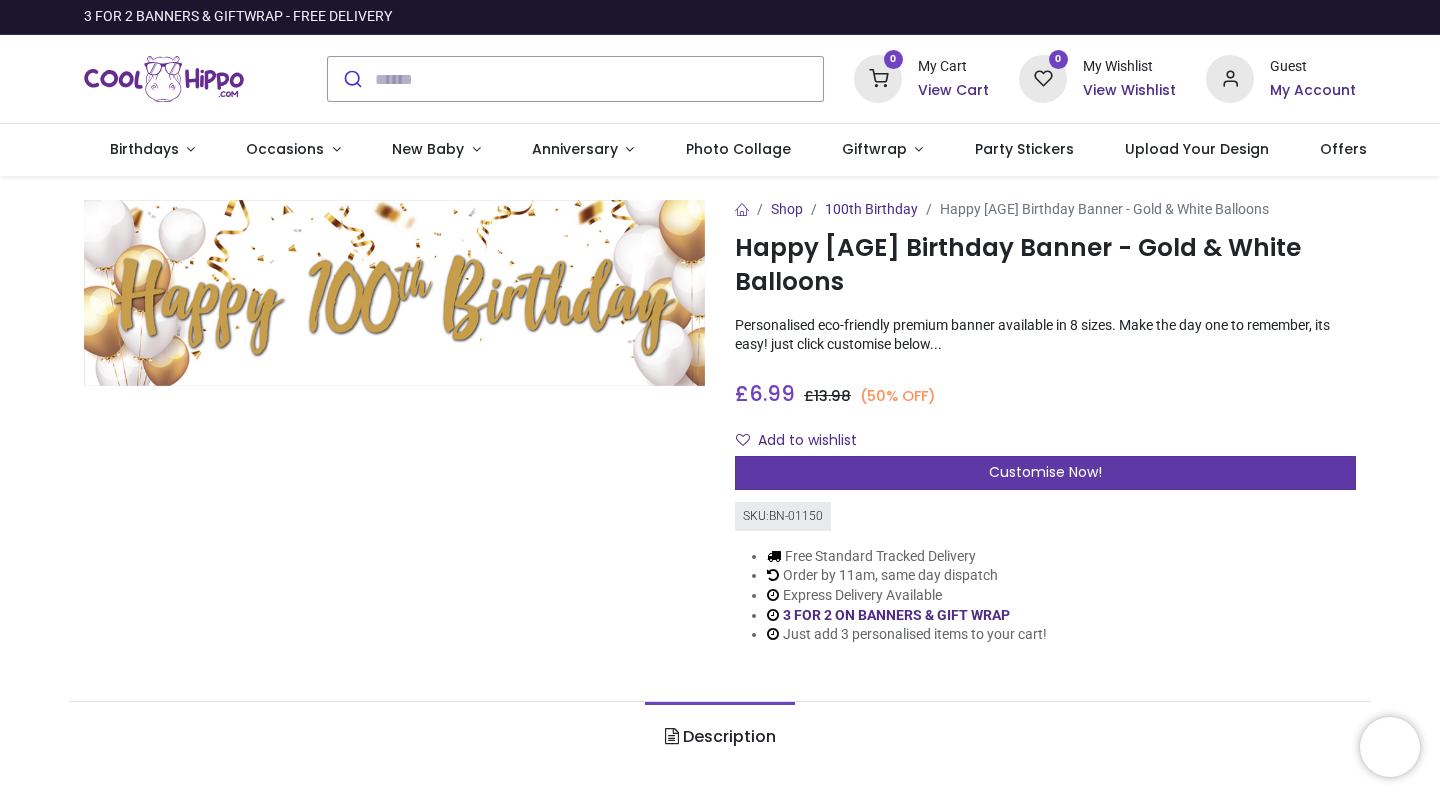 click on "Customise Now!" at bounding box center [1045, 472] 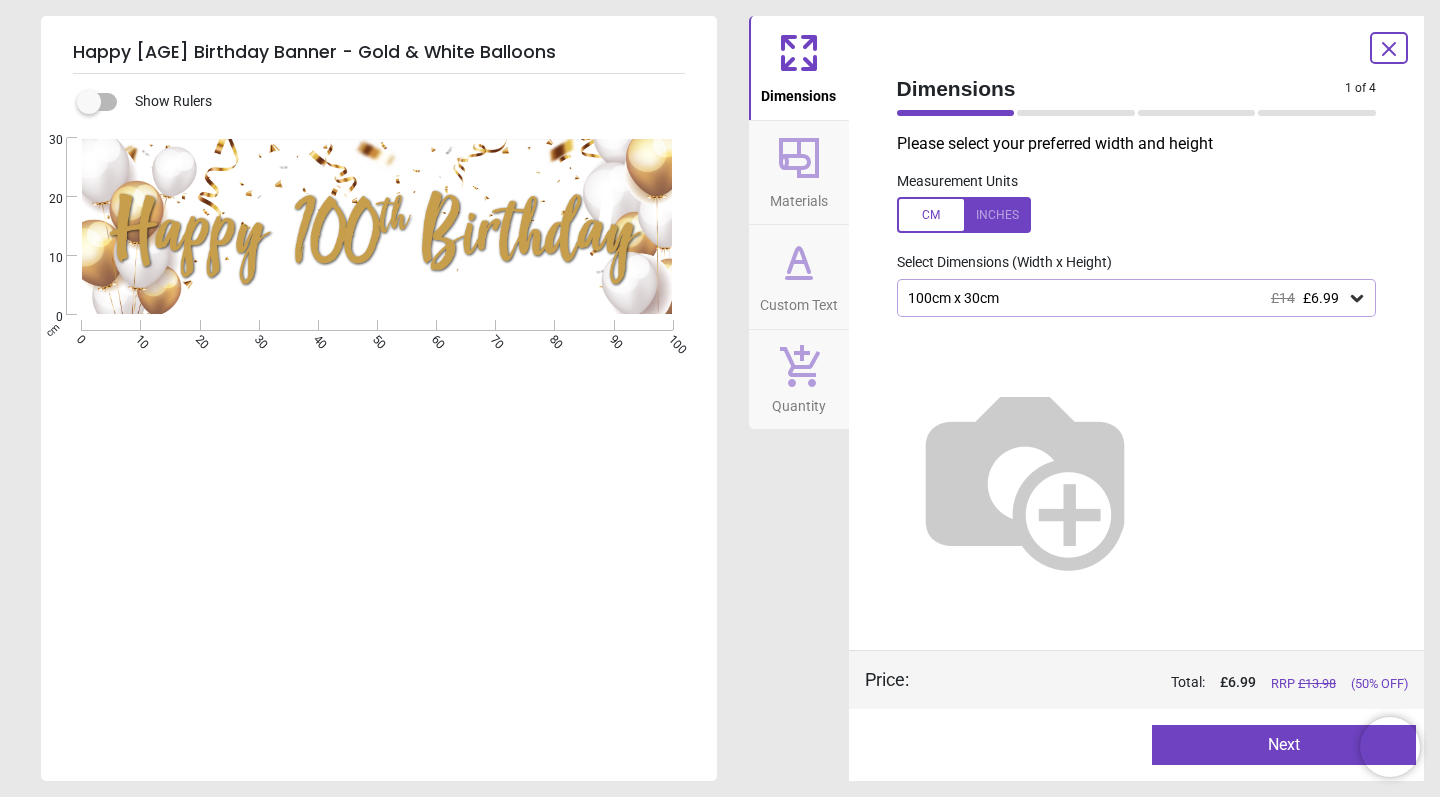 click at bounding box center (964, 215) 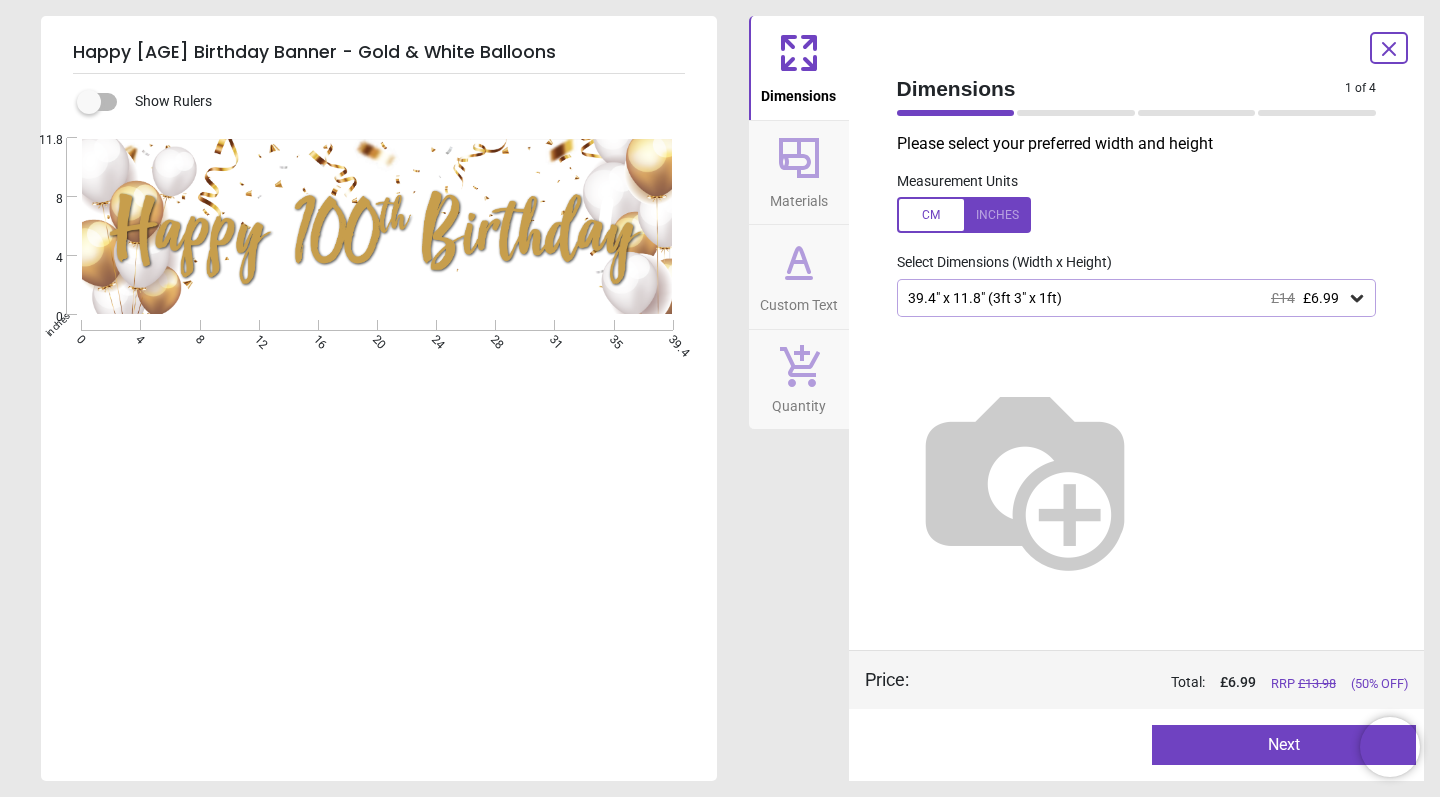 click at bounding box center [1025, 477] 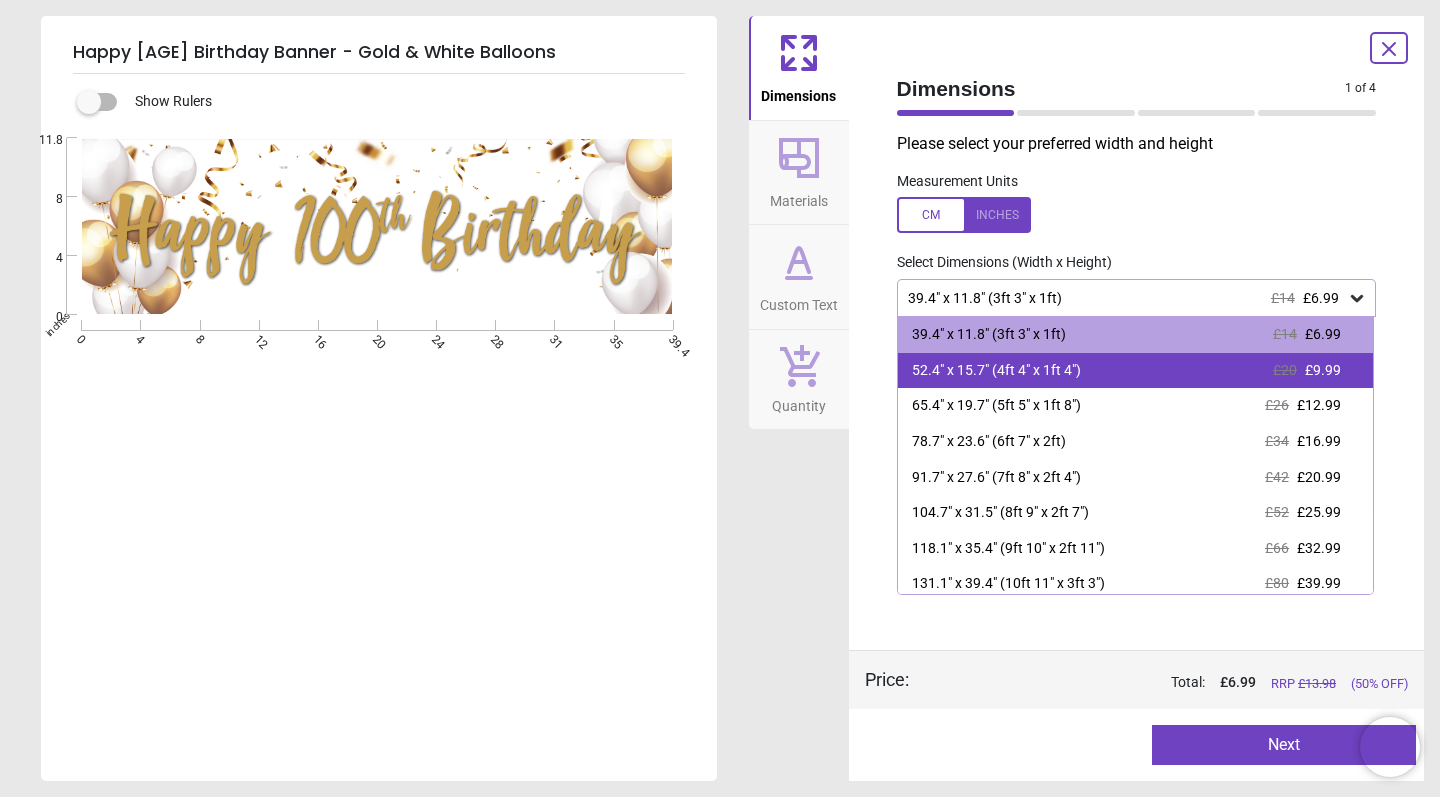click on "52.4"  x  15.7"    (4ft 4" x 1ft 4")" at bounding box center [996, 371] 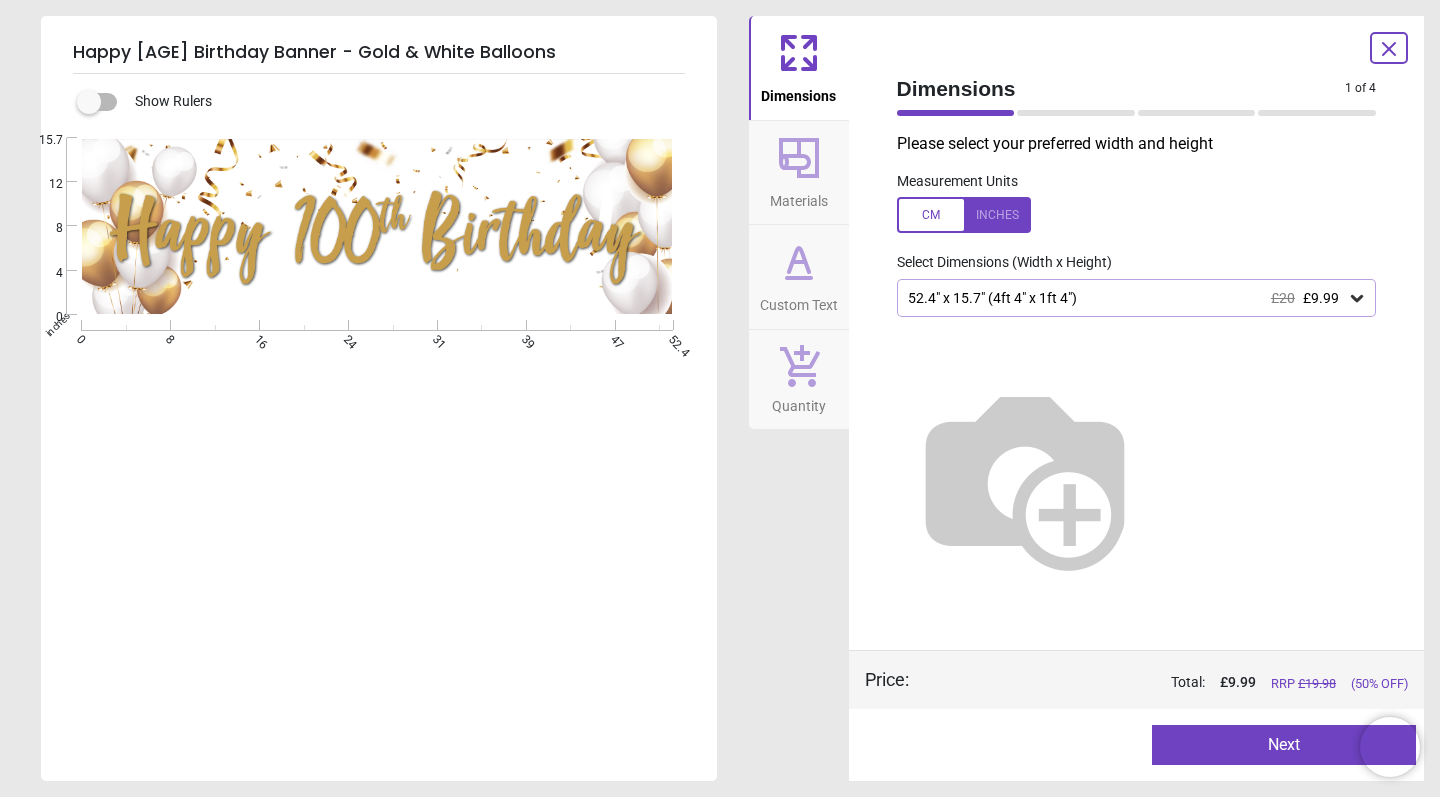 click 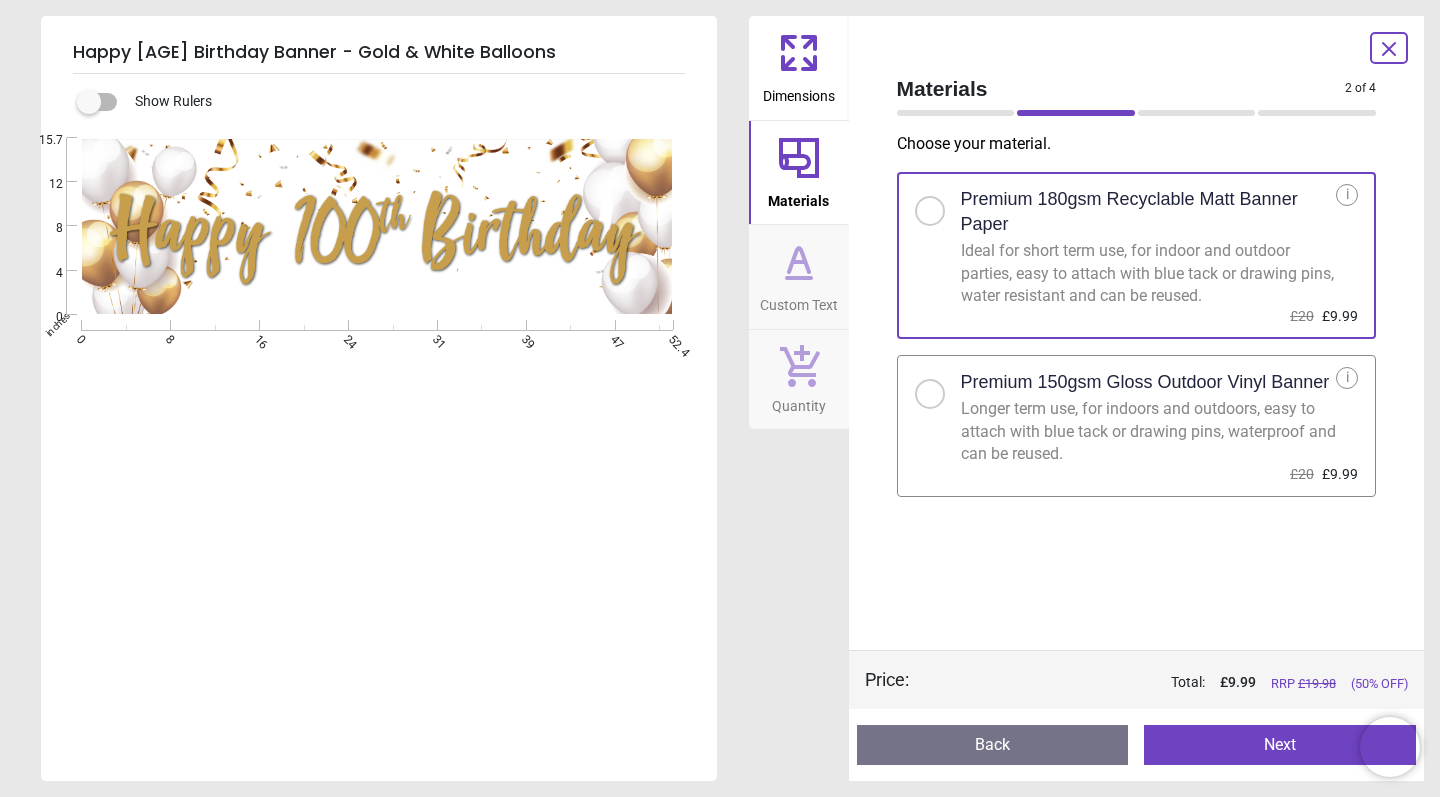 click 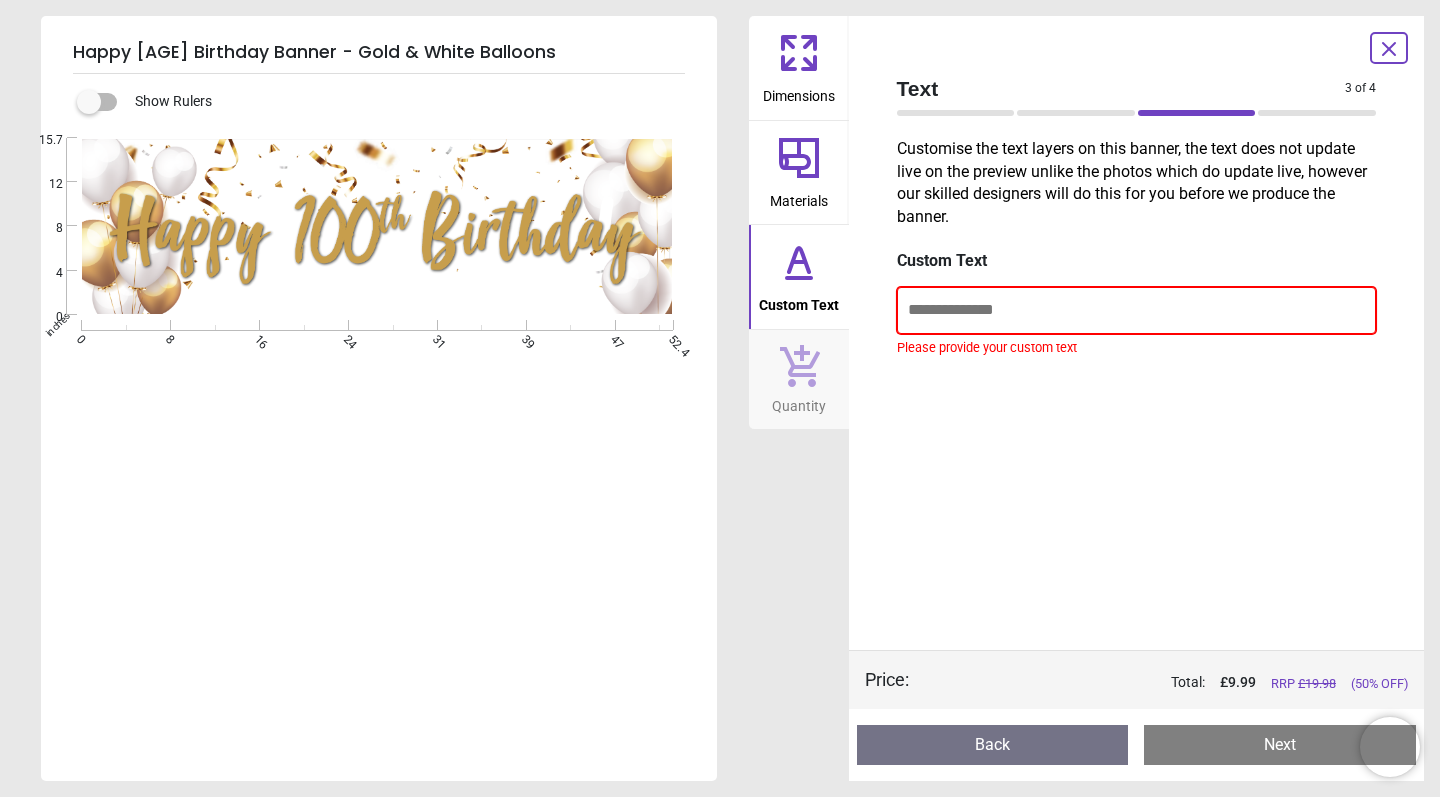 click at bounding box center (1137, 310) 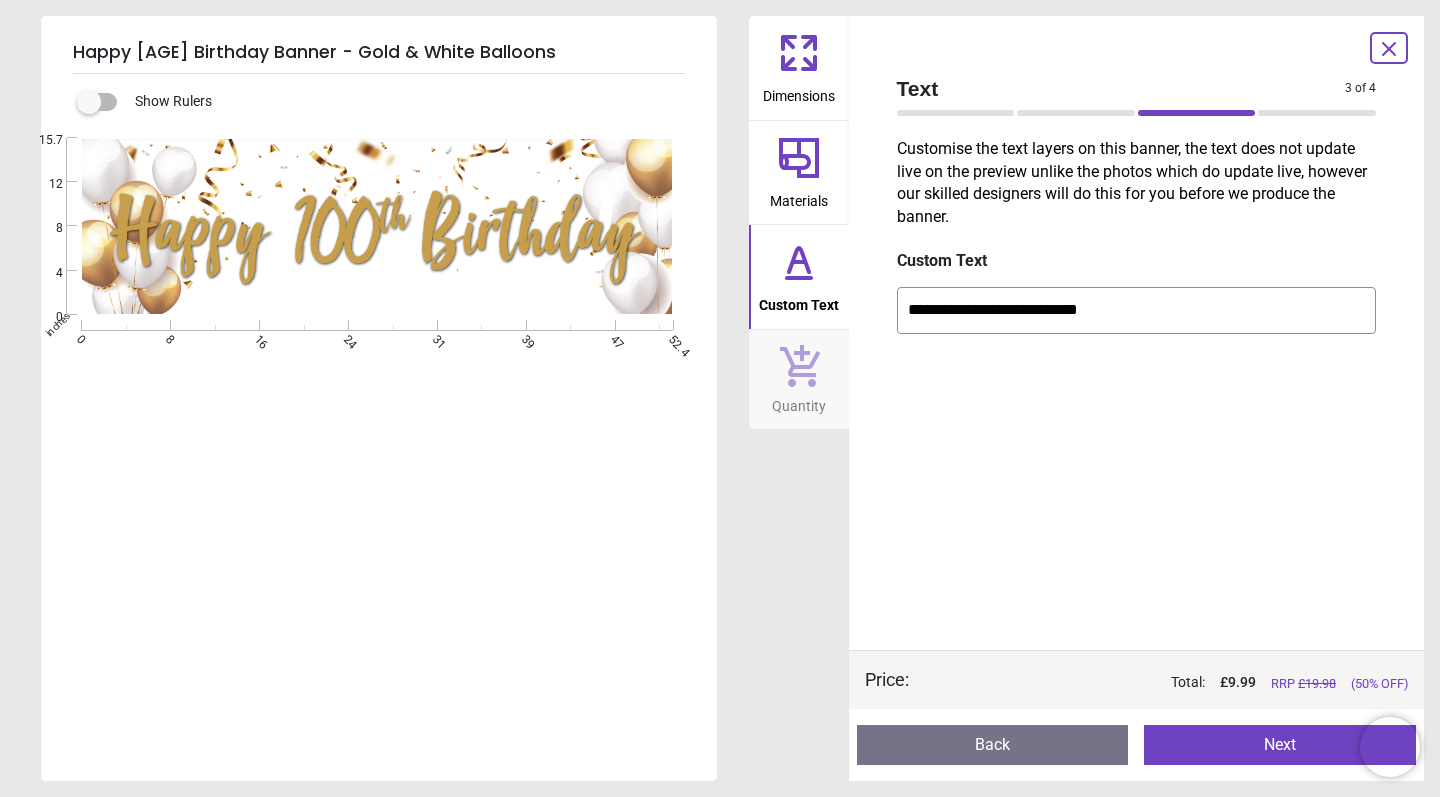 type on "**********" 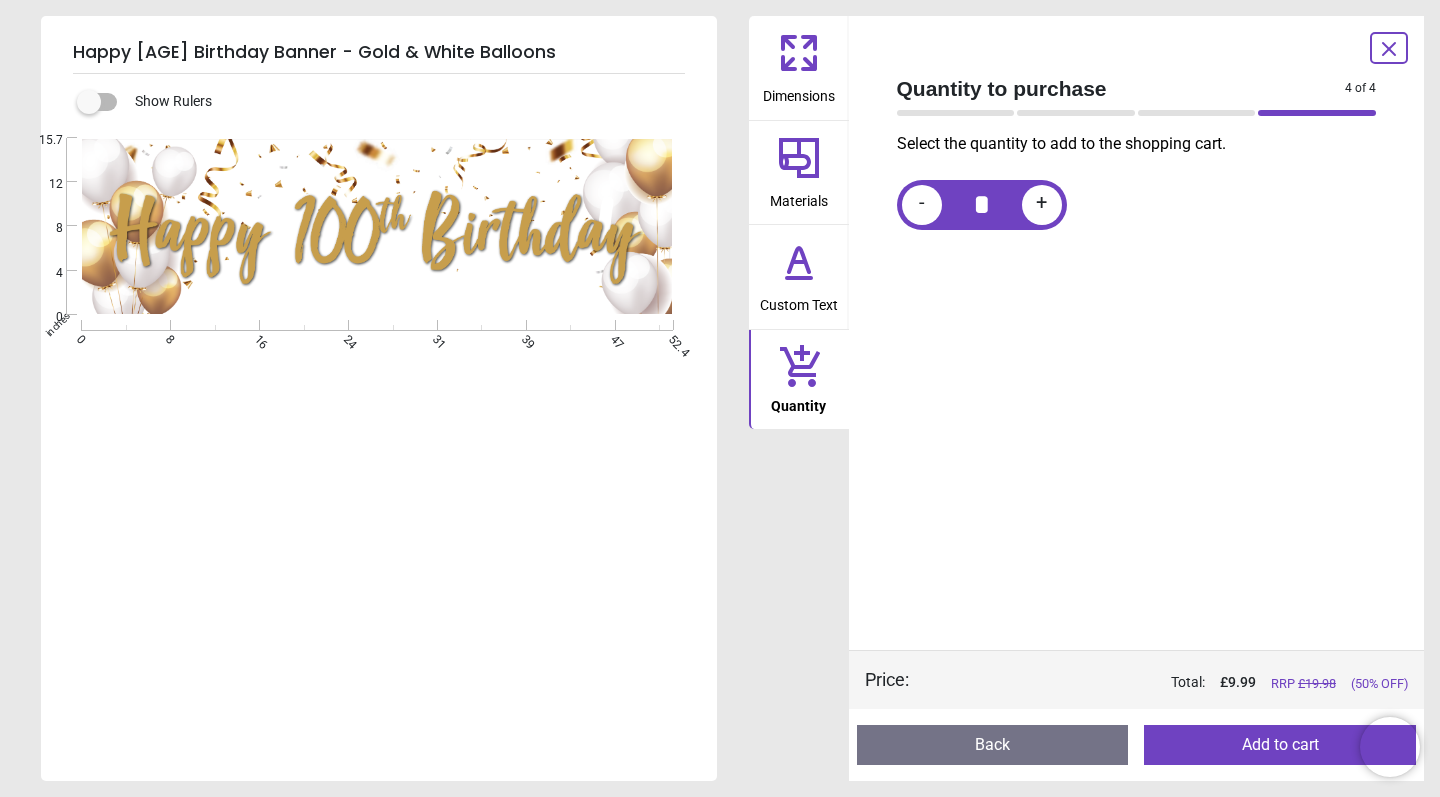 click on "+" at bounding box center [1041, 204] 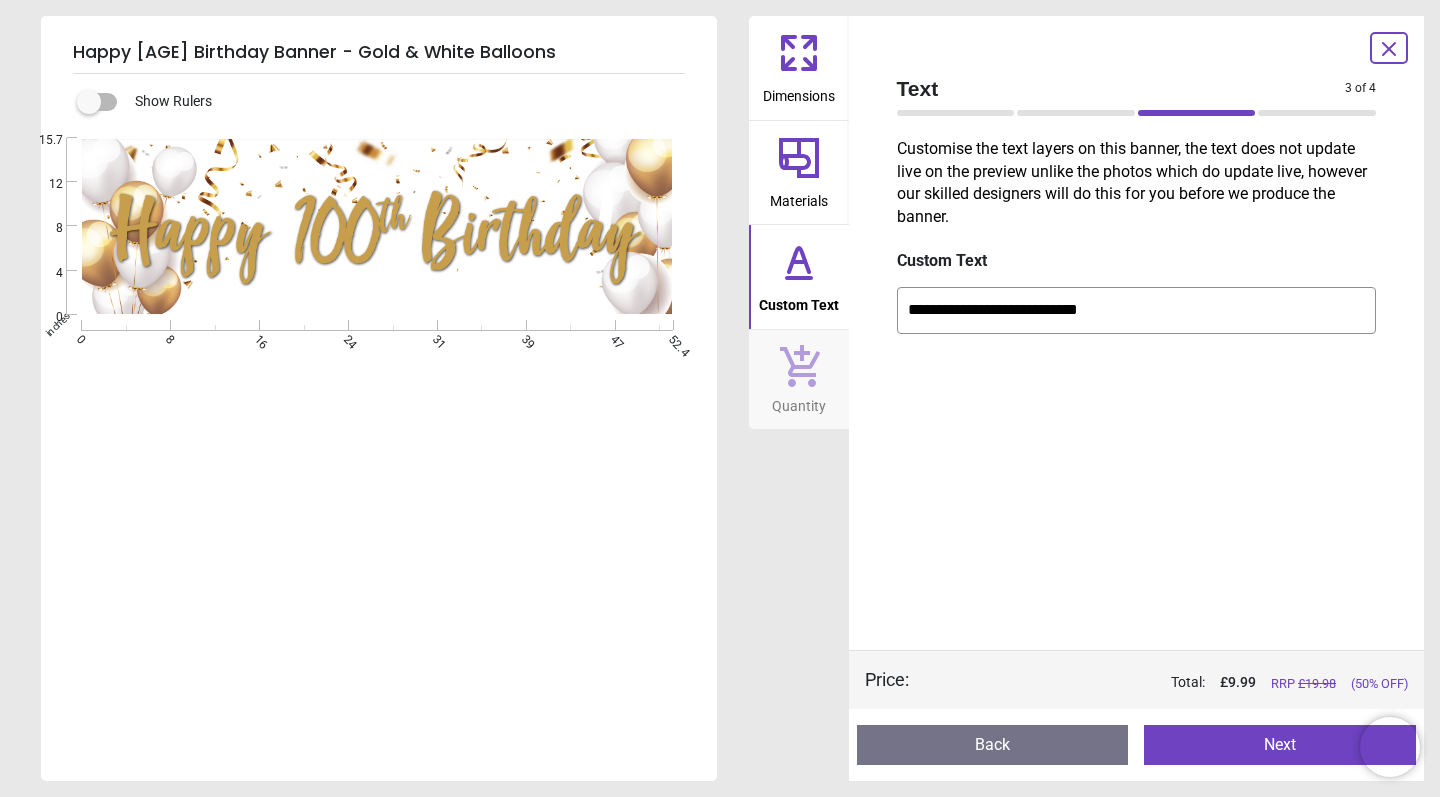 click on "**********" at bounding box center [1137, 310] 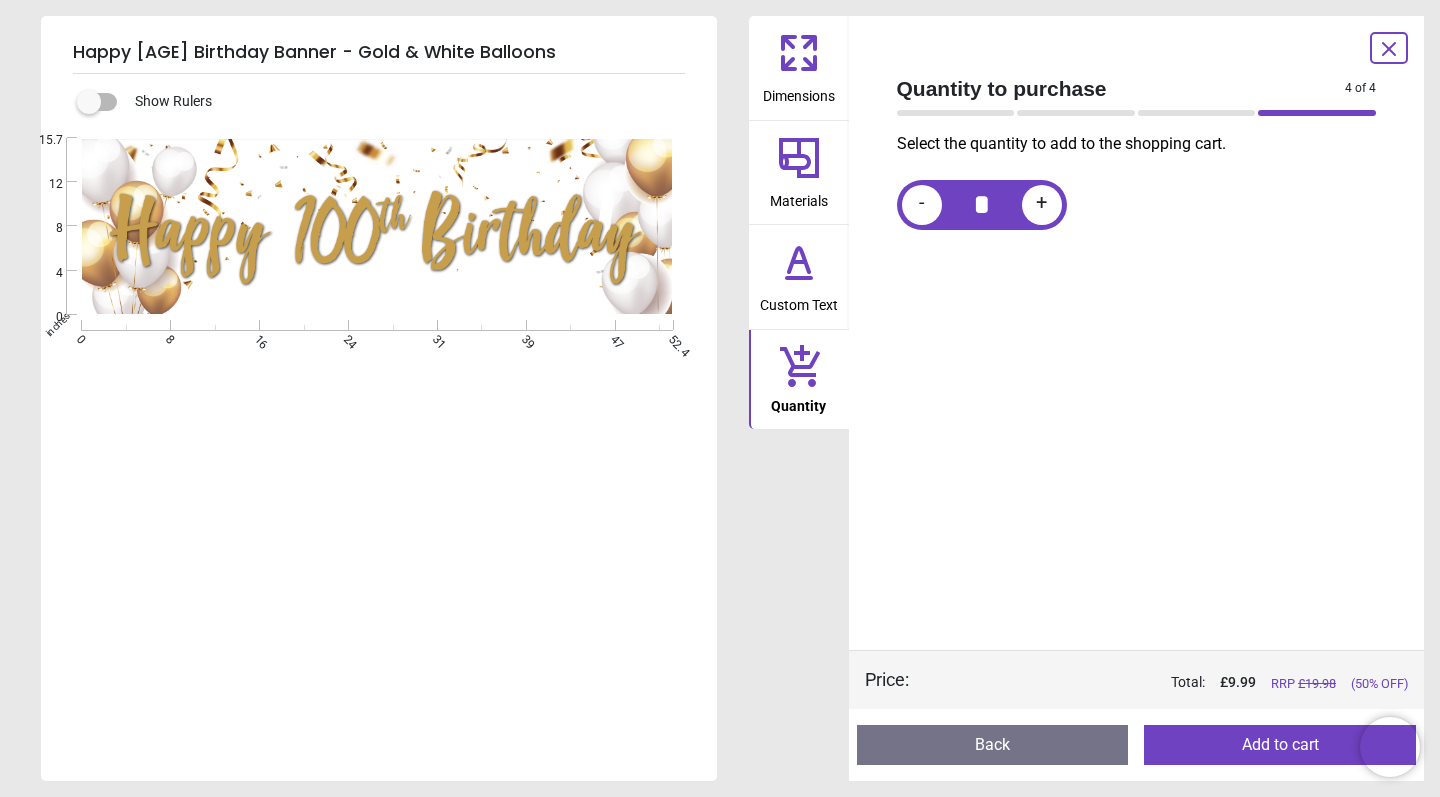 click on "Add to cart" at bounding box center (1280, 745) 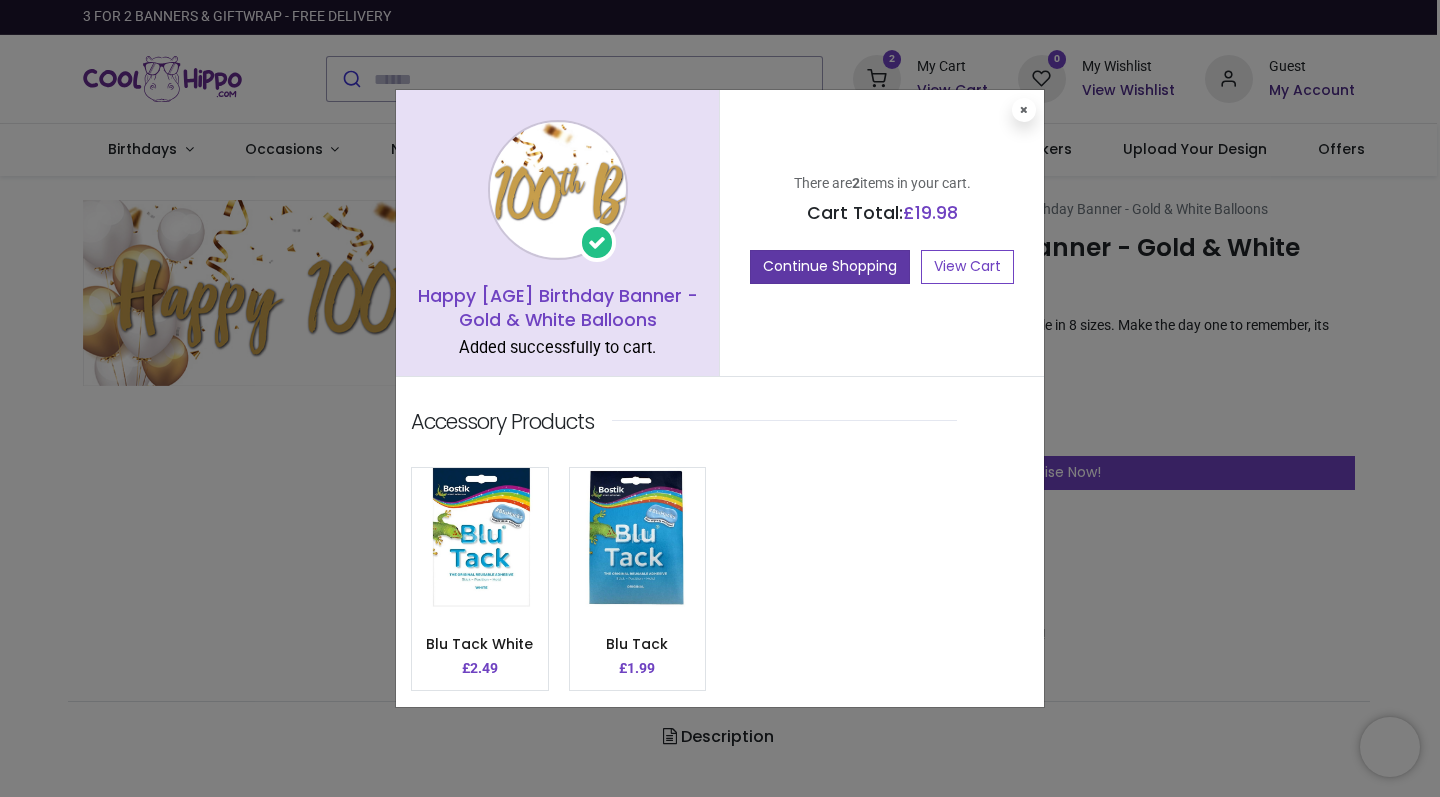 click on "Continue Shopping" at bounding box center [830, 267] 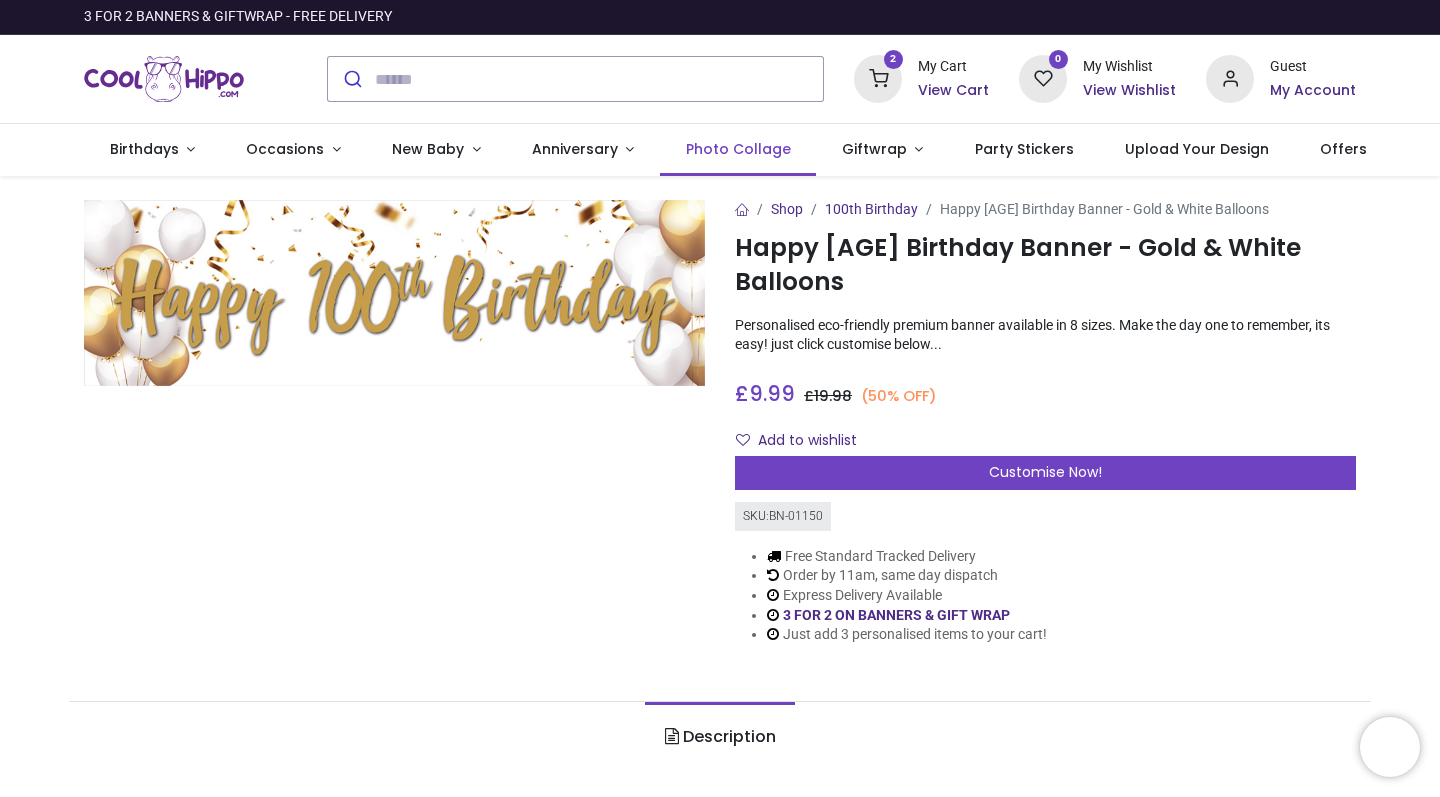 click on "Photo Collage" at bounding box center (738, 149) 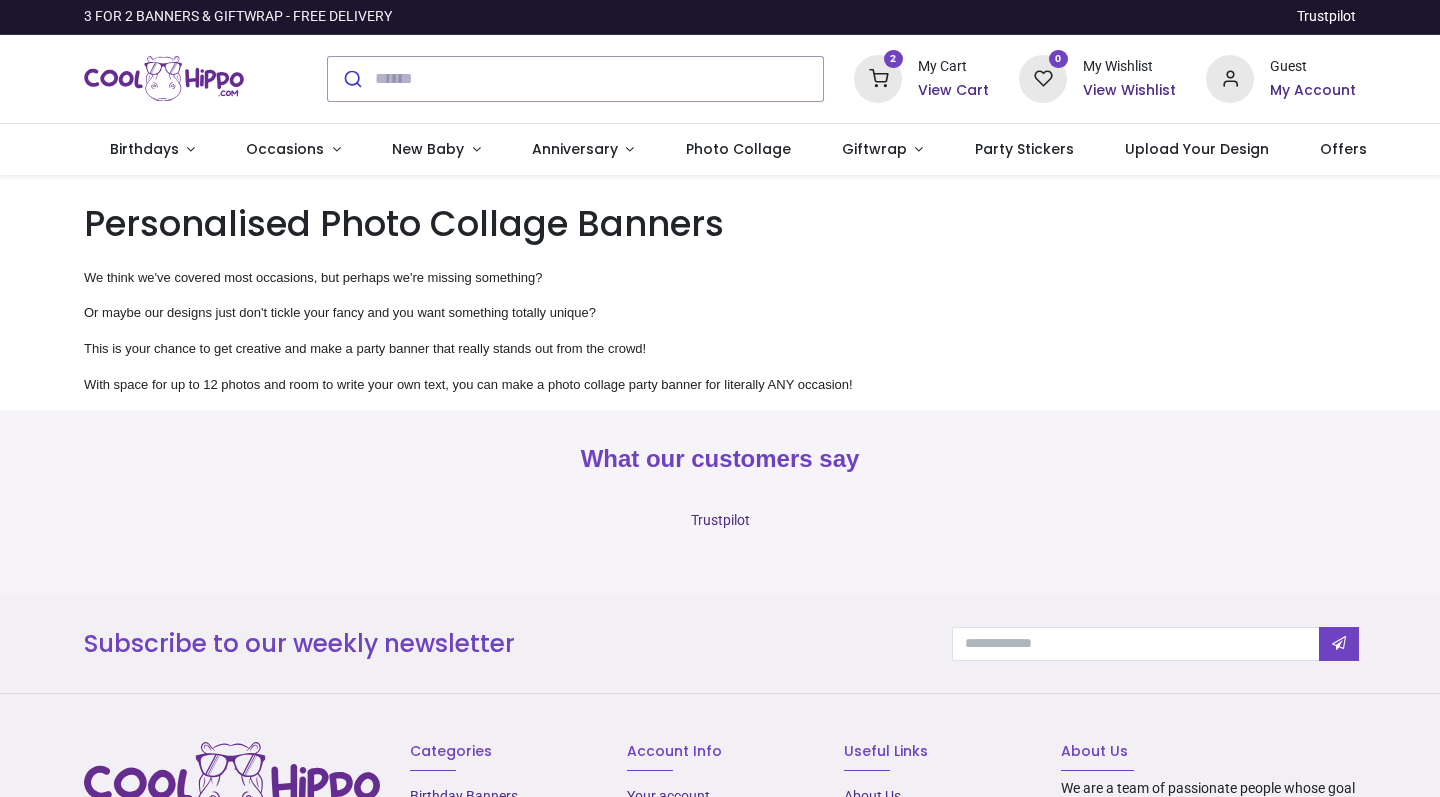 scroll, scrollTop: 0, scrollLeft: 0, axis: both 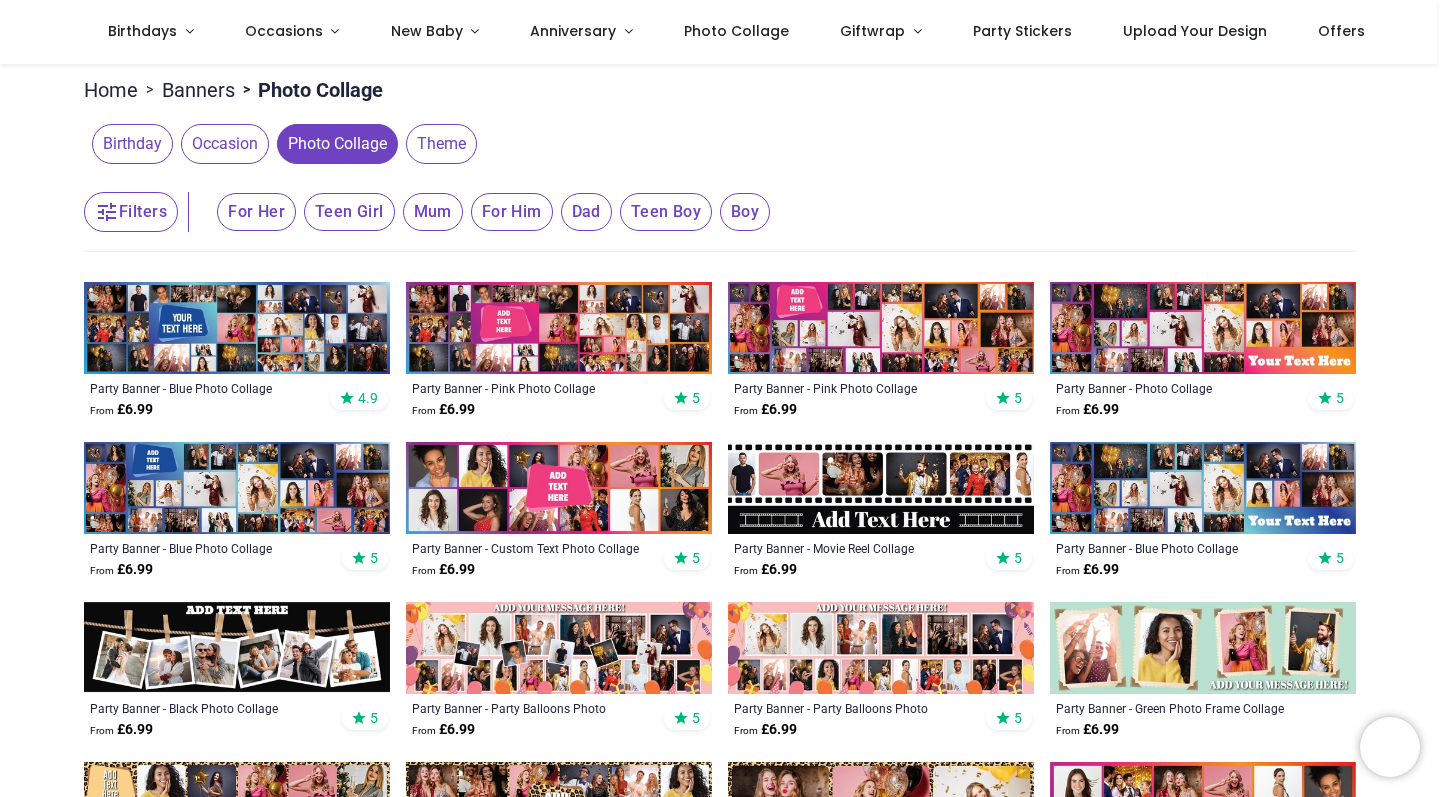 click on "Birthday" at bounding box center (132, 144) 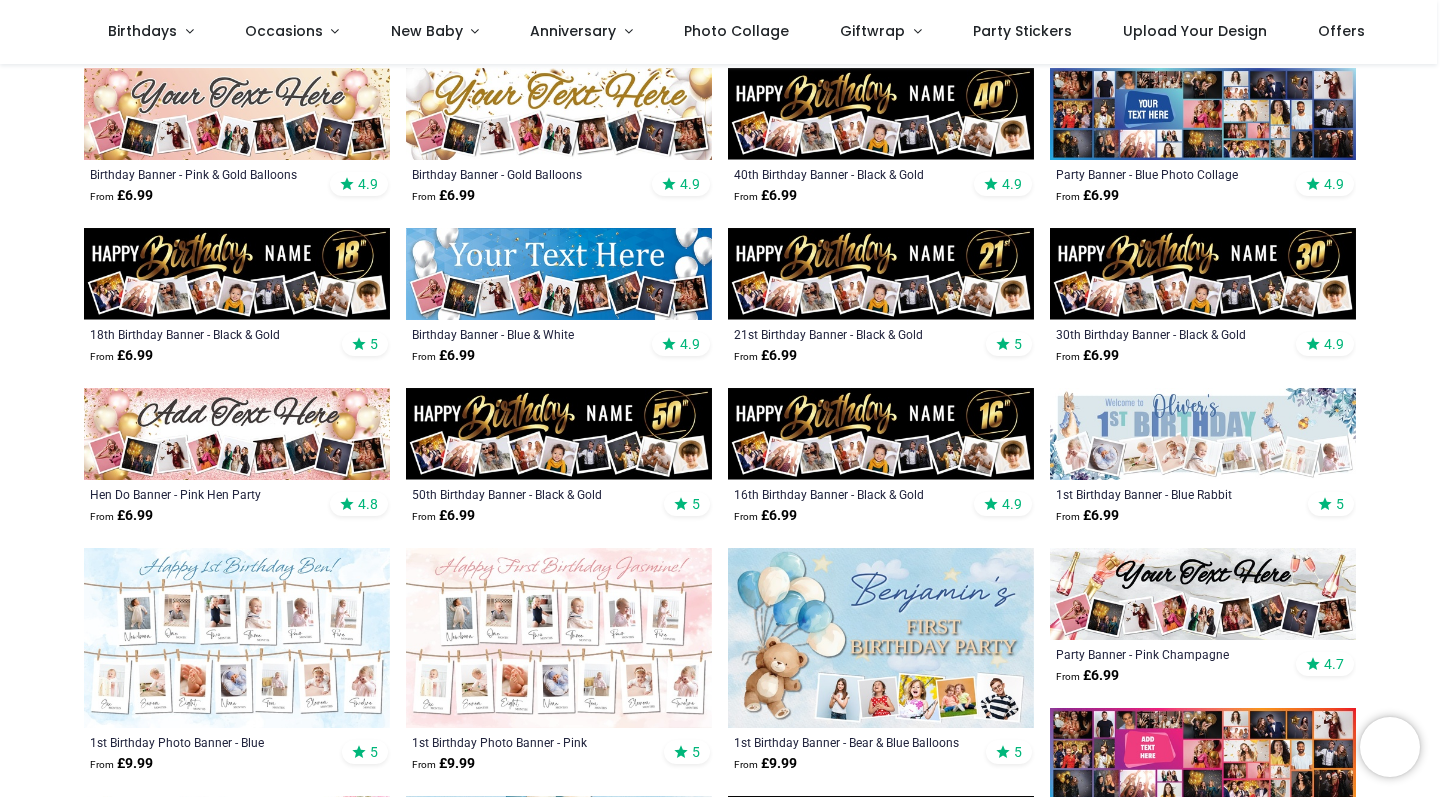 scroll, scrollTop: 459, scrollLeft: 0, axis: vertical 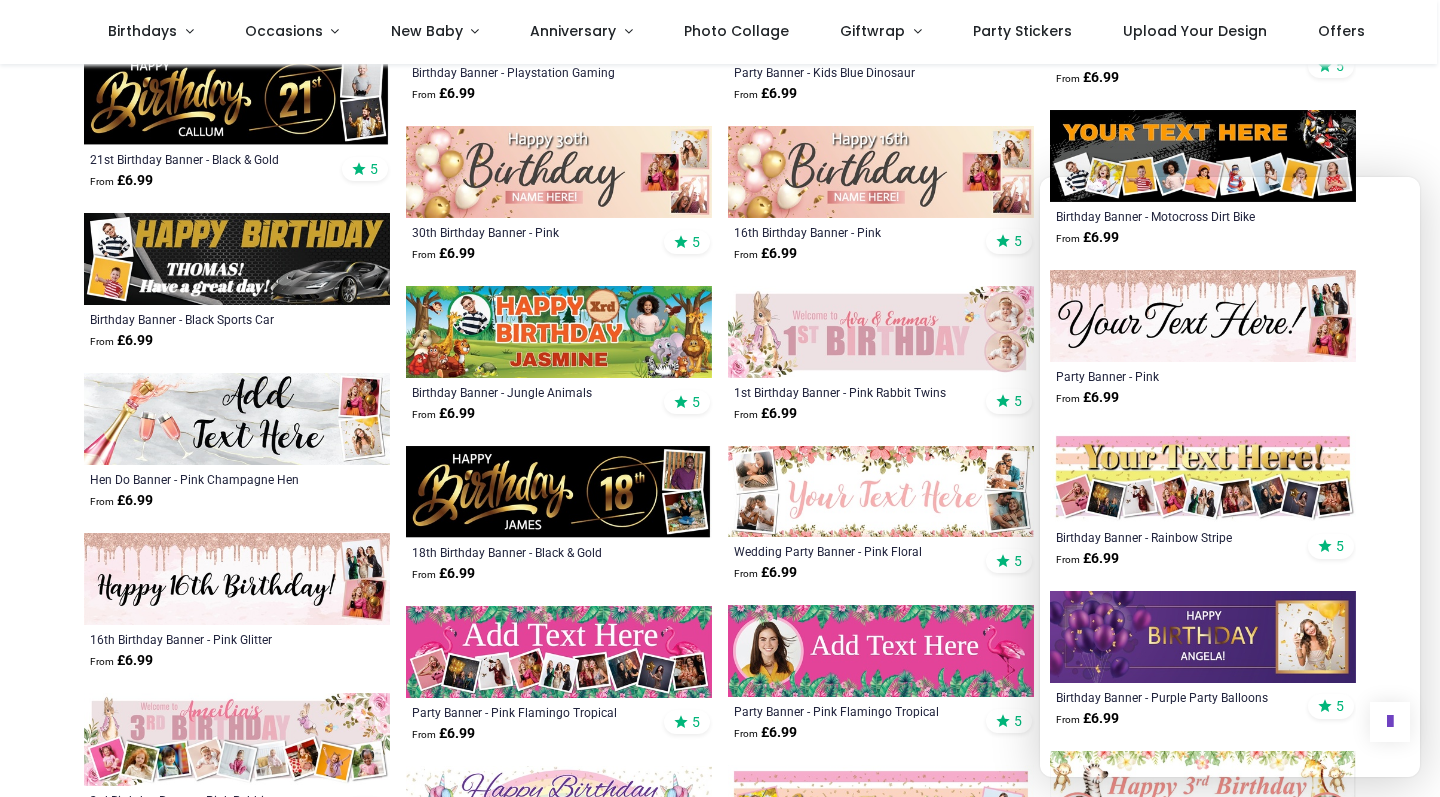 click at bounding box center [881, 172] 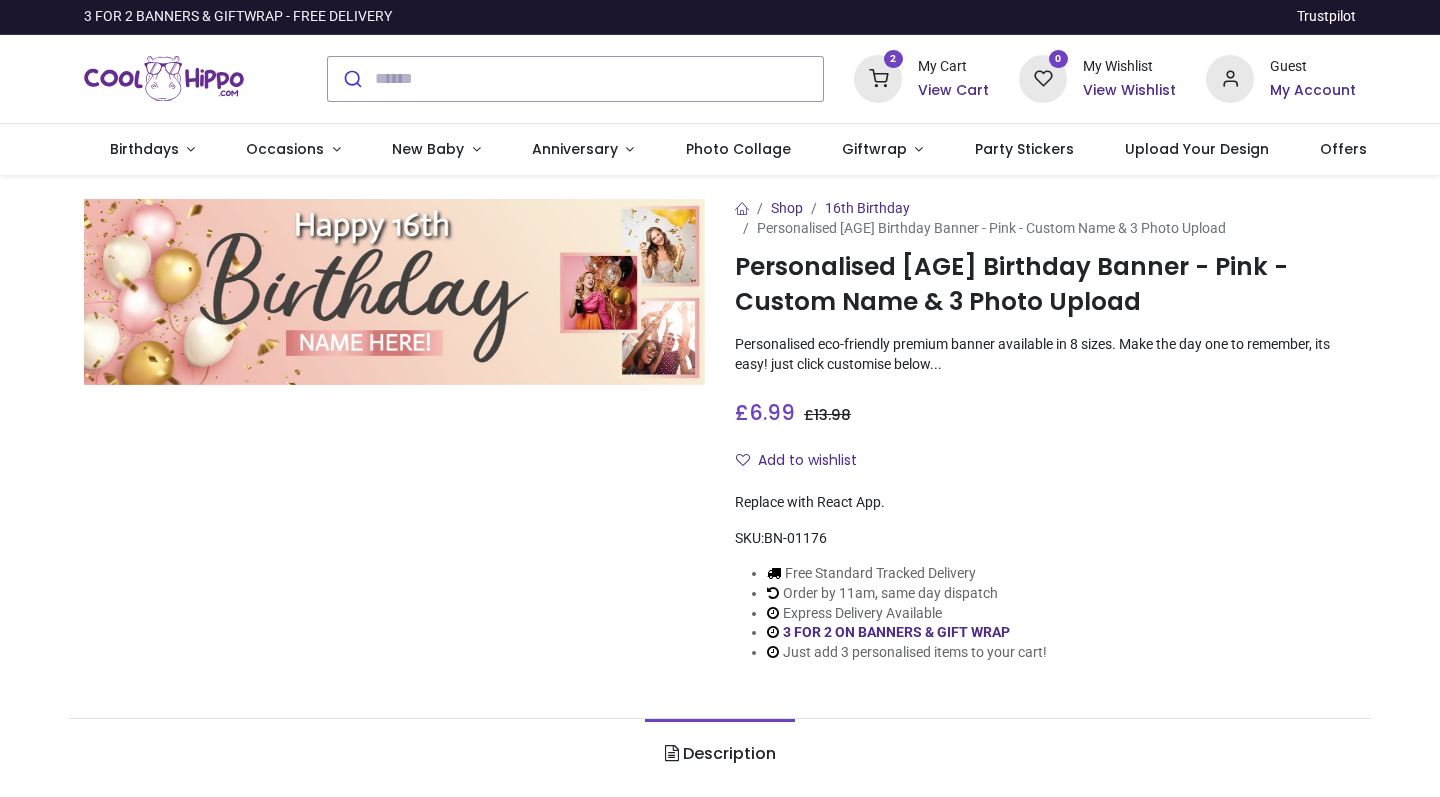 scroll, scrollTop: 0, scrollLeft: 0, axis: both 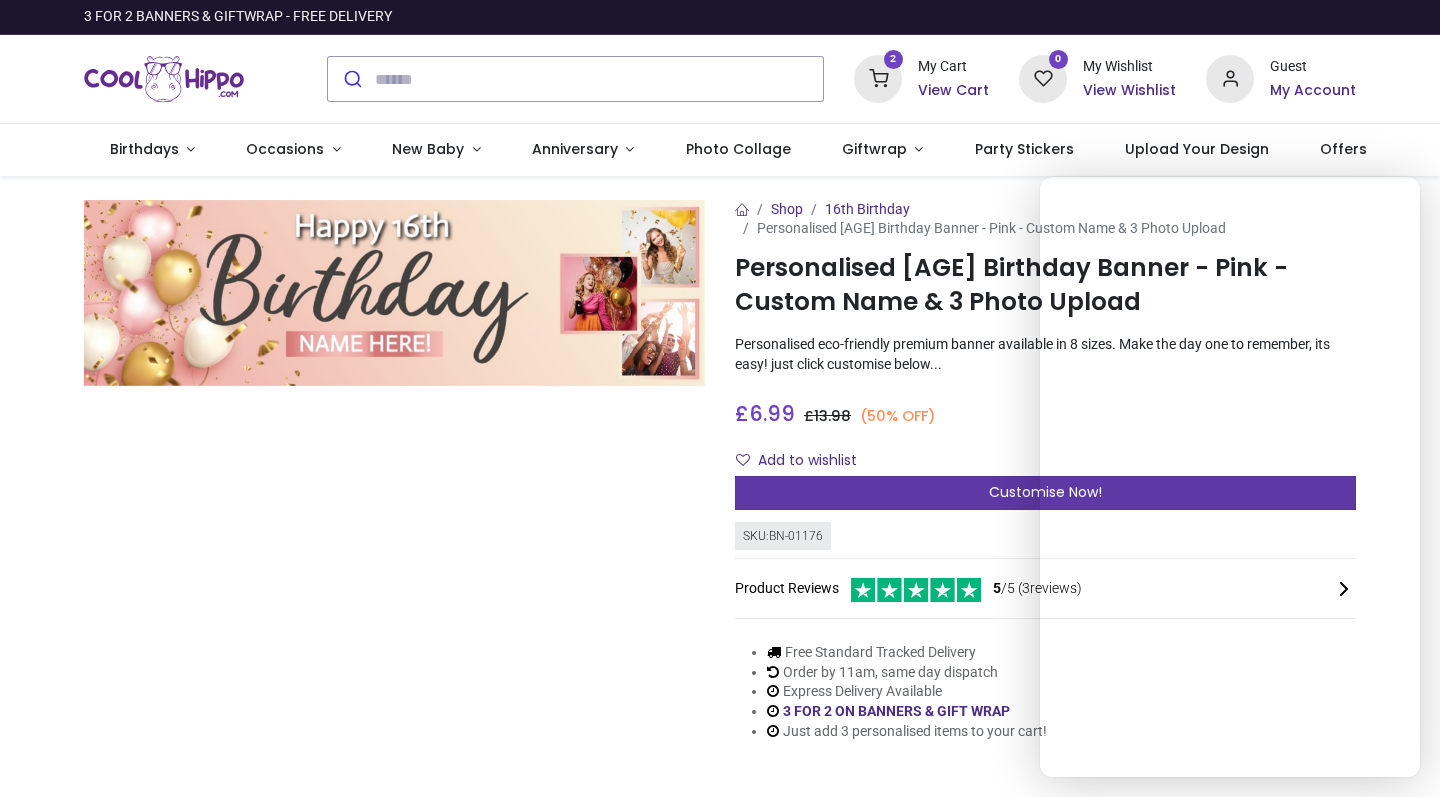 click on "Customise Now!" at bounding box center (1045, 493) 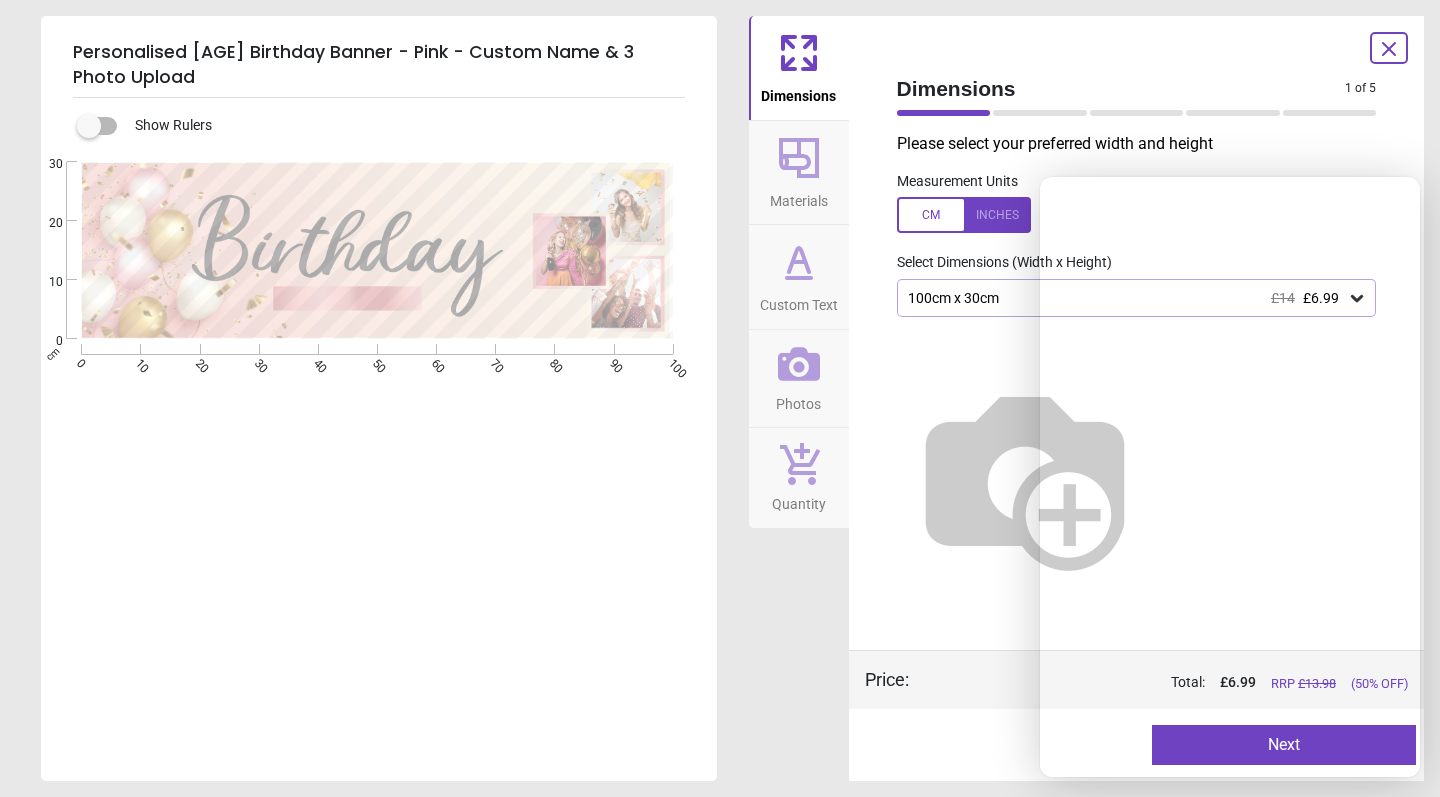click at bounding box center (964, 215) 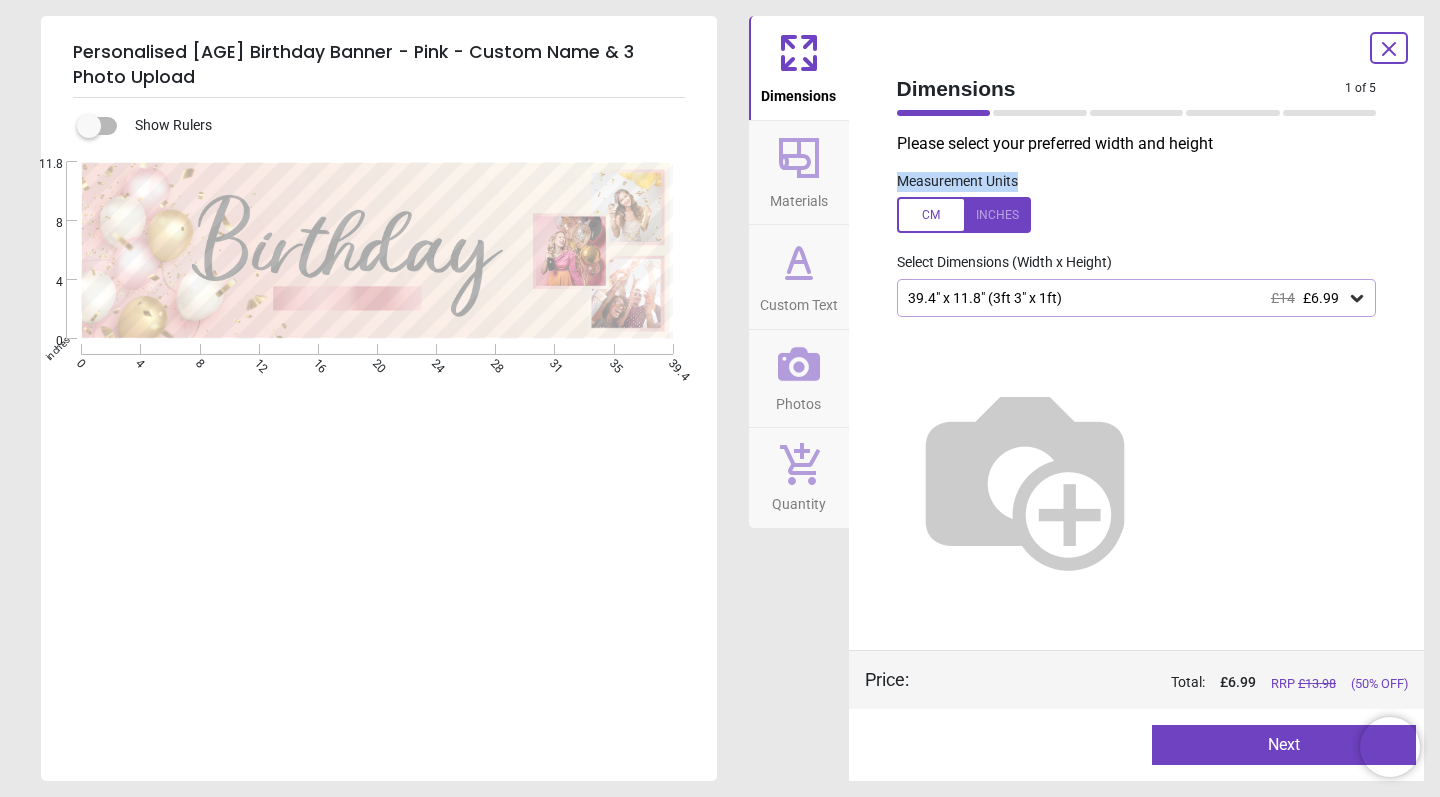 click 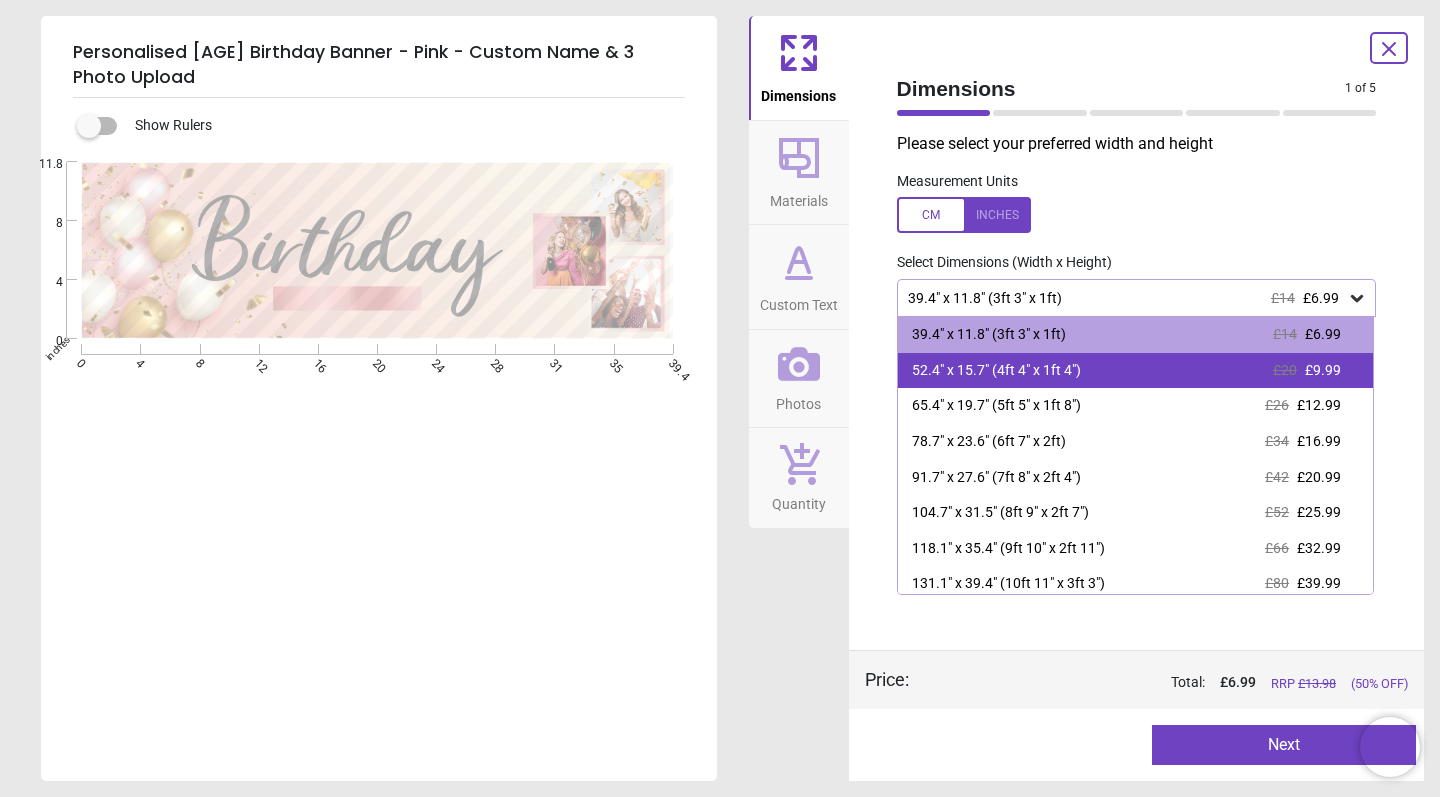 click on "52.4"  x  15.7"    (4ft 4" x 1ft 4")" at bounding box center [996, 371] 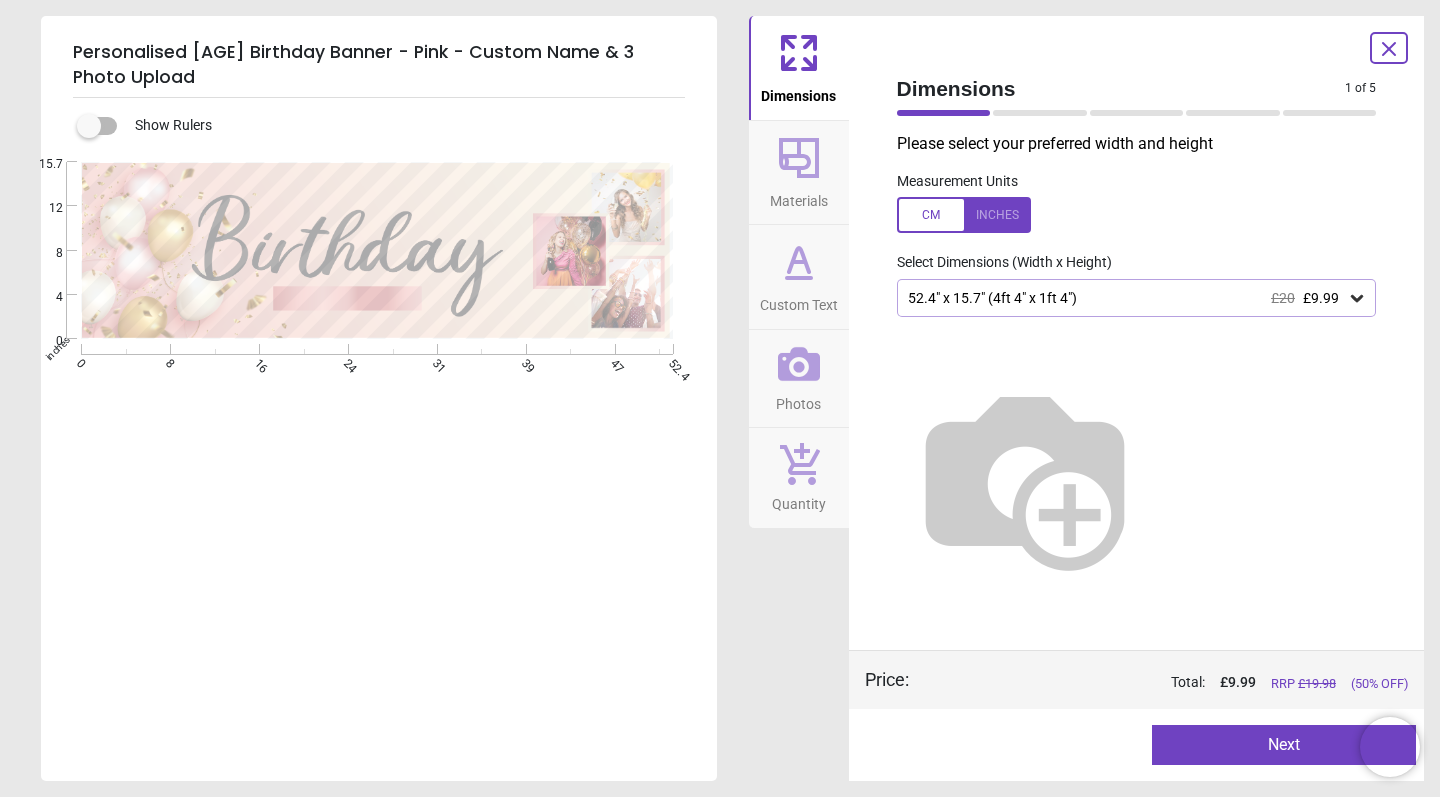 click on "Materials" at bounding box center (799, 197) 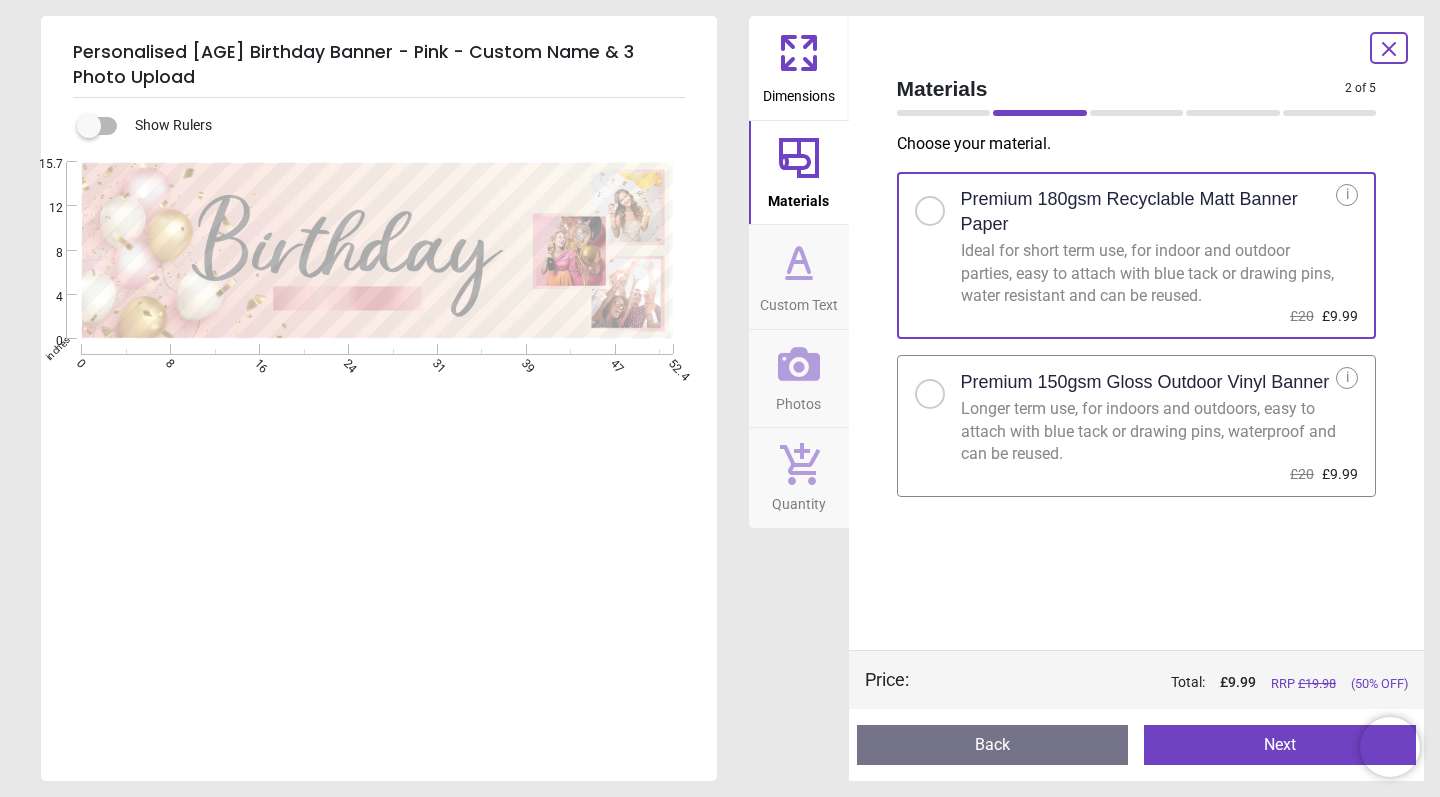 click on "Custom Text" at bounding box center [799, 301] 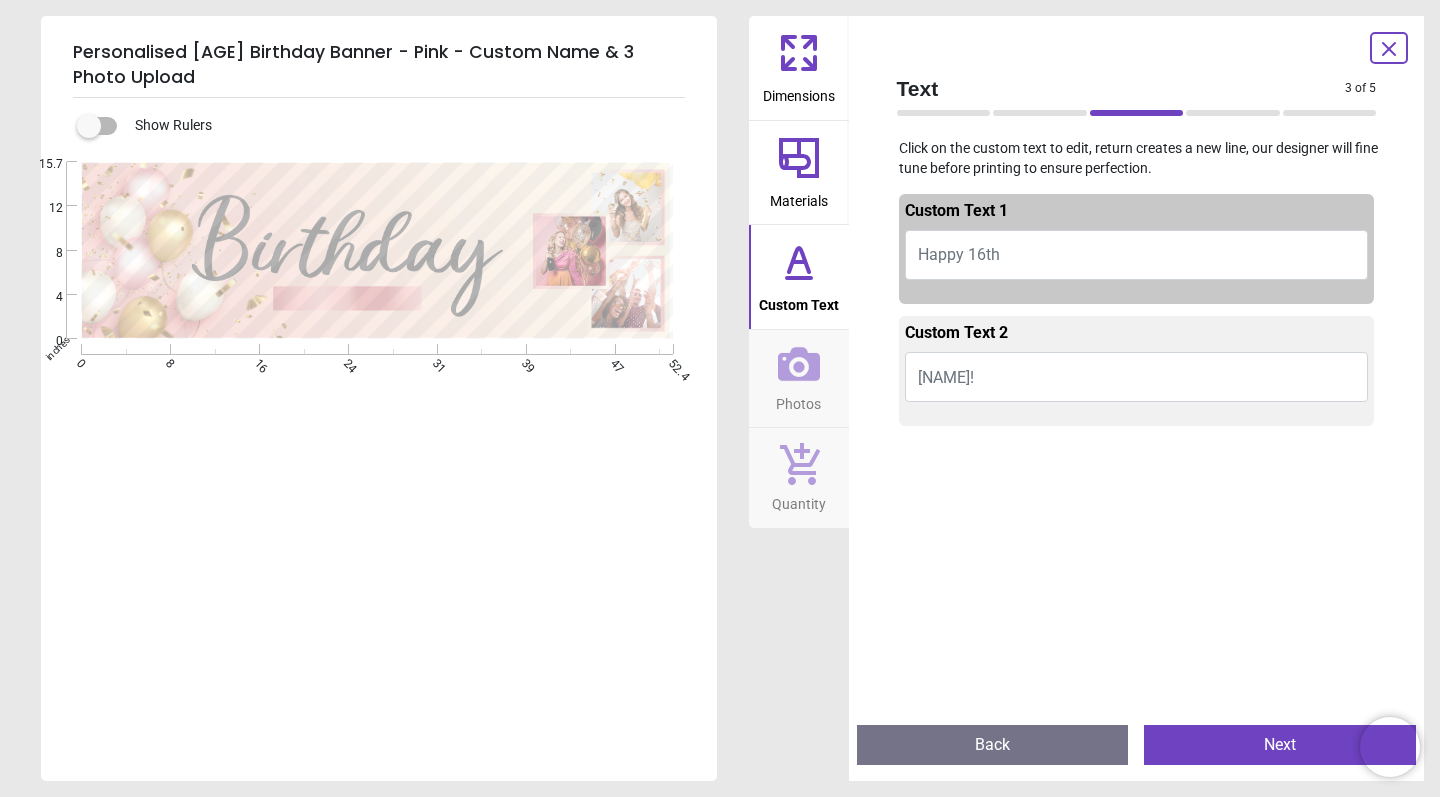 click on "Happy 16th" at bounding box center (959, 254) 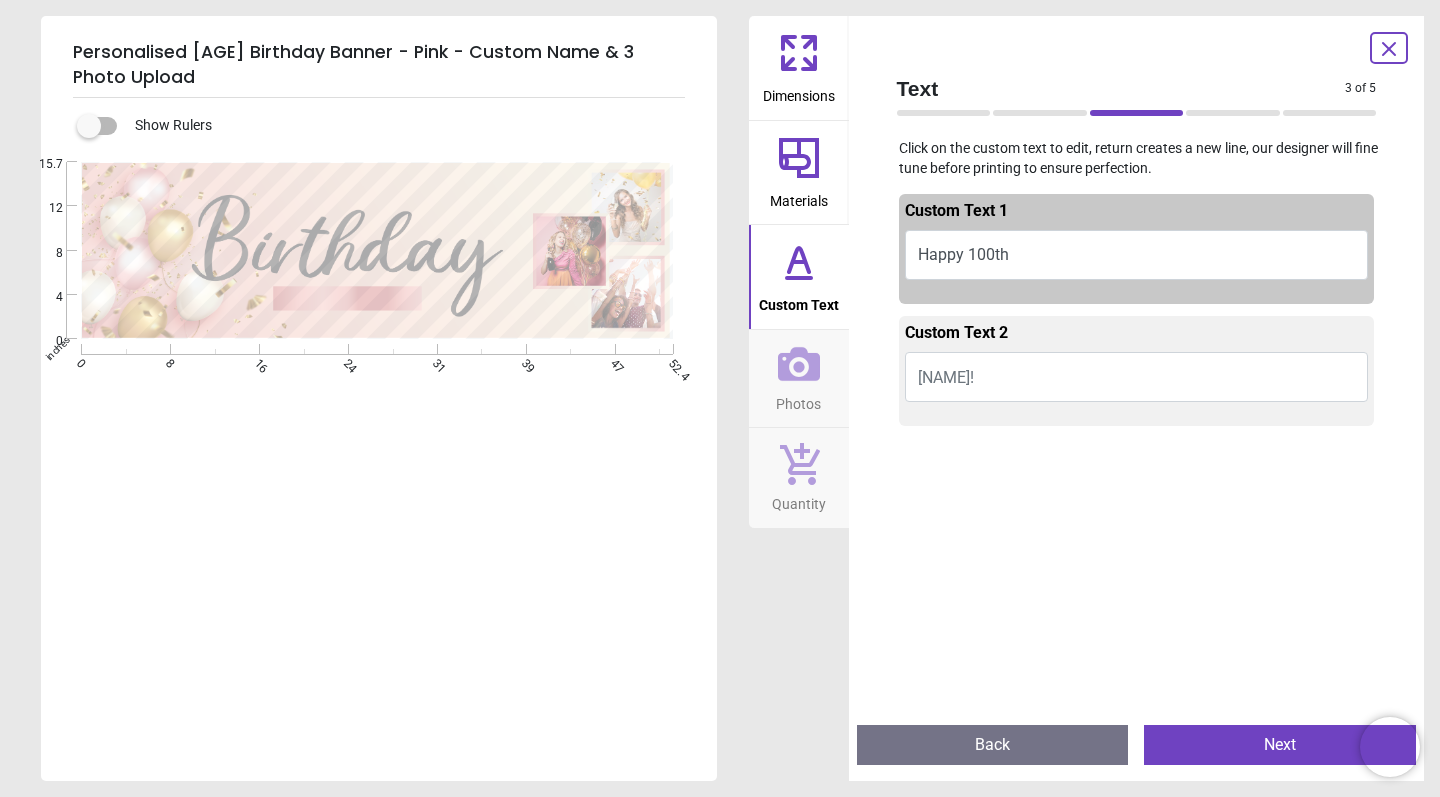 type on "**********" 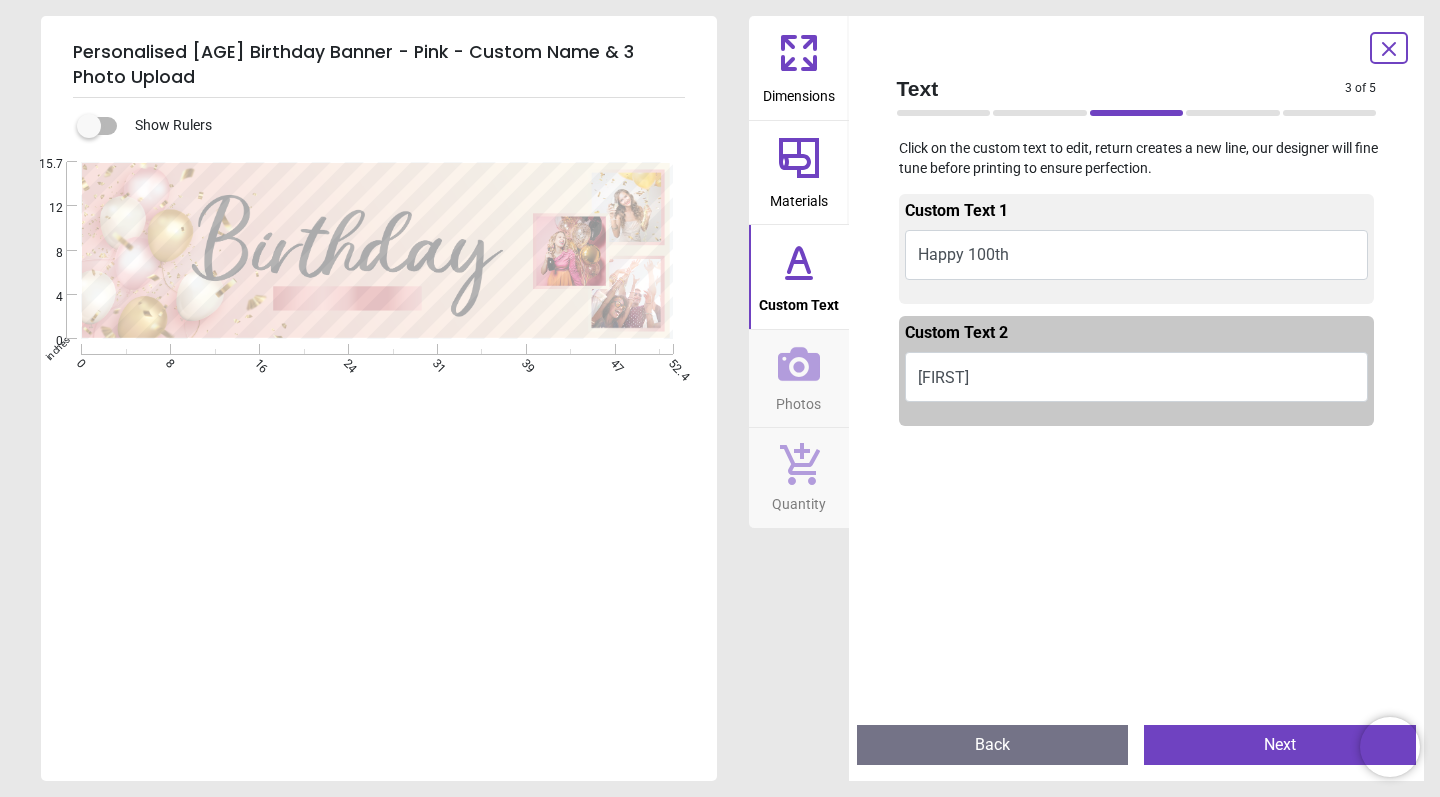 type on "*****" 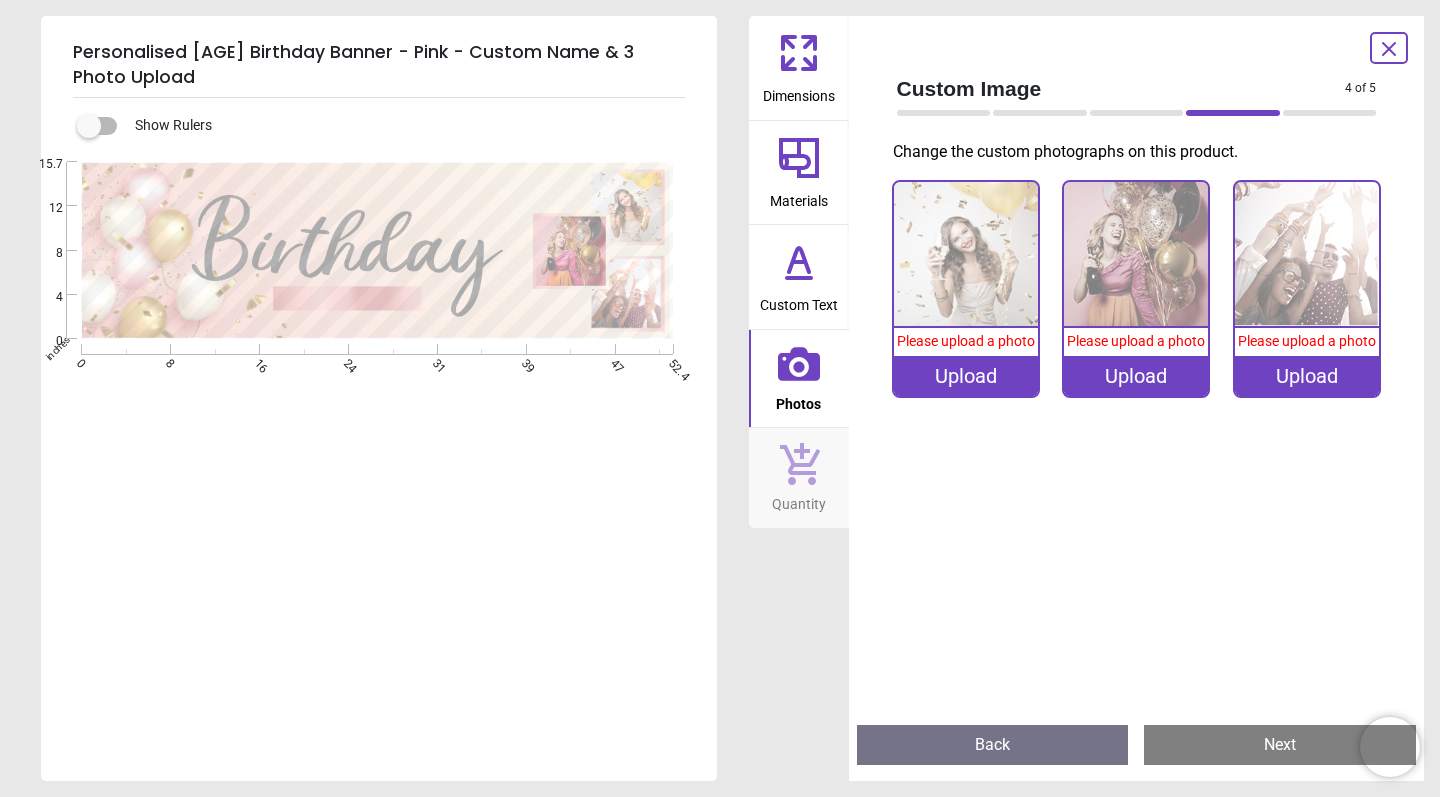 click at bounding box center [966, 254] 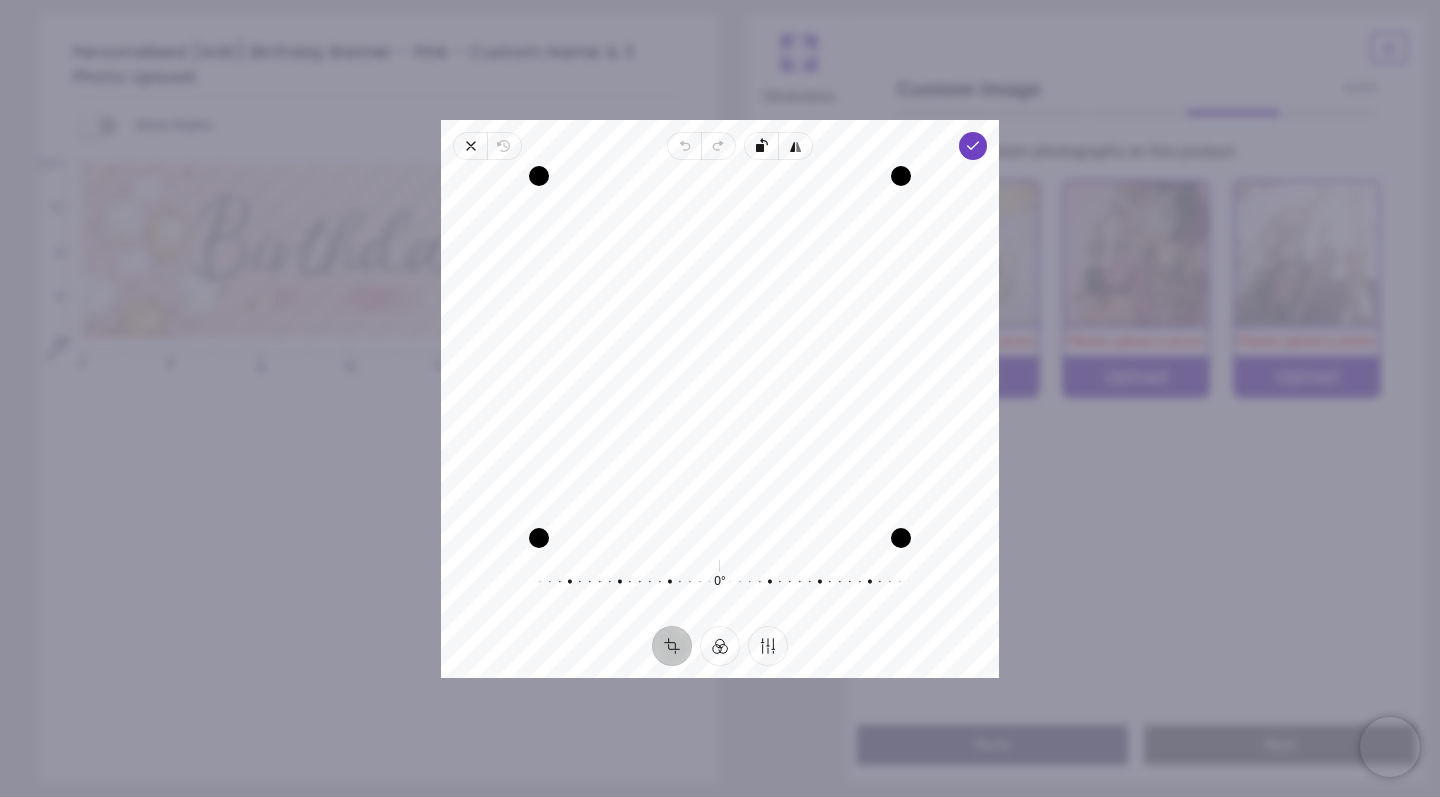 drag, startPoint x: 540, startPoint y: 176, endPoint x: 554, endPoint y: 159, distance: 22.022715 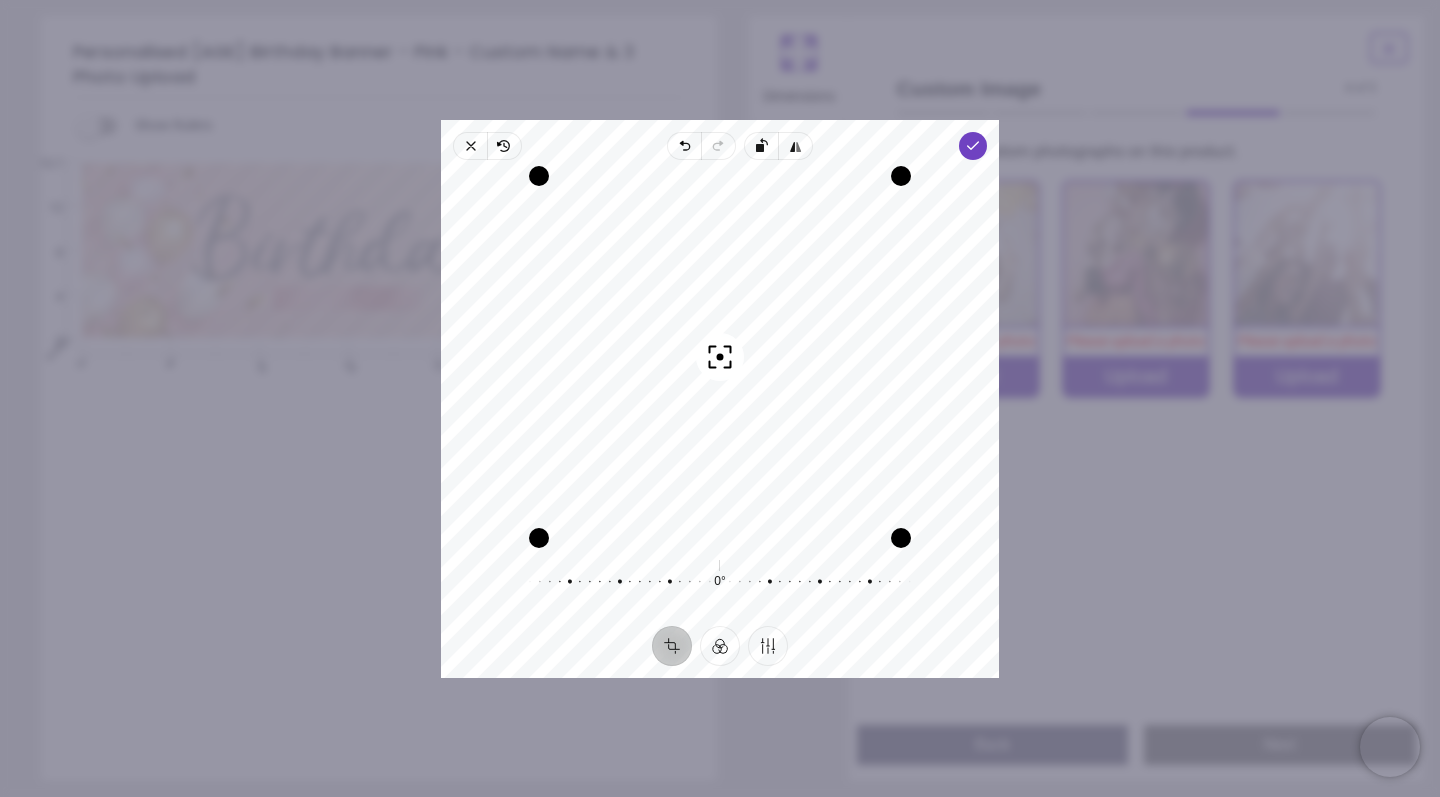 click 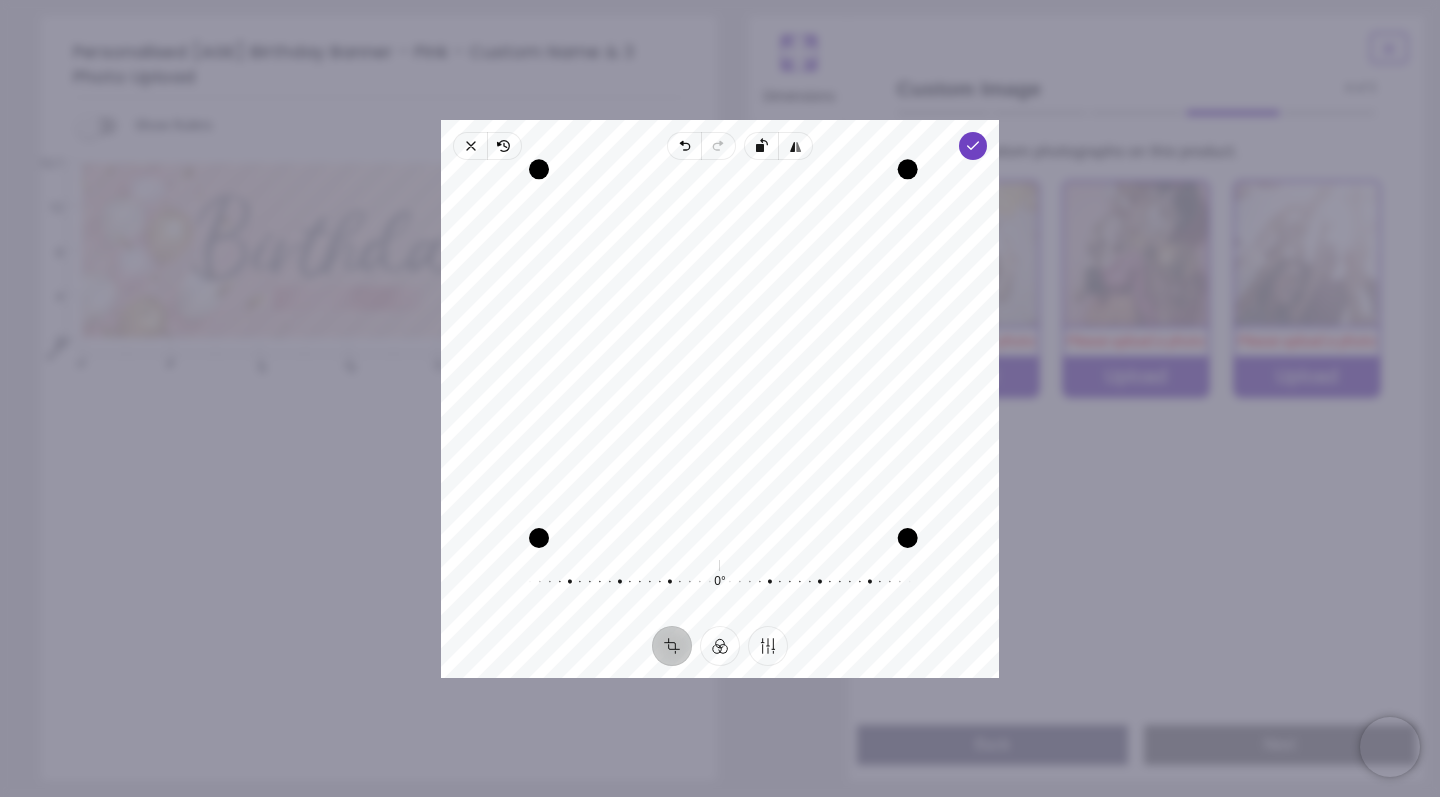 drag, startPoint x: 900, startPoint y: 175, endPoint x: 901, endPoint y: 106, distance: 69.00725 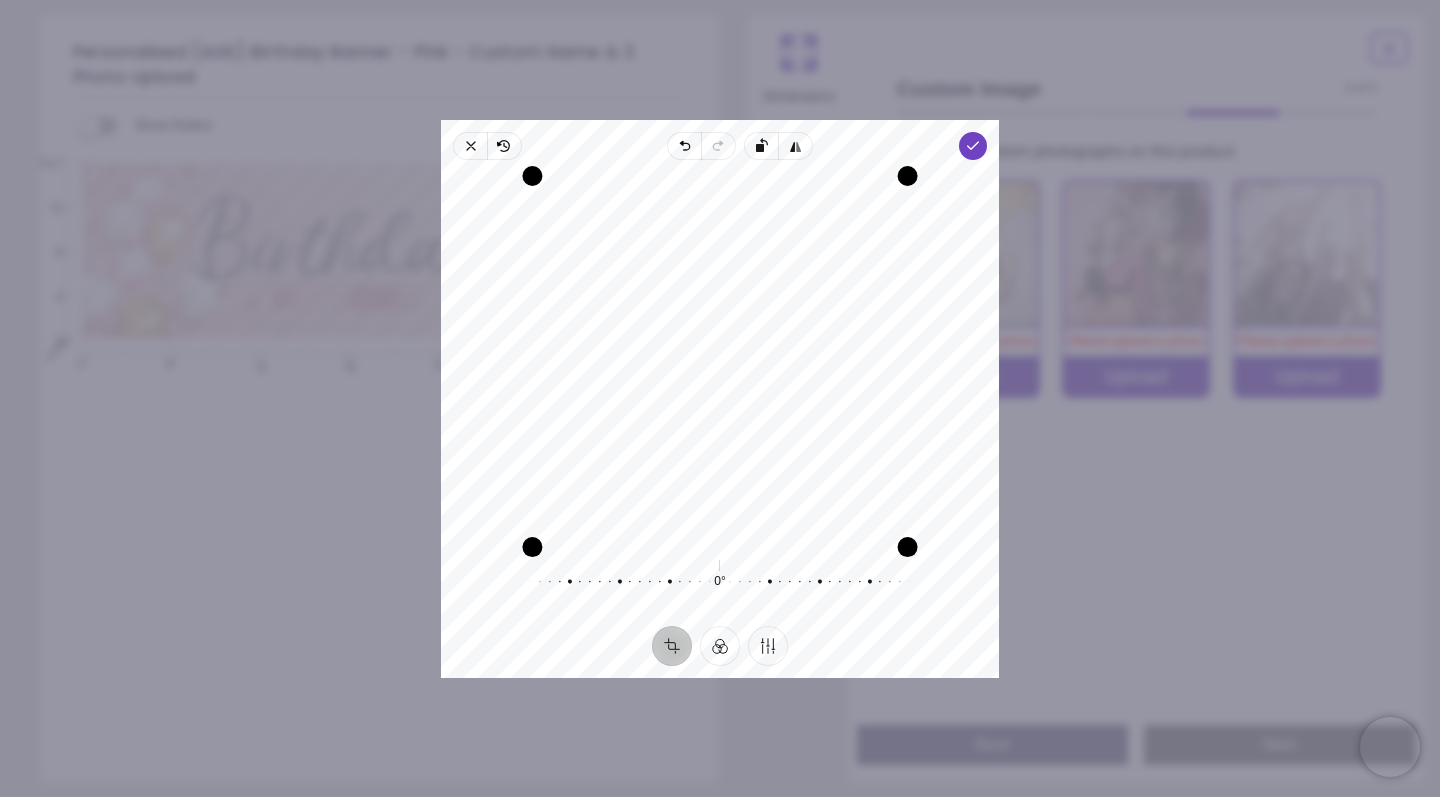 drag, startPoint x: 721, startPoint y: 534, endPoint x: 724, endPoint y: 607, distance: 73.061615 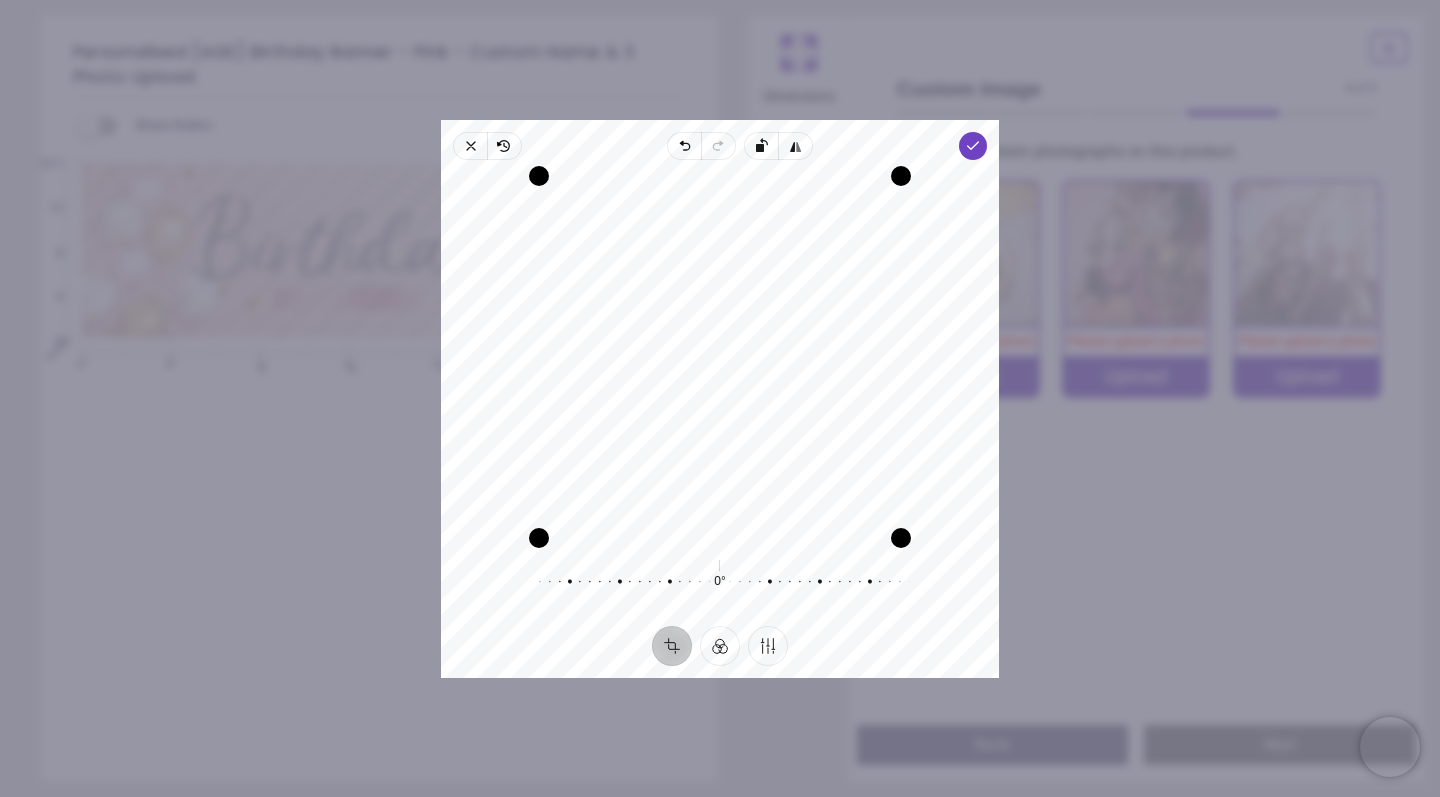 click on "Close   Revert       Undo   Redo     Rotate left   Flip horizontal       Done       Crop     Filter     Finetune         Recenter         0°   Reset" at bounding box center (720, 399) 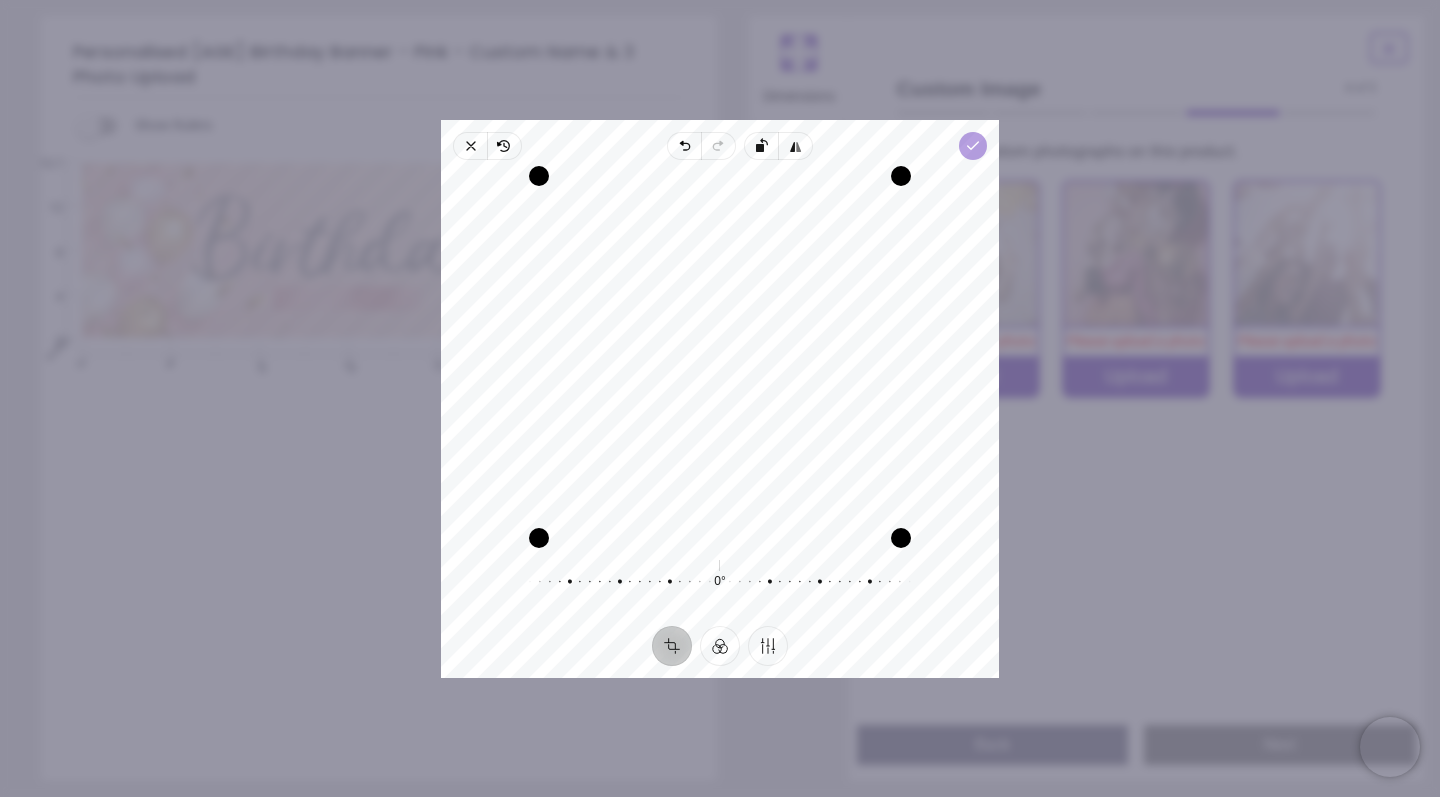 click 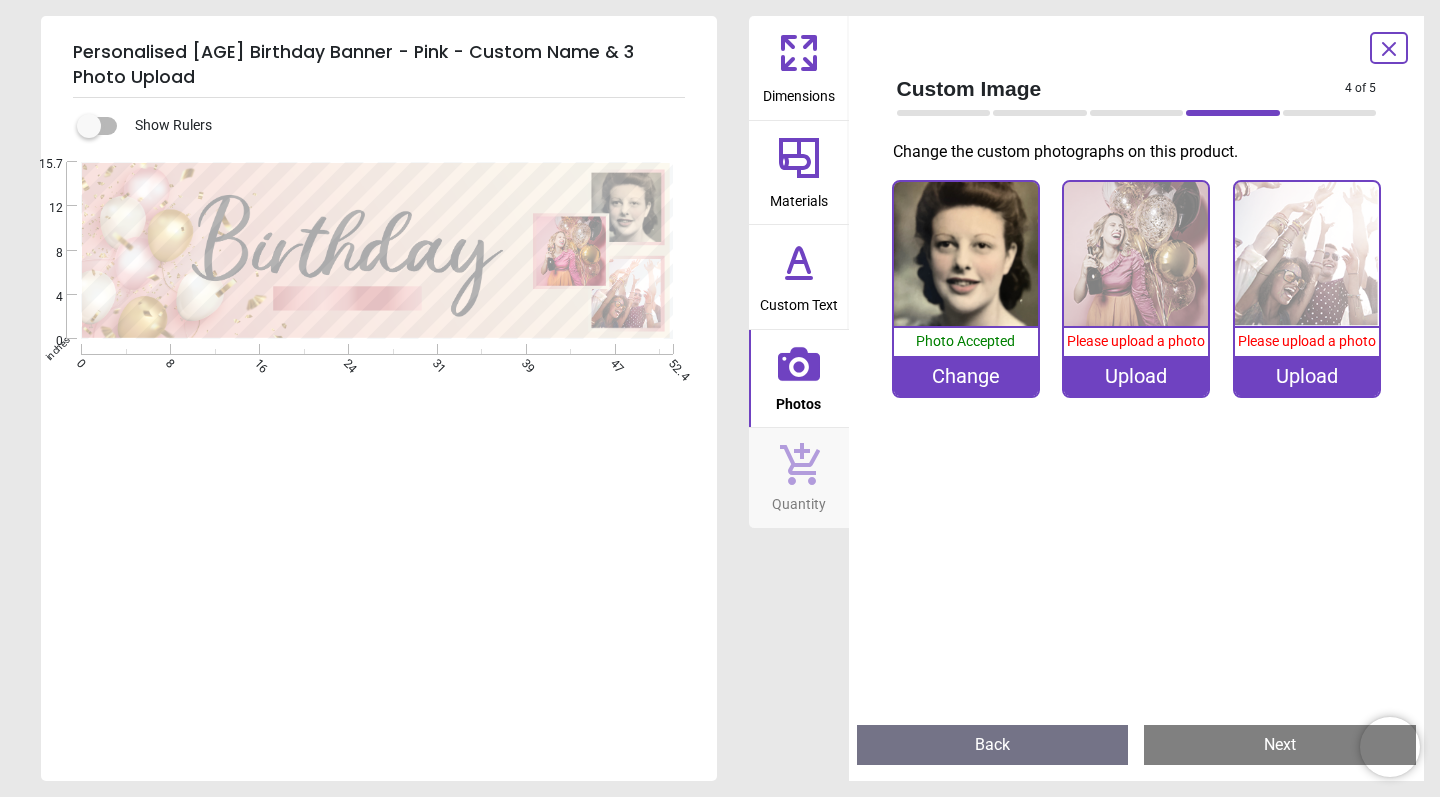 click on "Upload" at bounding box center [1136, 376] 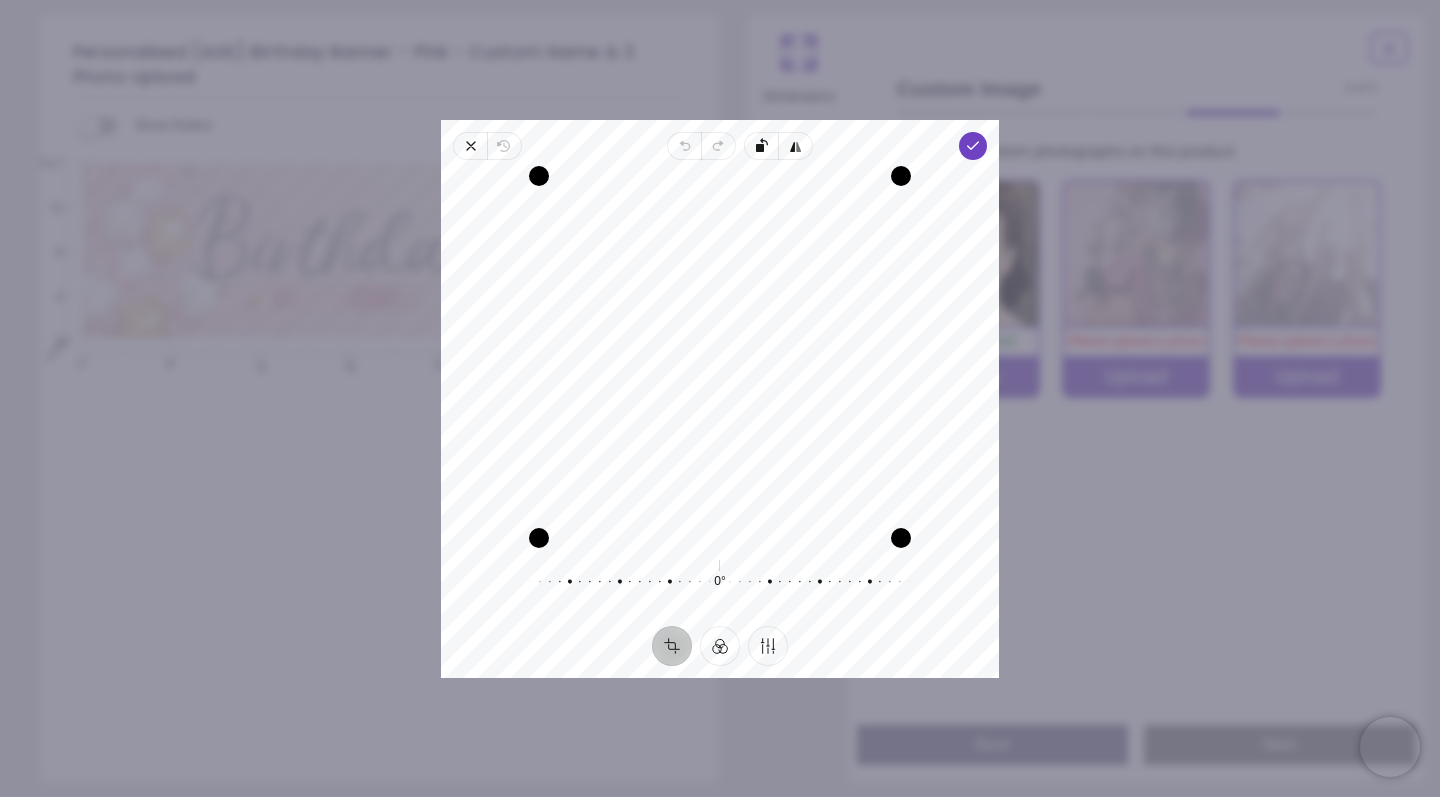 click at bounding box center [720, 538] 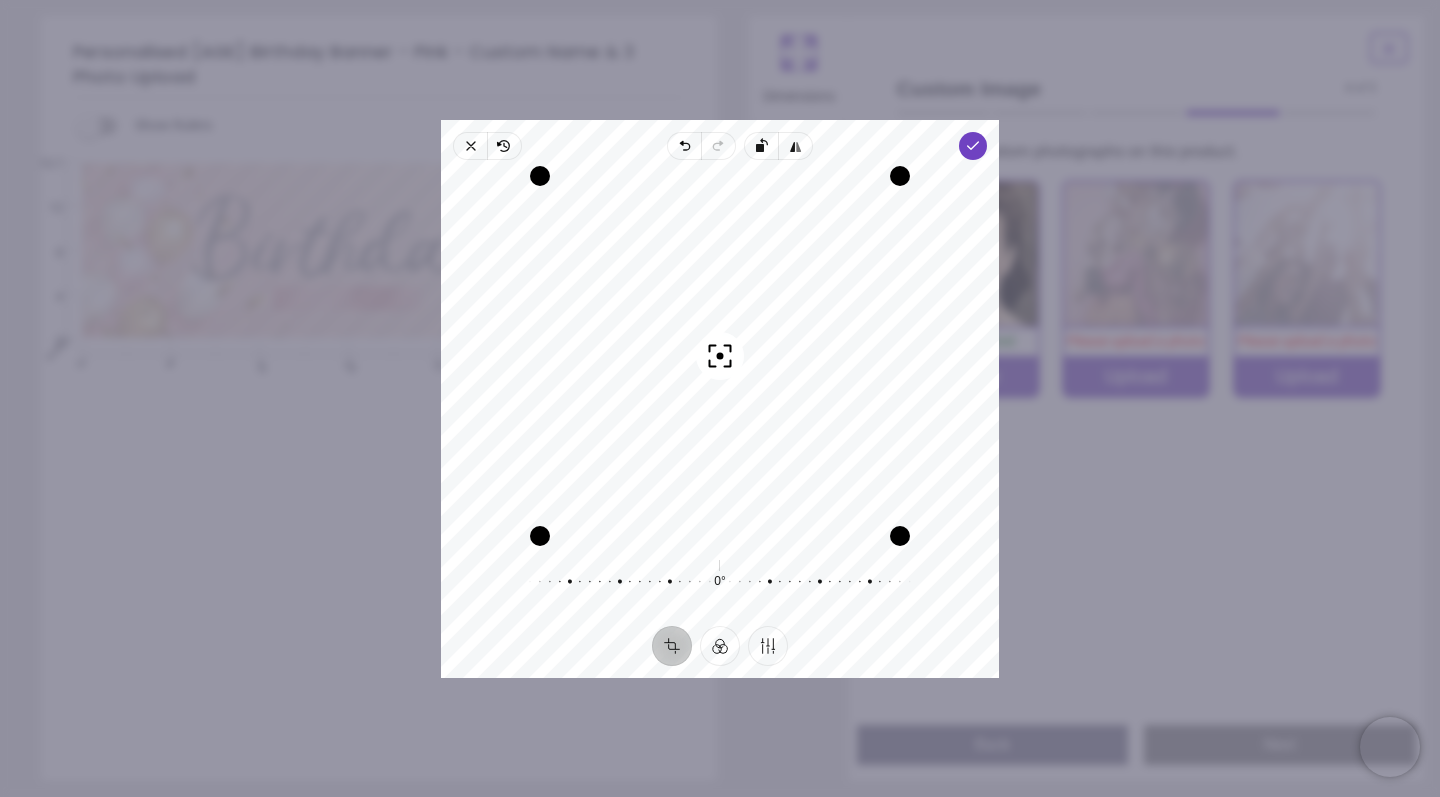 drag, startPoint x: 722, startPoint y: 350, endPoint x: 720, endPoint y: 293, distance: 57.035076 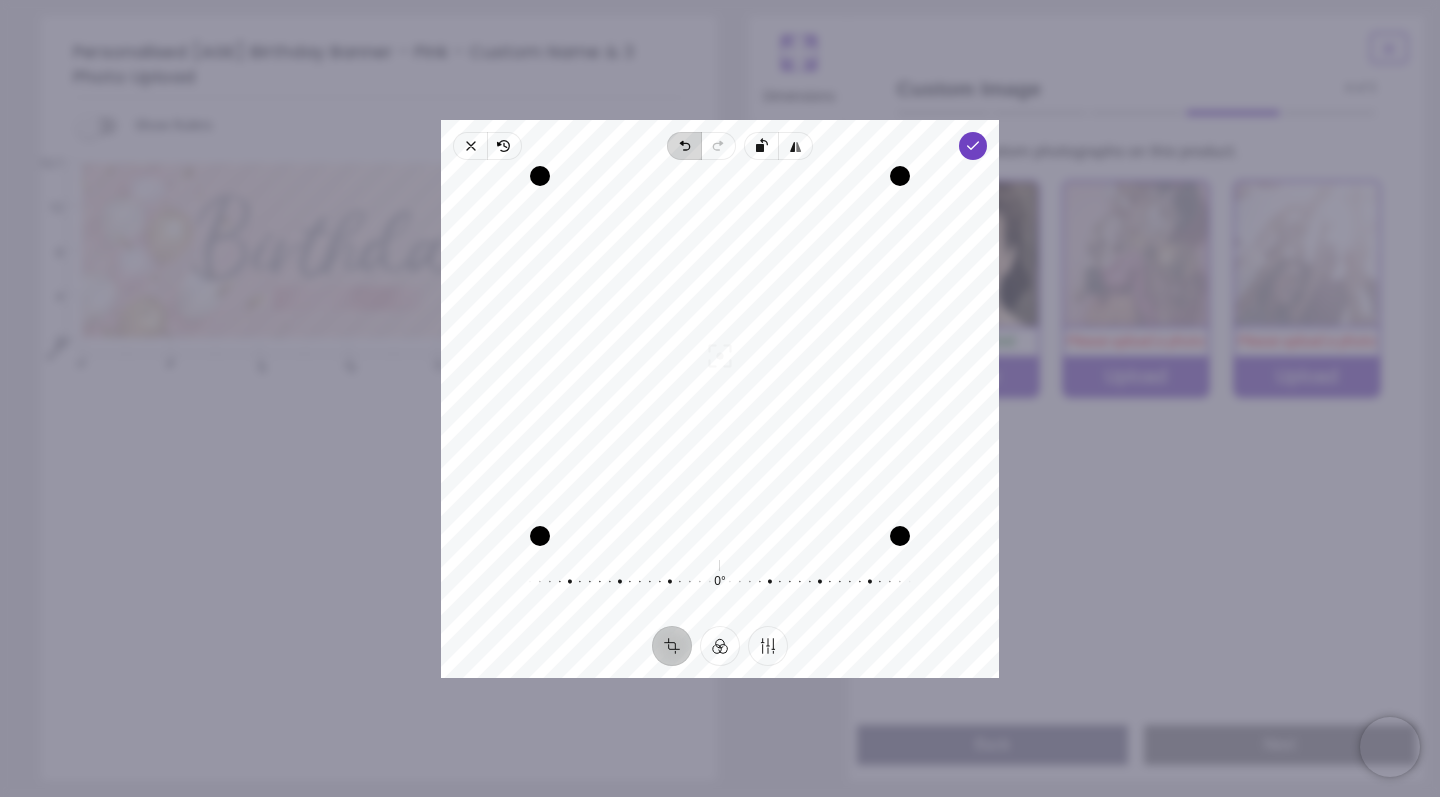 drag, startPoint x: 696, startPoint y: 169, endPoint x: 696, endPoint y: 156, distance: 13 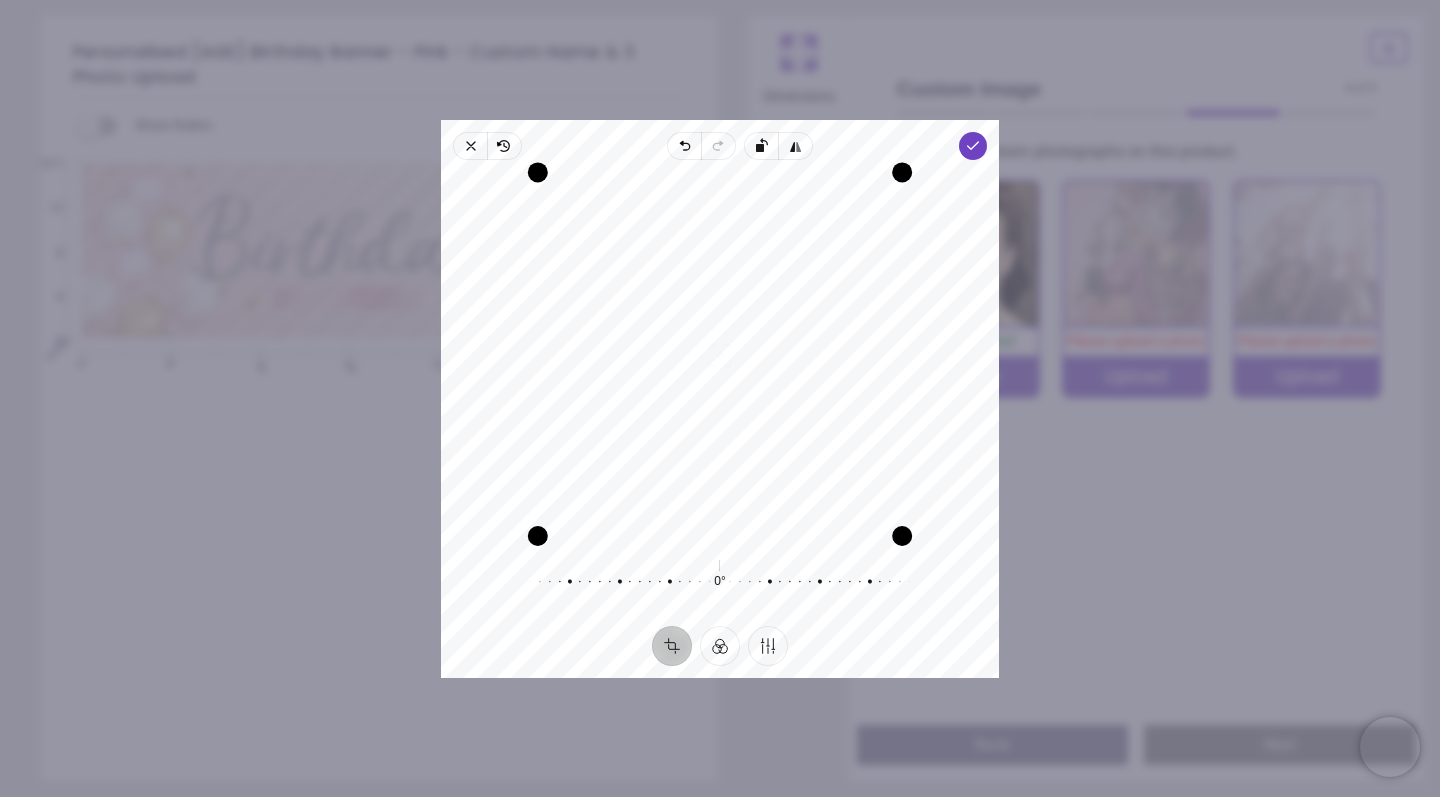 drag, startPoint x: 729, startPoint y: 172, endPoint x: 728, endPoint y: 152, distance: 20.024984 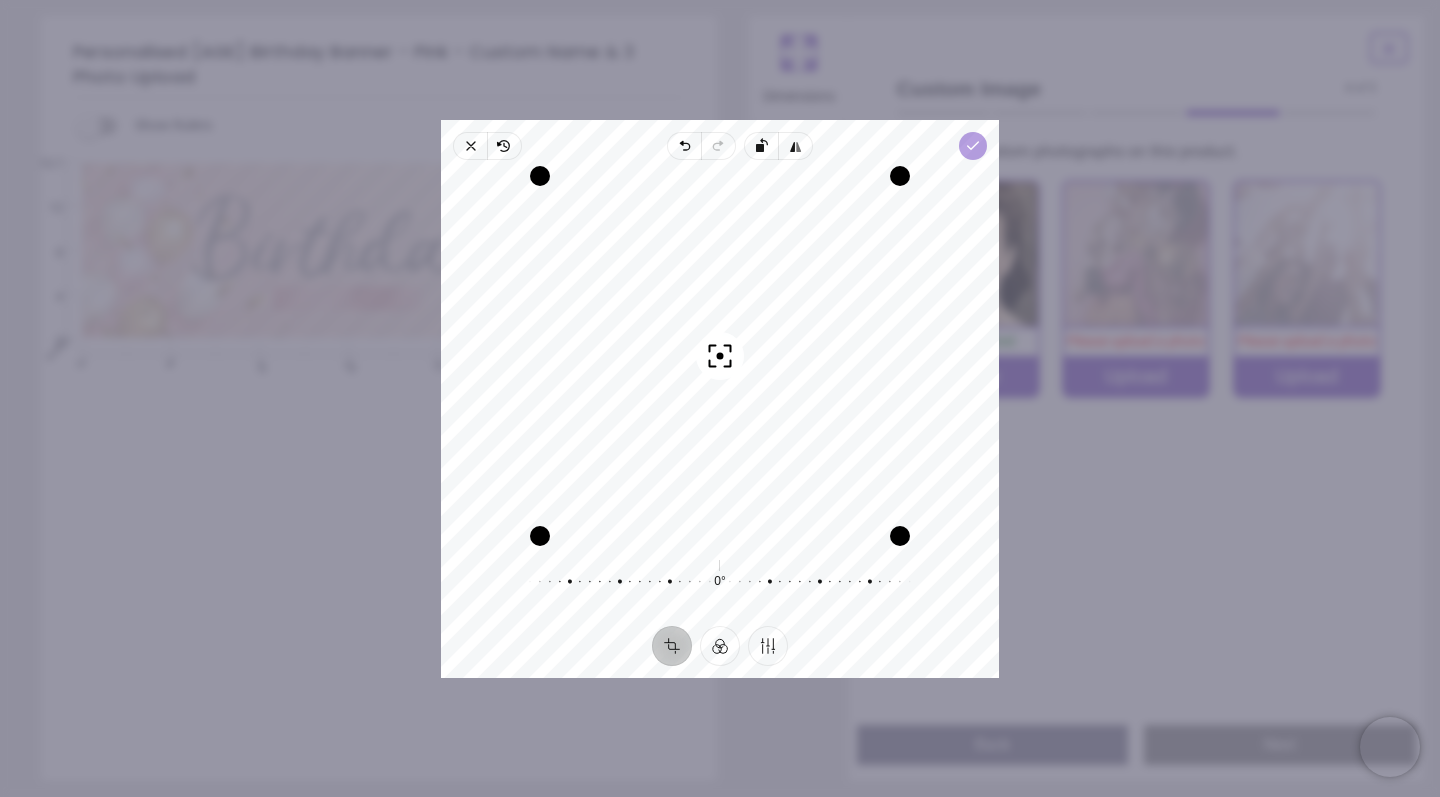 click 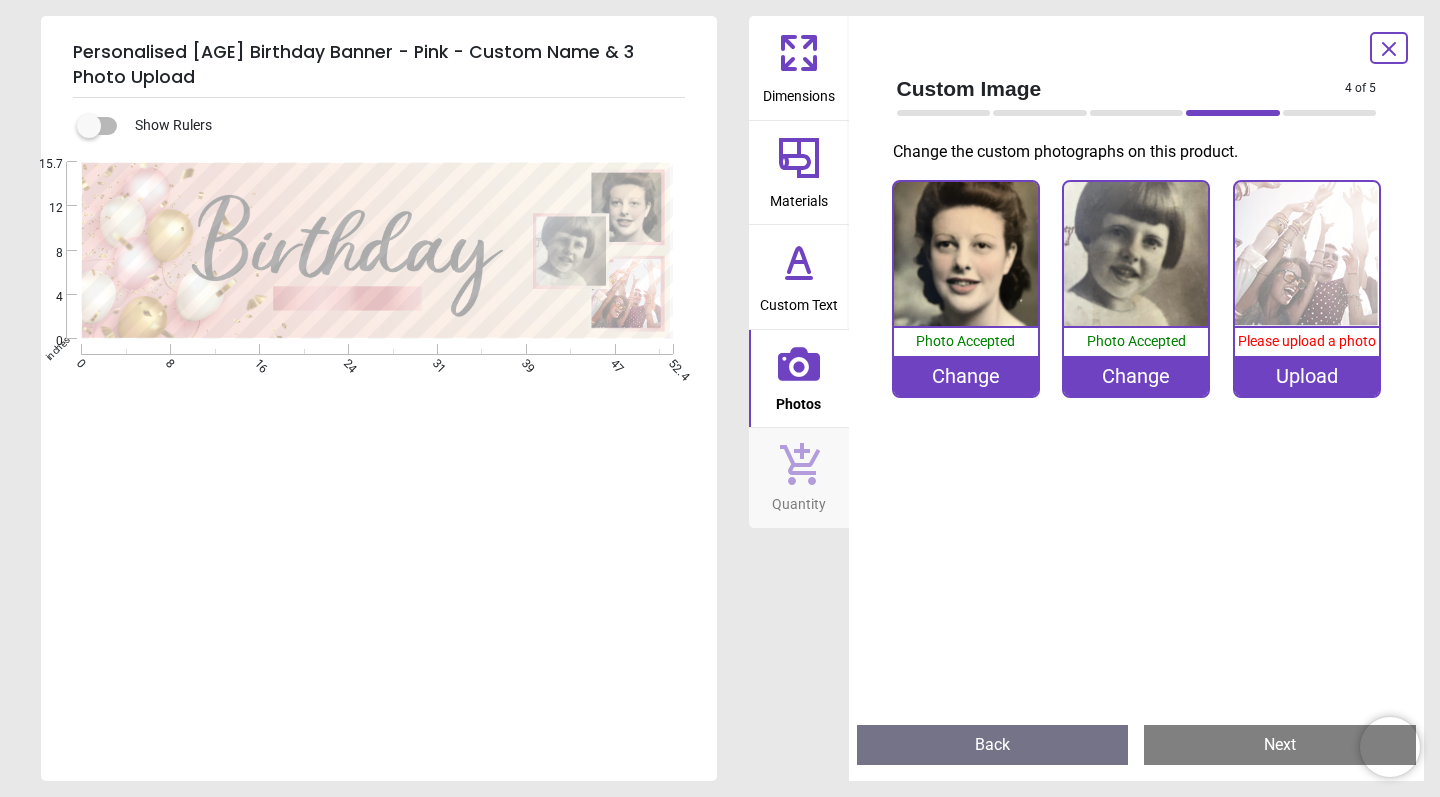 click on "Upload" at bounding box center (1307, 376) 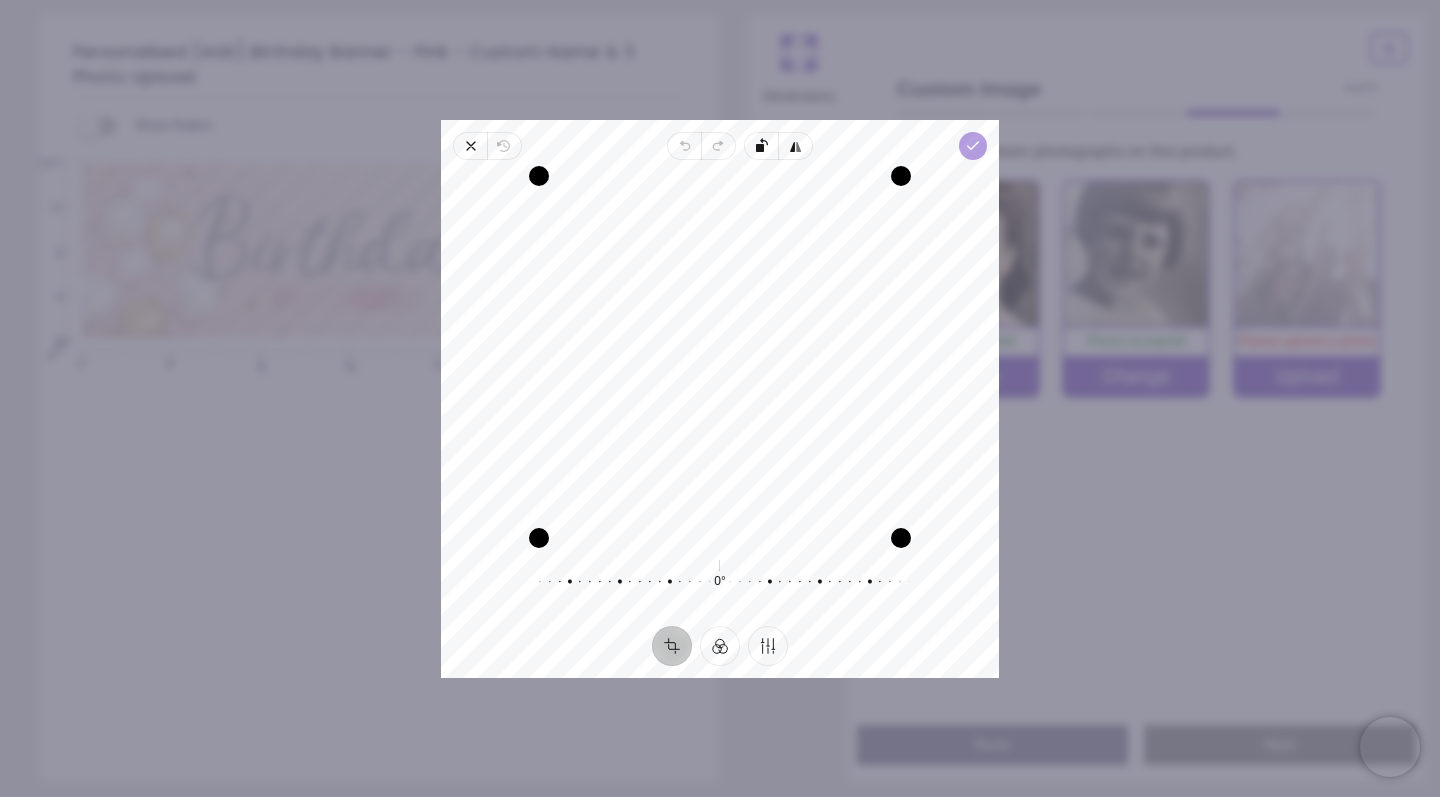 click 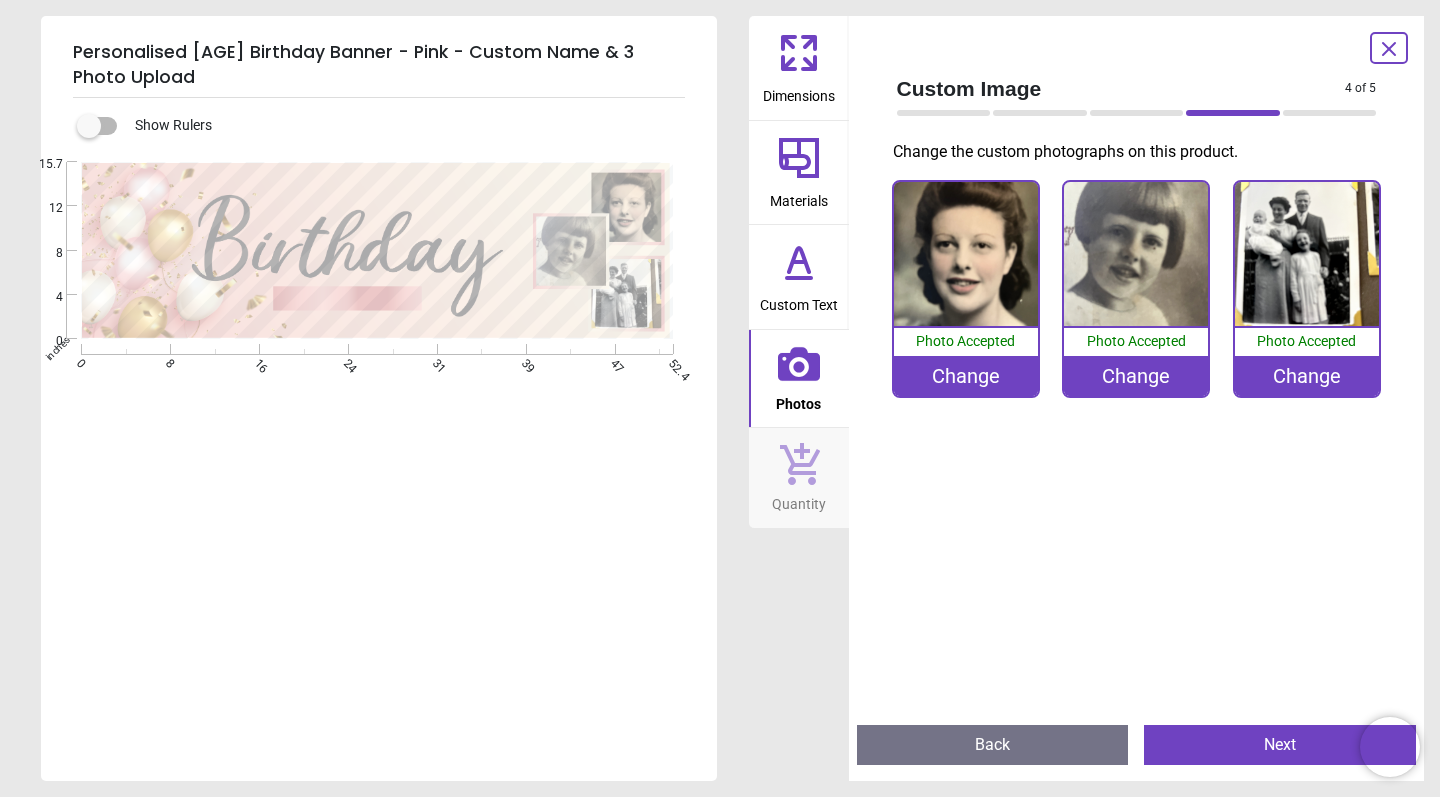 click on "Change" at bounding box center (966, 376) 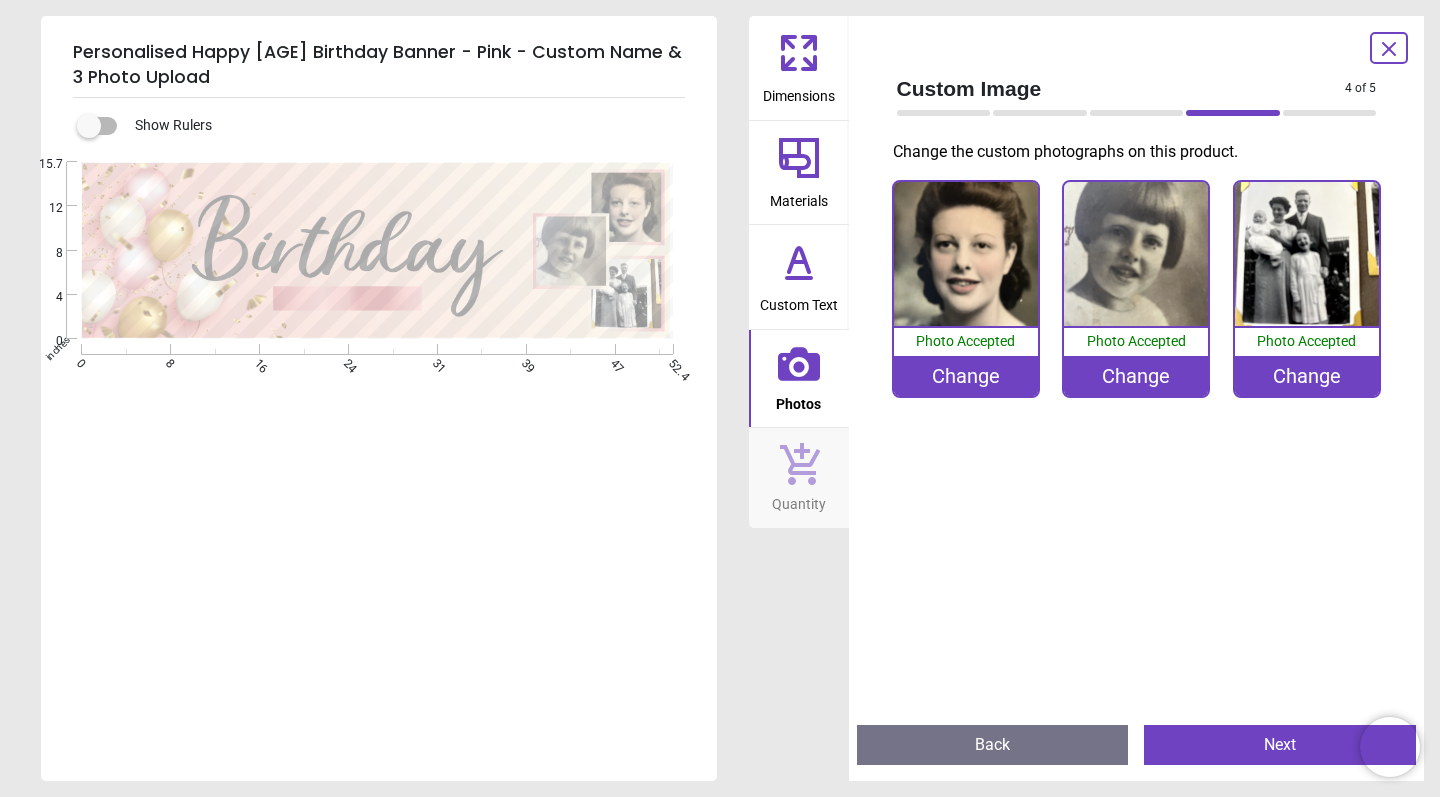scroll, scrollTop: 0, scrollLeft: 0, axis: both 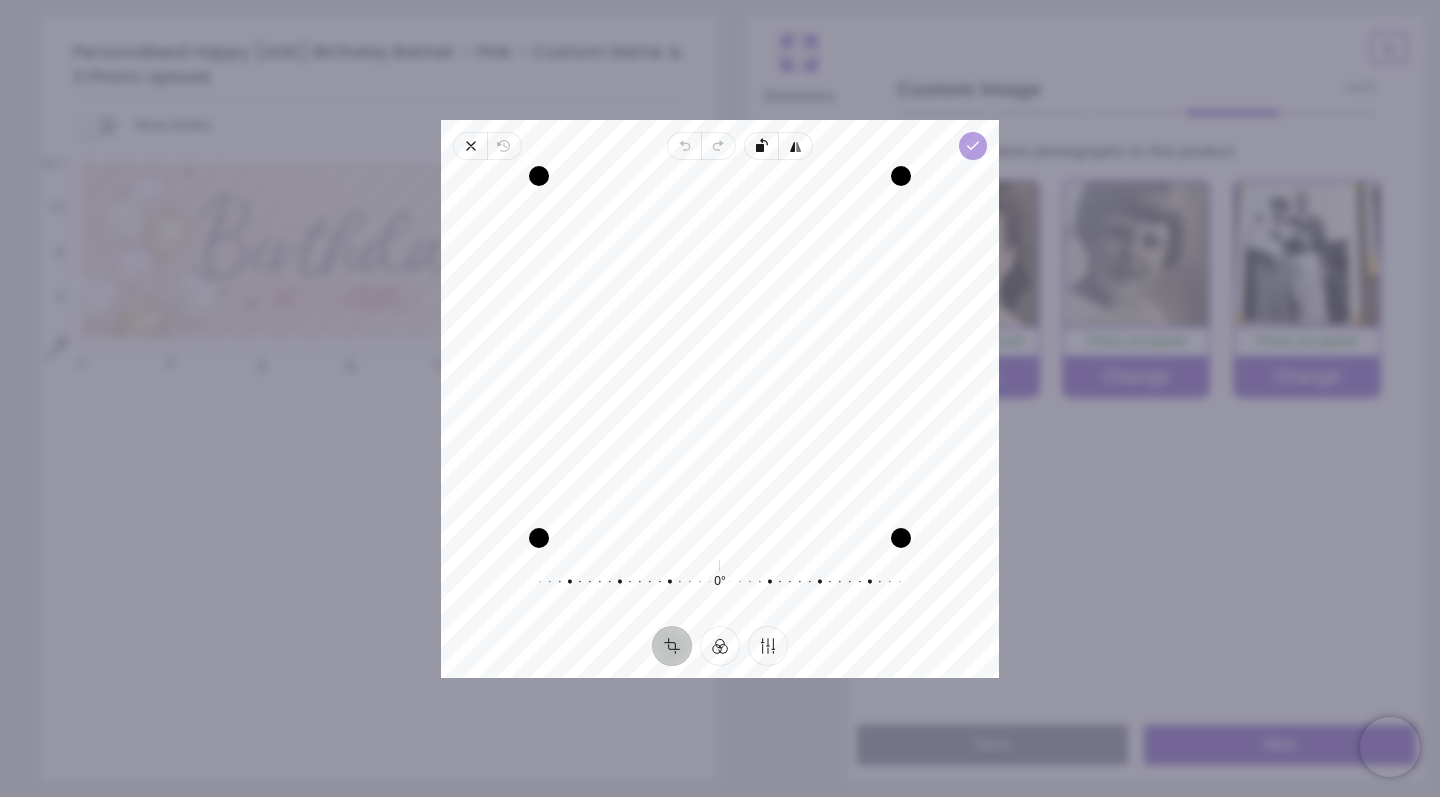 click 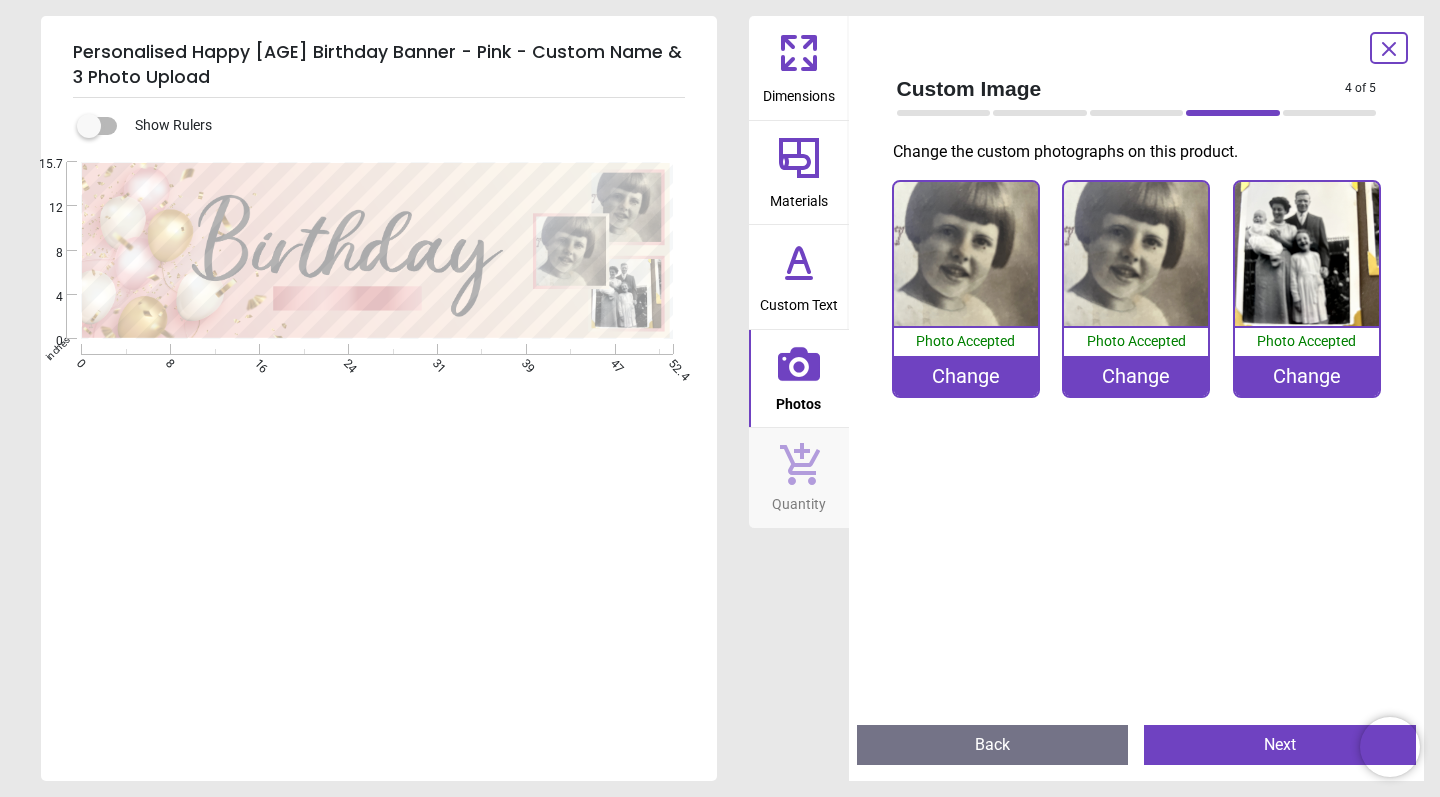 click on "Change" at bounding box center (1136, 376) 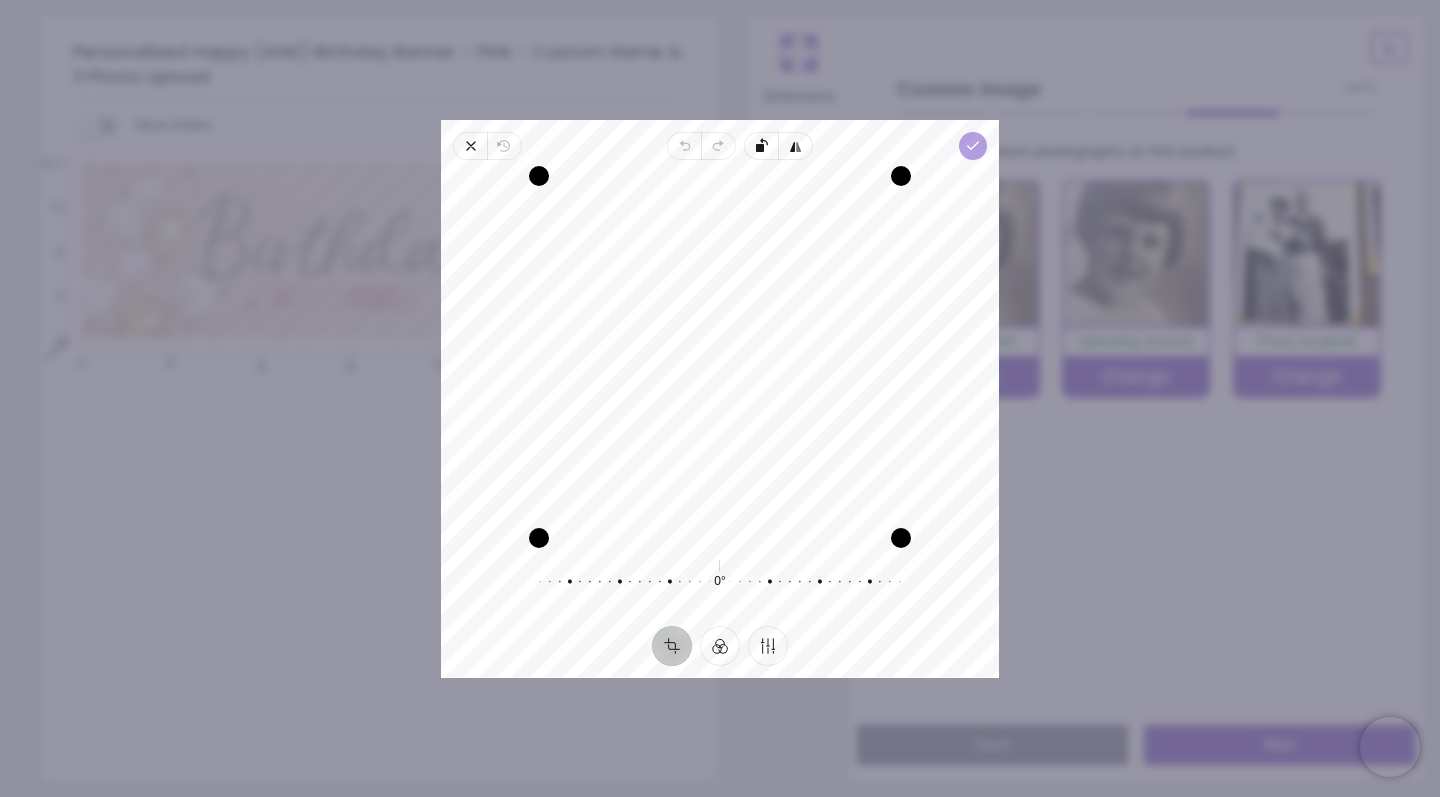 click 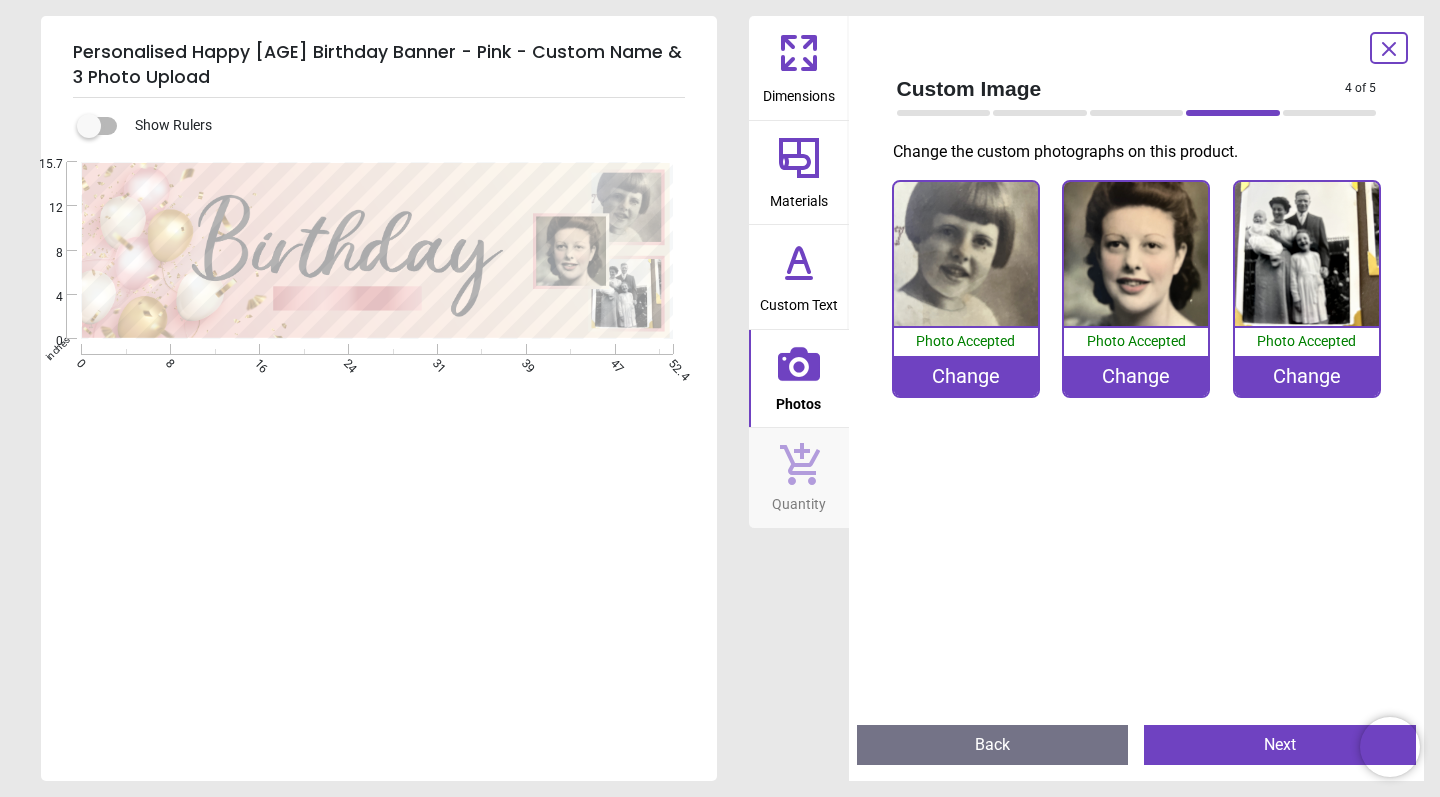 scroll, scrollTop: 0, scrollLeft: 0, axis: both 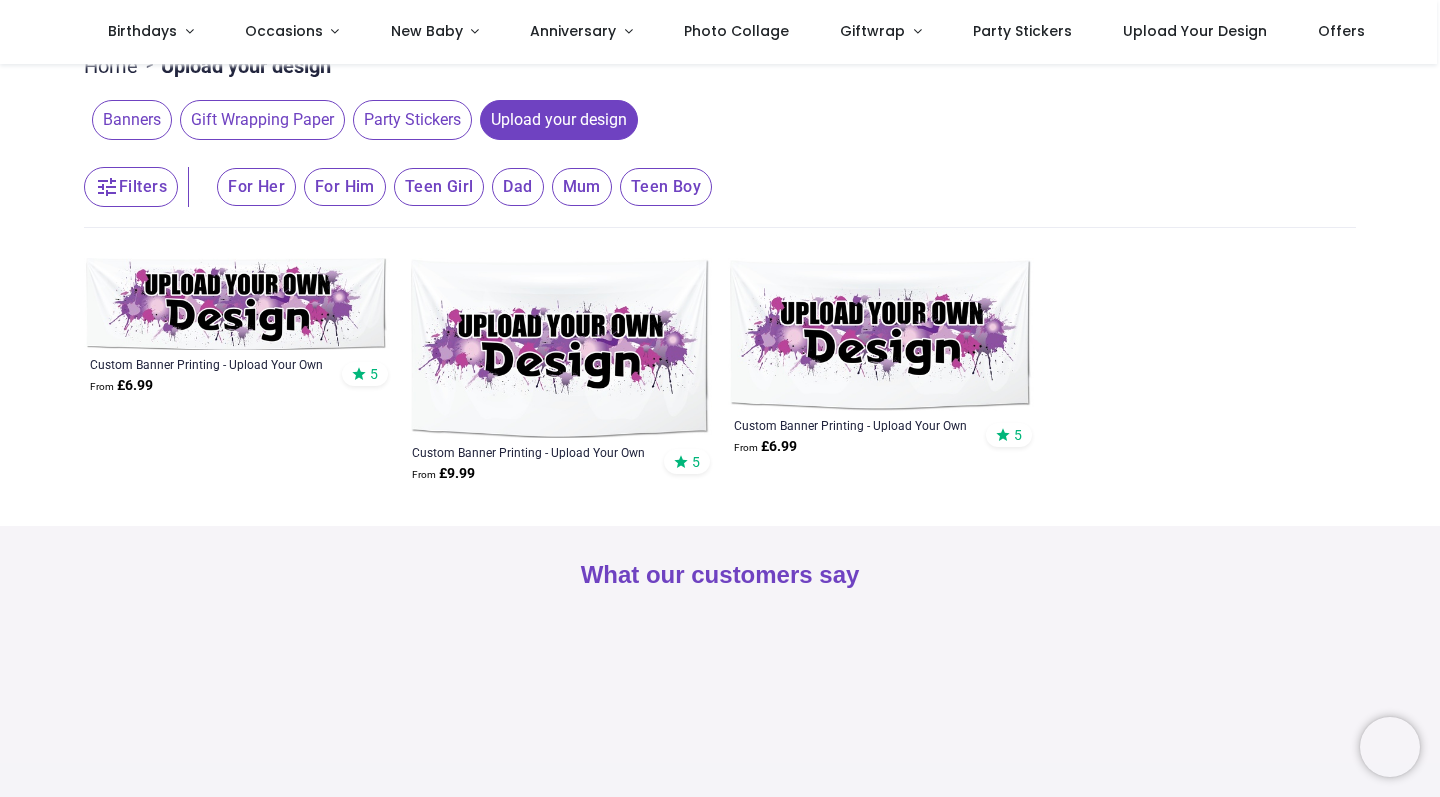 click at bounding box center (559, 348) 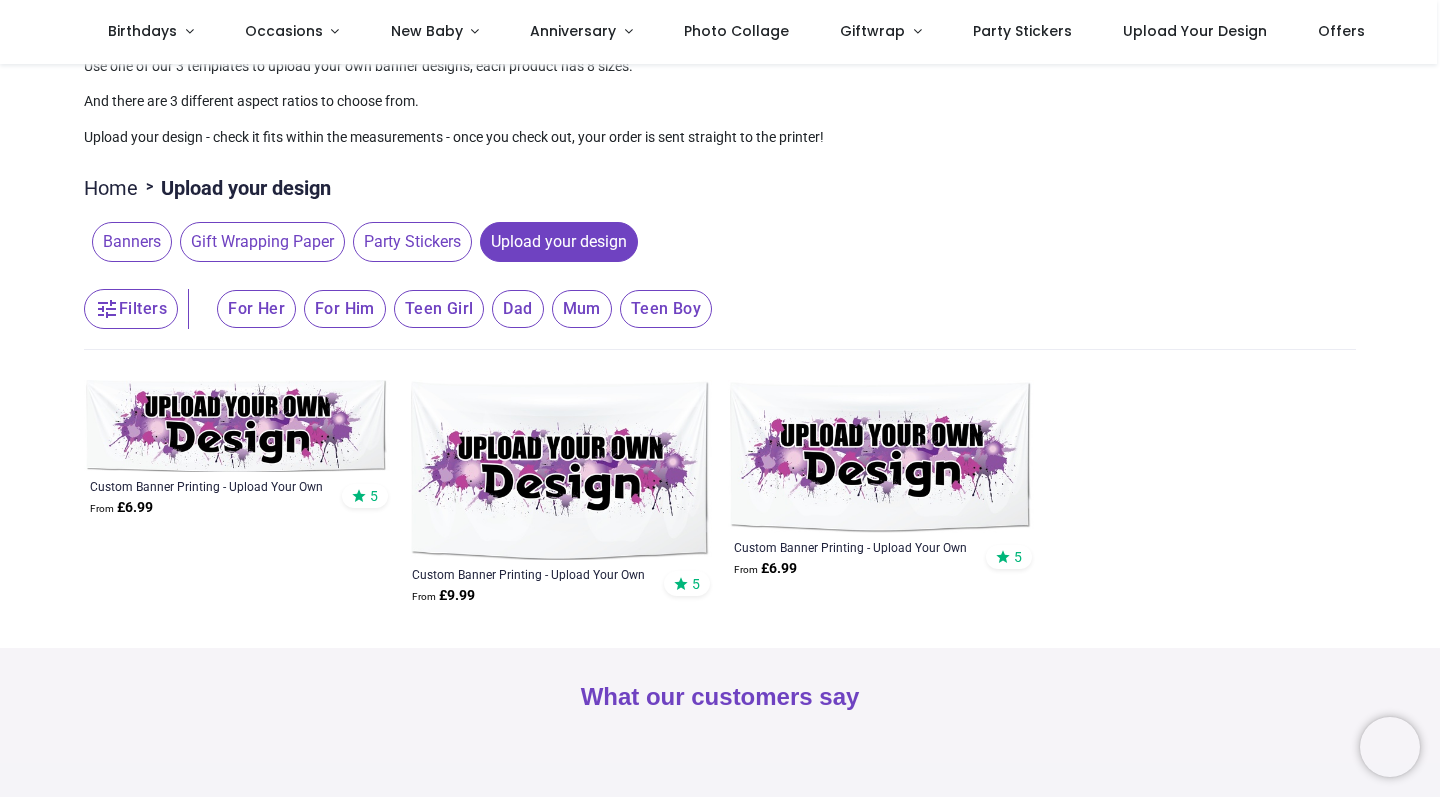scroll, scrollTop: 66, scrollLeft: 0, axis: vertical 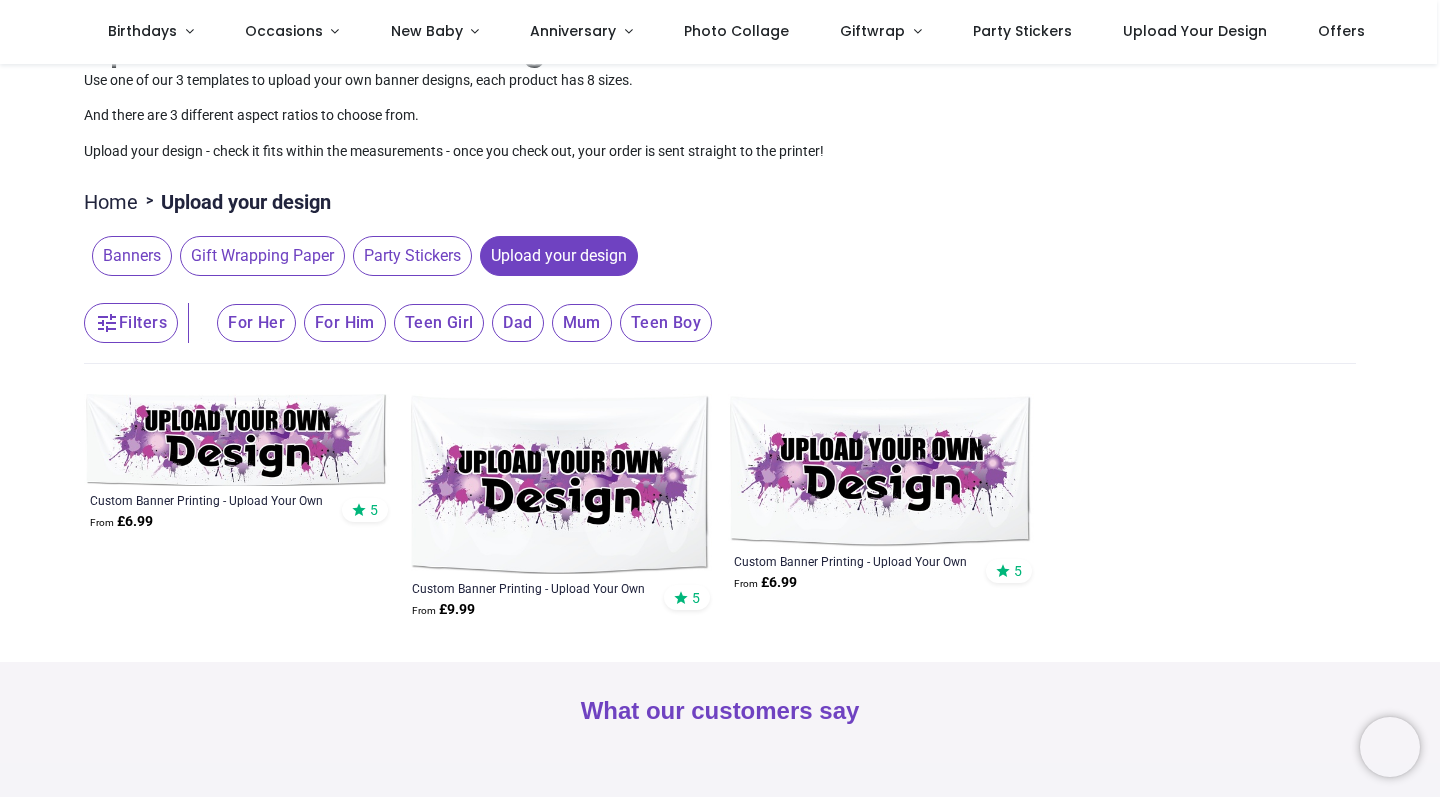 click on "For Her" at bounding box center [256, 323] 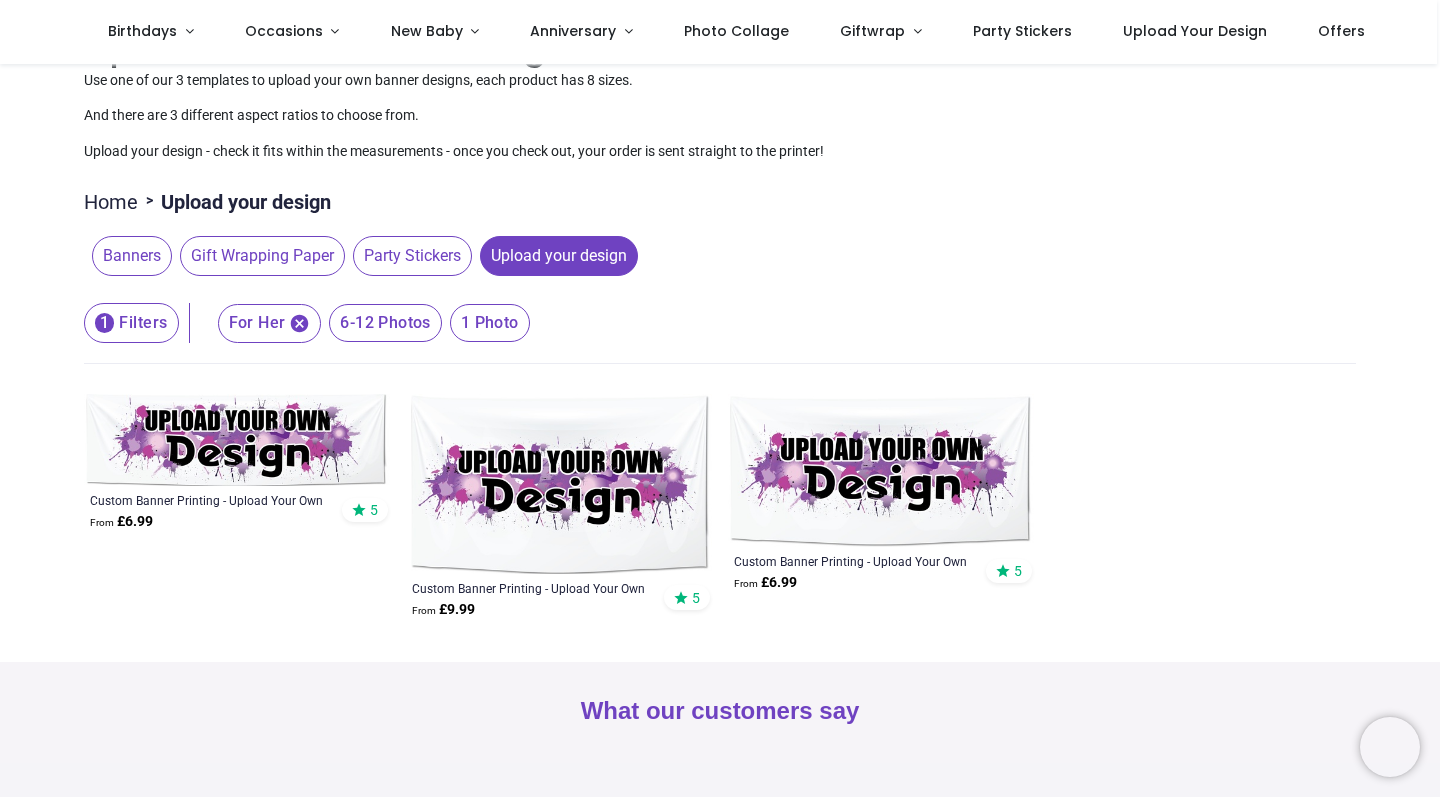 click on "Banners" at bounding box center (132, 256) 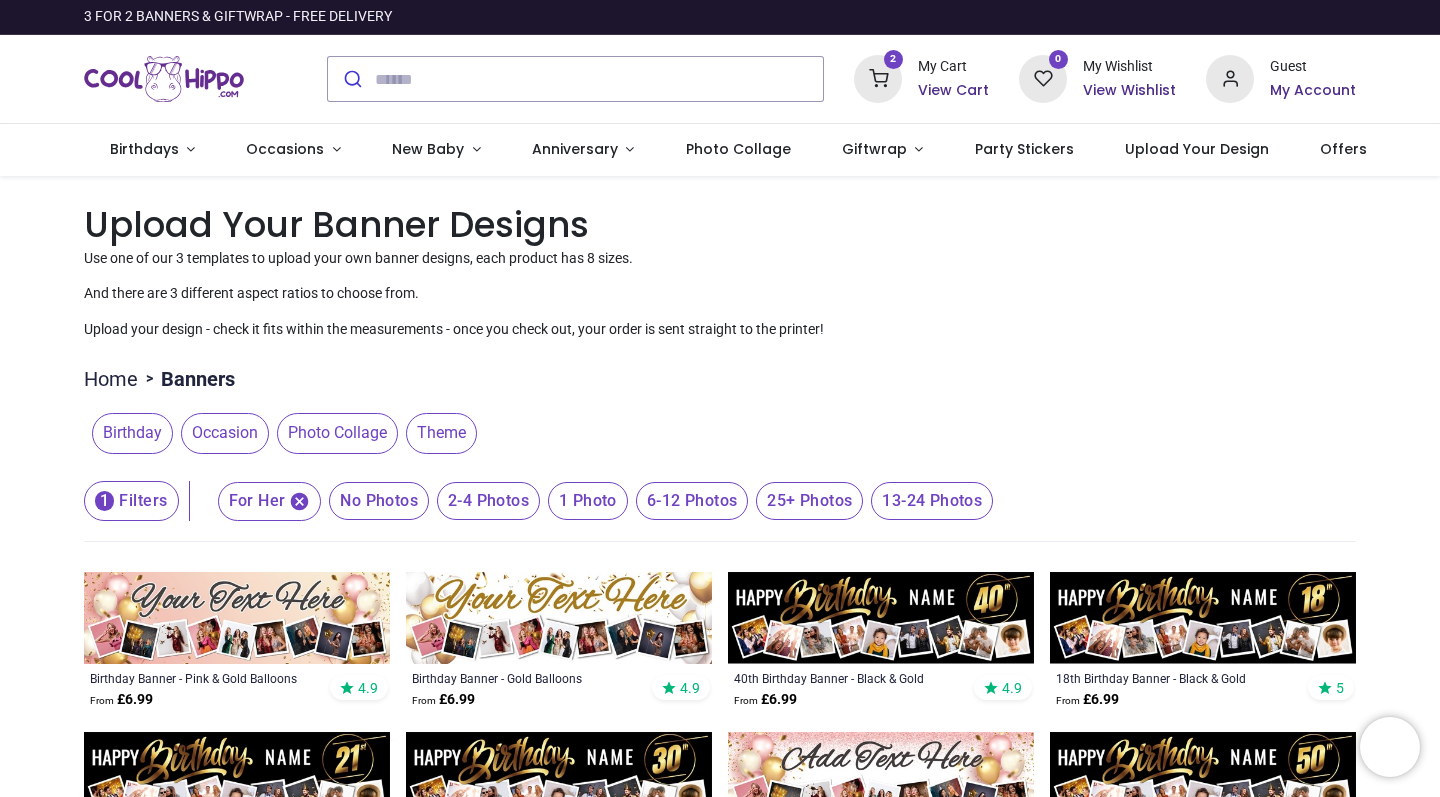 scroll, scrollTop: 0, scrollLeft: 0, axis: both 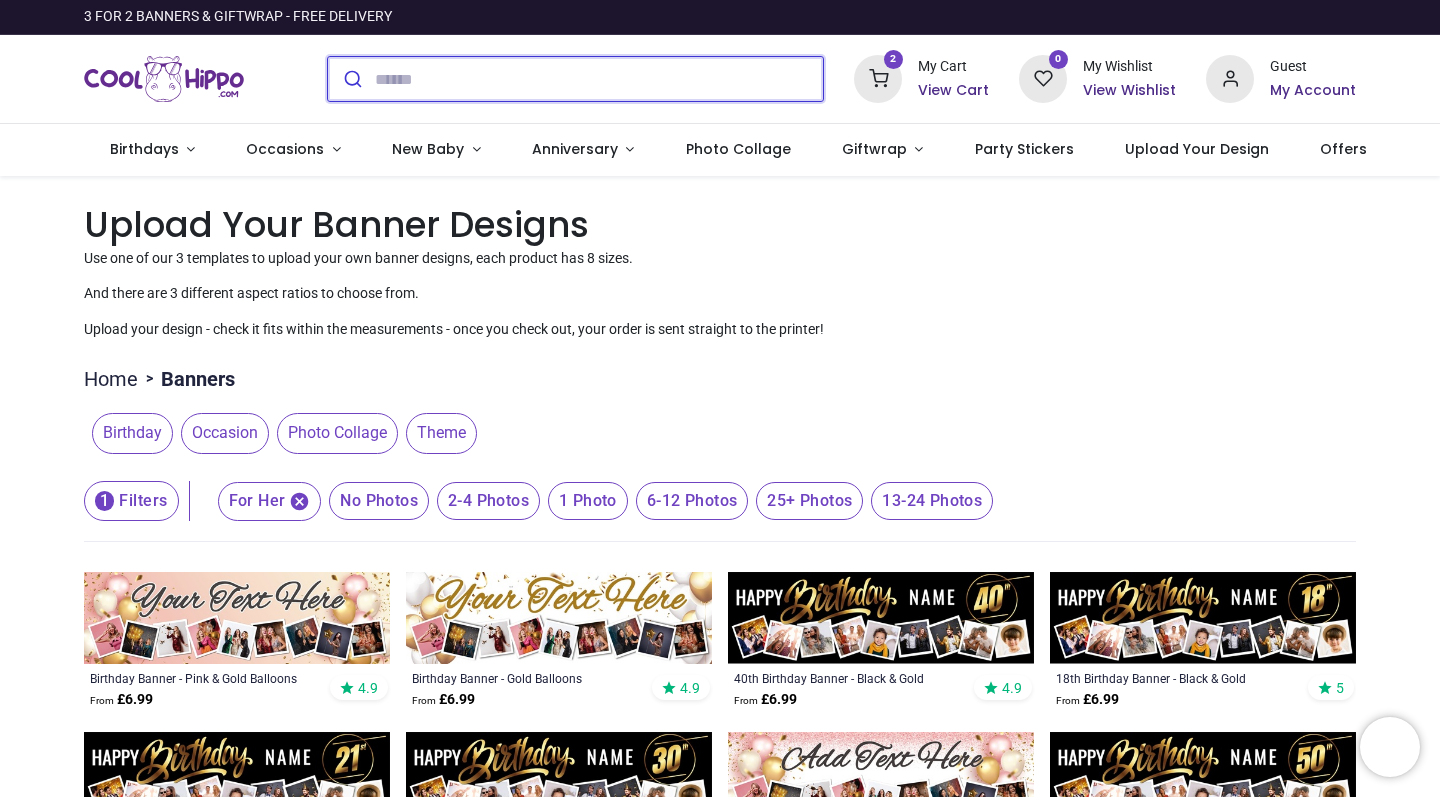 click at bounding box center [599, 79] 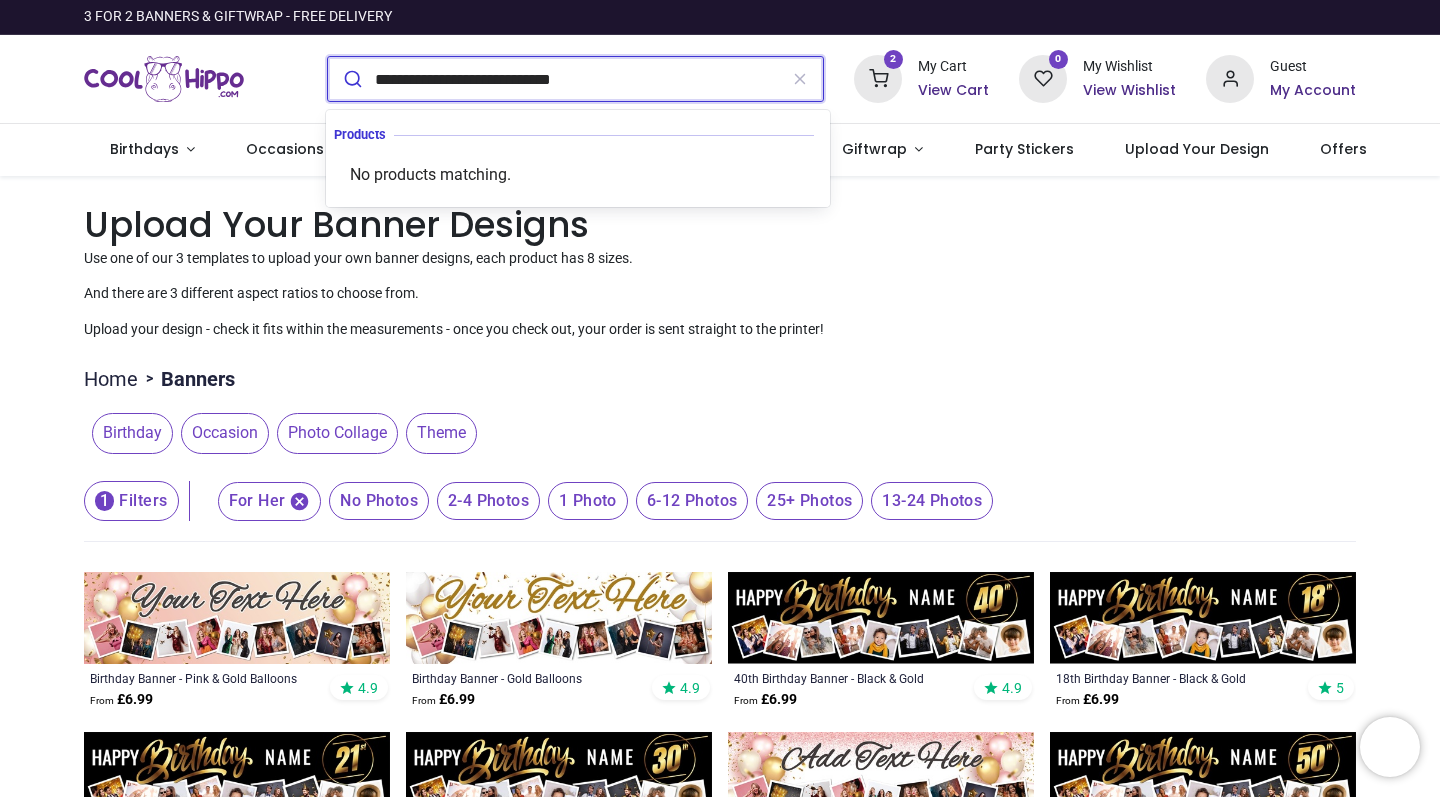 type on "**********" 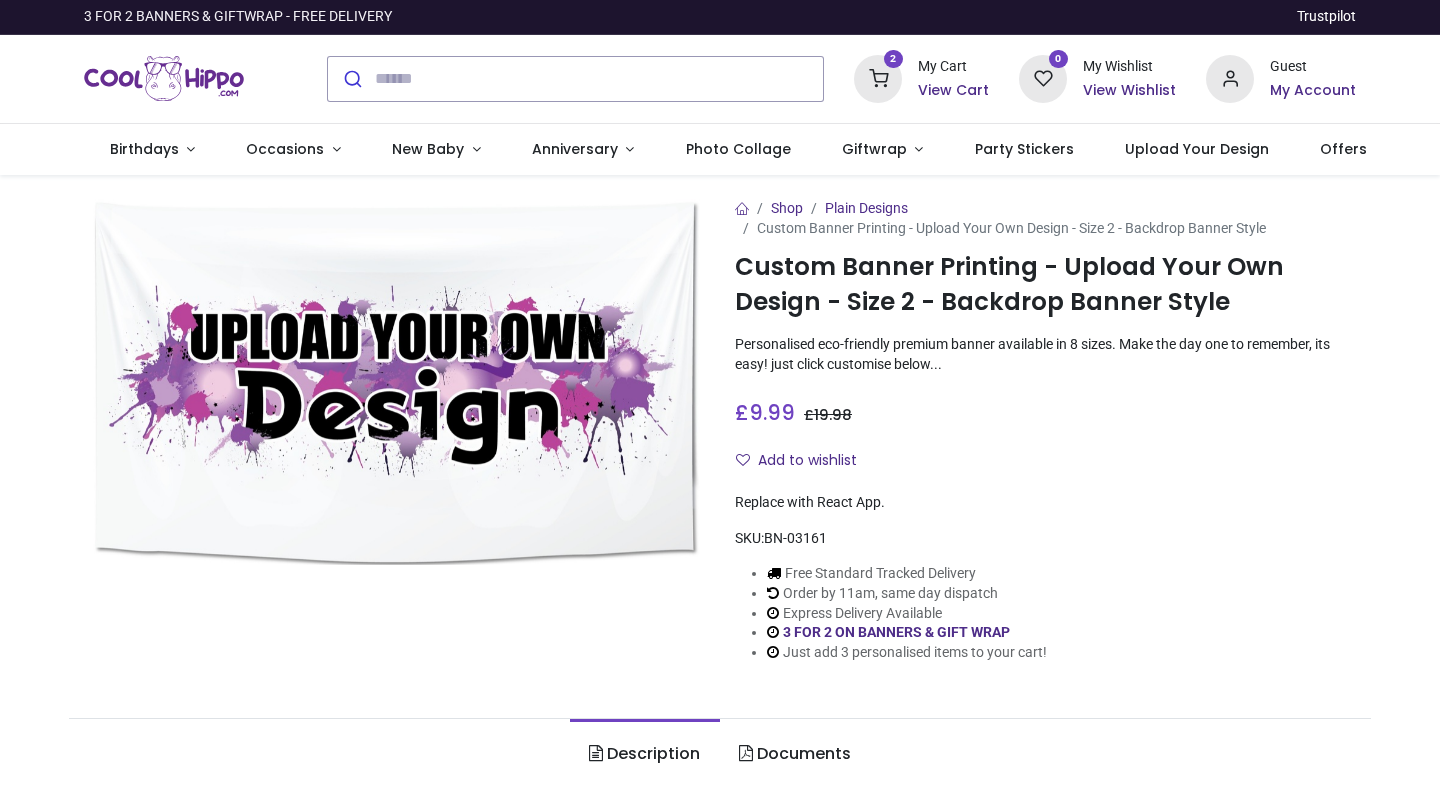 scroll, scrollTop: 0, scrollLeft: 0, axis: both 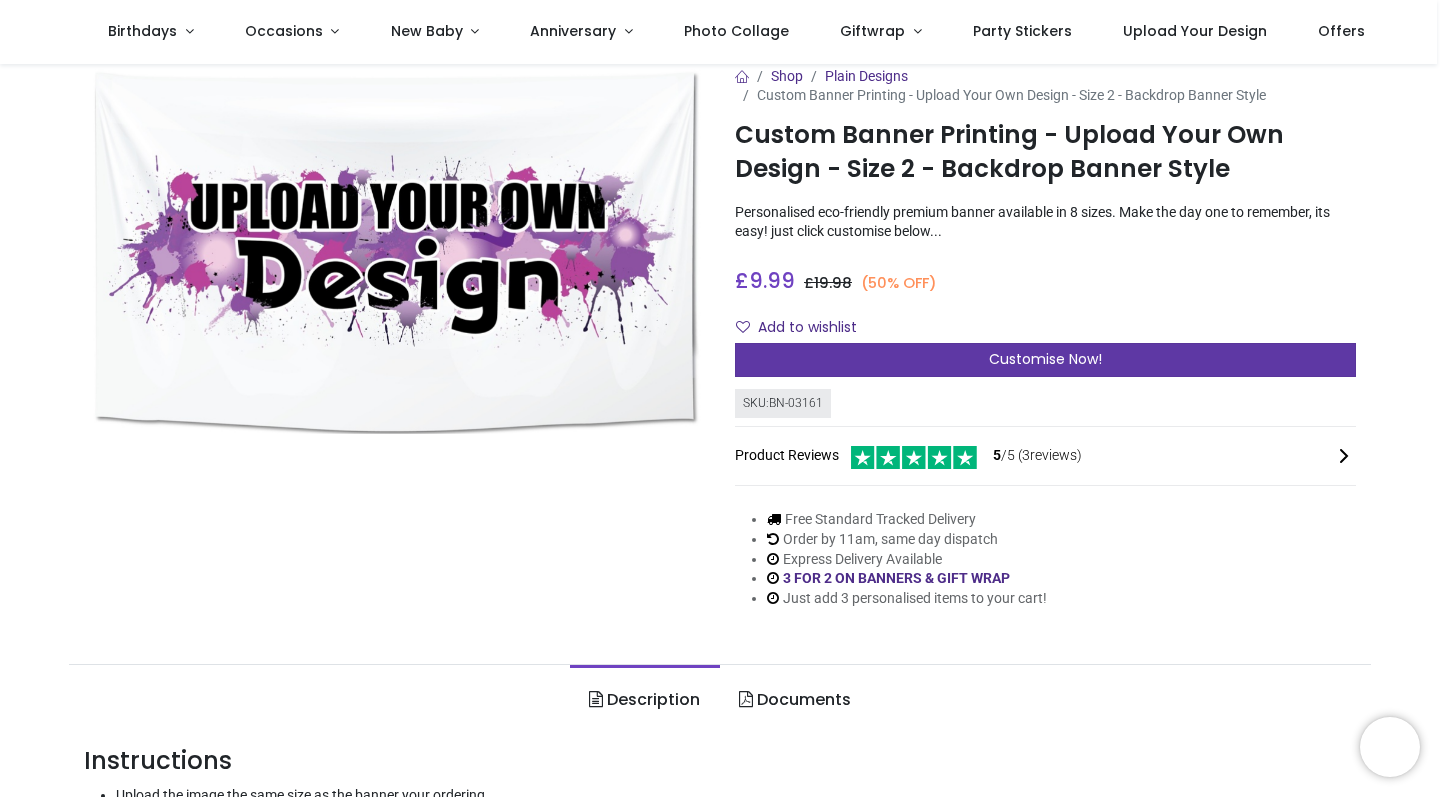 click on "Customise Now!" at bounding box center [1045, 359] 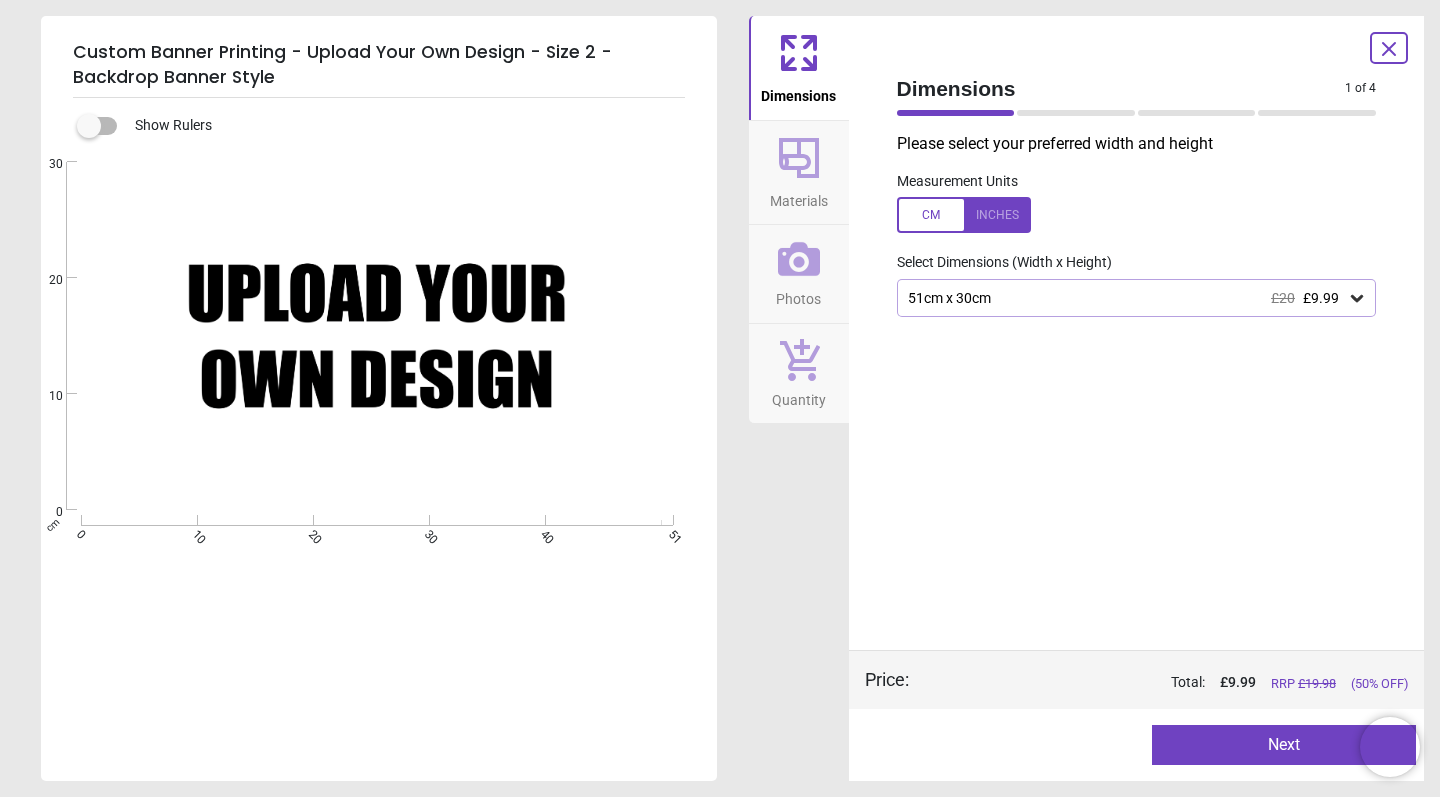 click 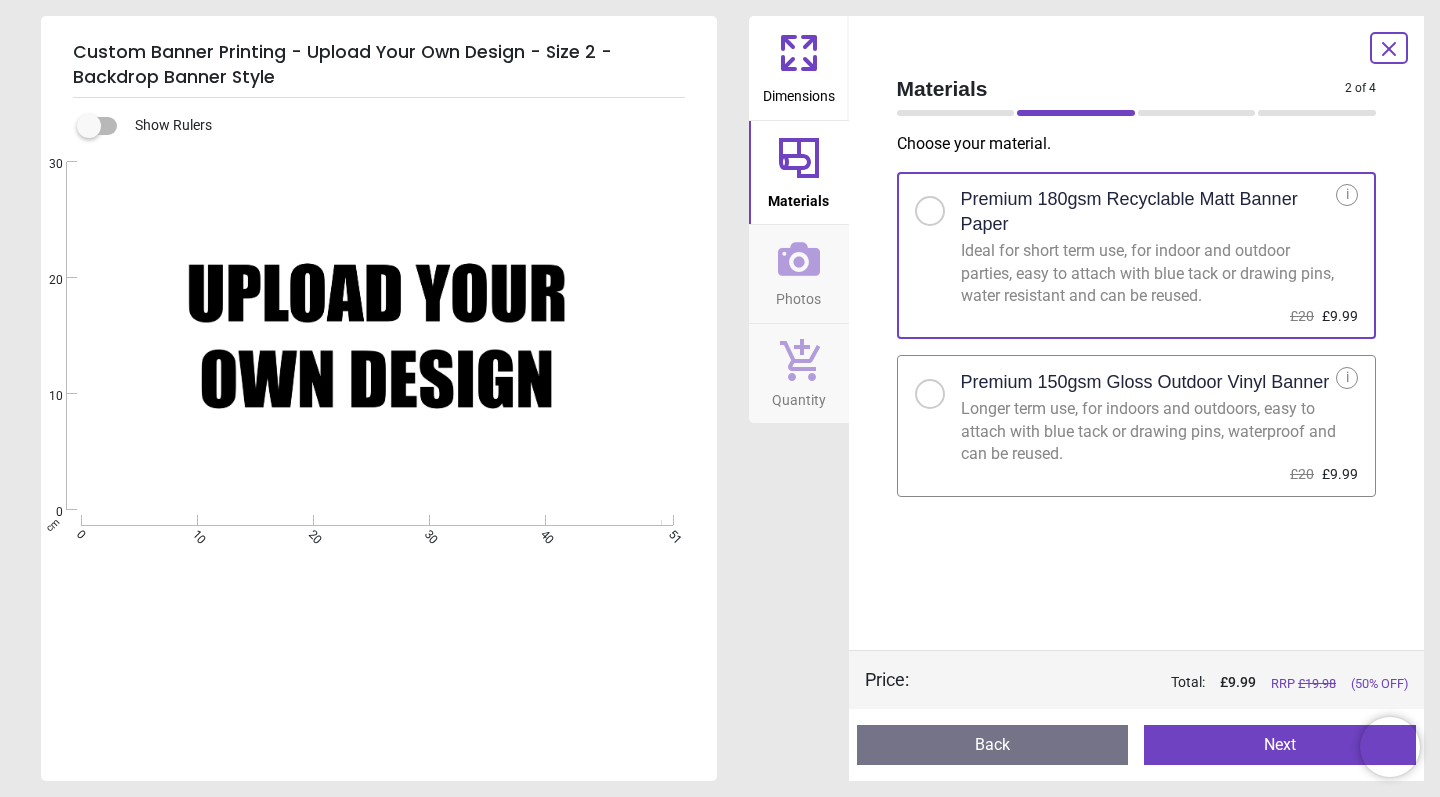 click 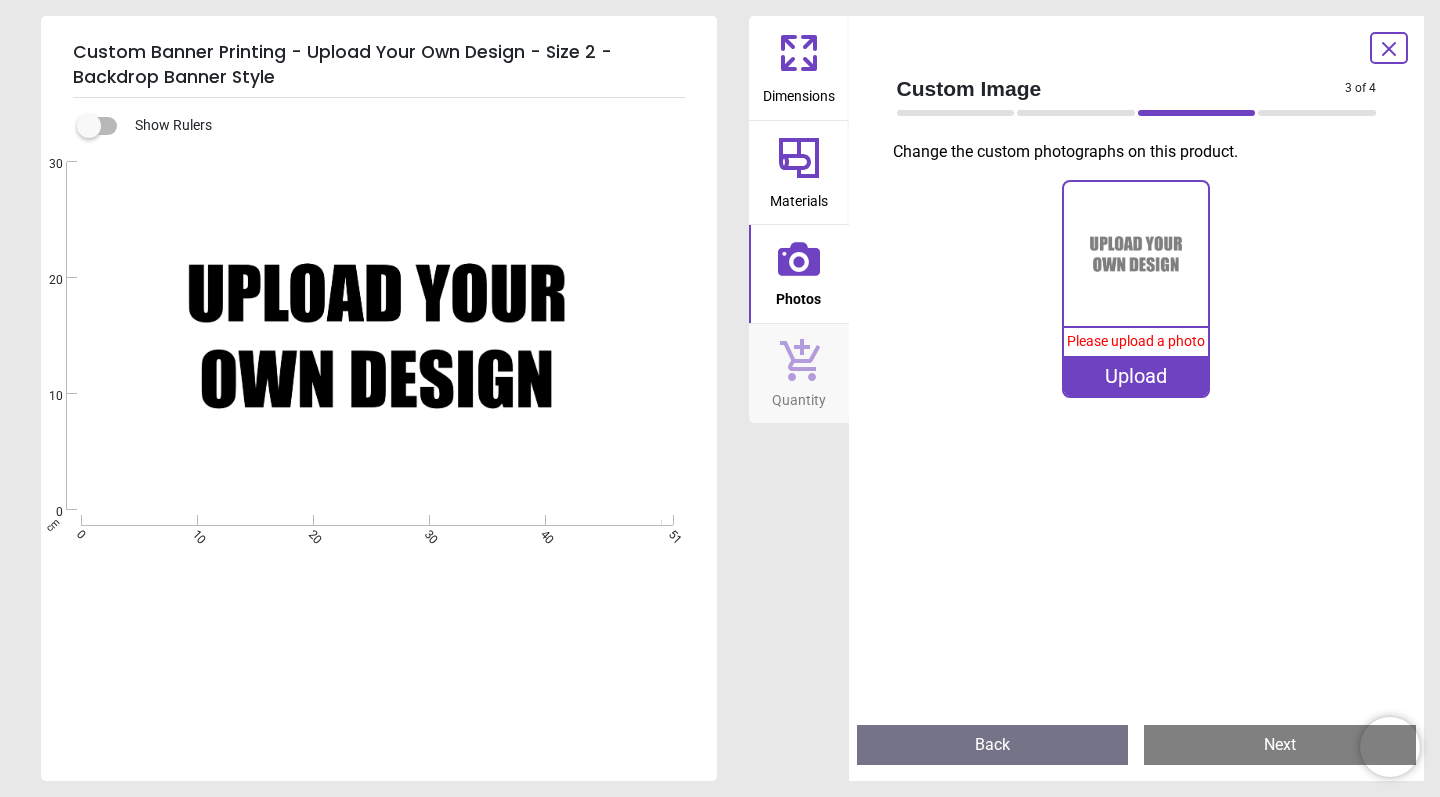 click on "Upload" at bounding box center (1136, 376) 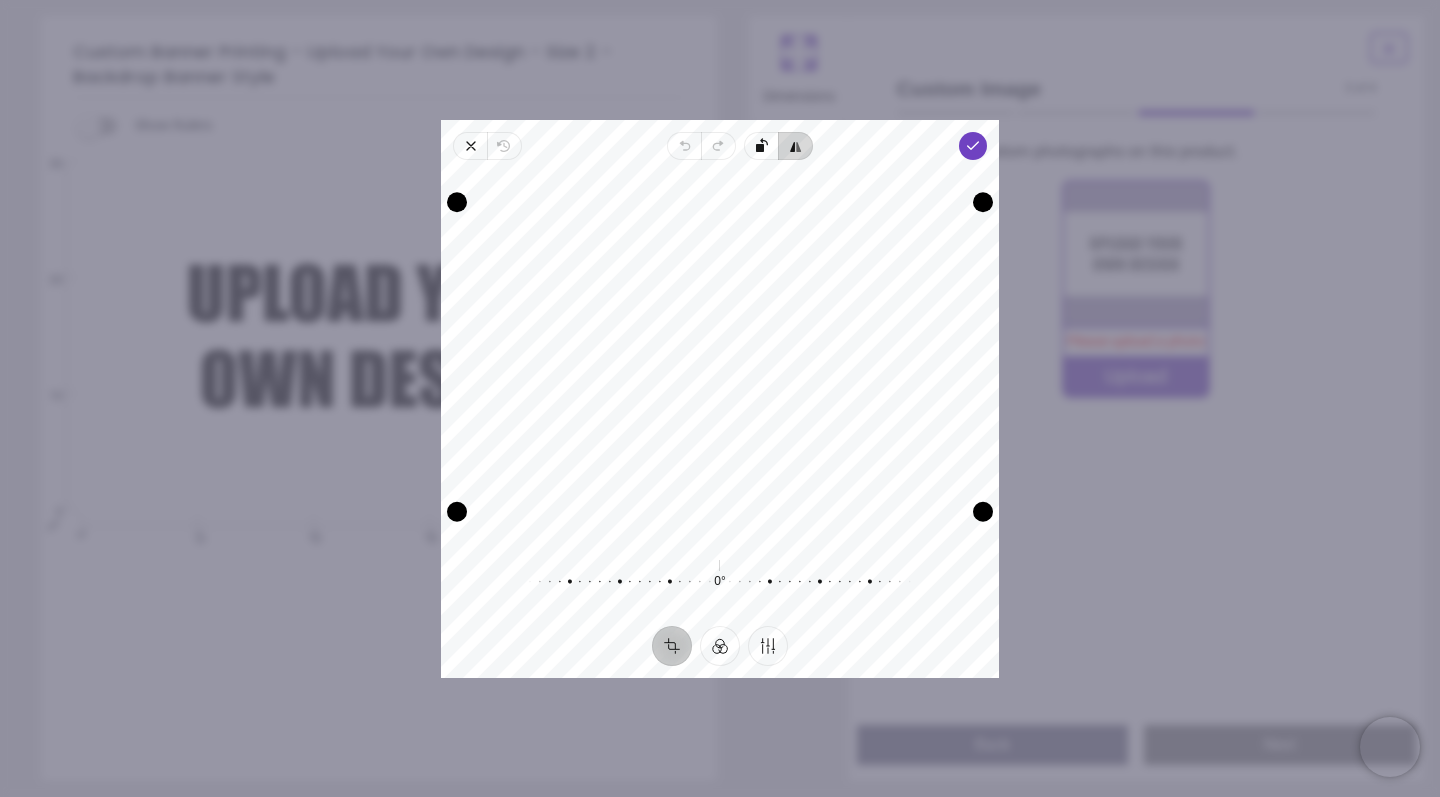 click 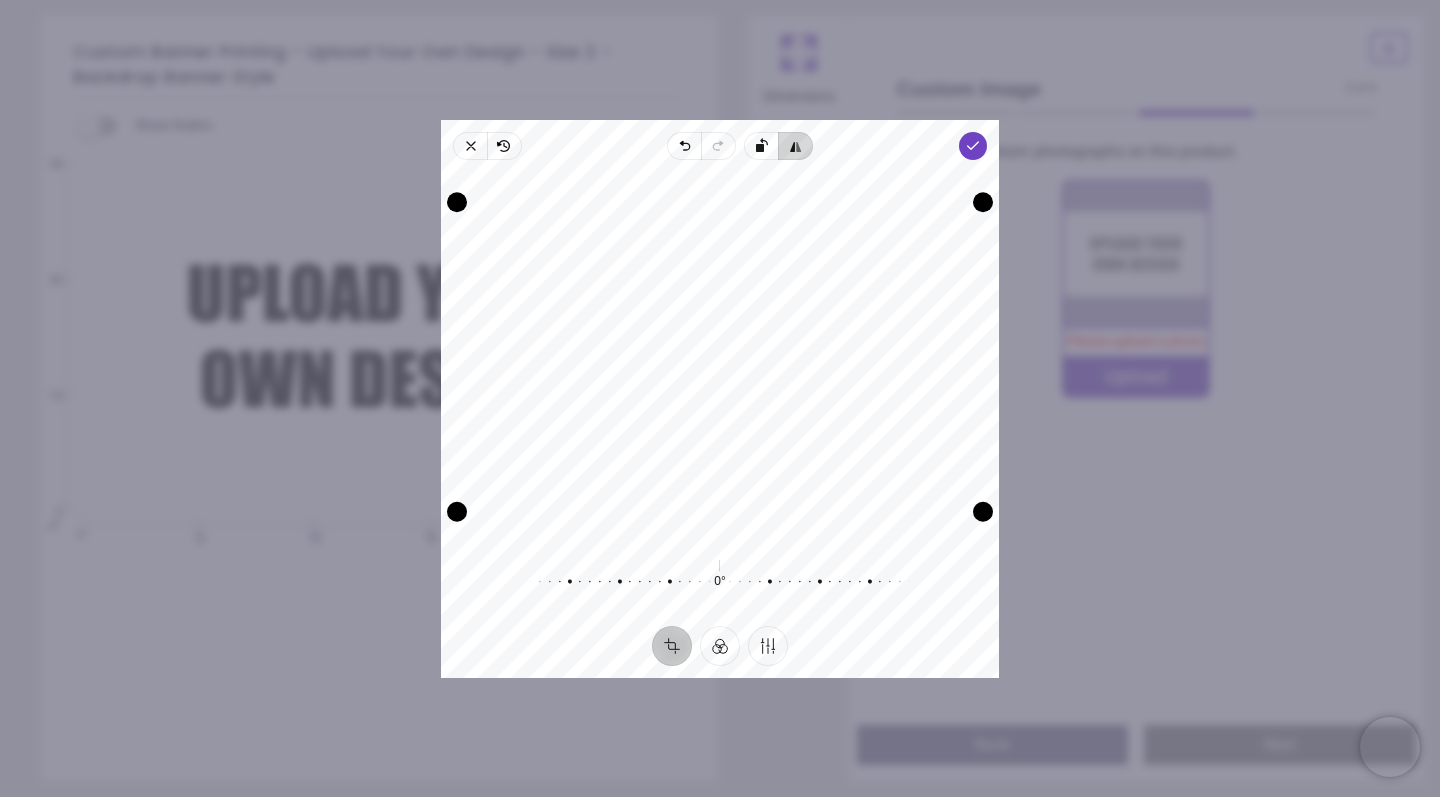 click 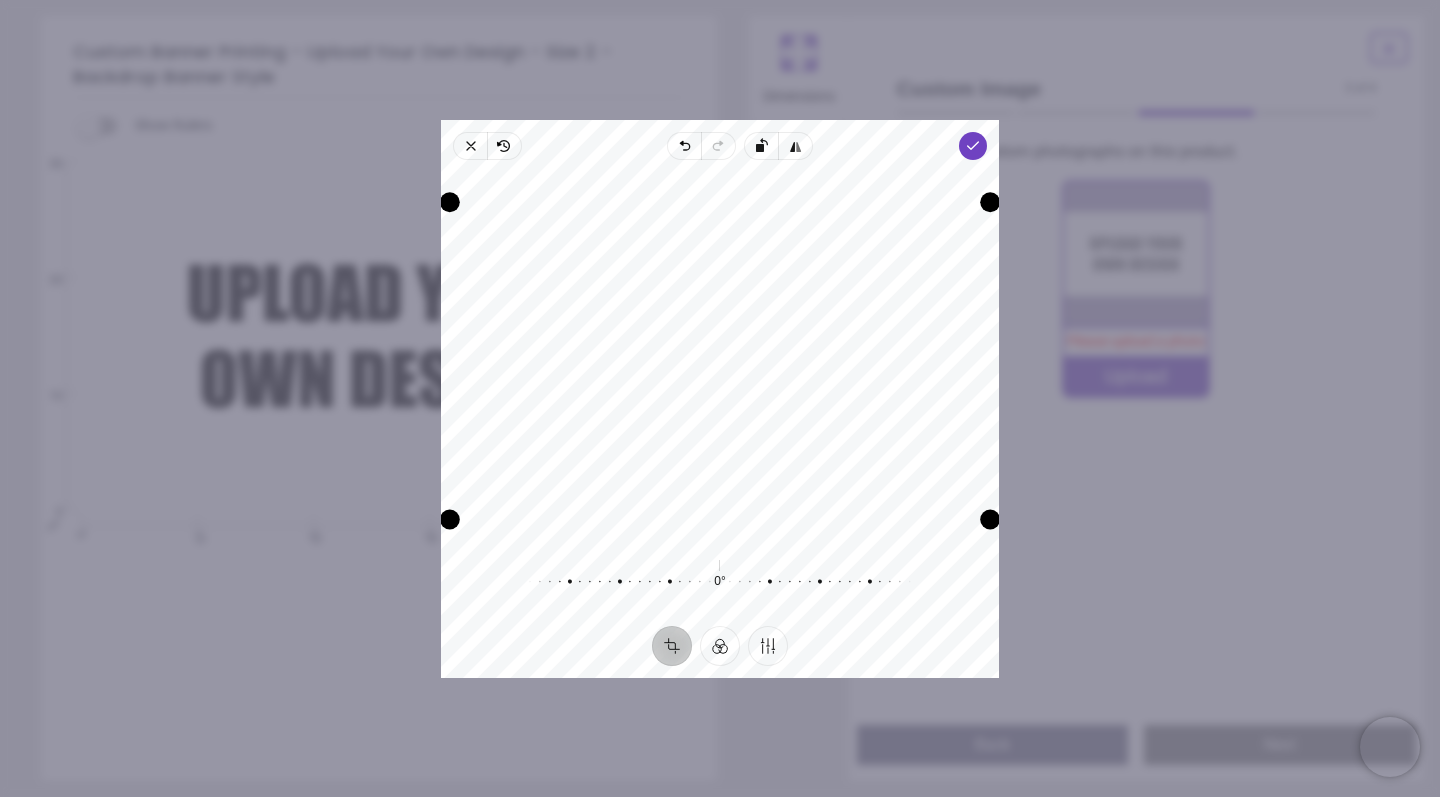drag, startPoint x: 737, startPoint y: 506, endPoint x: 737, endPoint y: 557, distance: 51 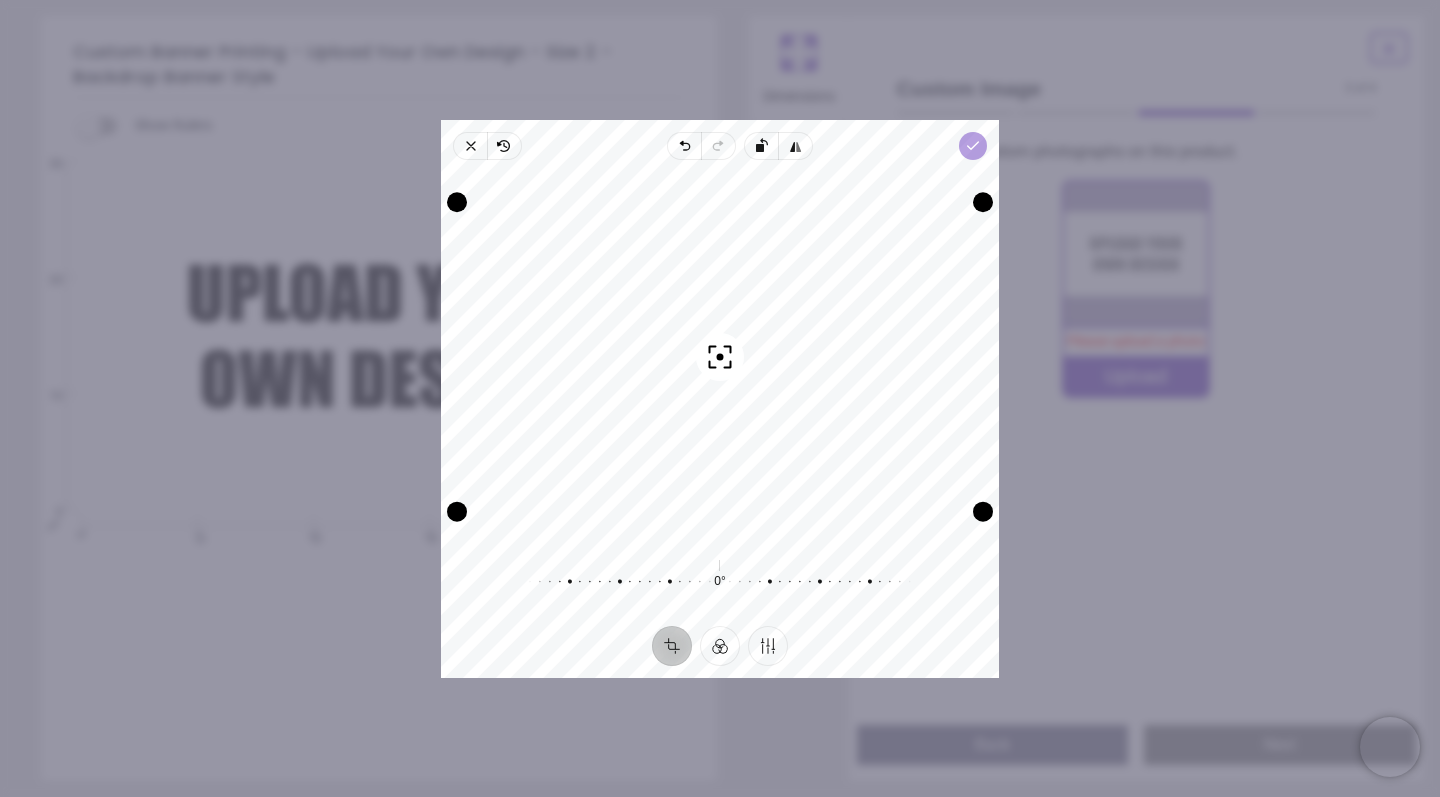 click 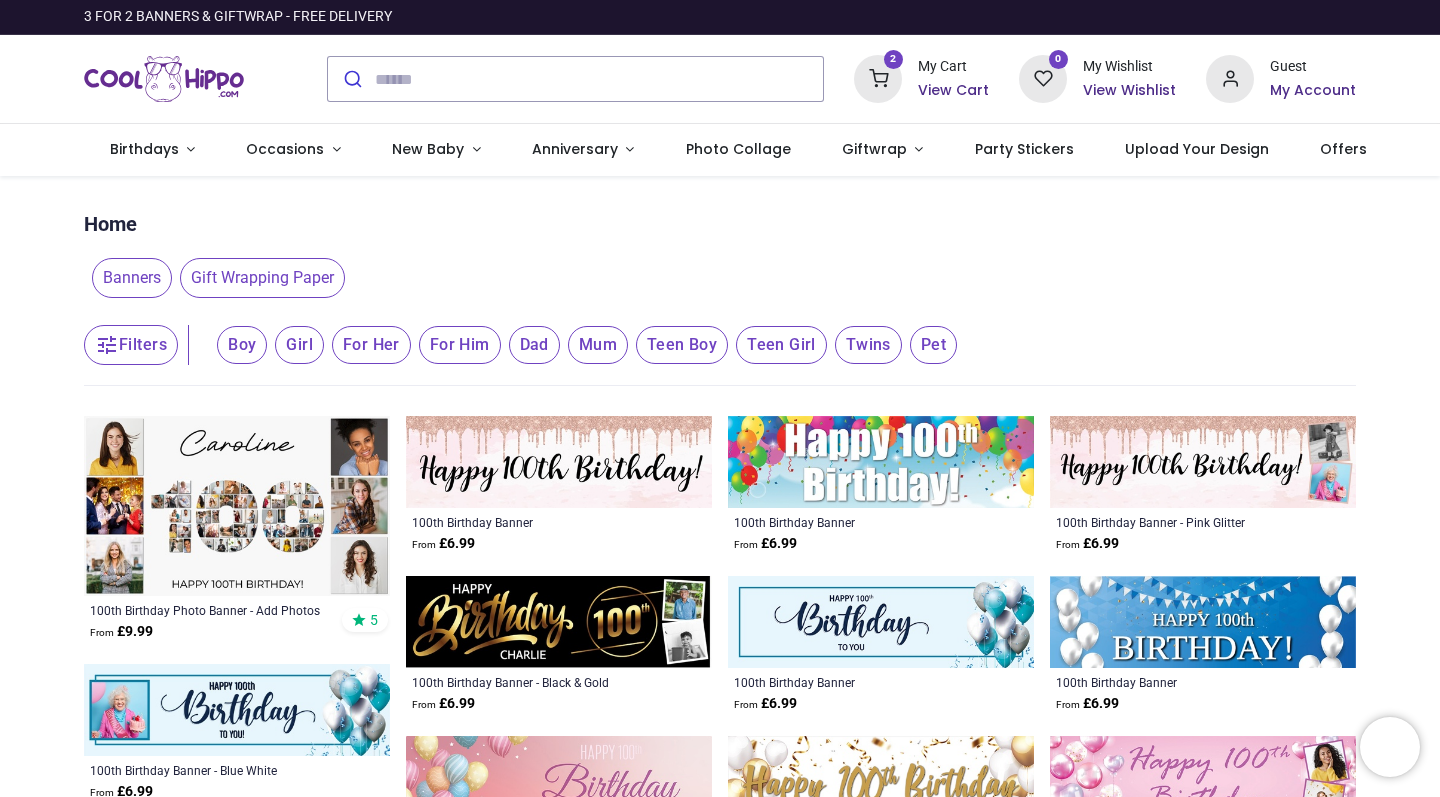 scroll, scrollTop: 0, scrollLeft: 0, axis: both 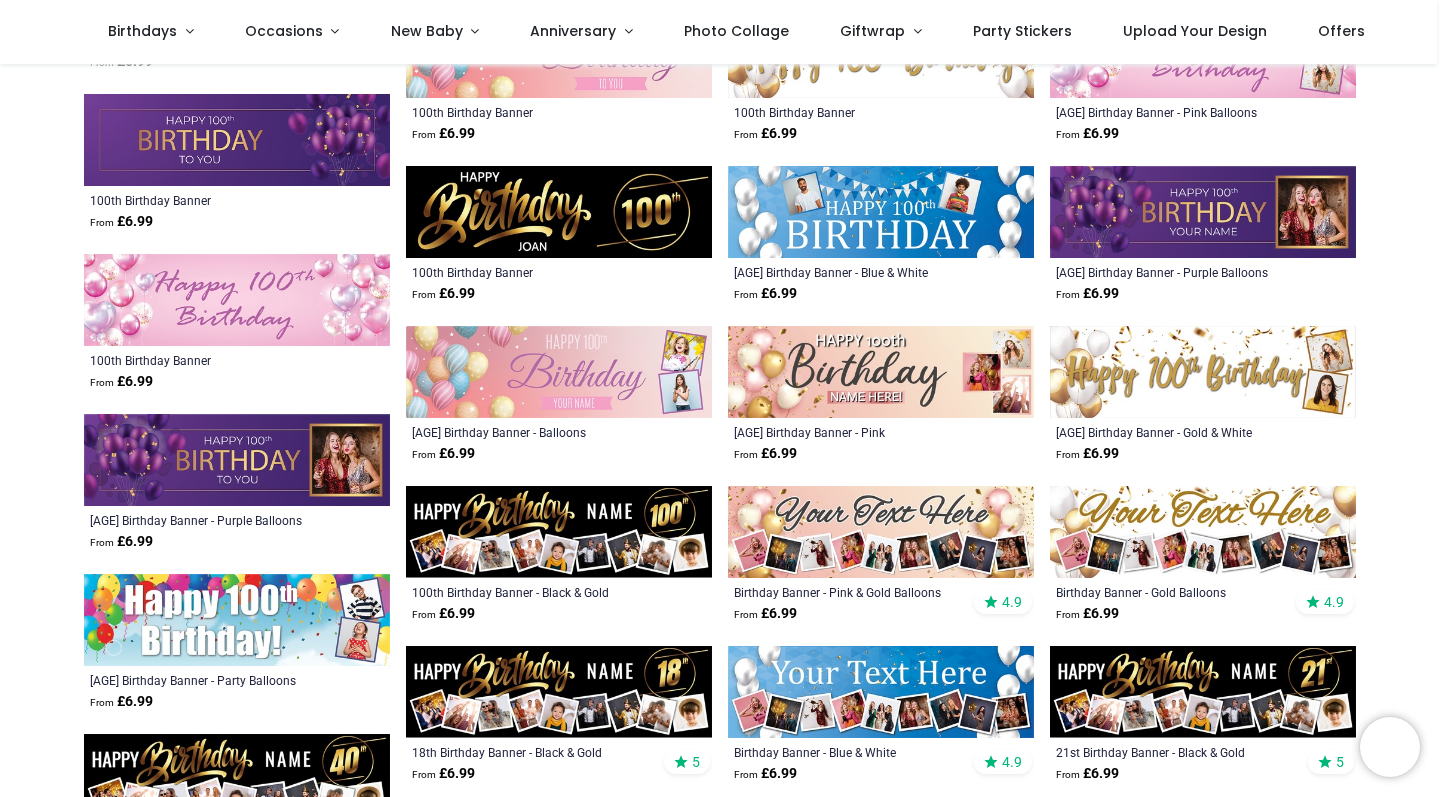 click at bounding box center [1203, 372] 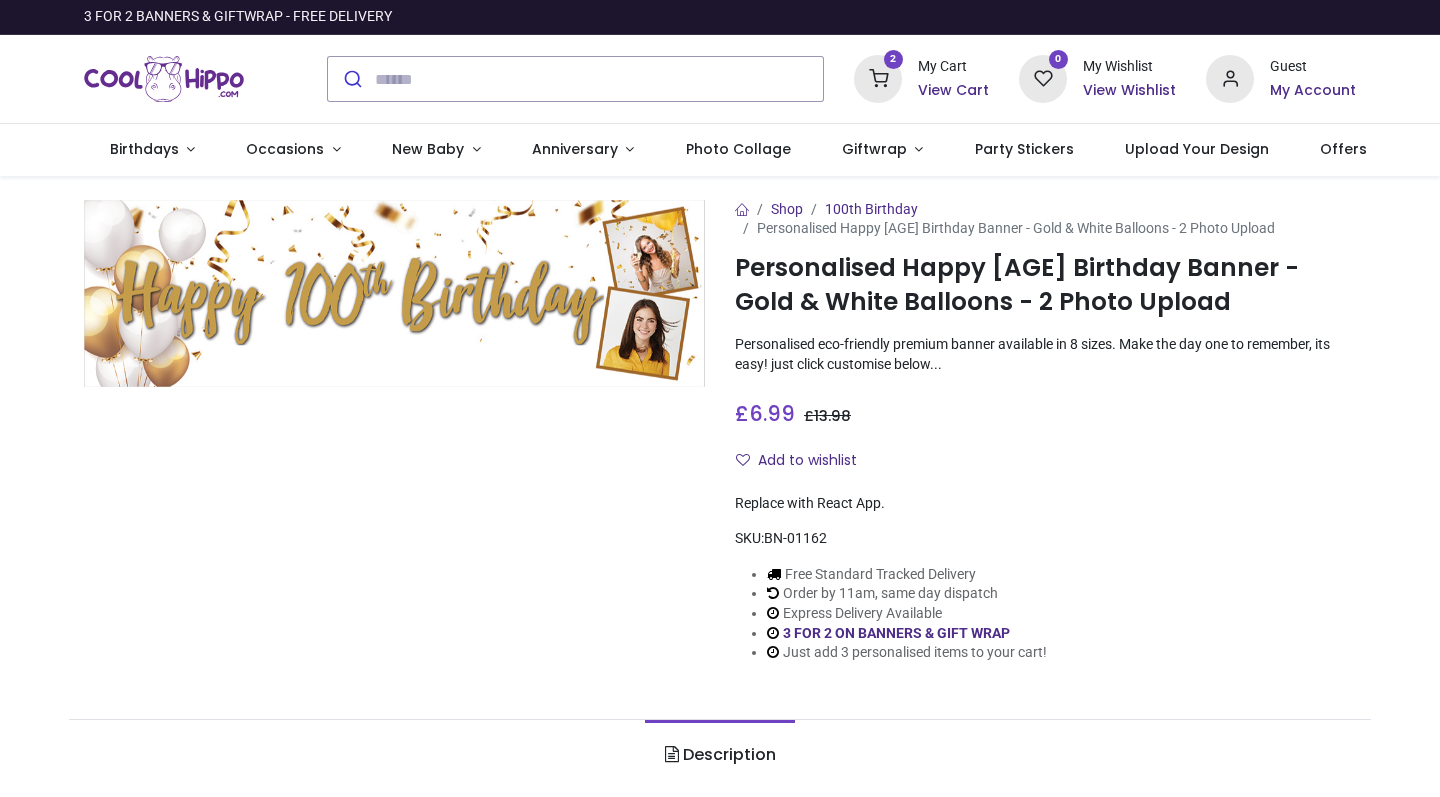 scroll, scrollTop: 0, scrollLeft: 0, axis: both 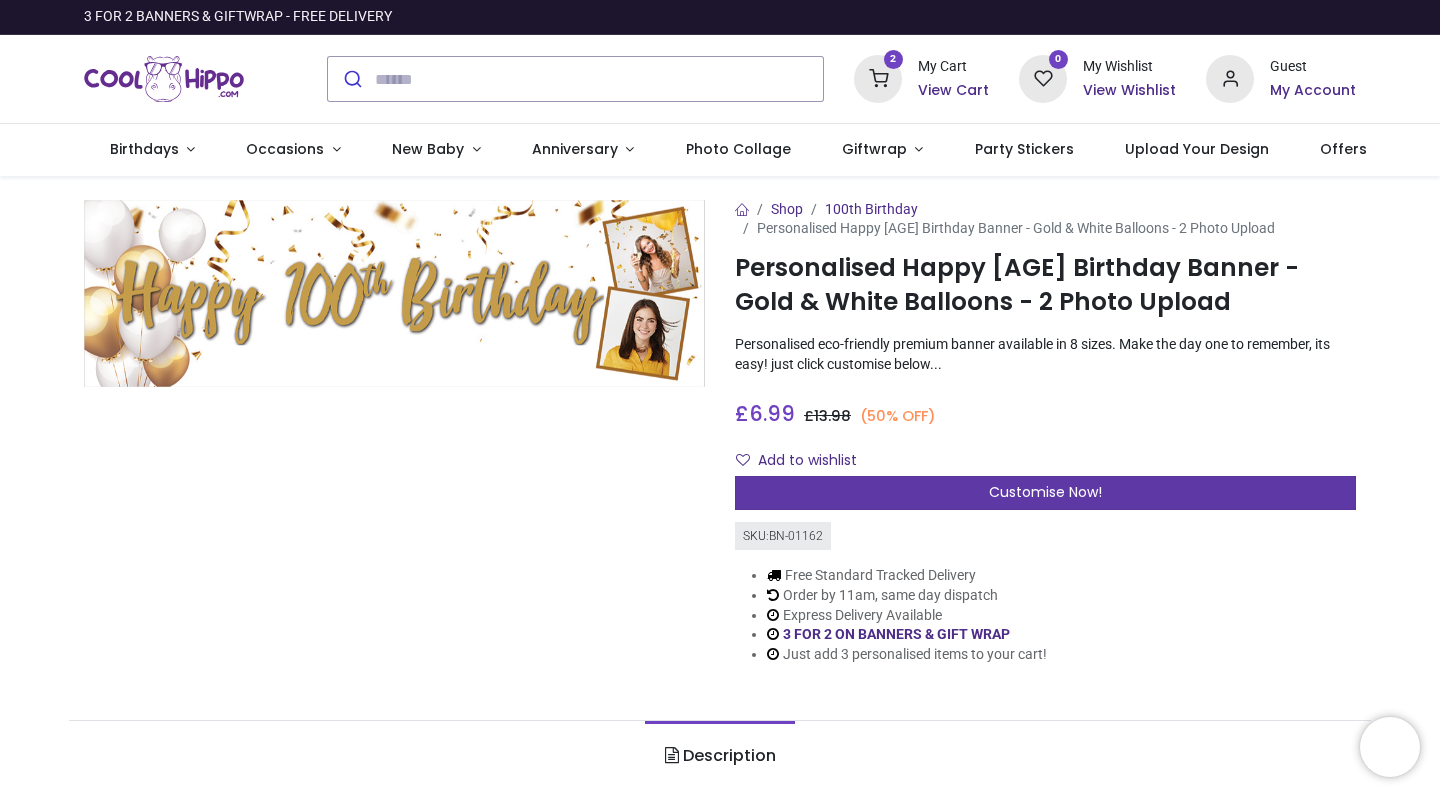 click on "Customise Now!" at bounding box center (1045, 492) 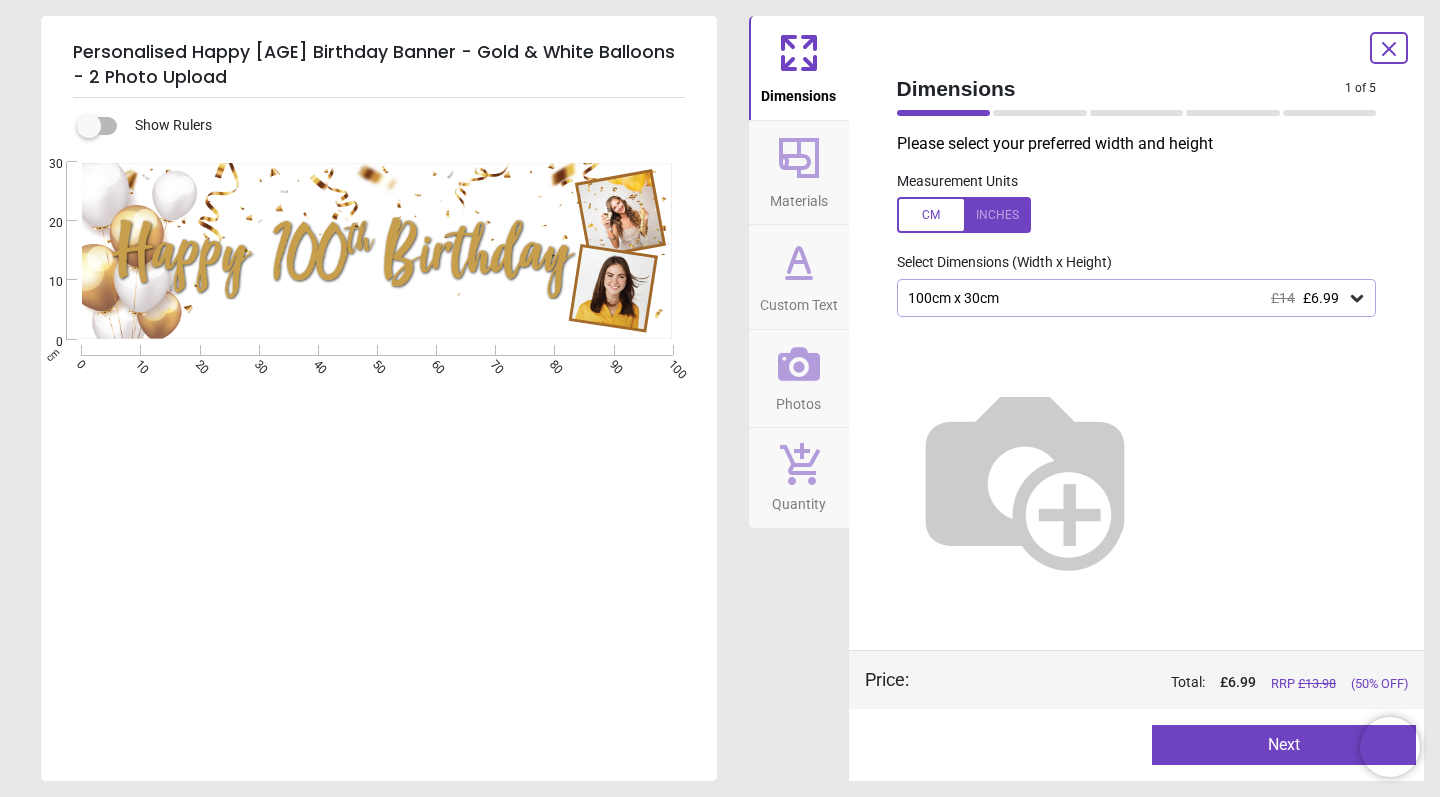 click 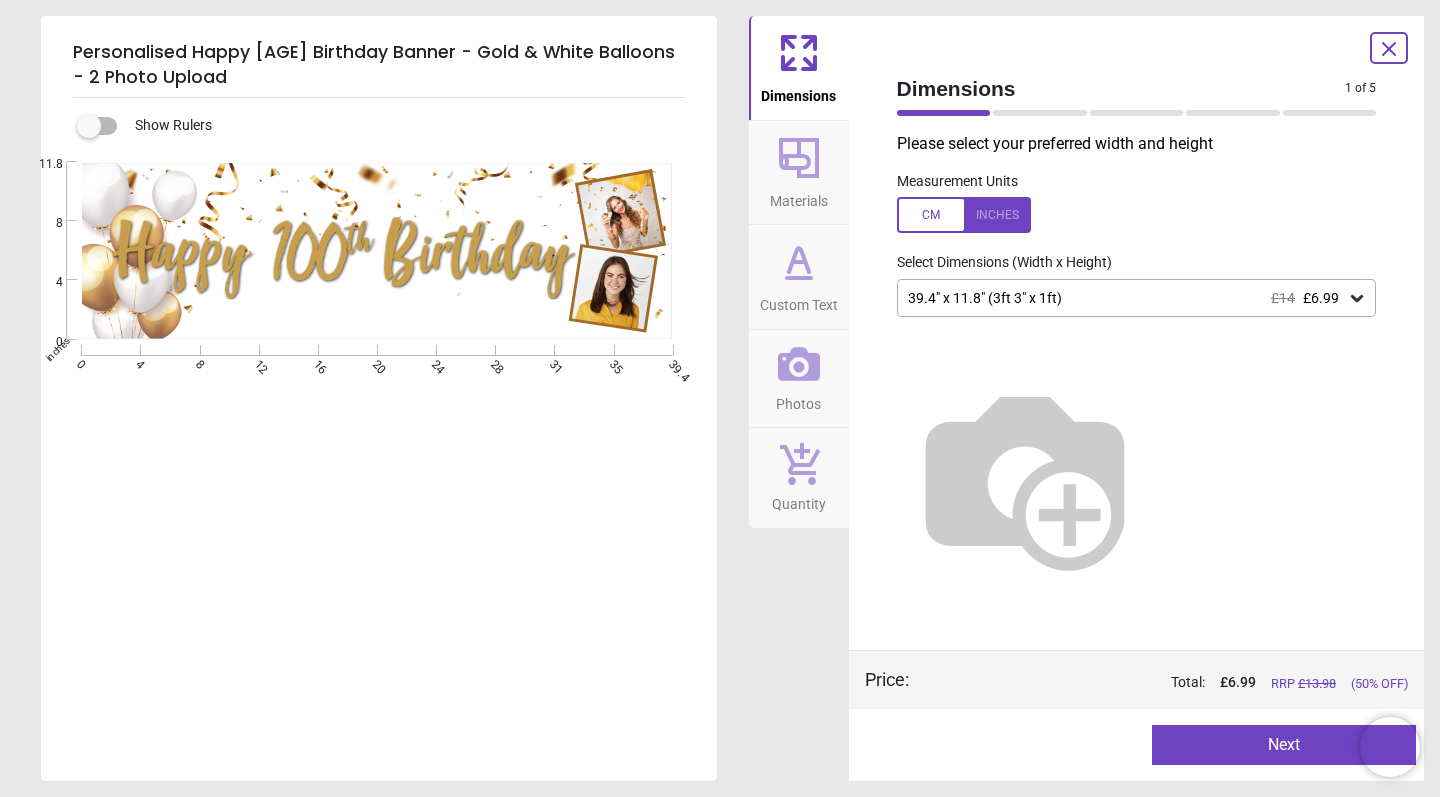 click 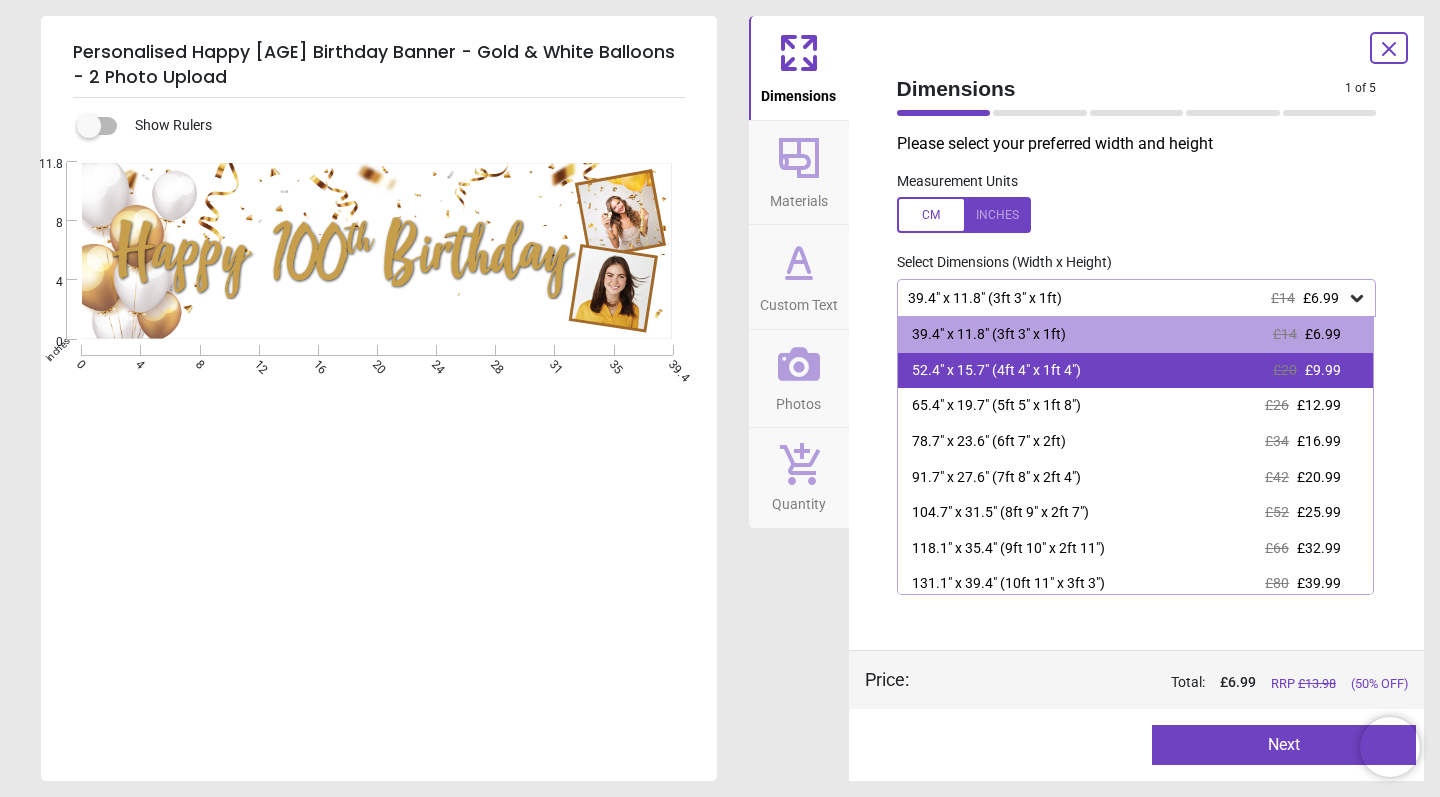 click on "52.4"  x  15.7"    (4ft 4" x 1ft 4")" at bounding box center (996, 371) 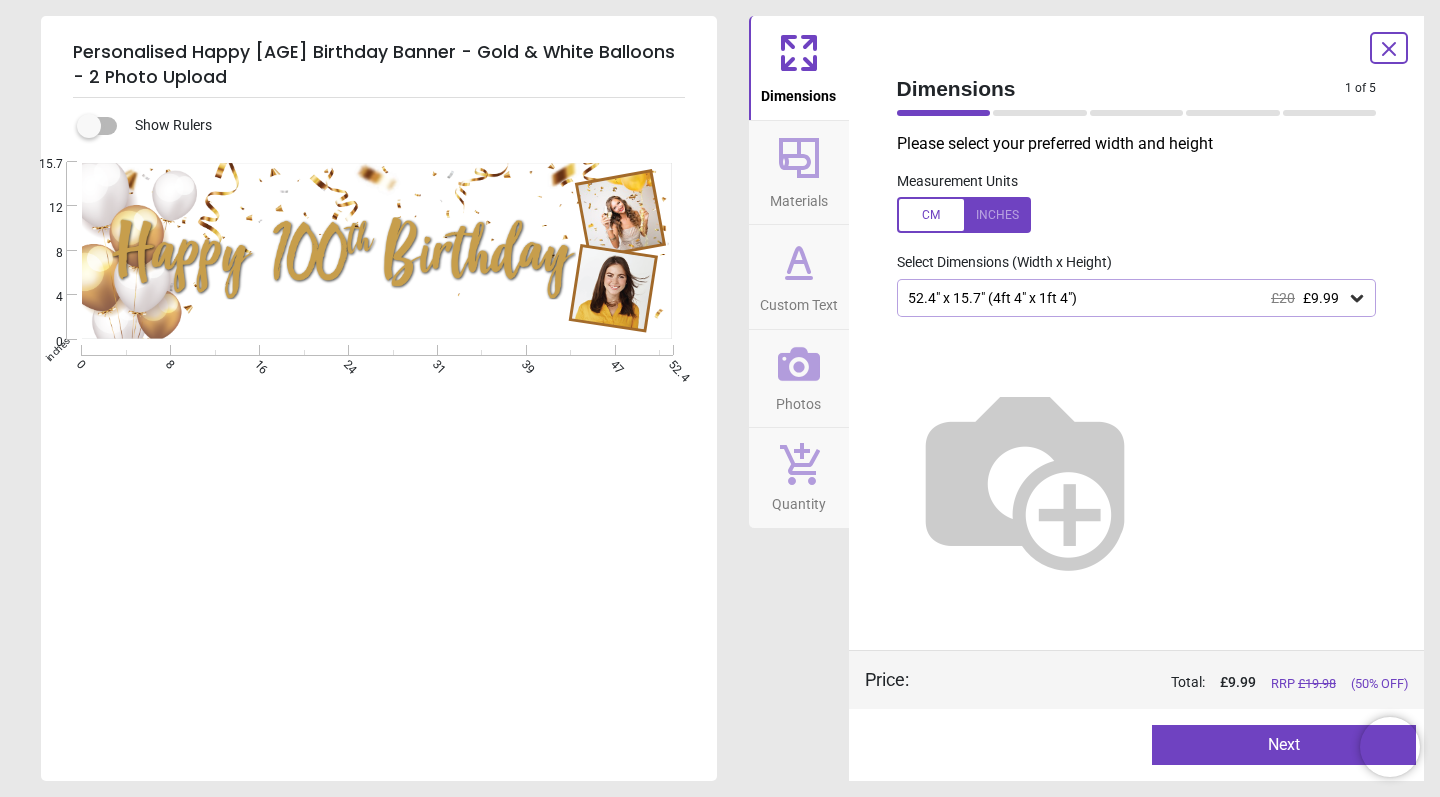 click 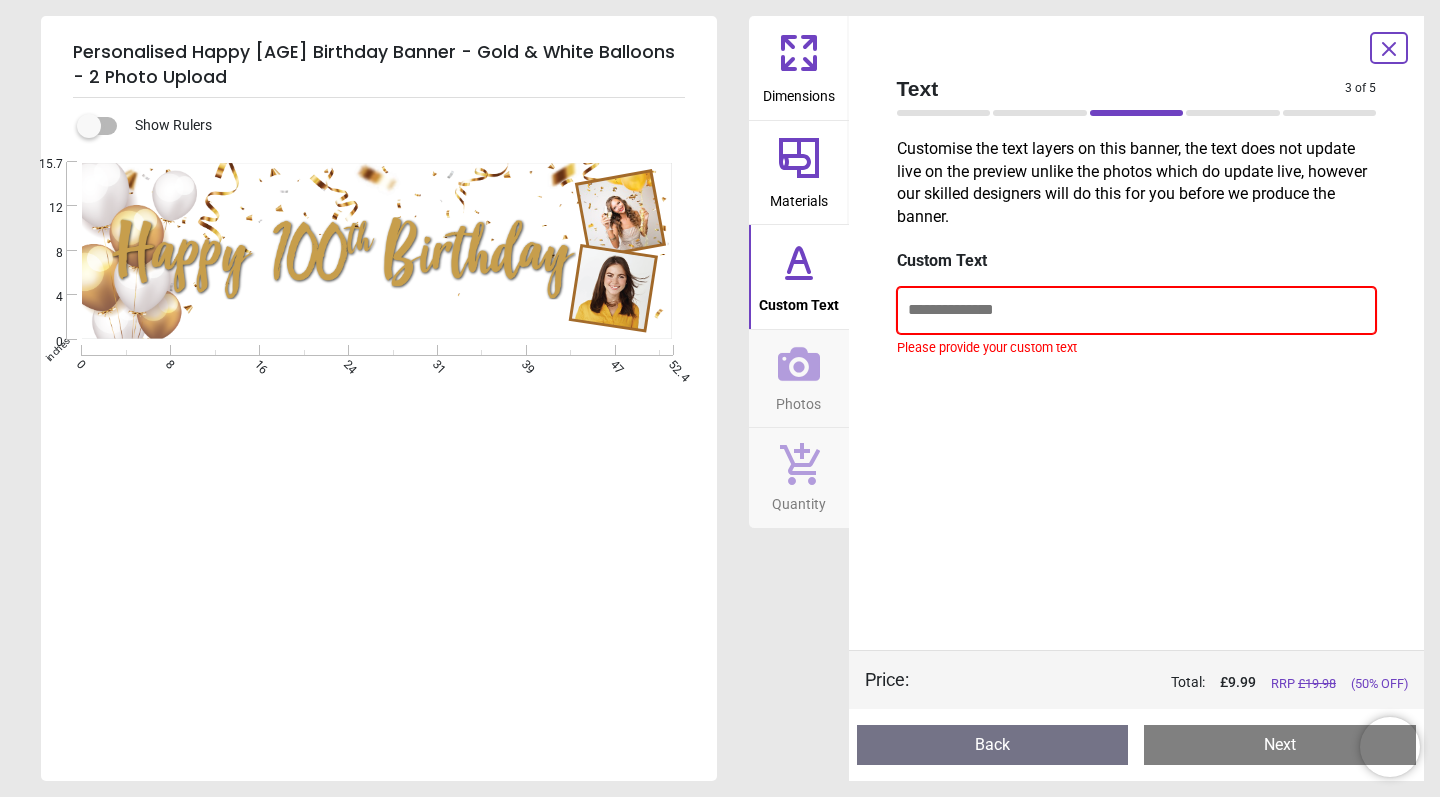 click at bounding box center (1137, 310) 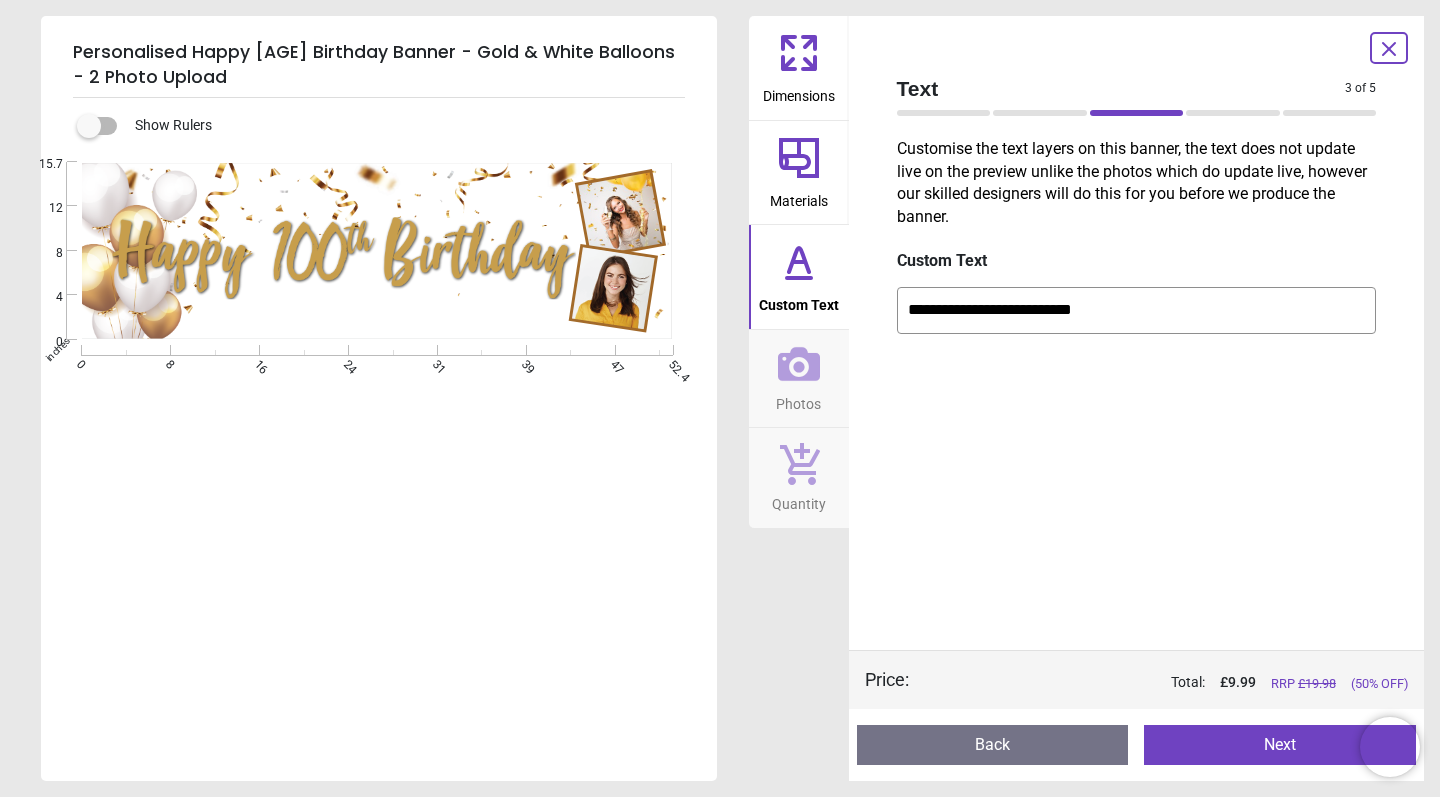 type on "**********" 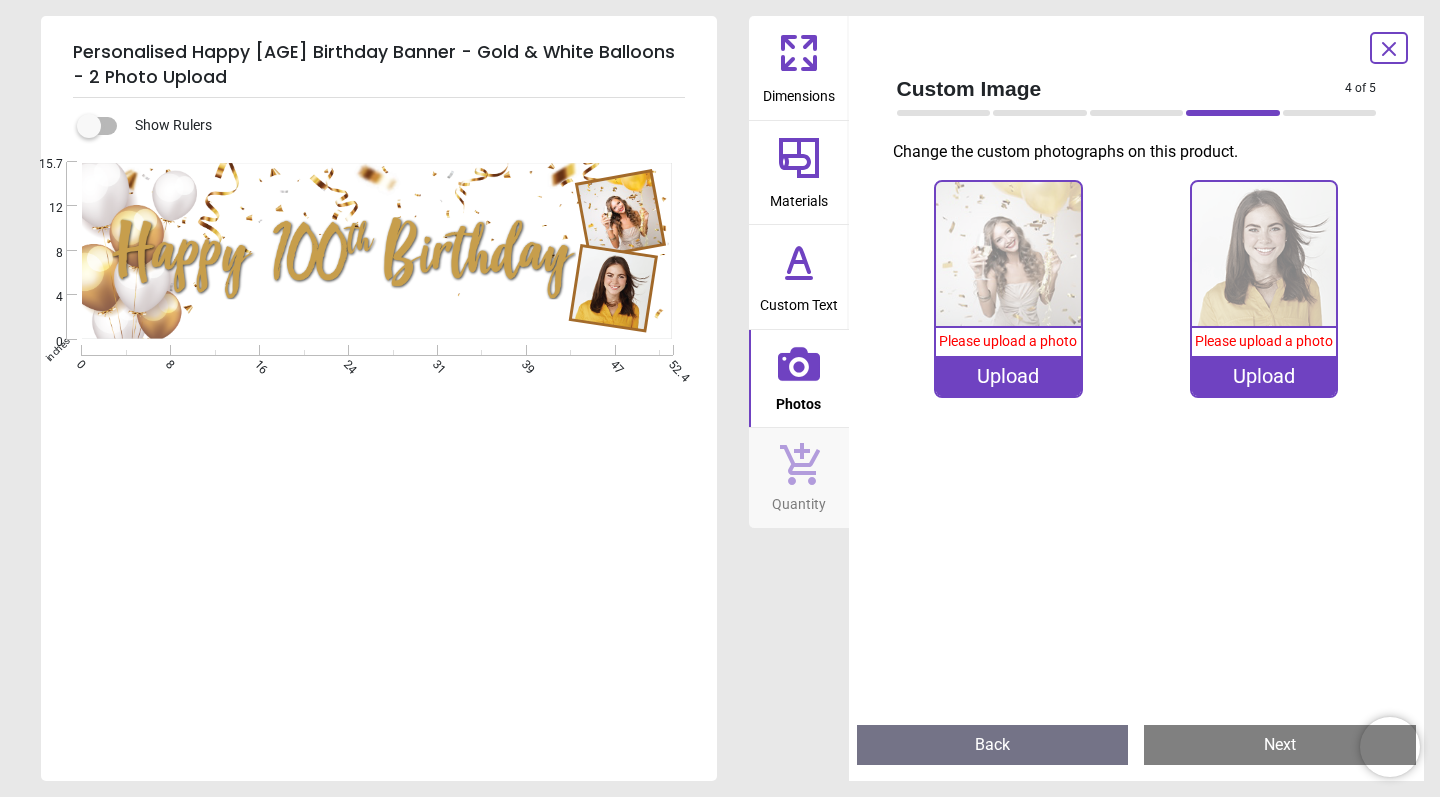 click on "Upload" at bounding box center [1008, 376] 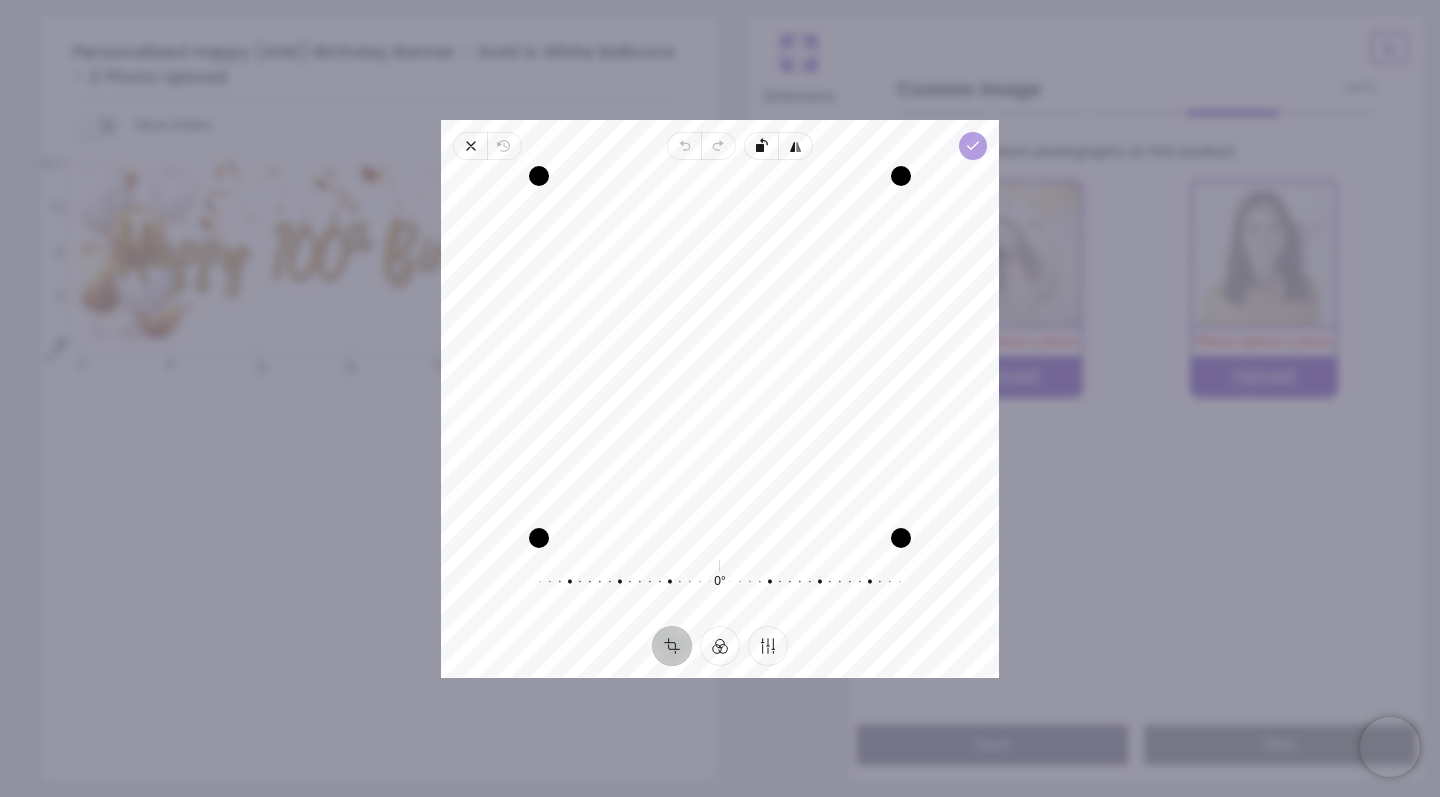 click 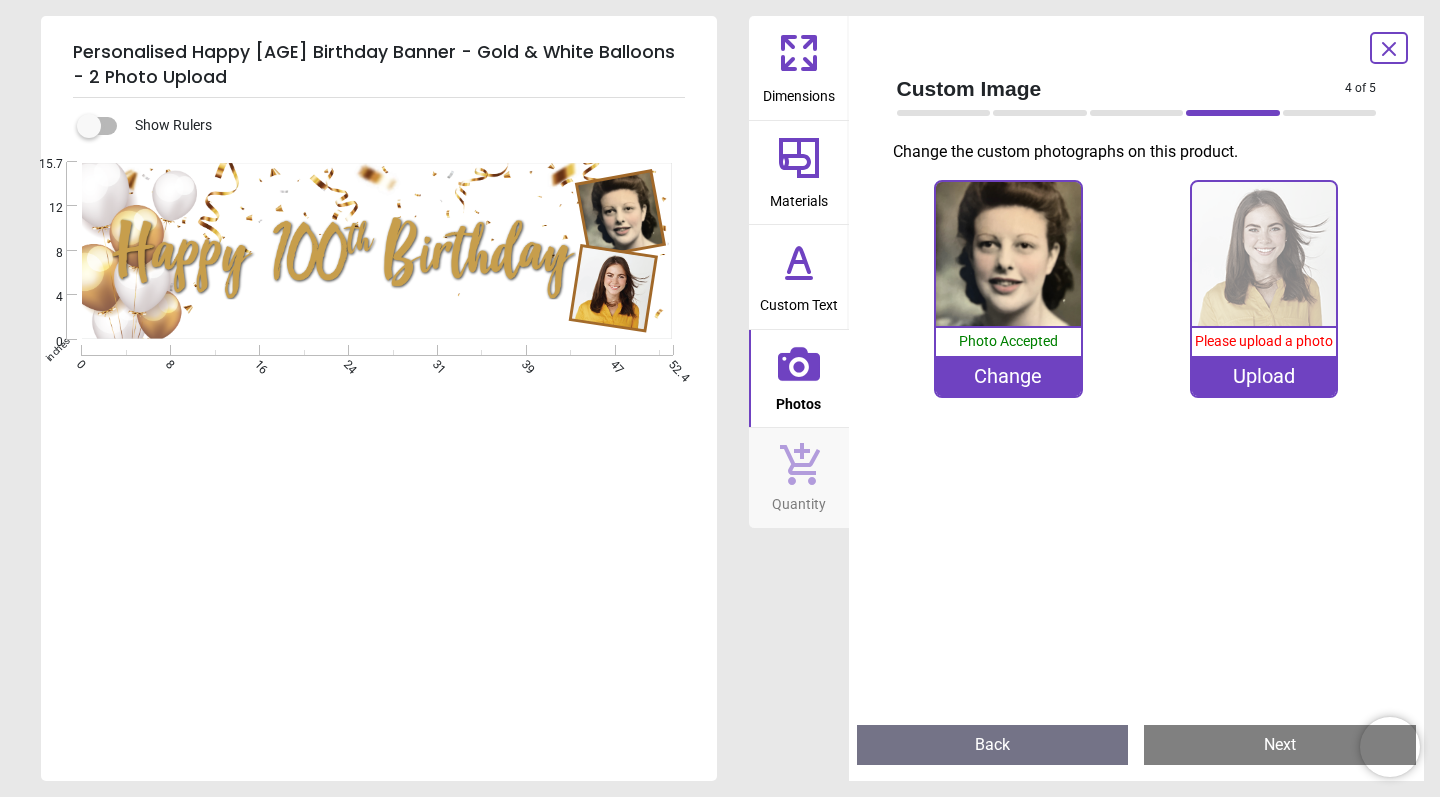 click on "Upload" at bounding box center [1264, 376] 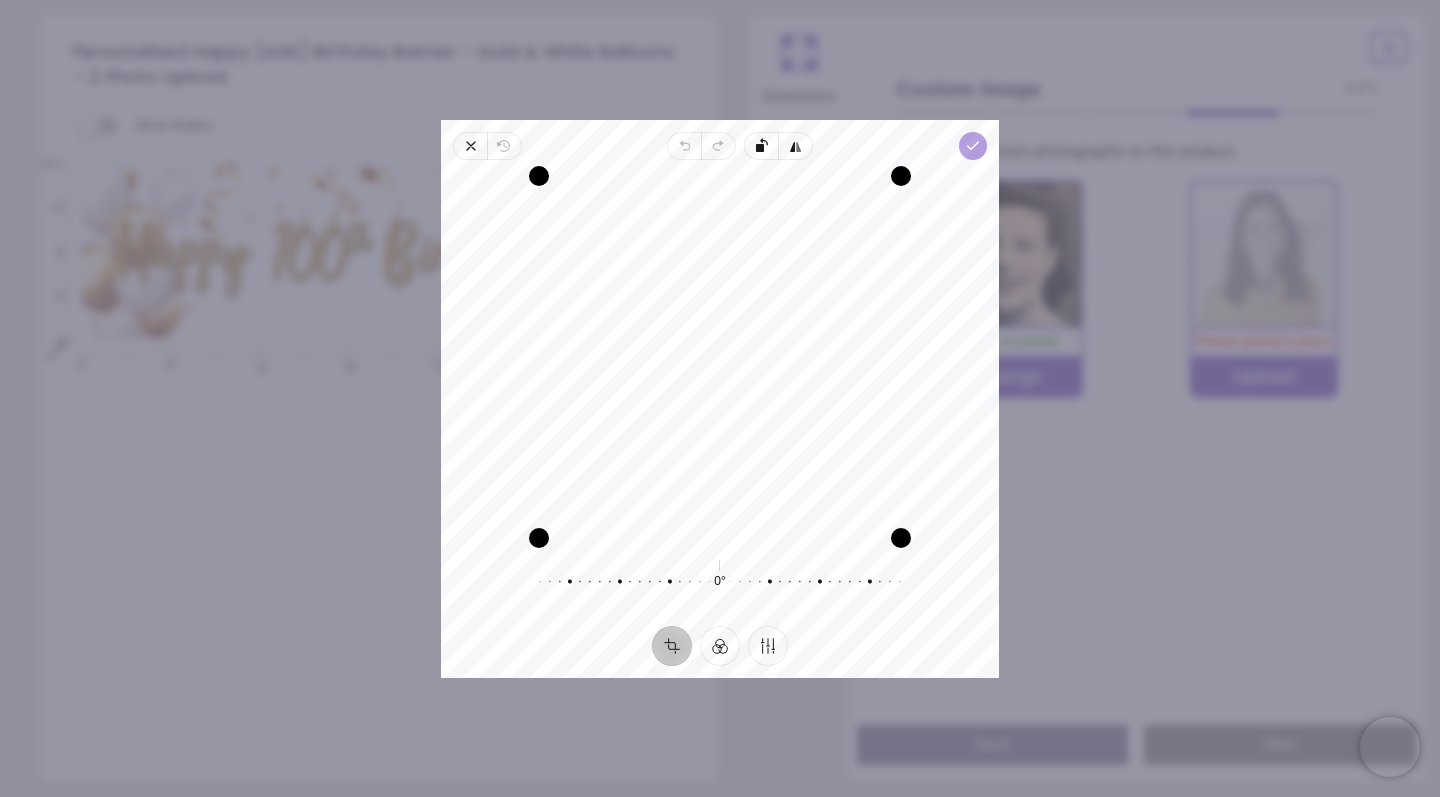 click 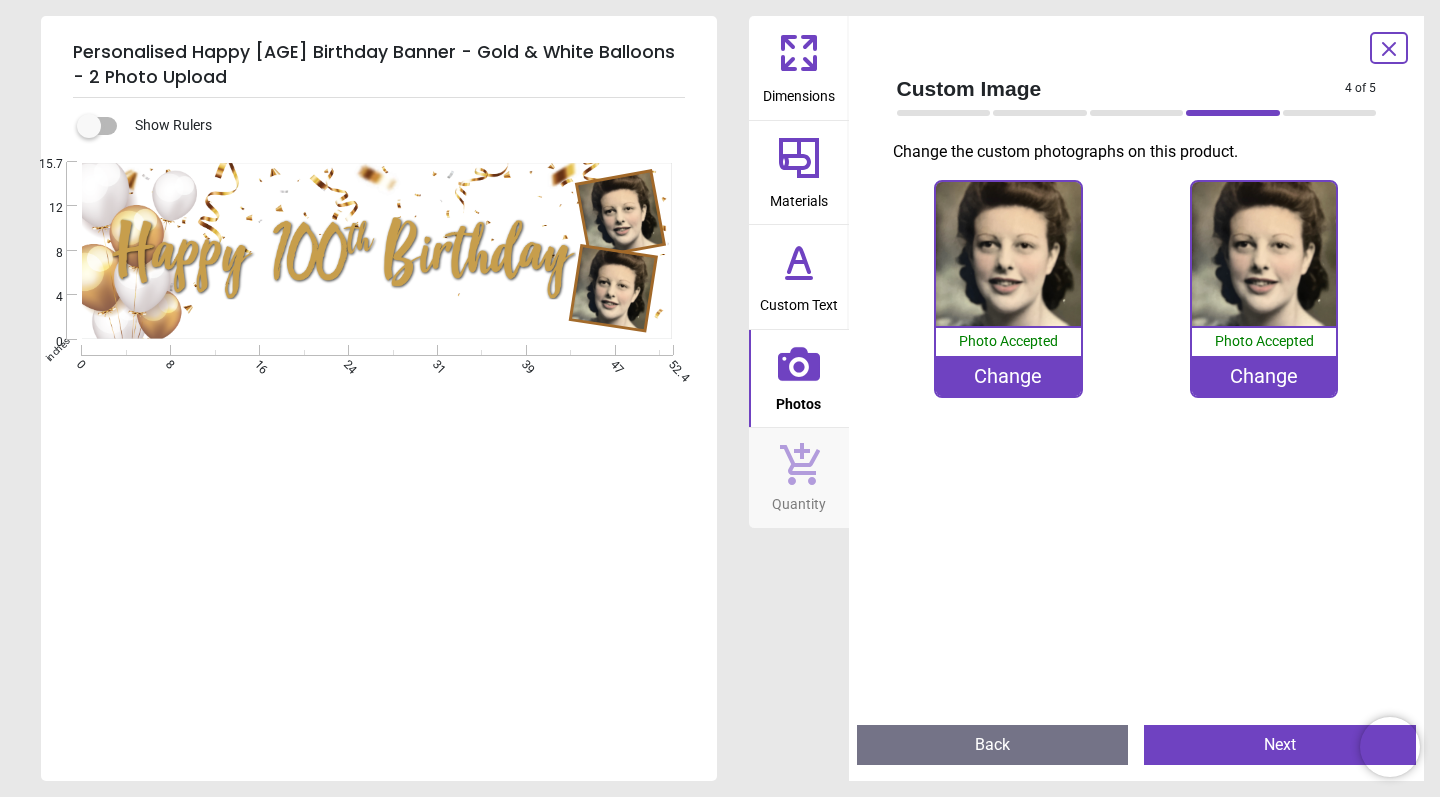 click on "Change" at bounding box center (1008, 376) 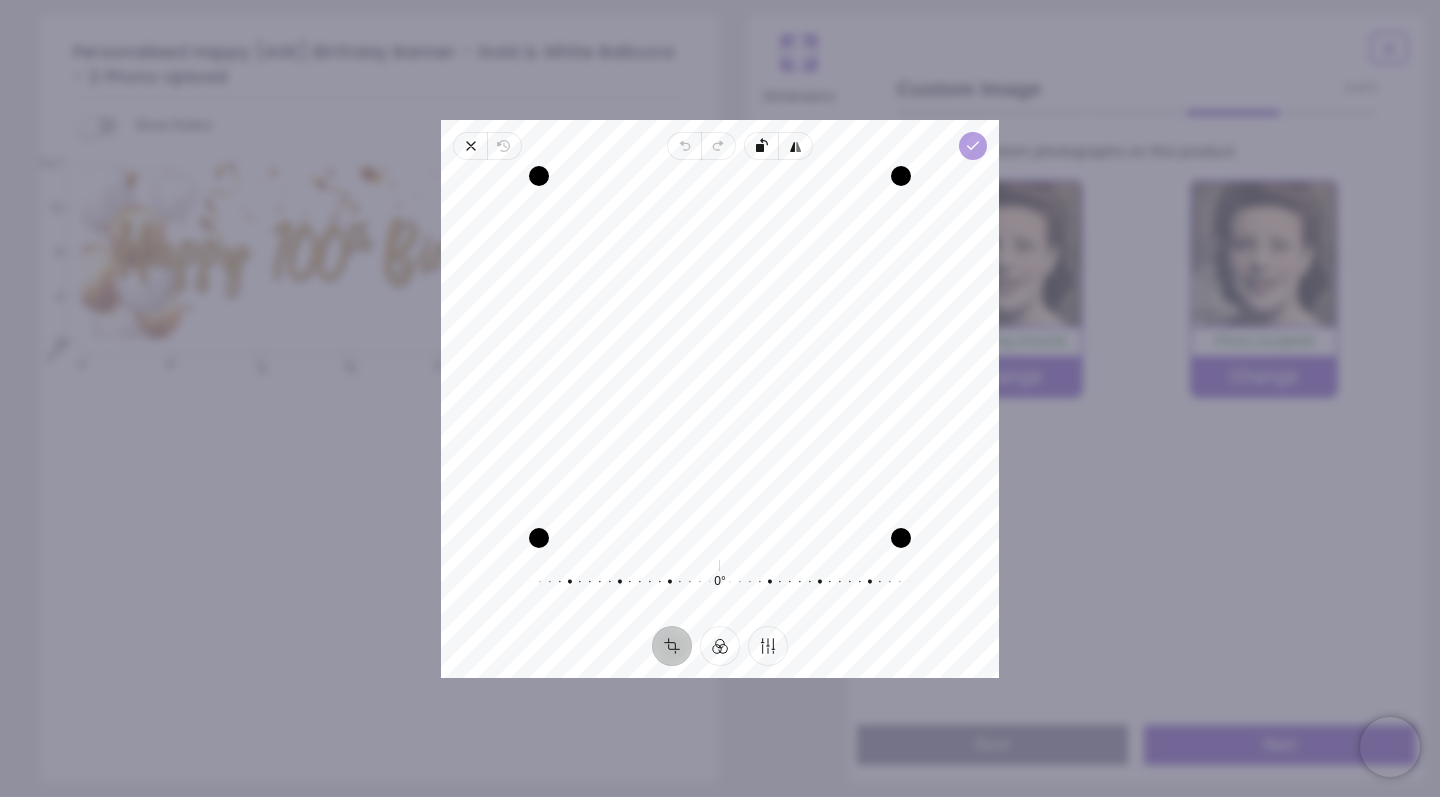 click 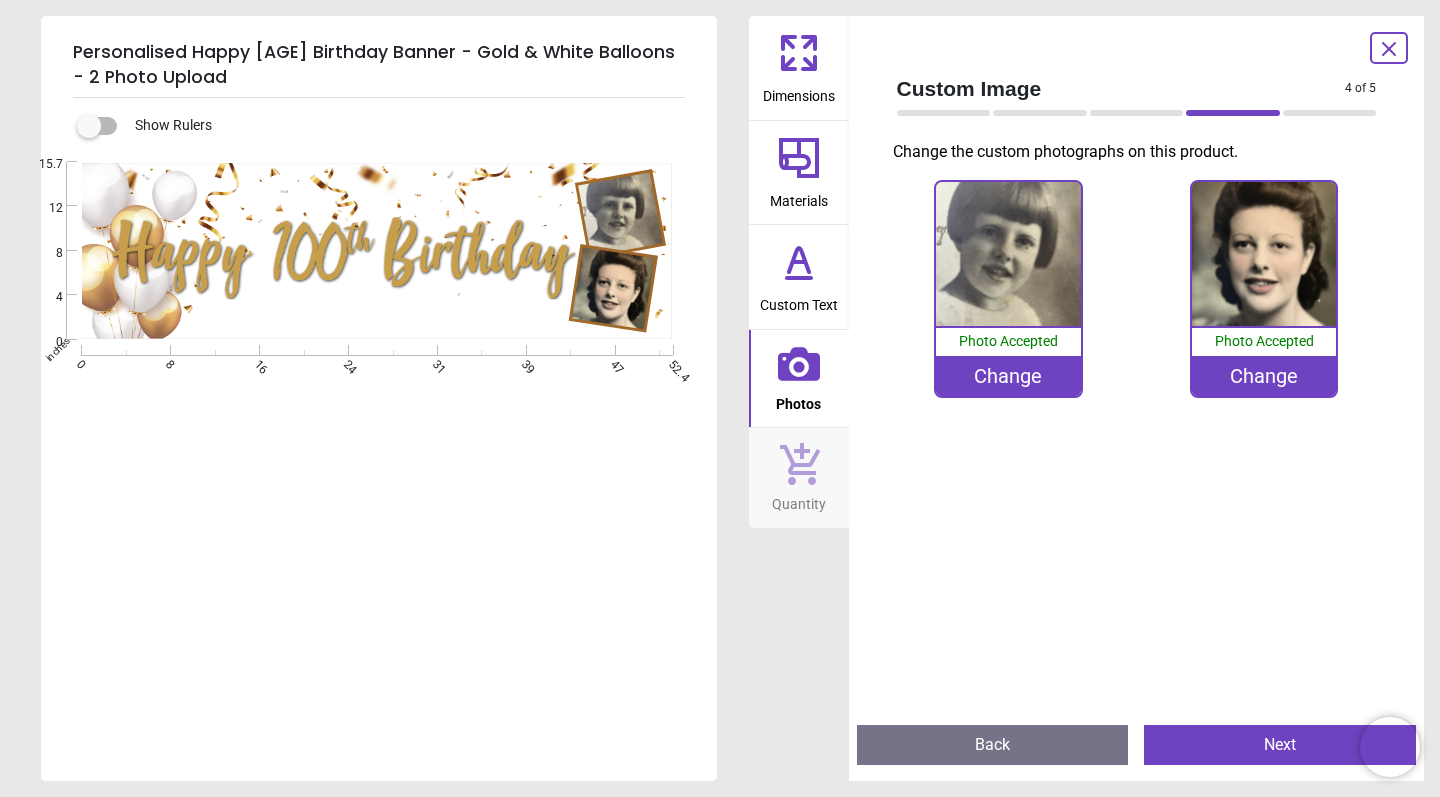 click on "Change" at bounding box center (1008, 376) 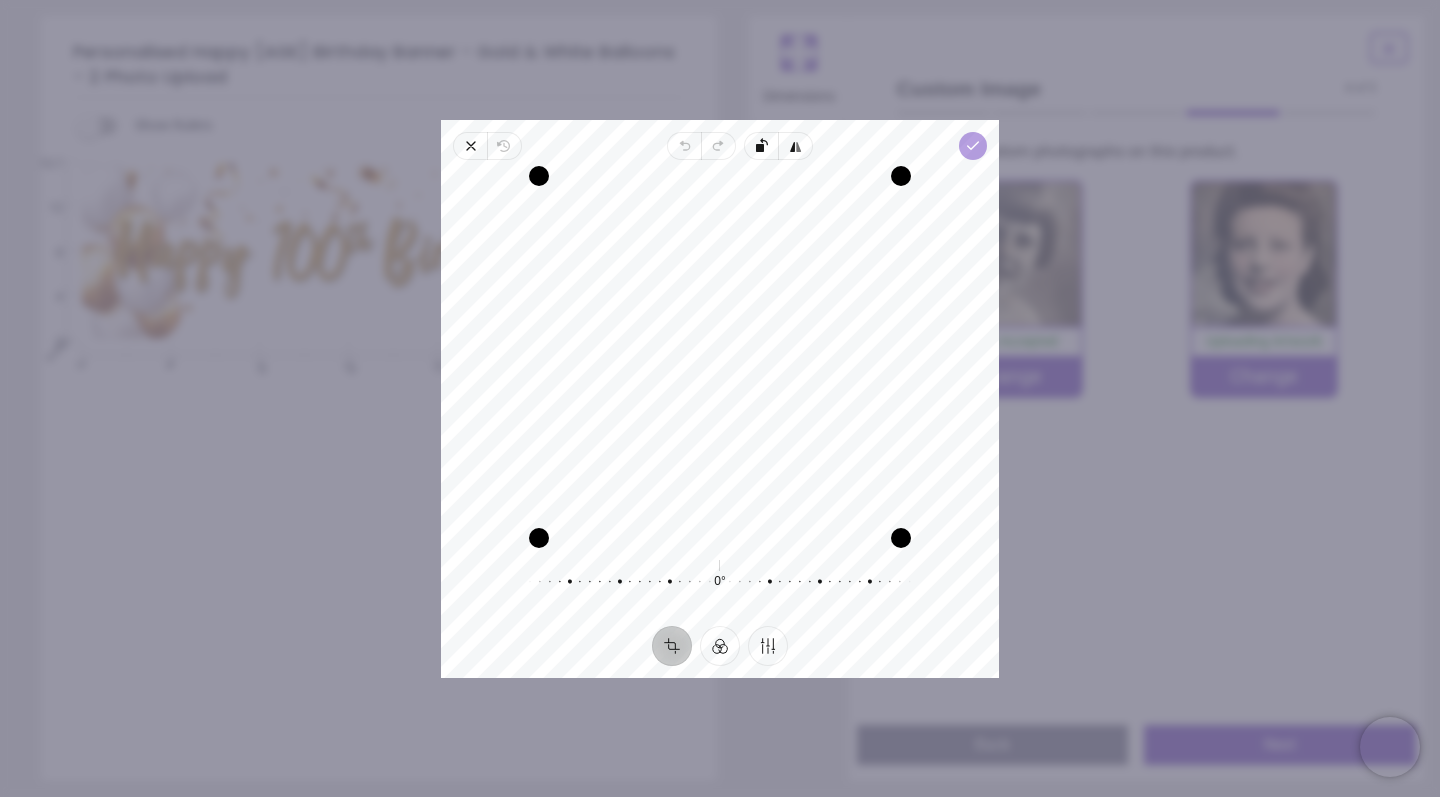 click 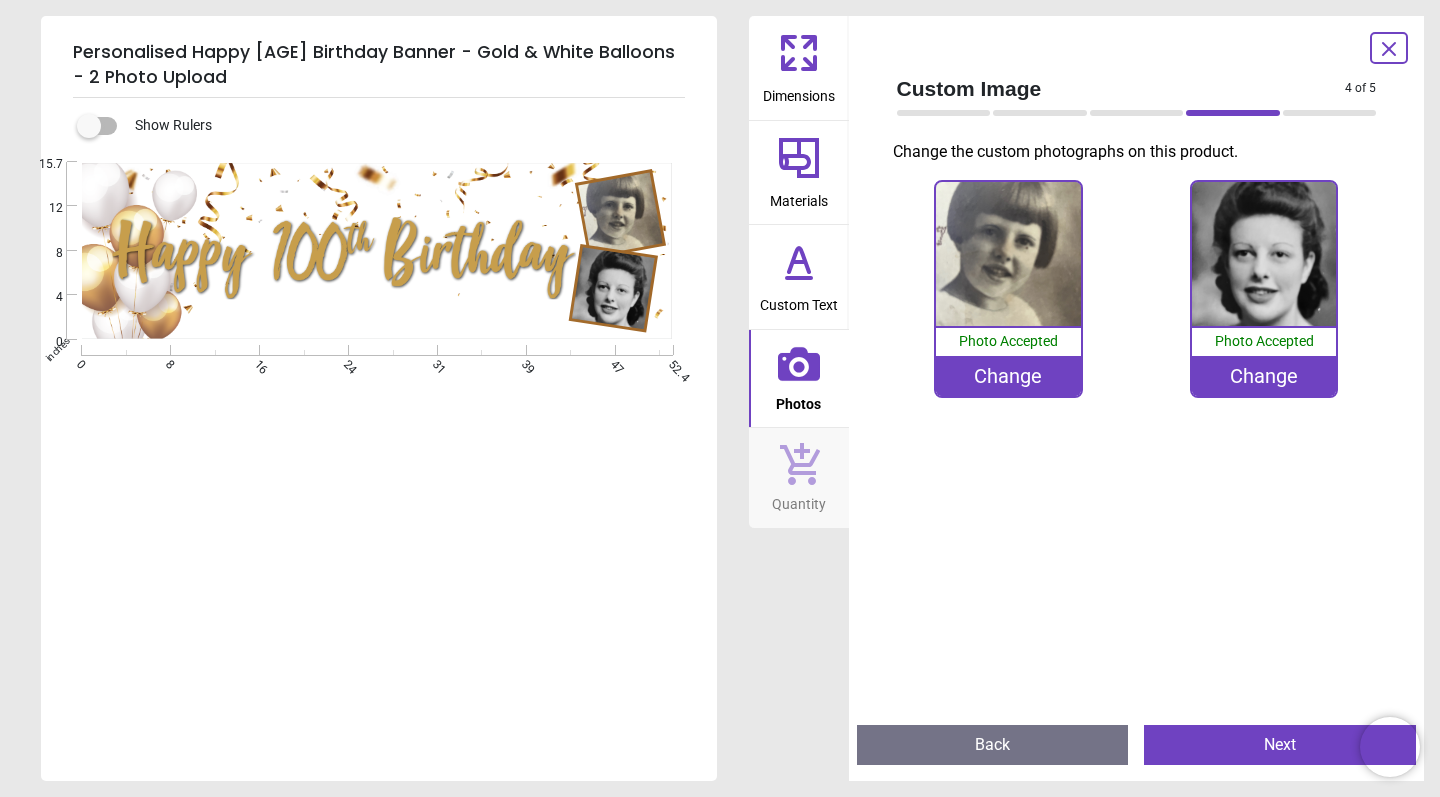 scroll, scrollTop: 0, scrollLeft: 0, axis: both 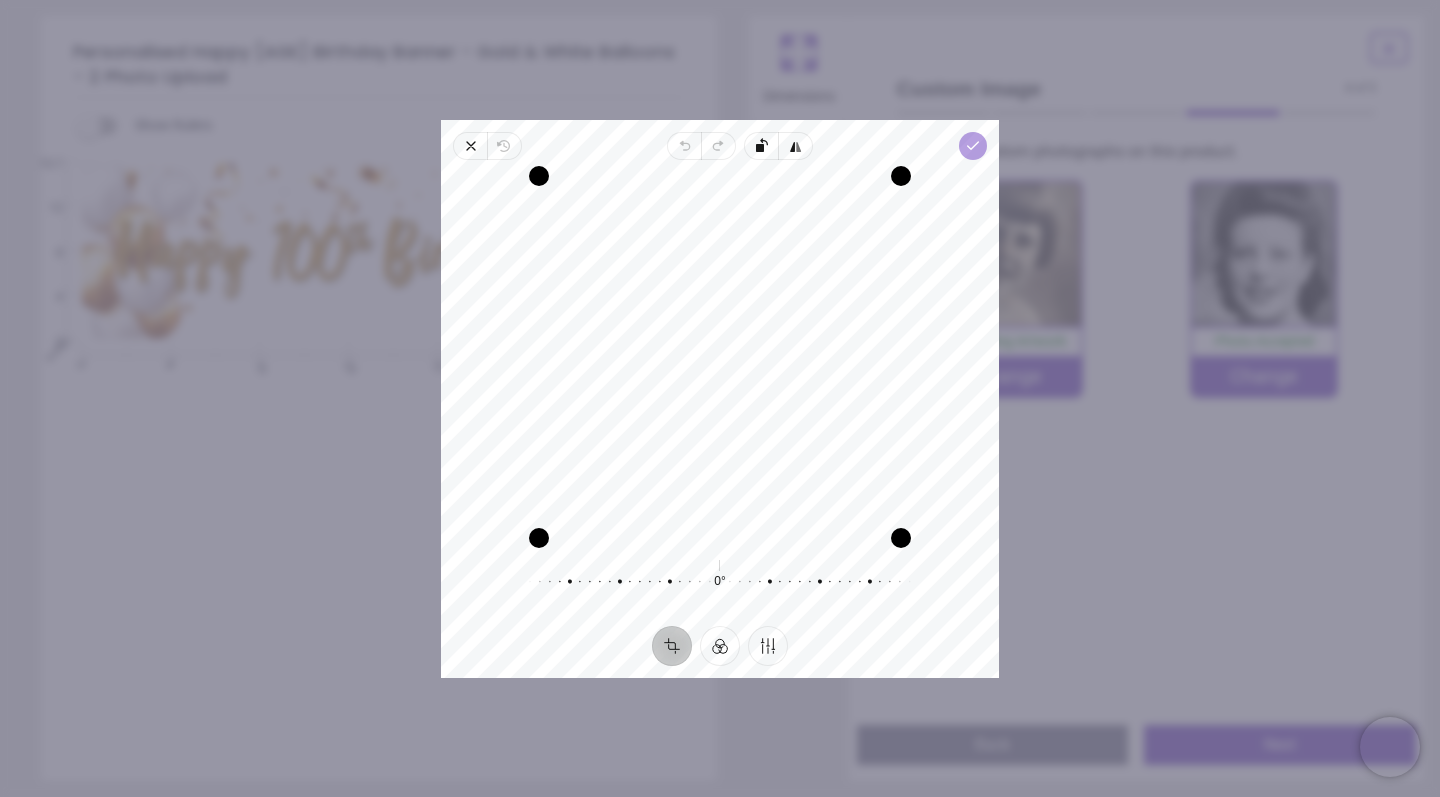click 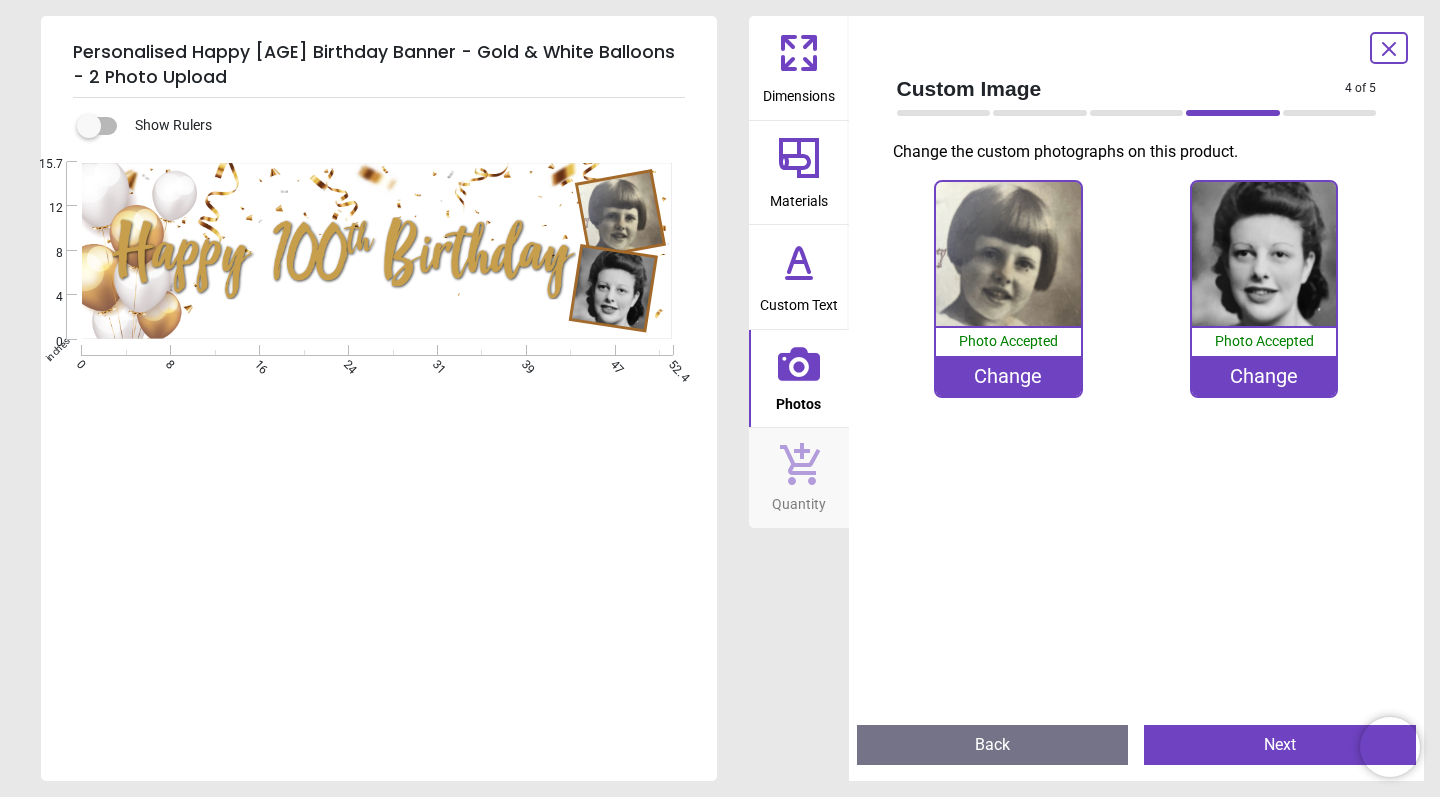 click on "Change" at bounding box center (1008, 376) 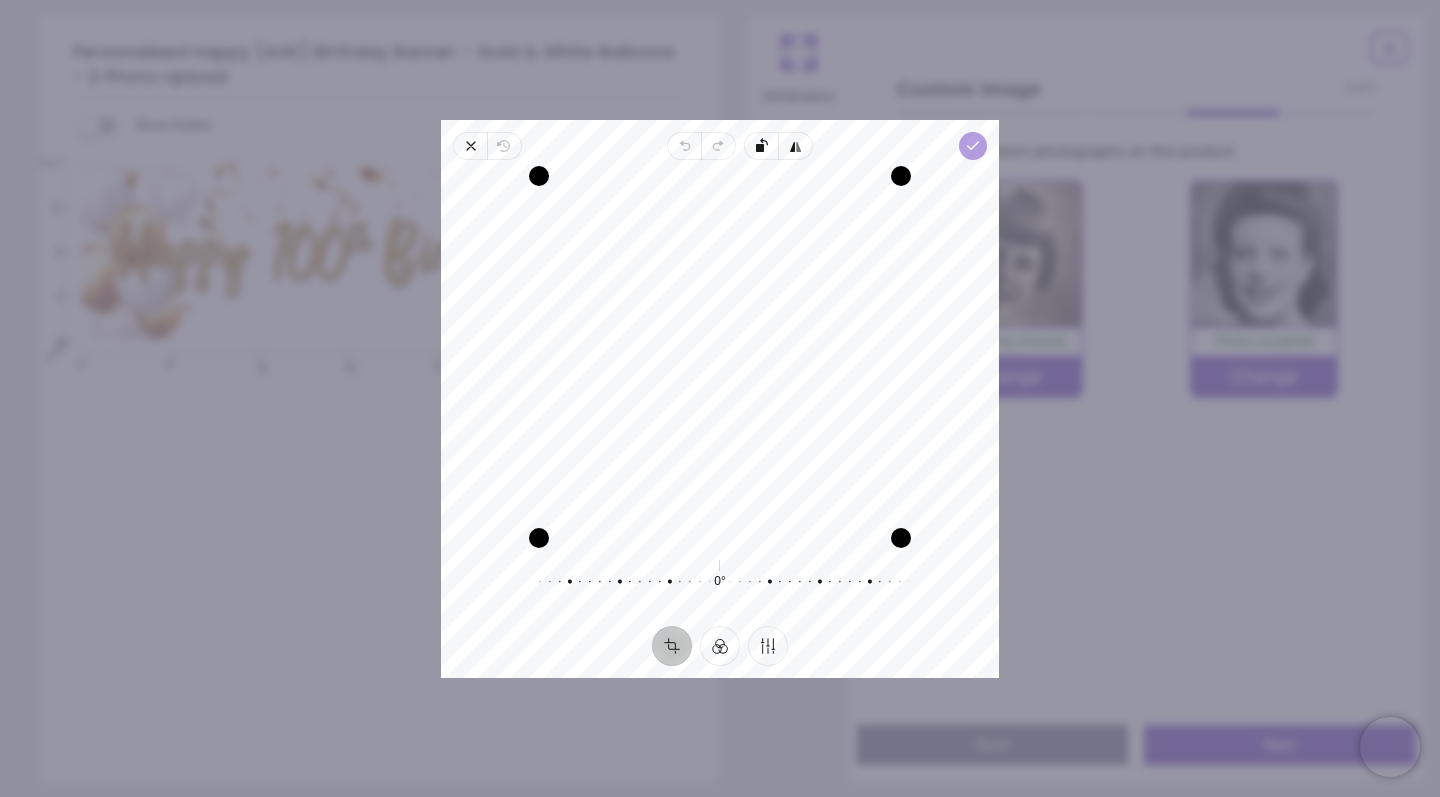 click 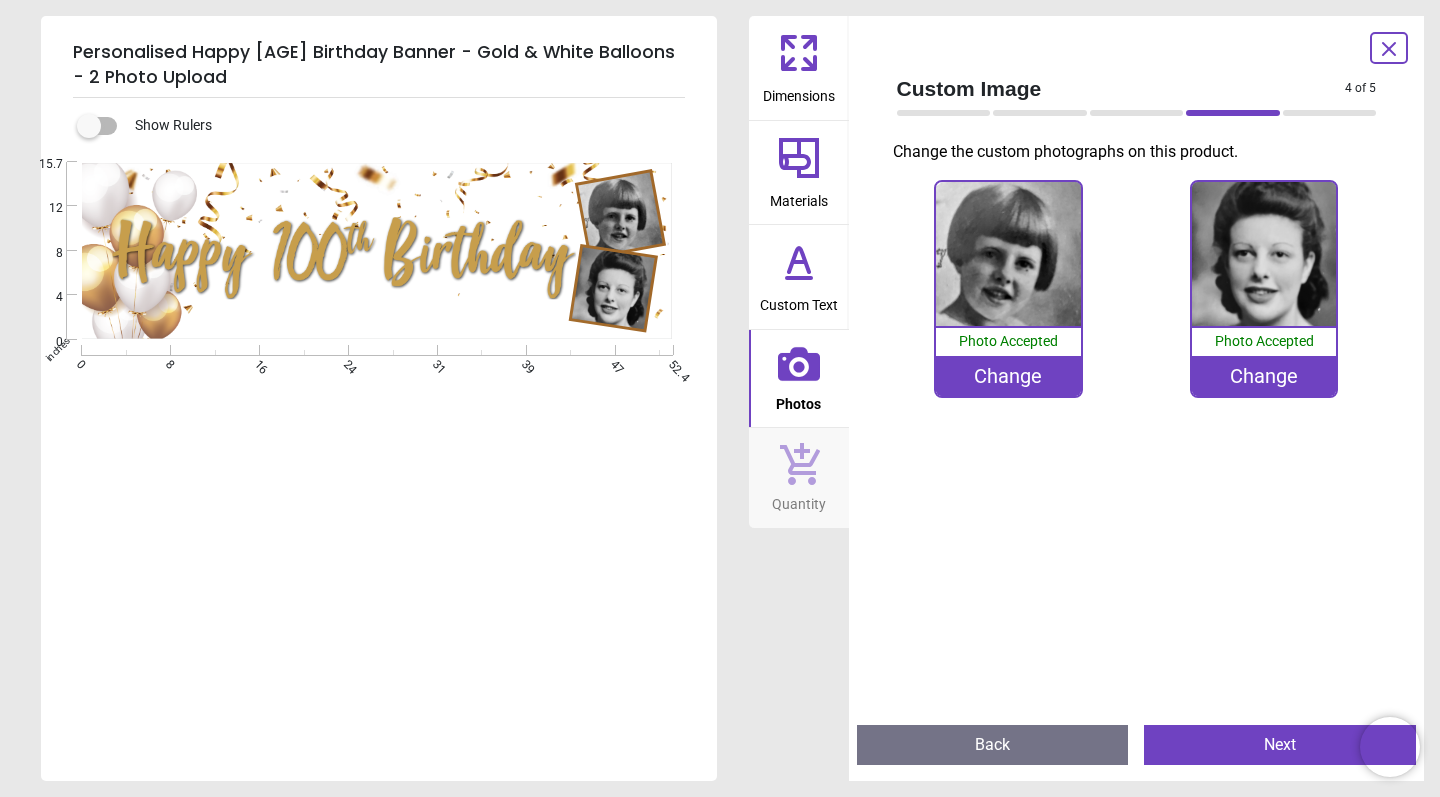 click 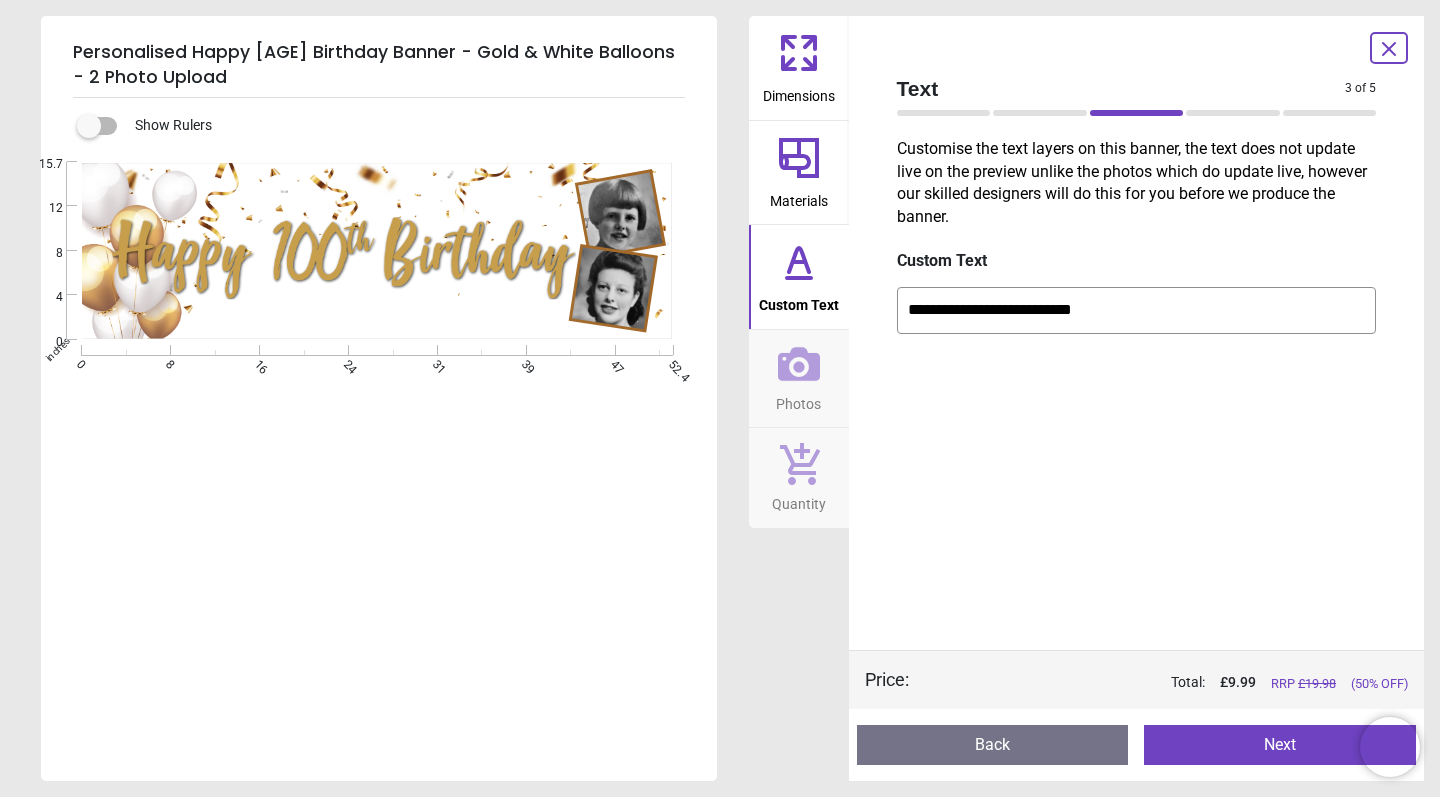 click 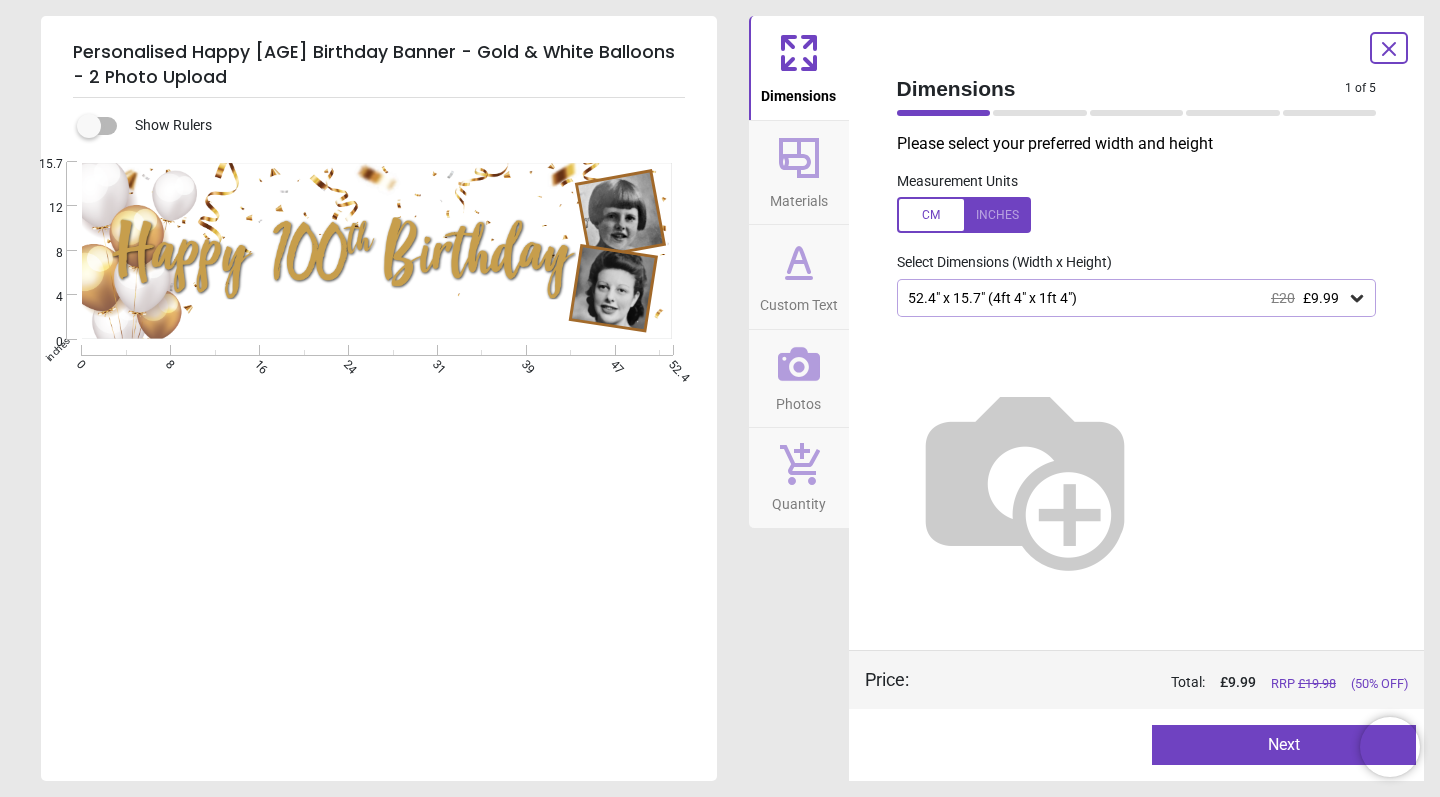 click 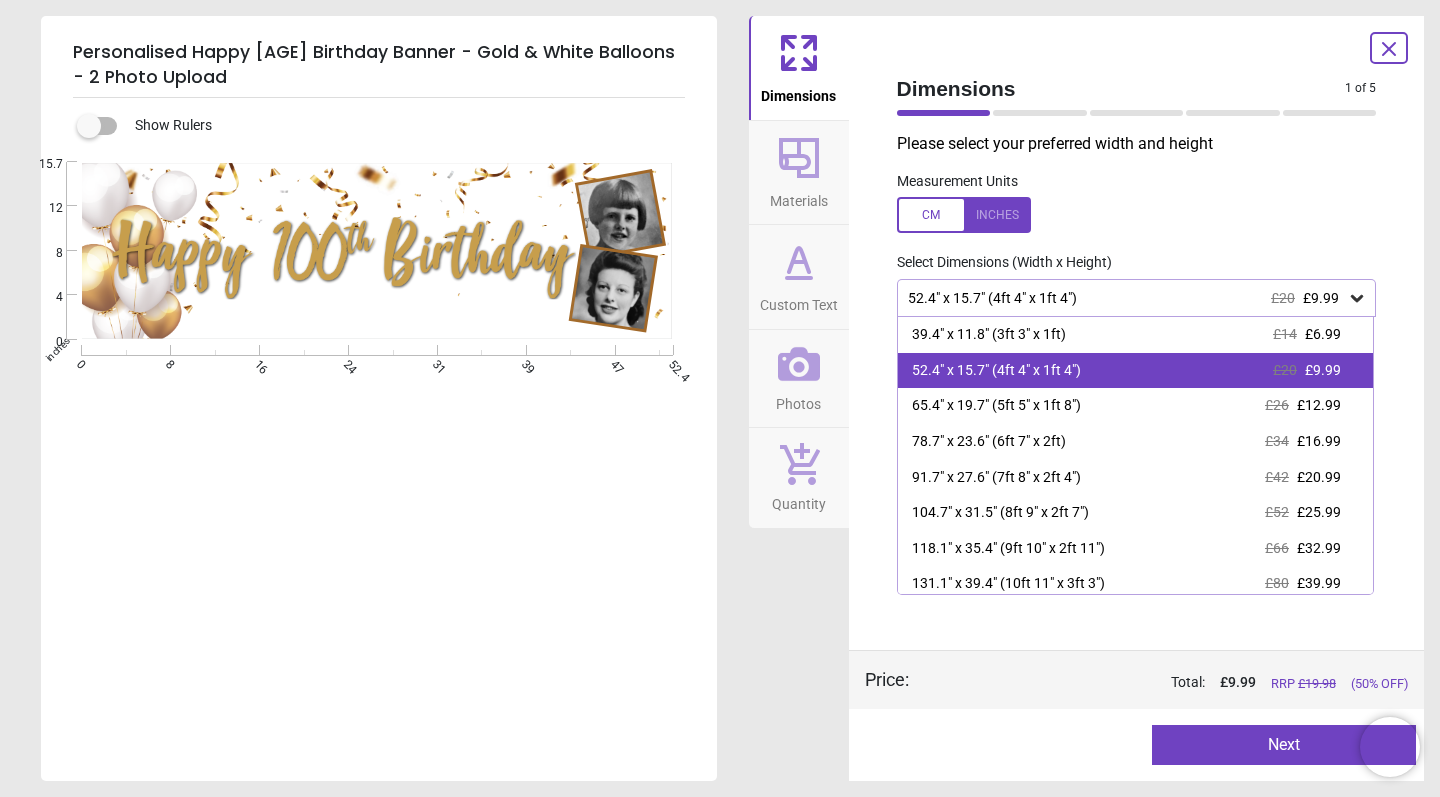 click on "52.4"  x  15.7"    (4ft 4" x 1ft 4")" at bounding box center (996, 371) 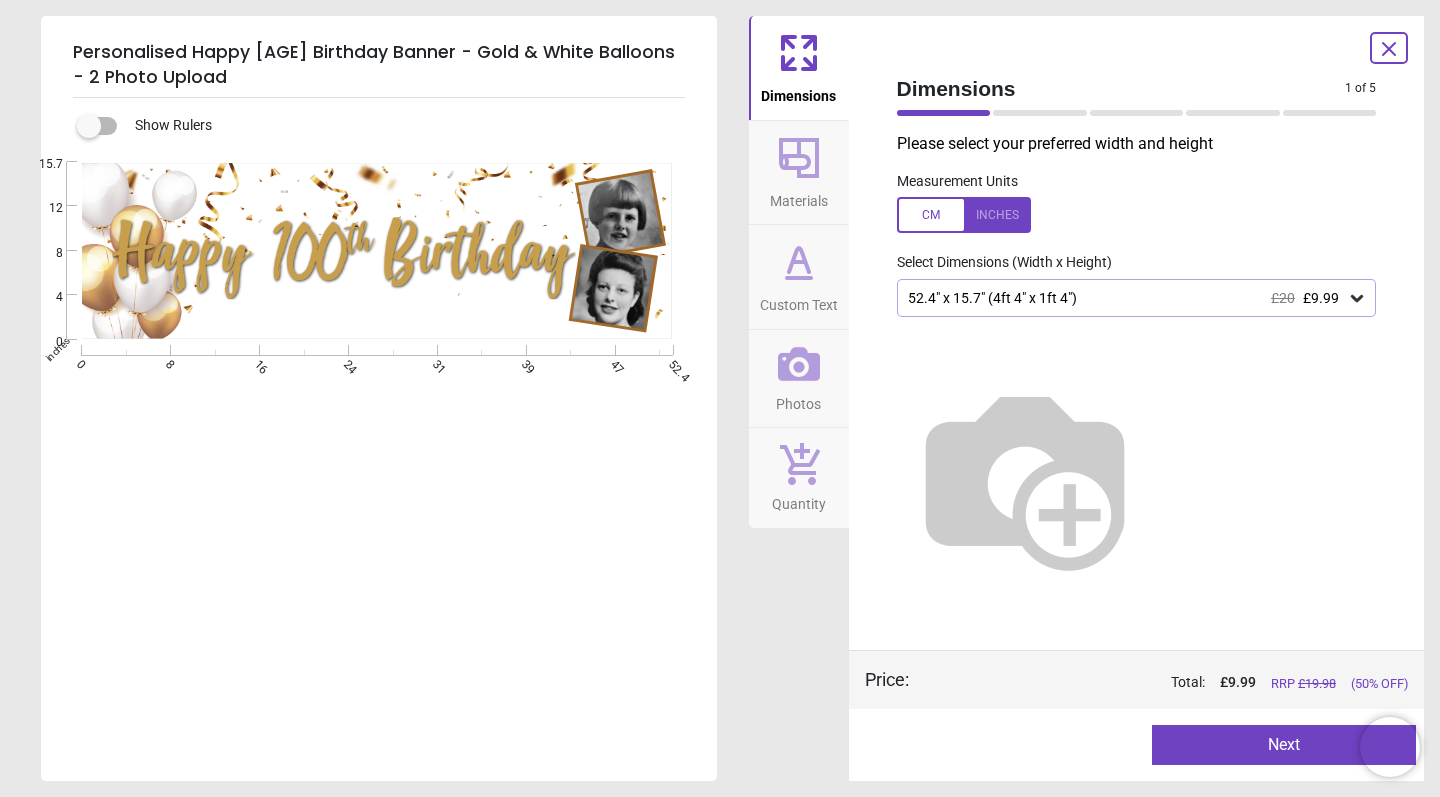 click on "Custom Text" at bounding box center [799, 301] 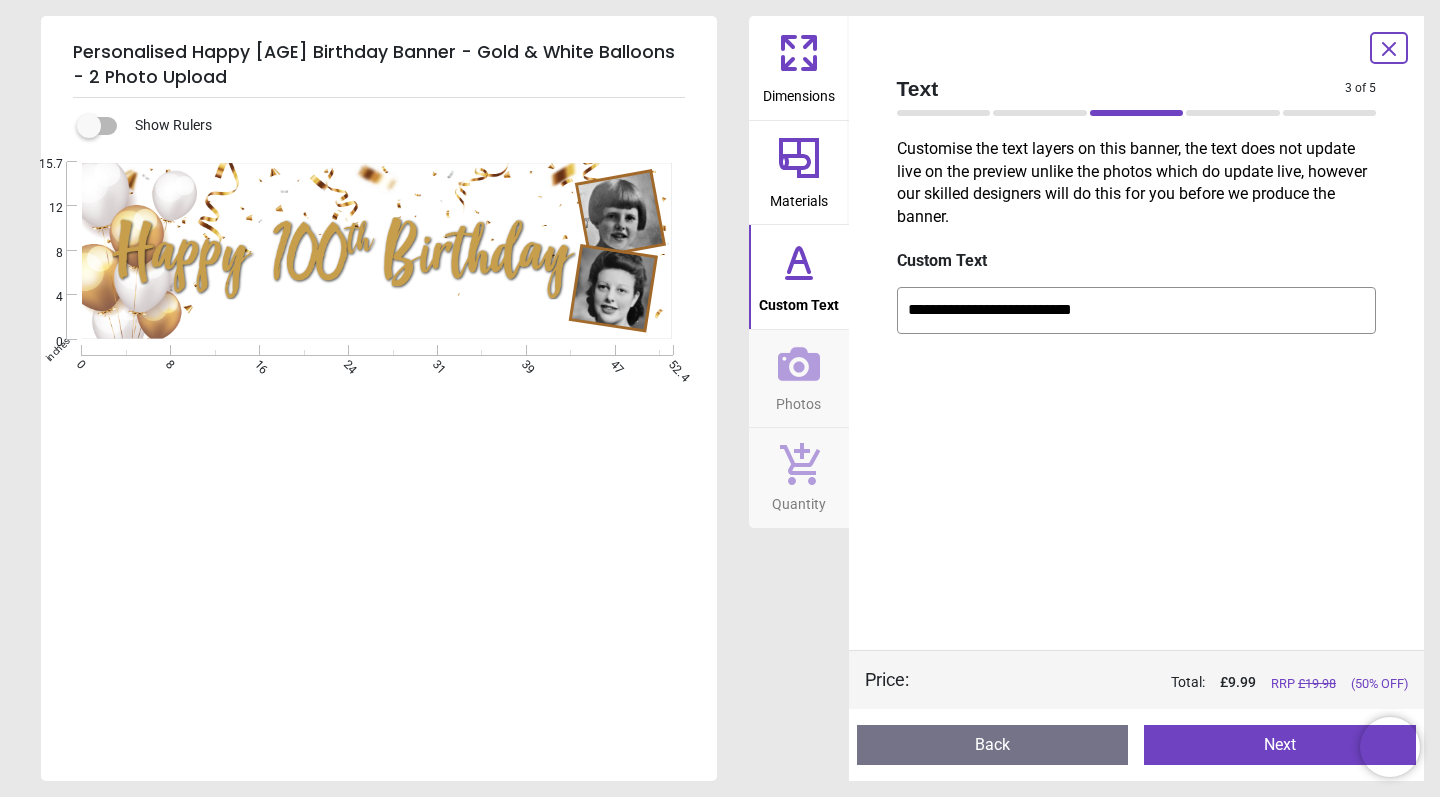 click on "**********" at bounding box center [1137, 310] 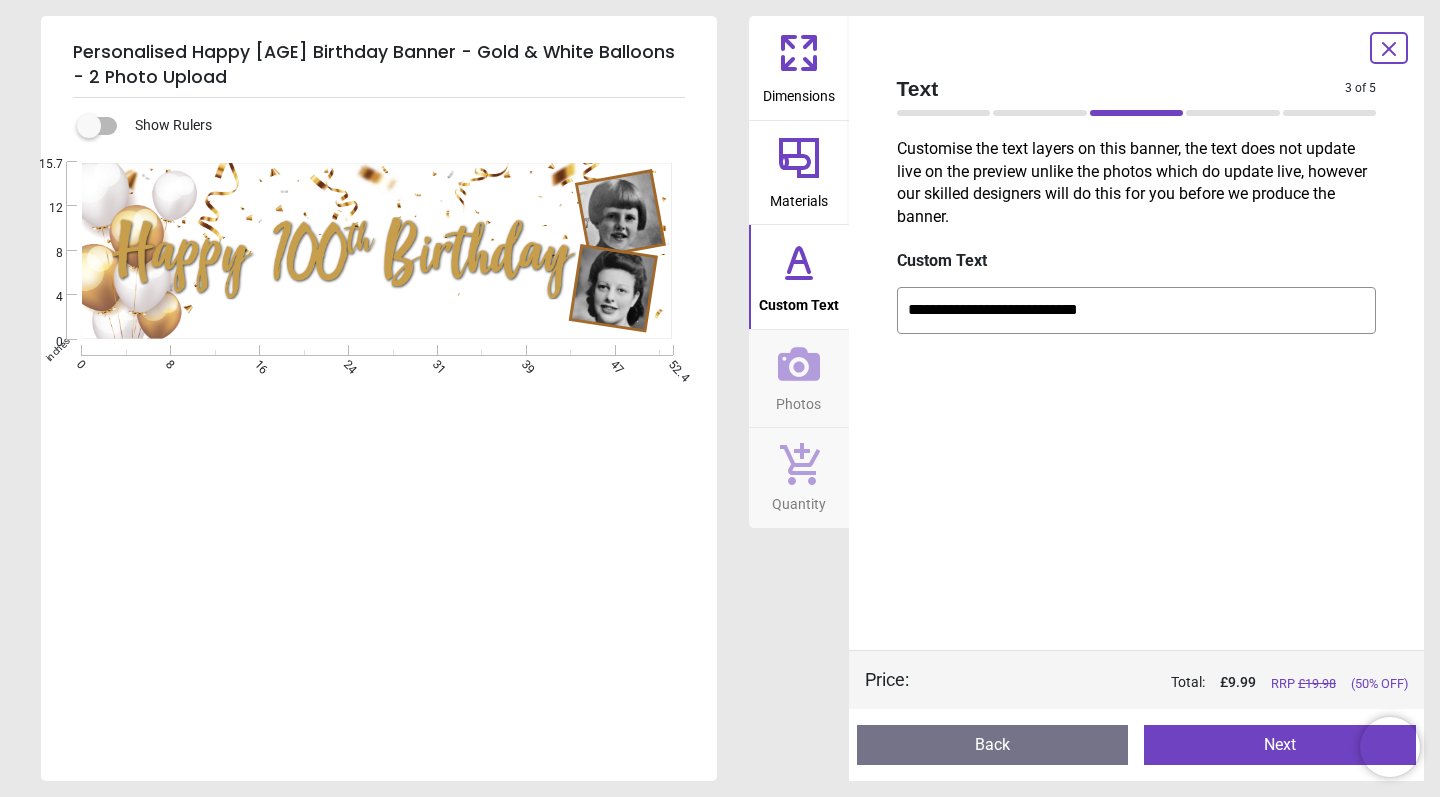 type on "**********" 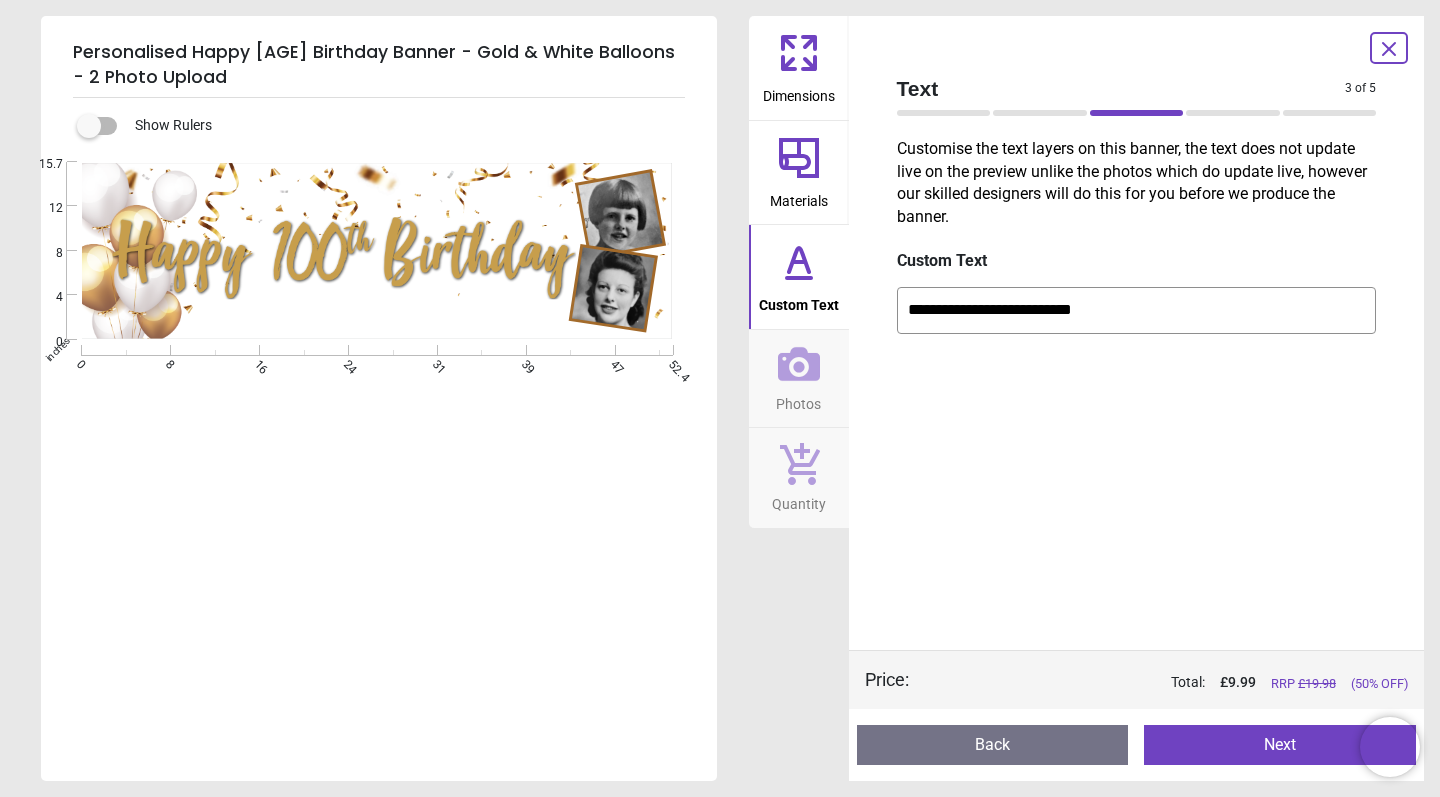 click 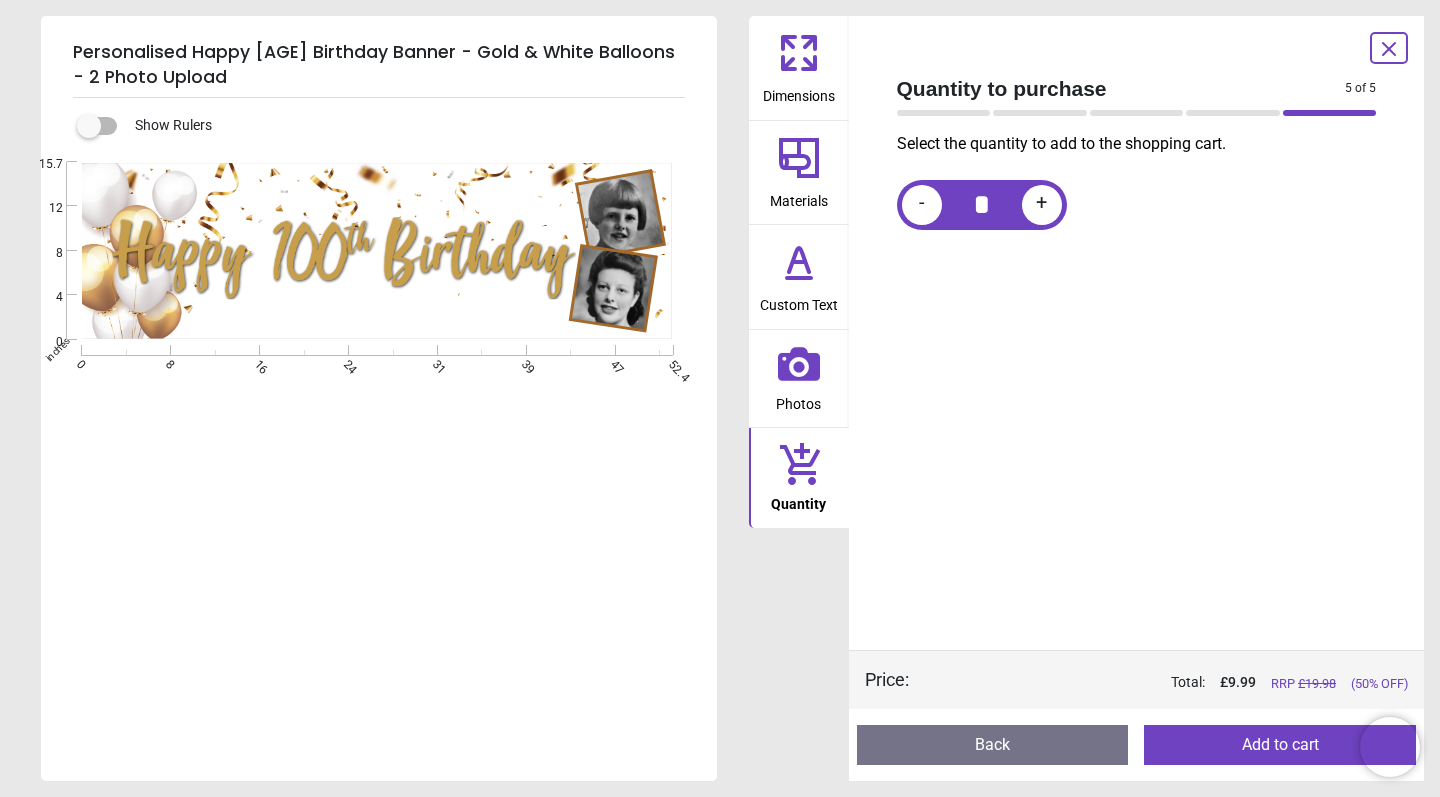click on "+" at bounding box center [1041, 204] 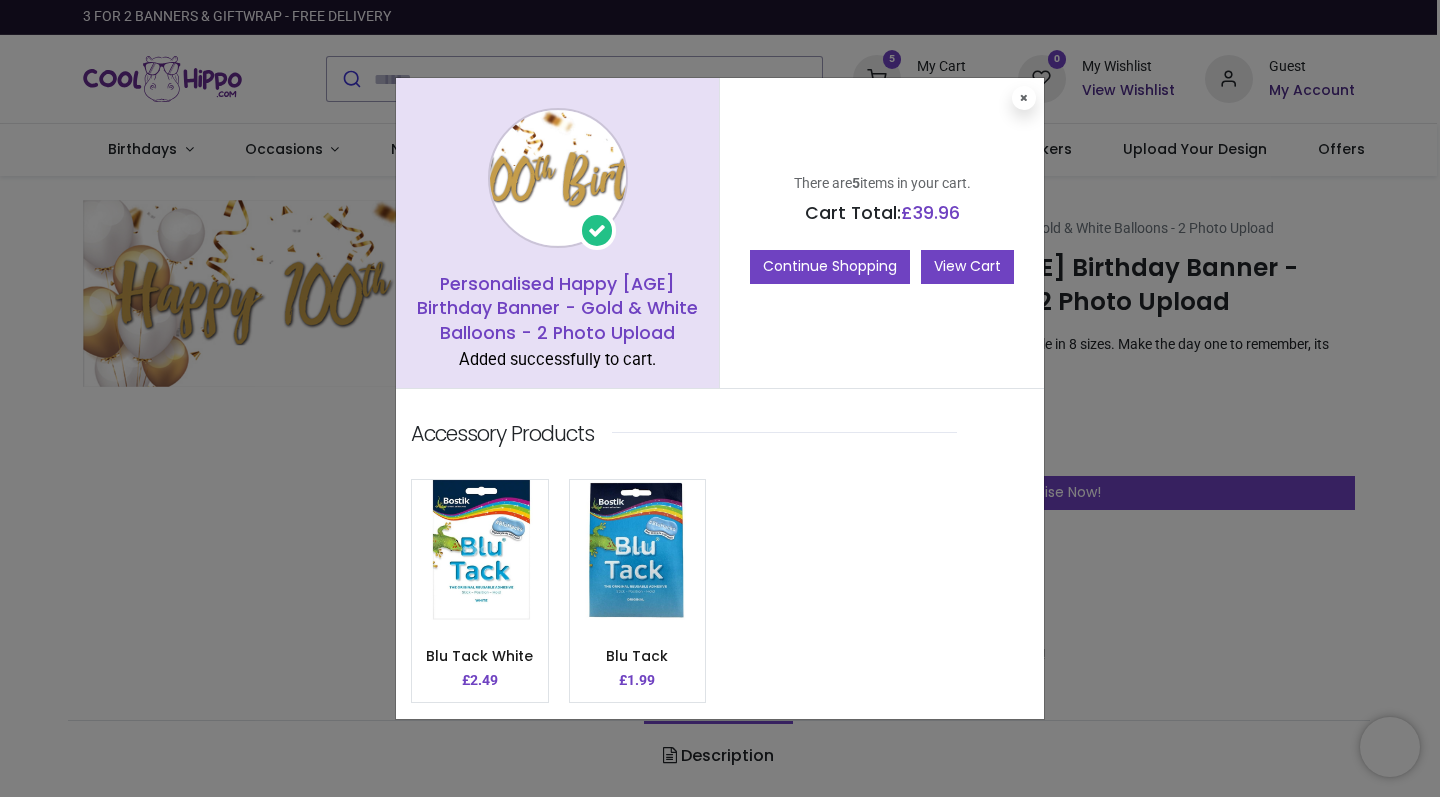 click on "View Cart" at bounding box center (967, 267) 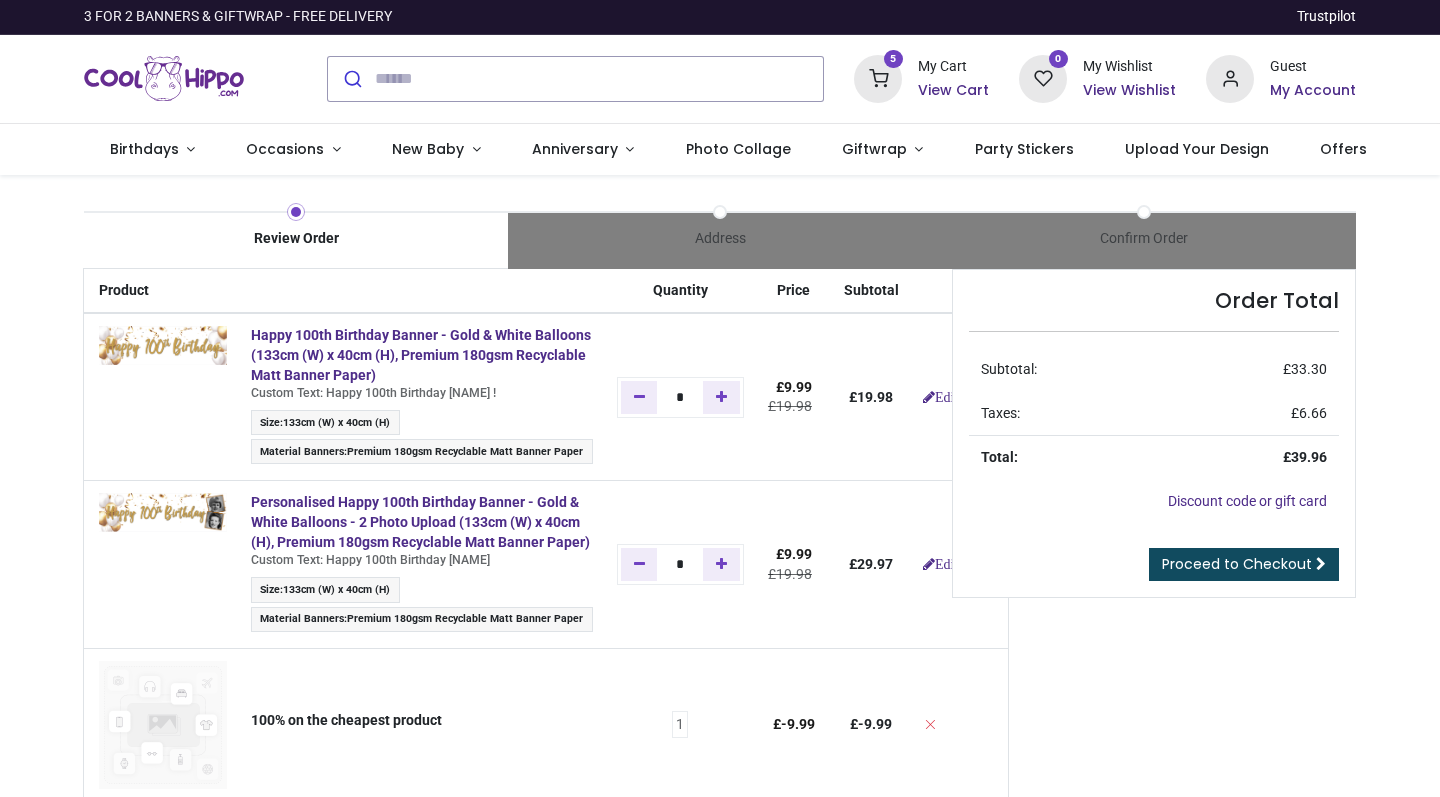 scroll, scrollTop: 0, scrollLeft: 0, axis: both 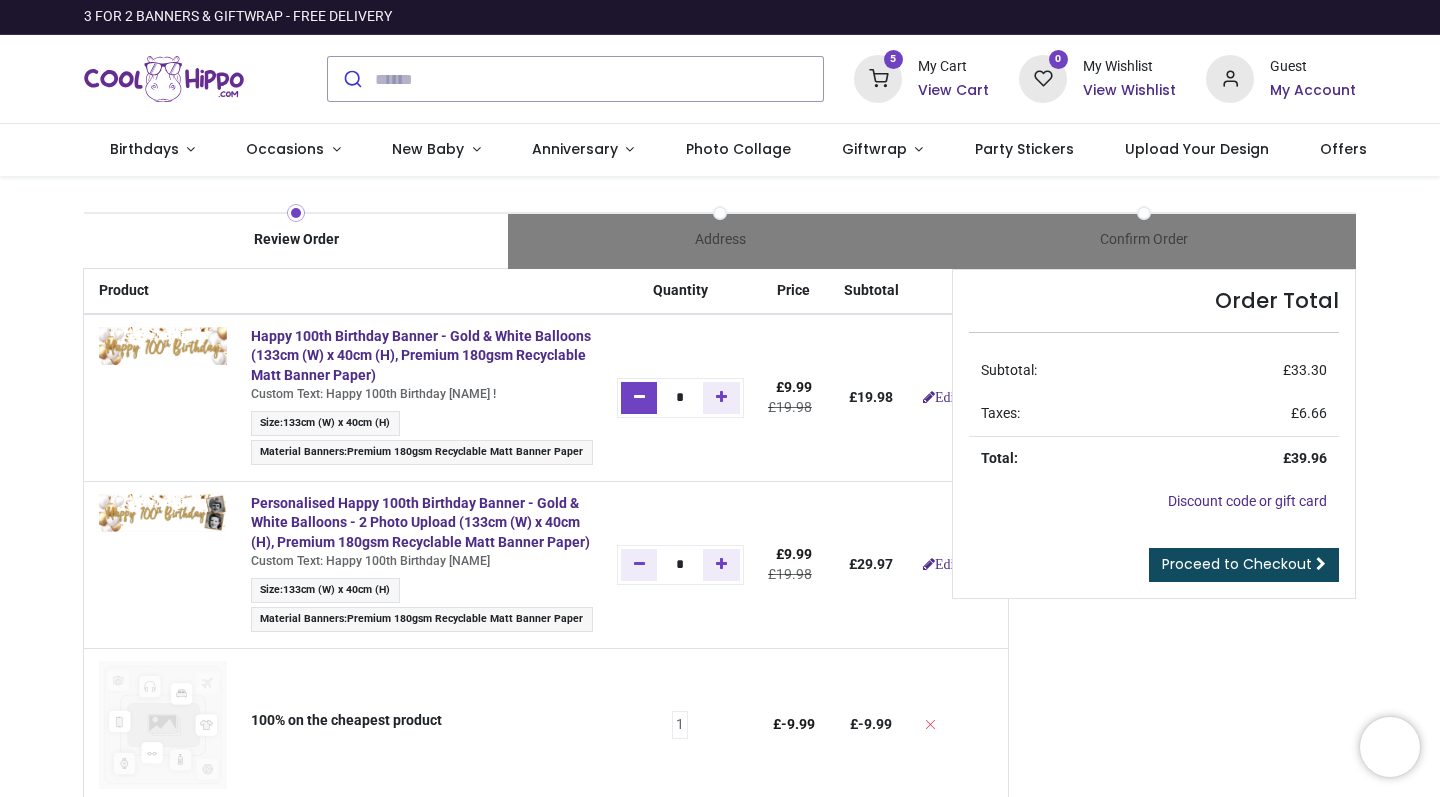click at bounding box center [639, 398] 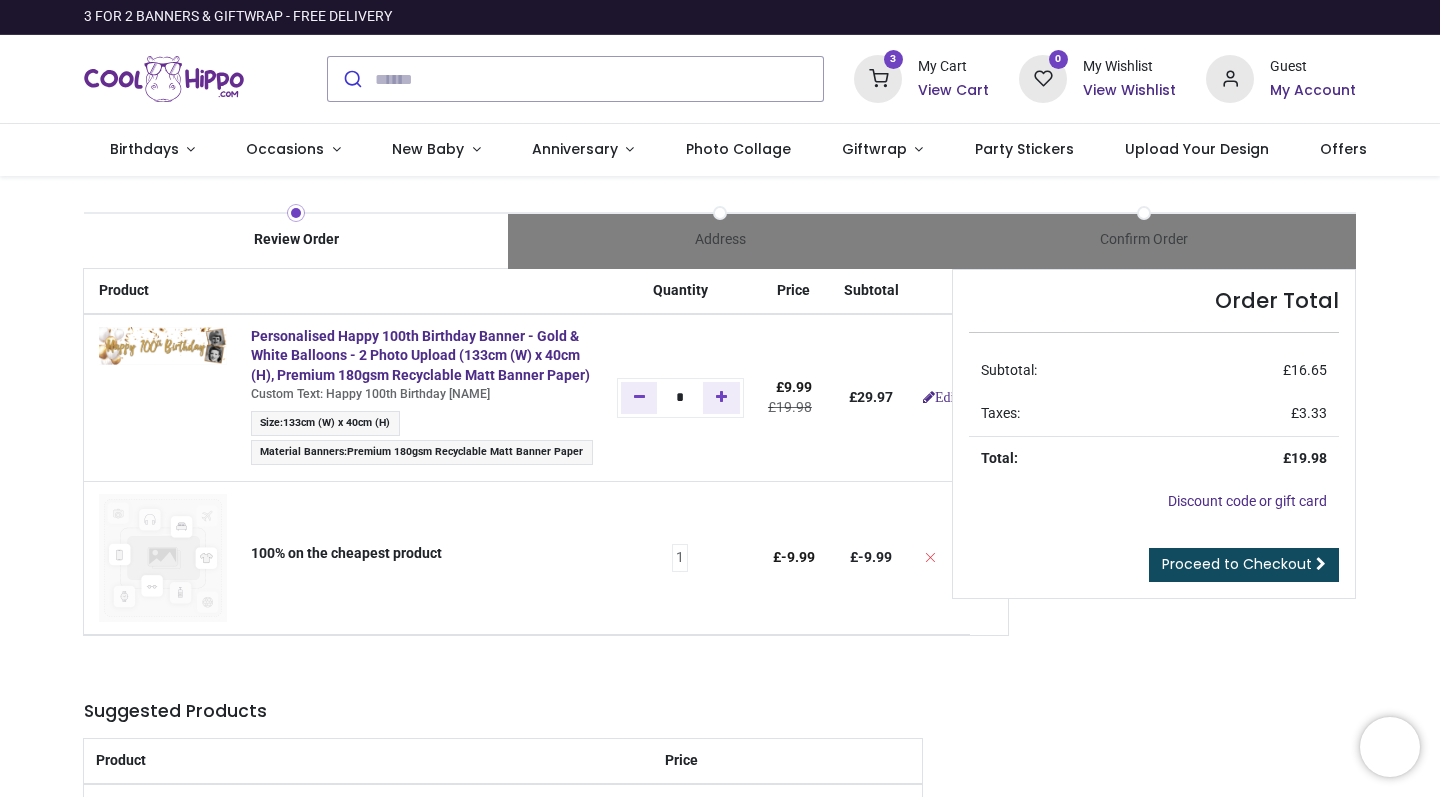 click on "Order Total
Subtotal:
£  16.65
Taxes:
£  3.33
Total:
£  19.98
Discount code or gift card
Apply" at bounding box center (1154, 664) 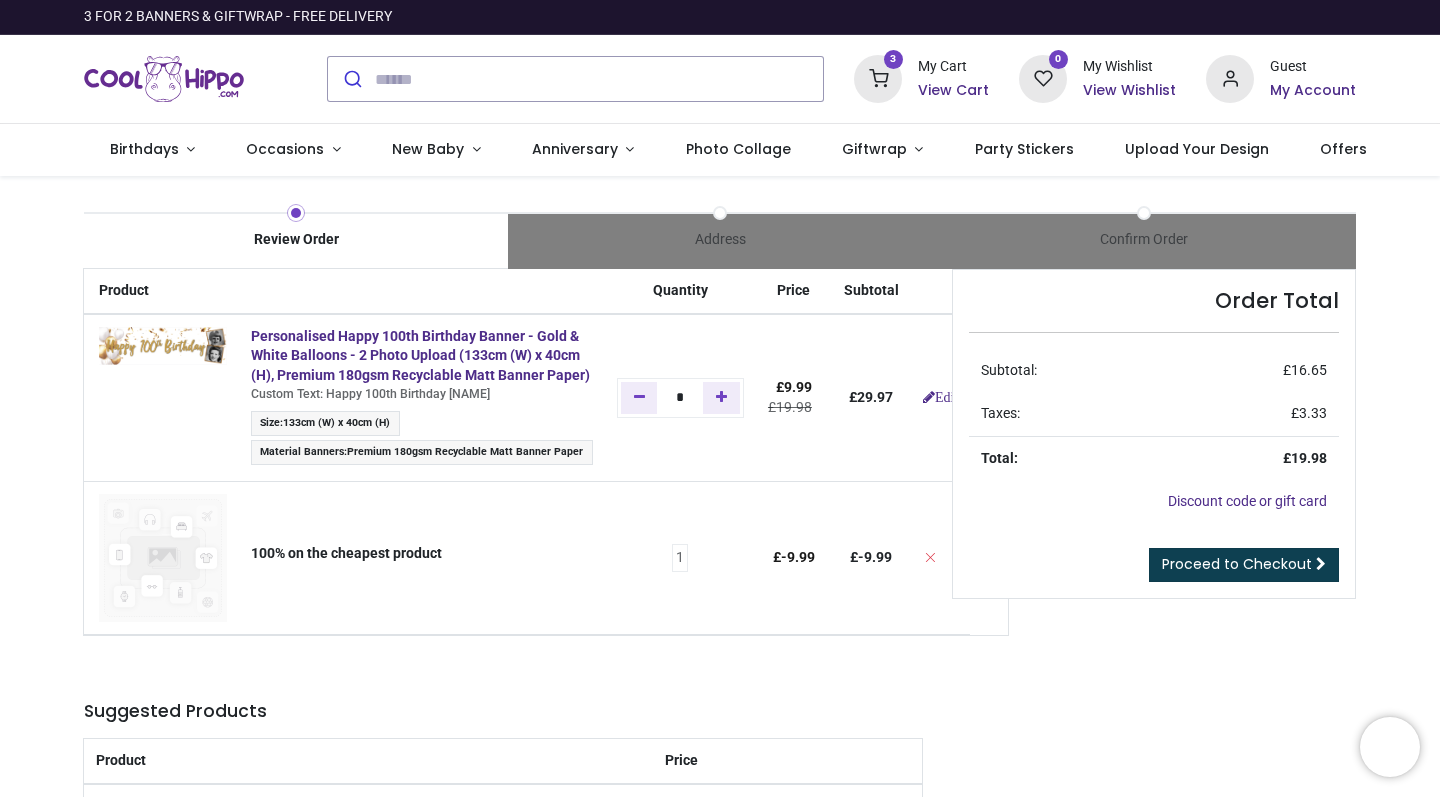 click on "Proceed to Checkout" at bounding box center [1237, 564] 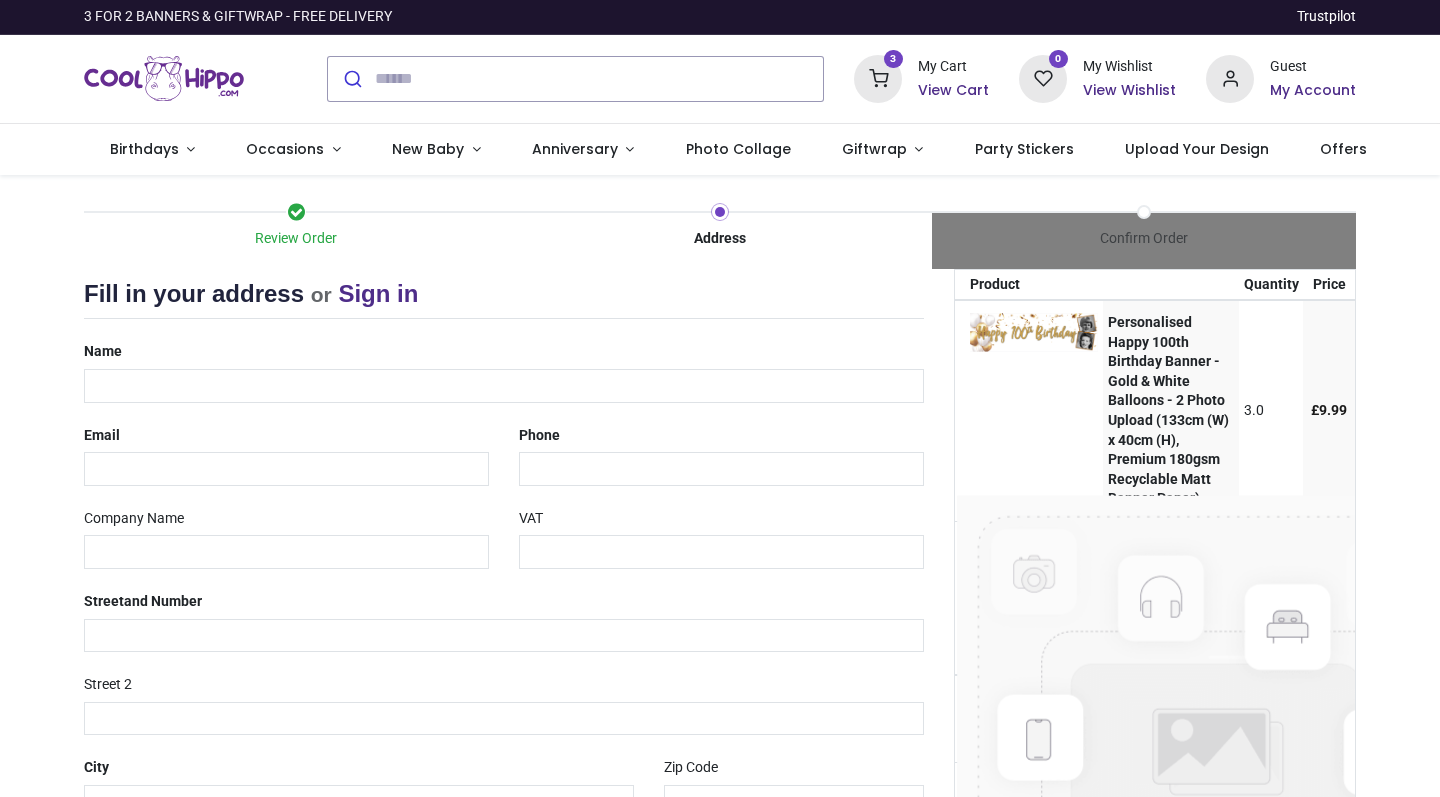 scroll, scrollTop: 0, scrollLeft: 0, axis: both 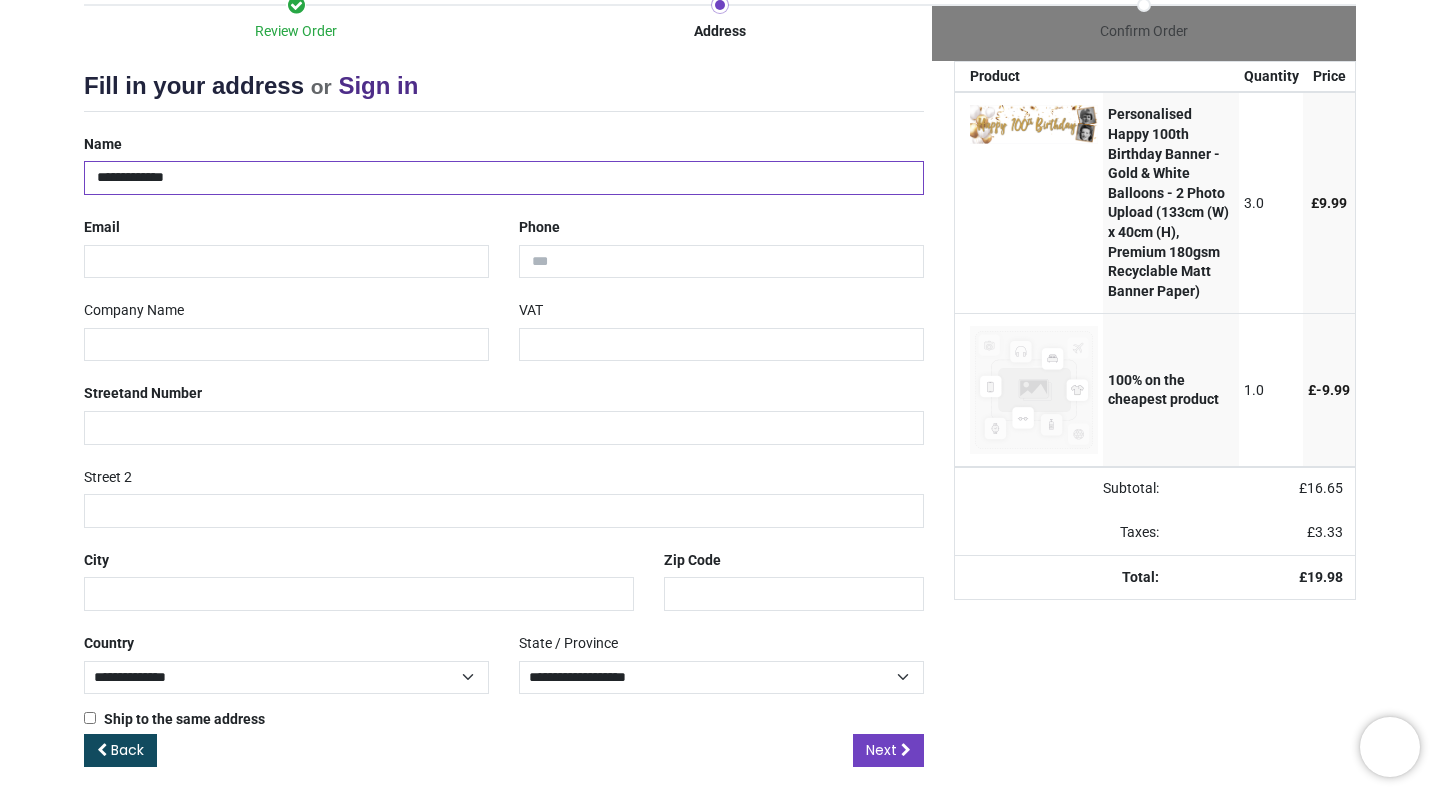 click on "**********" at bounding box center [504, 178] 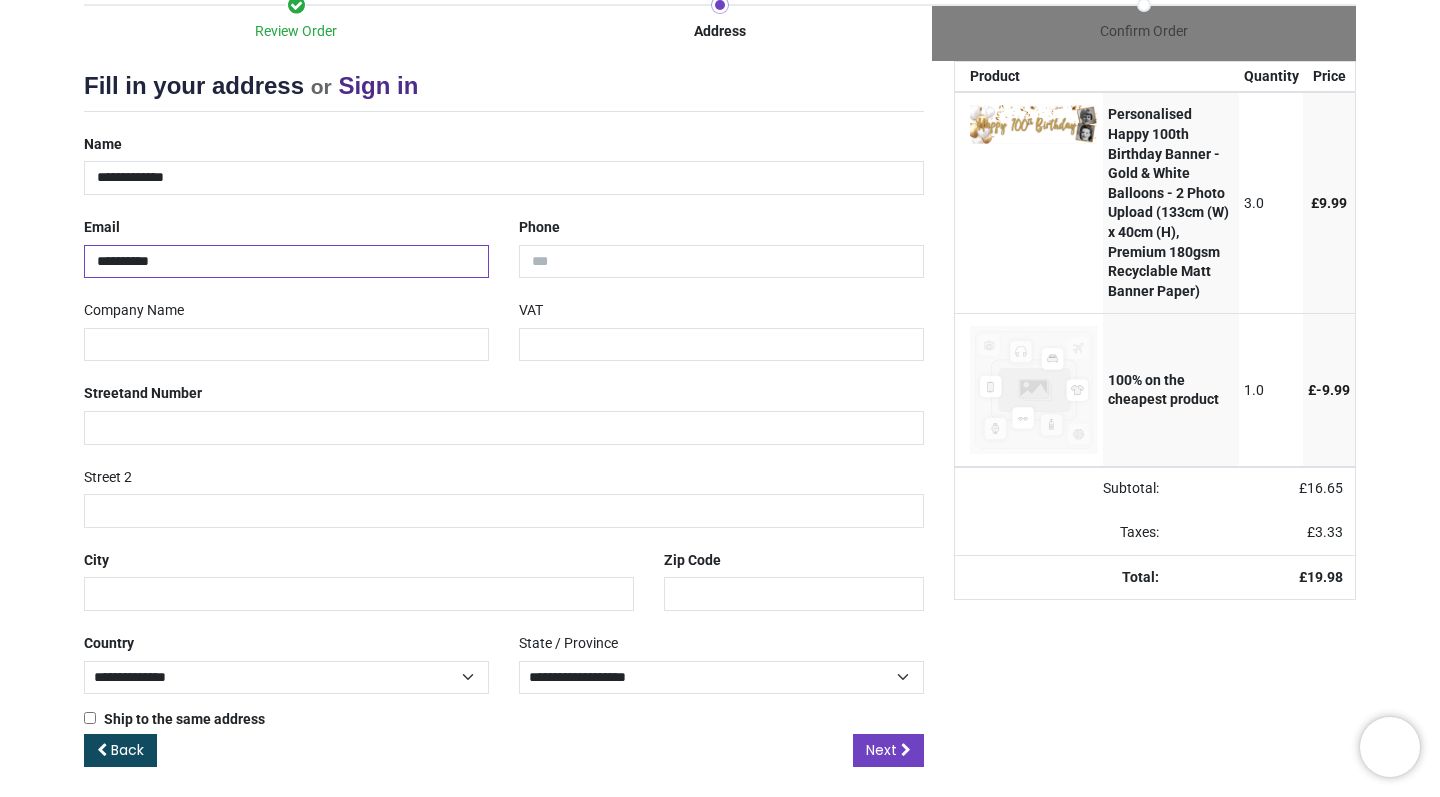 type on "**********" 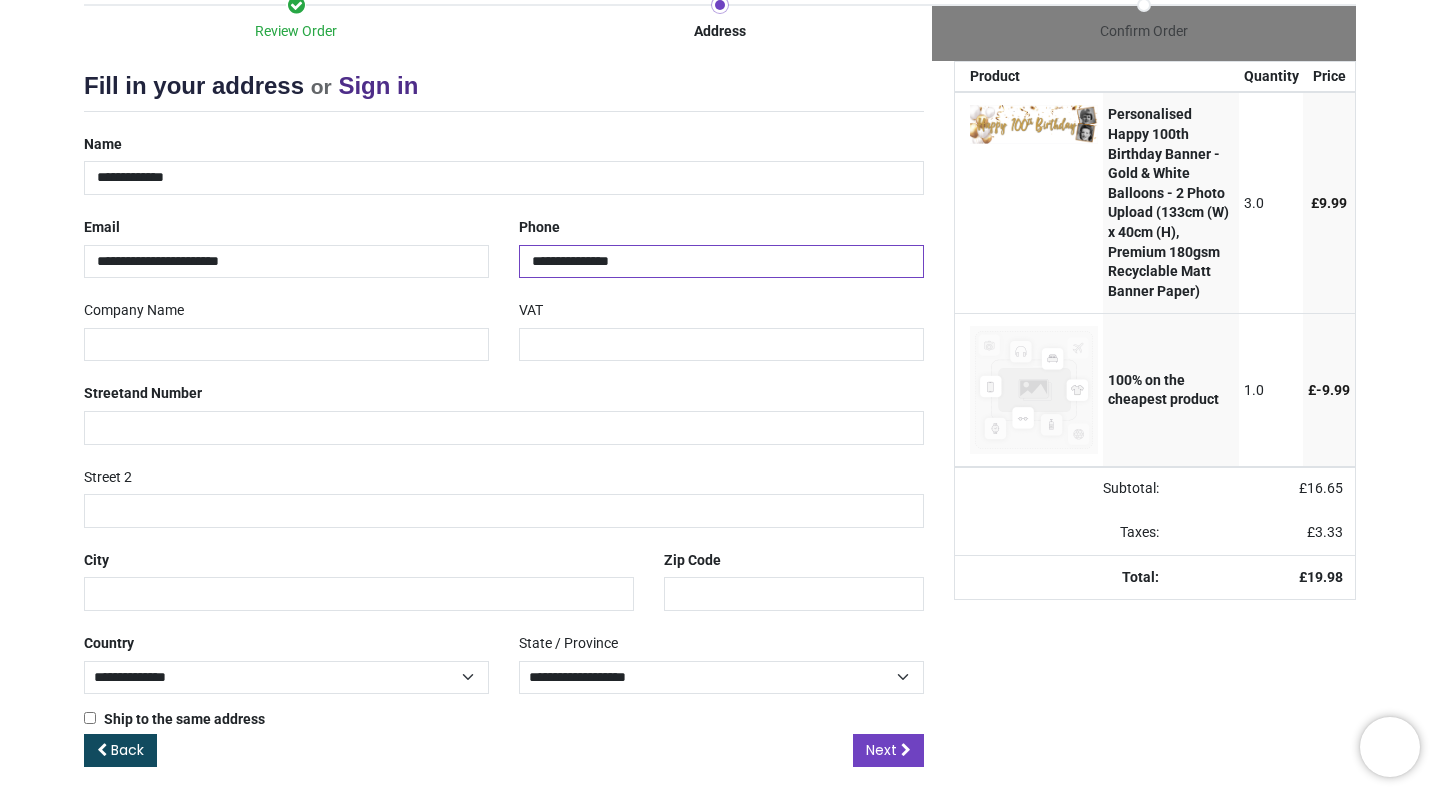 type on "**********" 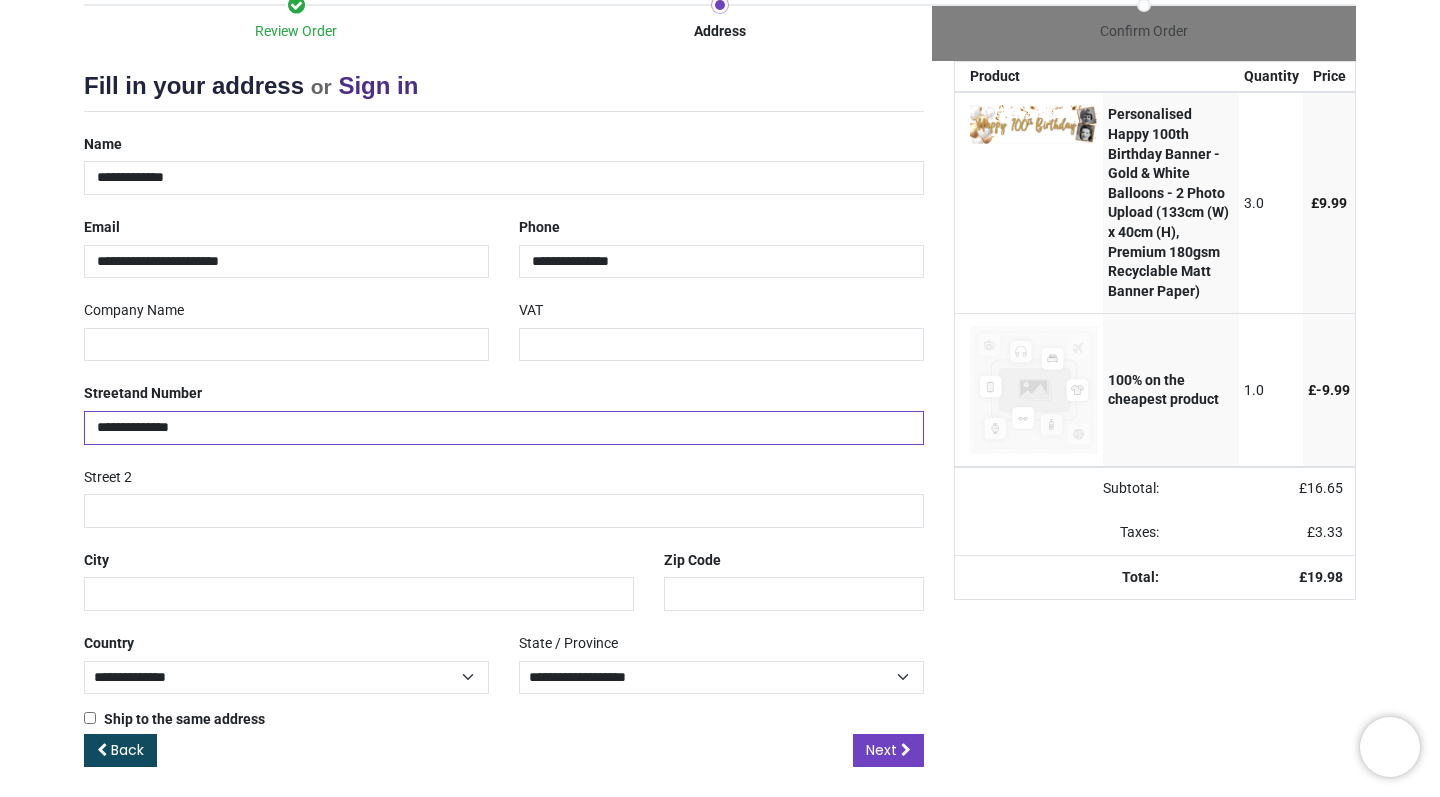 type on "**********" 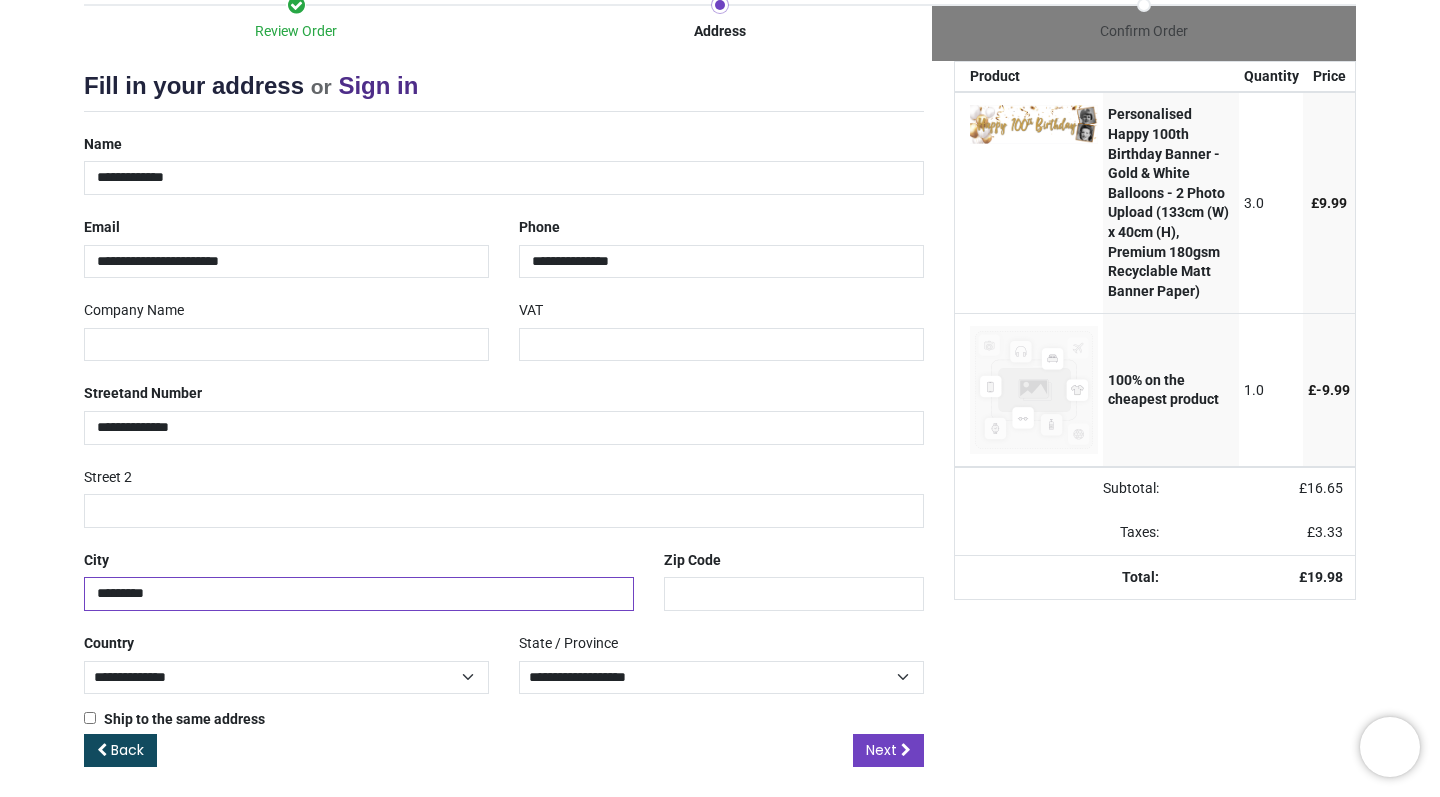 type on "*********" 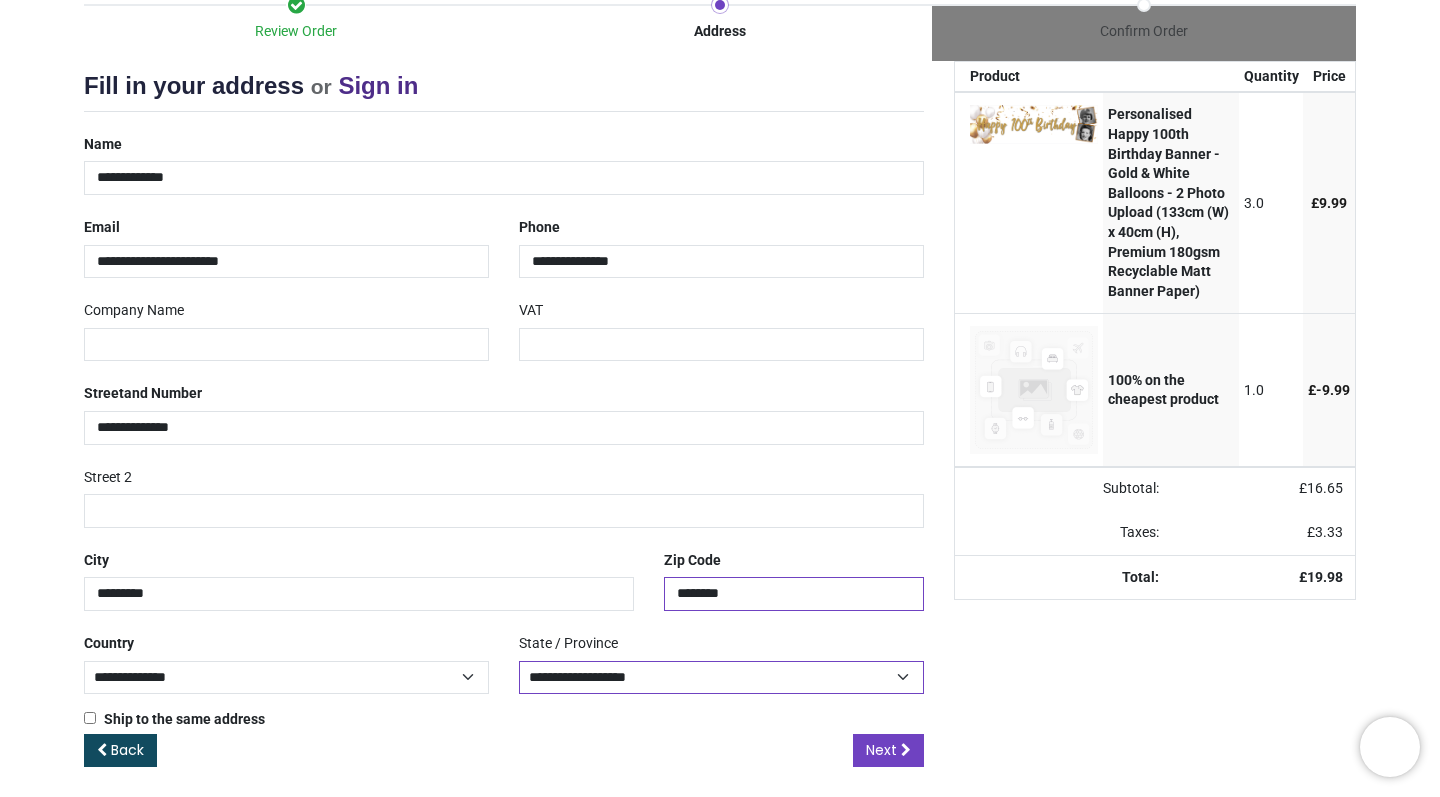 type on "********" 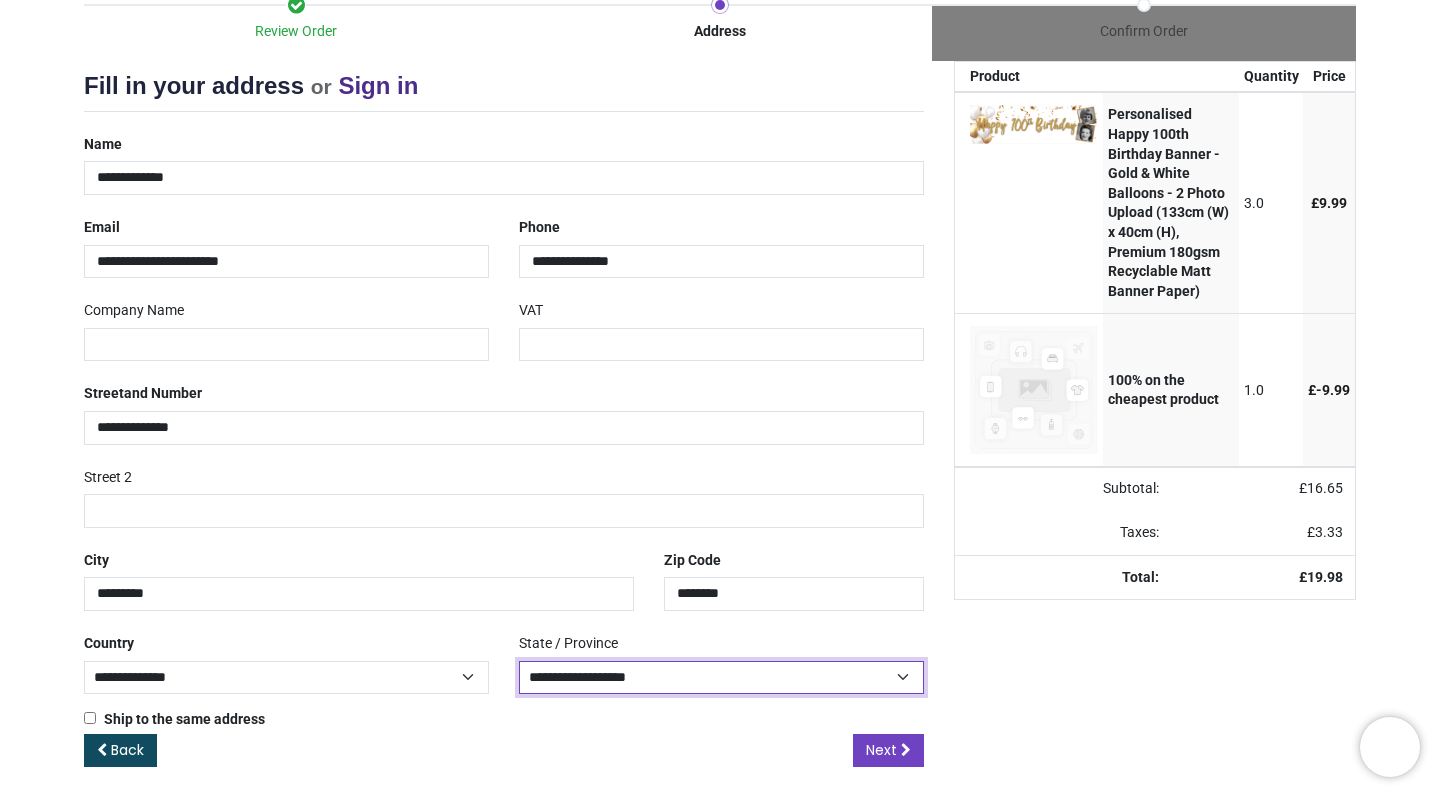 select on "***" 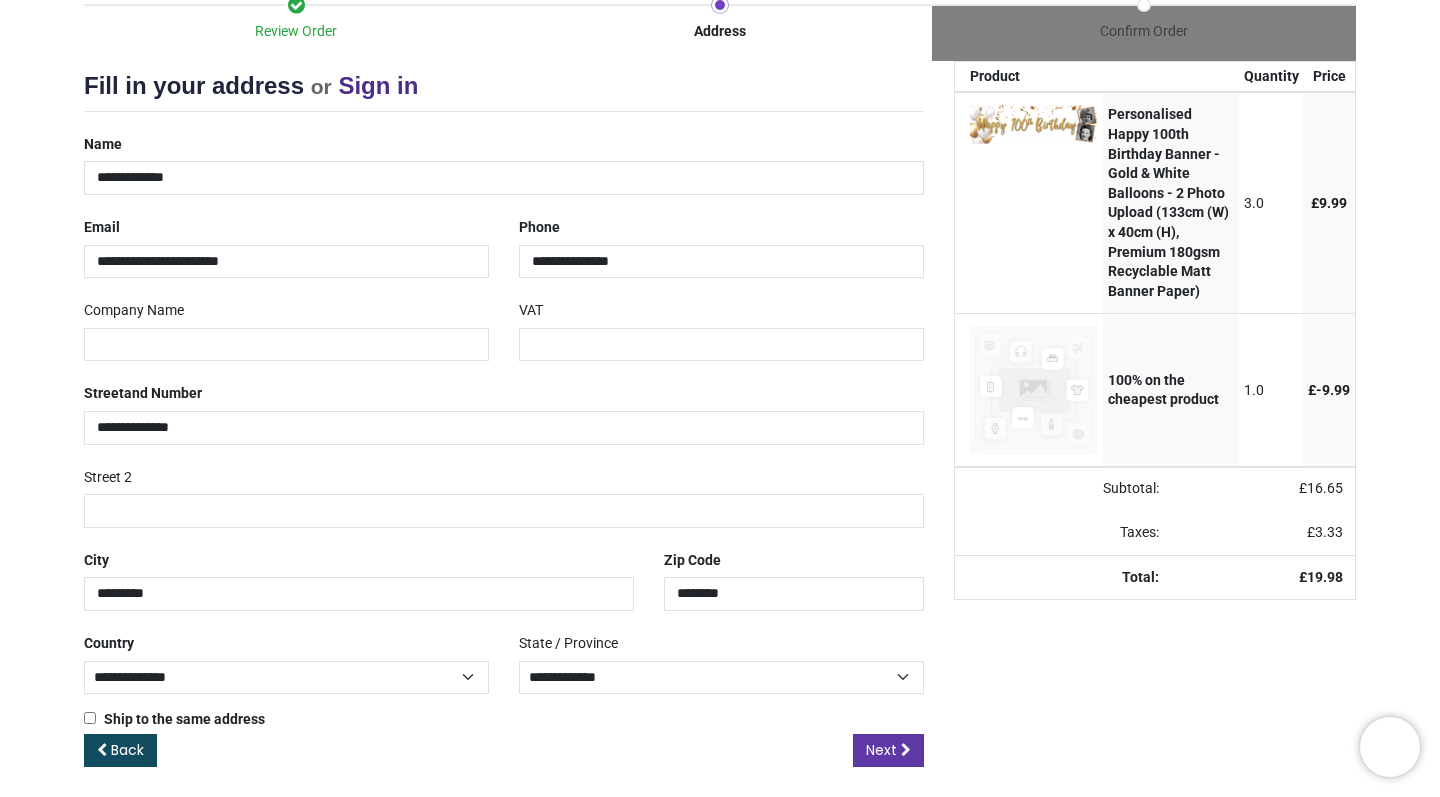 click on "Next" at bounding box center (881, 750) 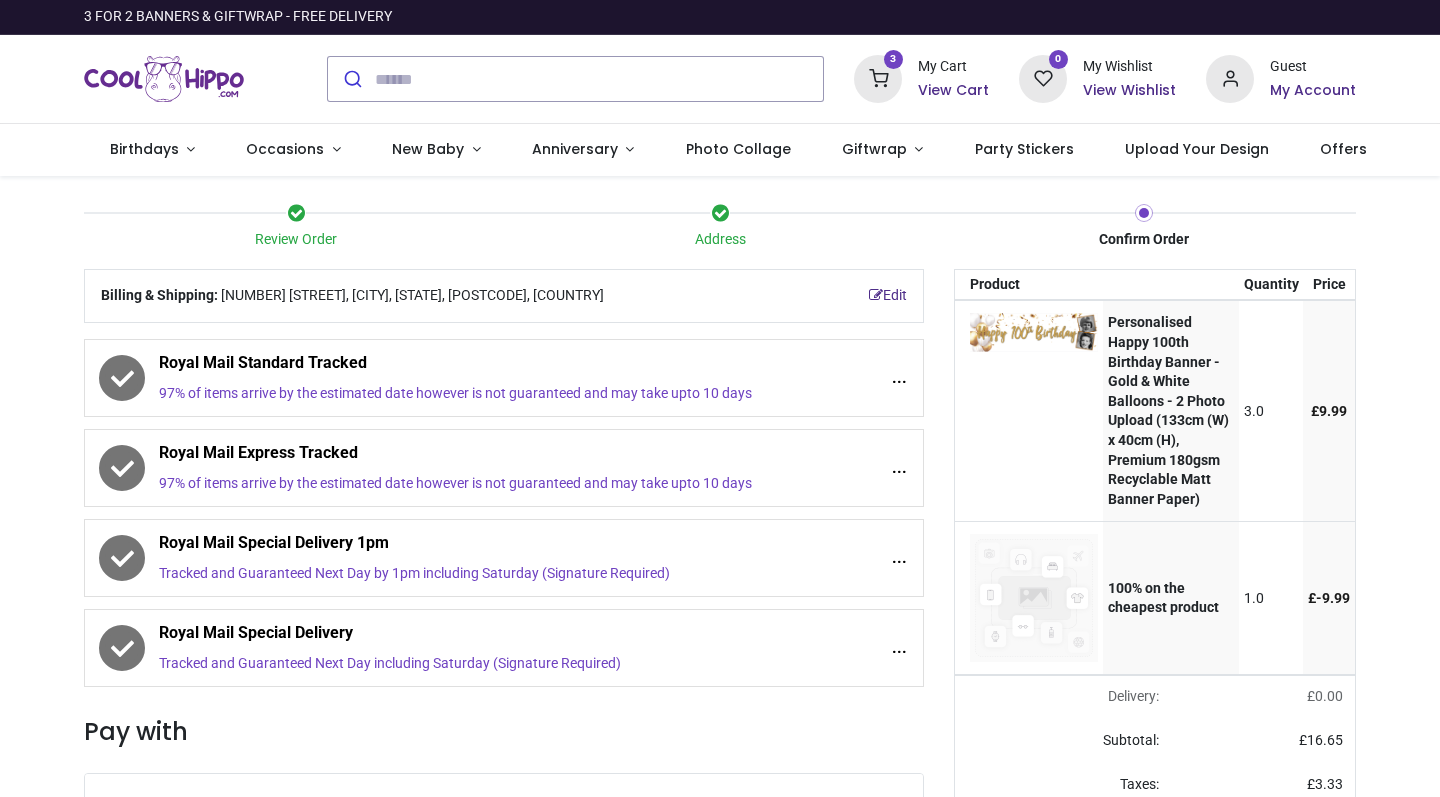 scroll, scrollTop: 0, scrollLeft: 0, axis: both 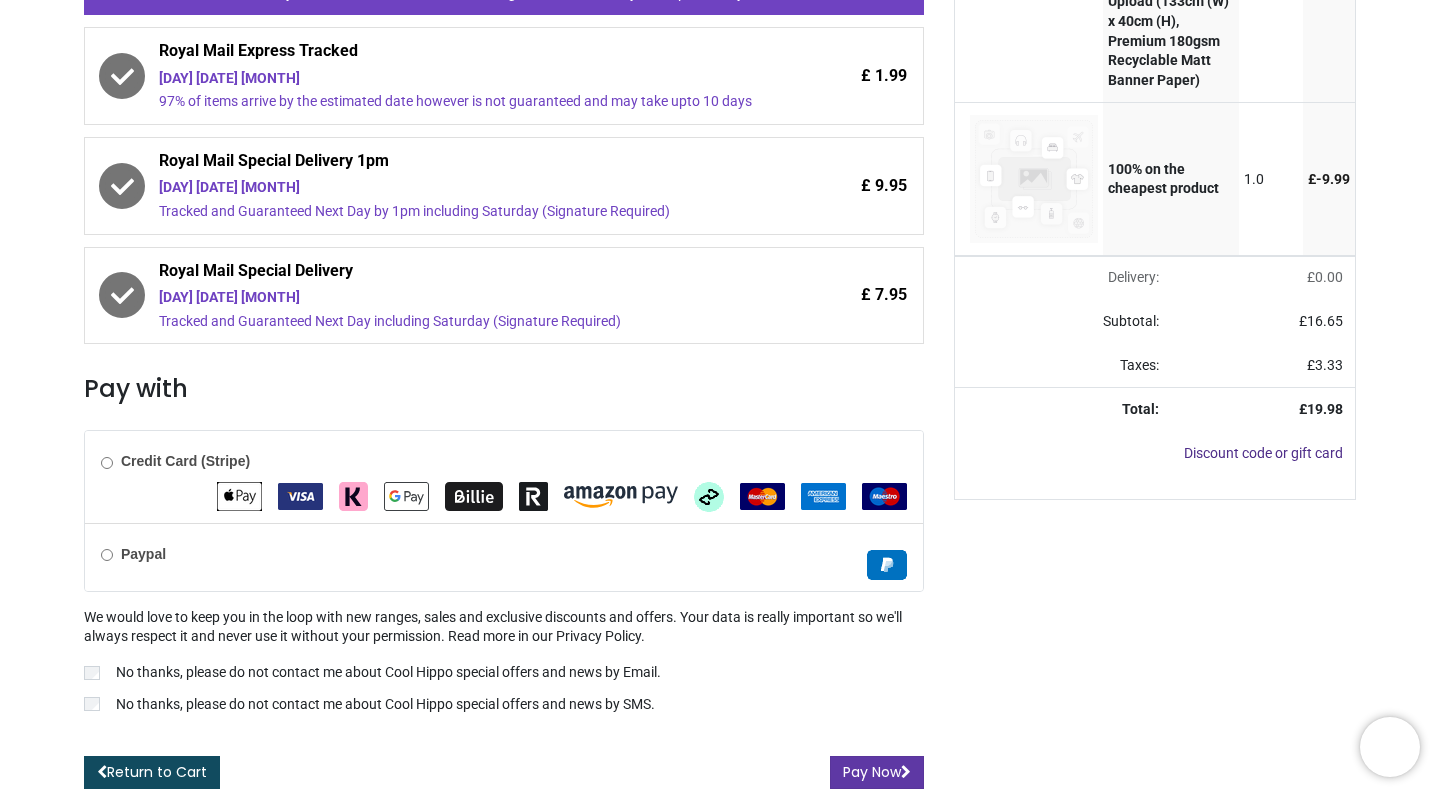 click on "Pay Now" at bounding box center [877, 773] 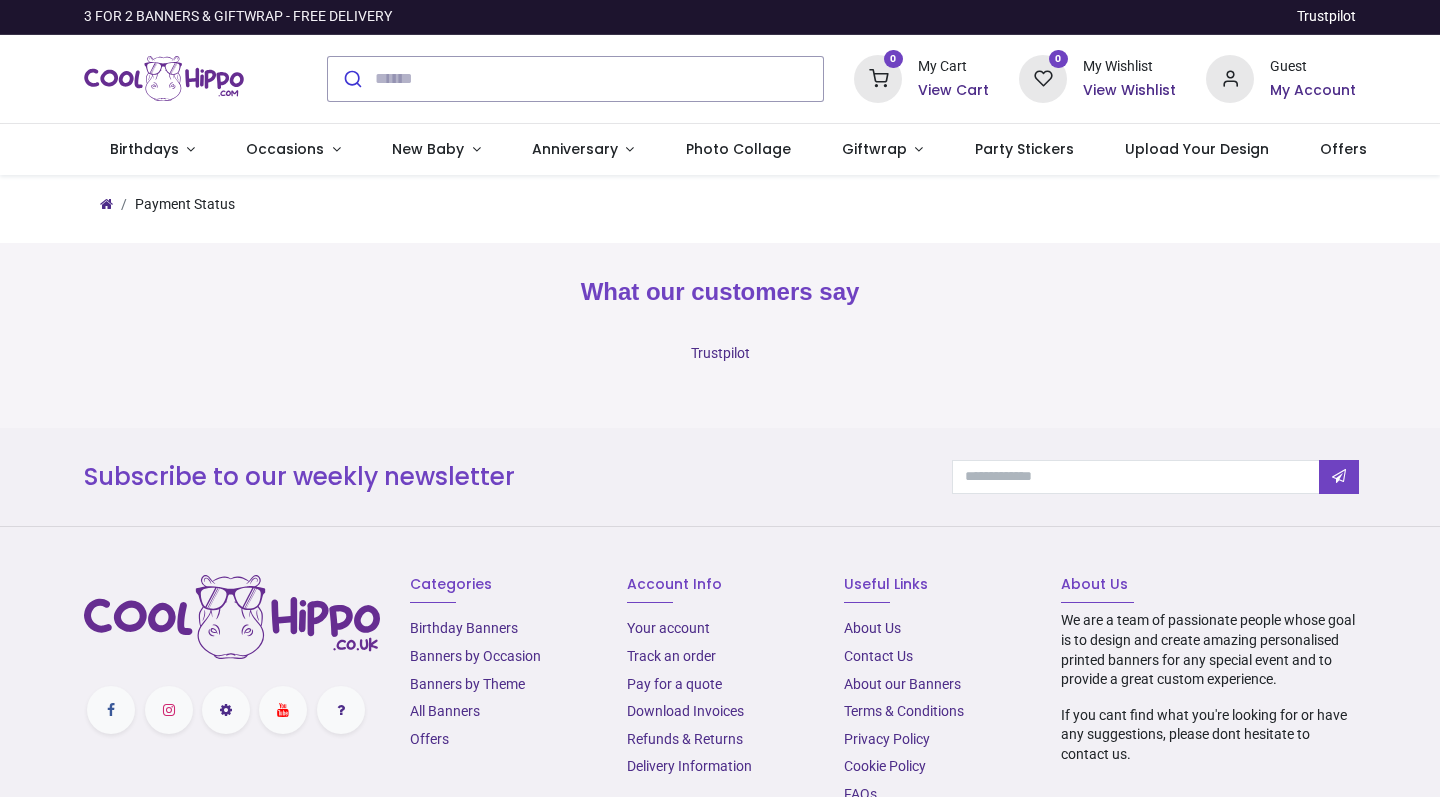 scroll, scrollTop: 0, scrollLeft: 0, axis: both 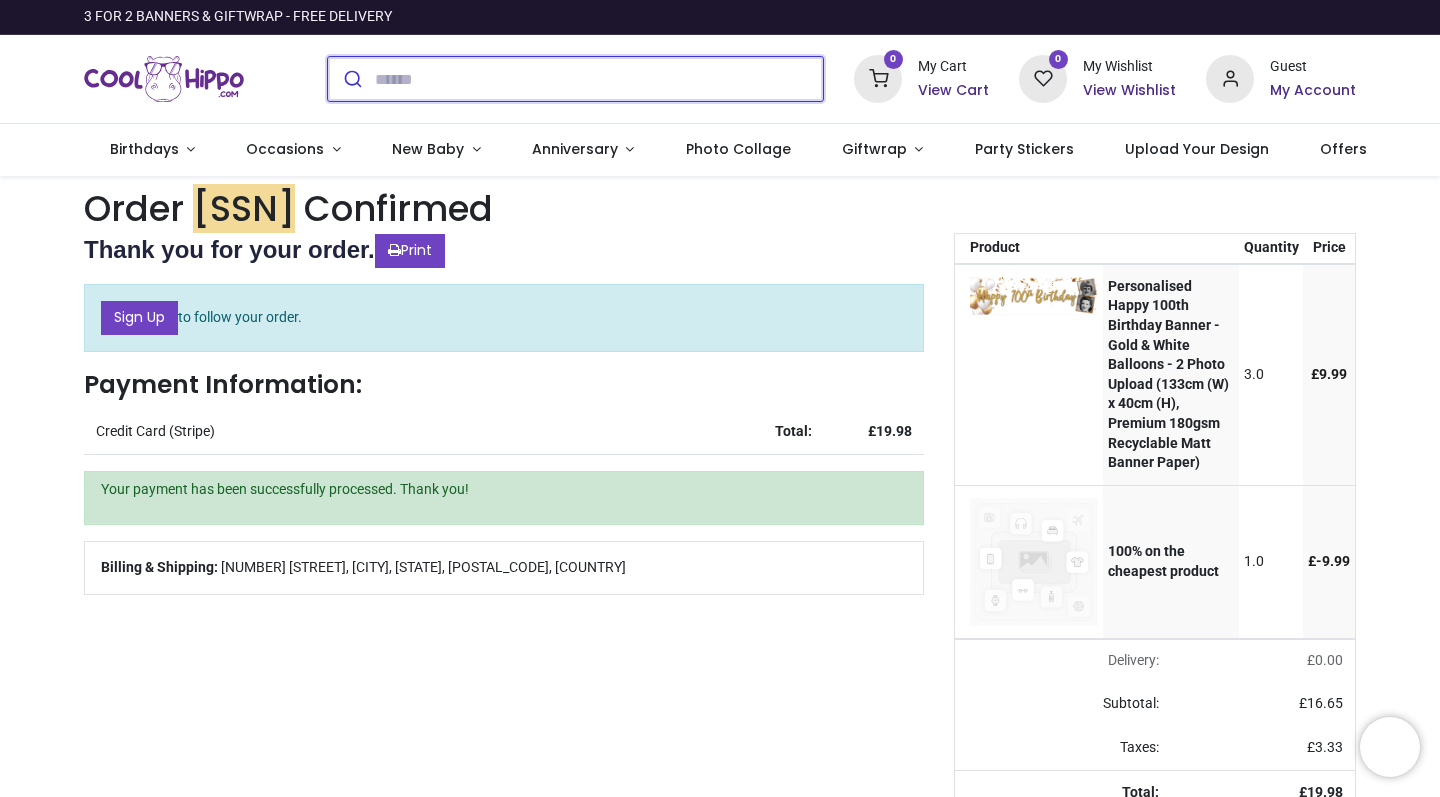 click at bounding box center [599, 79] 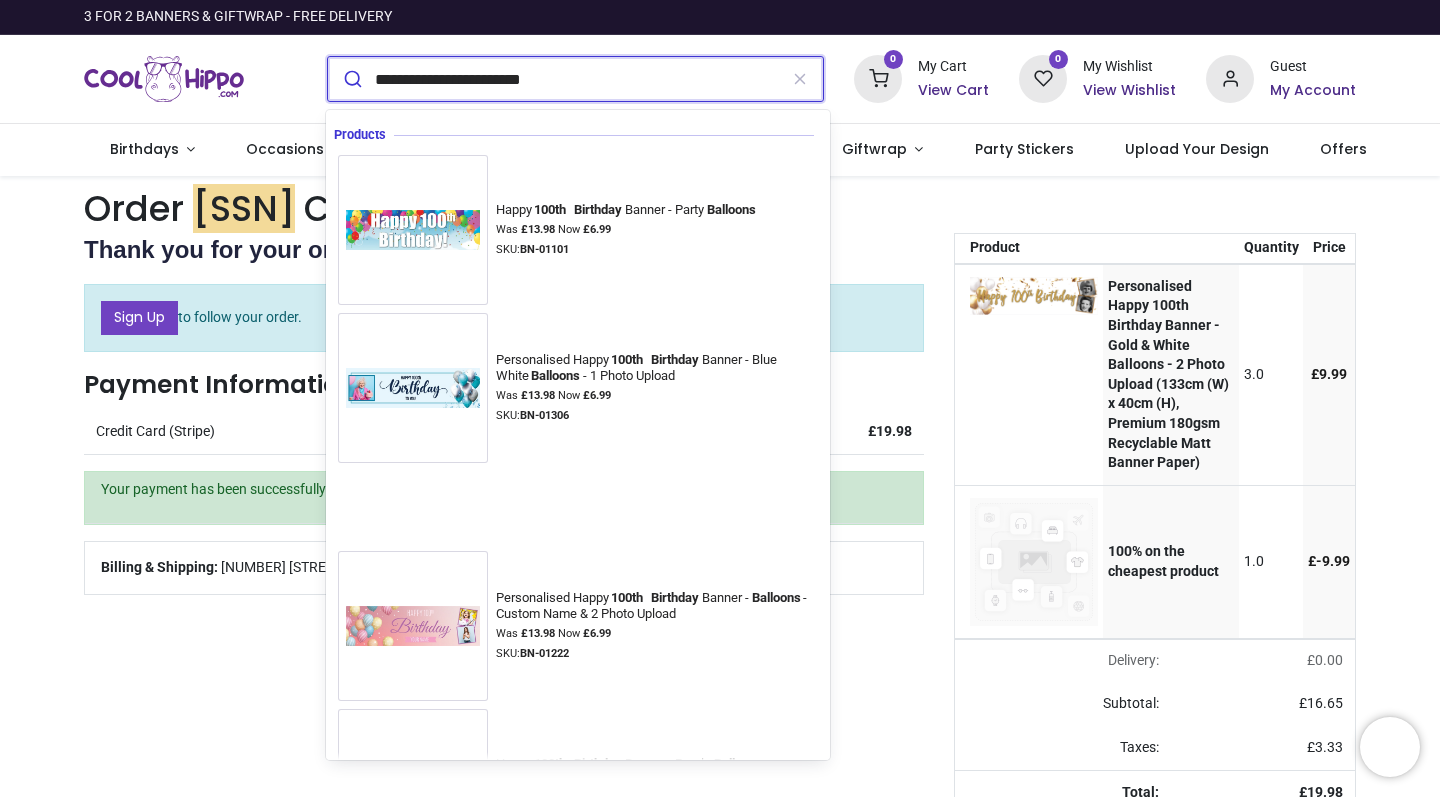 type on "**********" 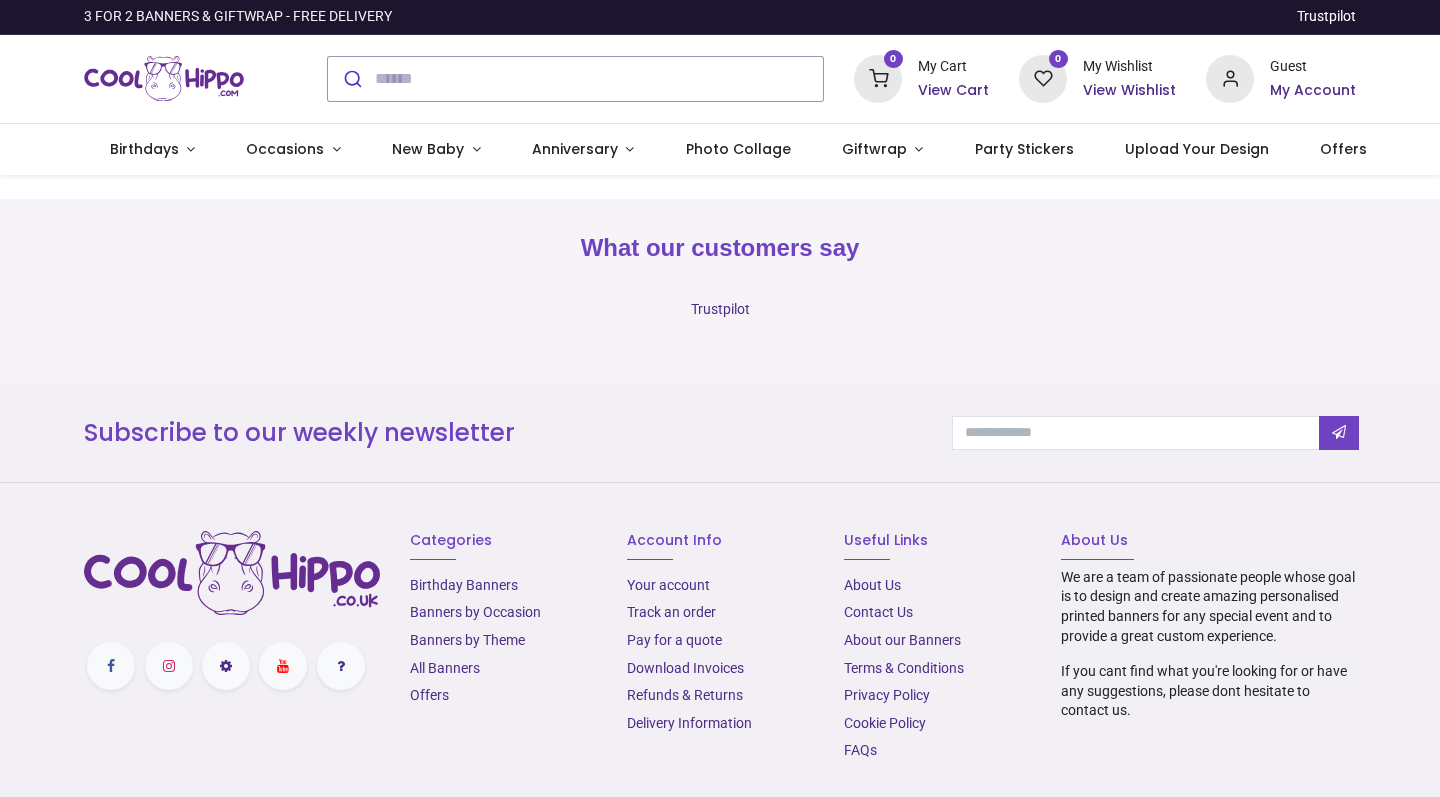 scroll, scrollTop: 0, scrollLeft: 0, axis: both 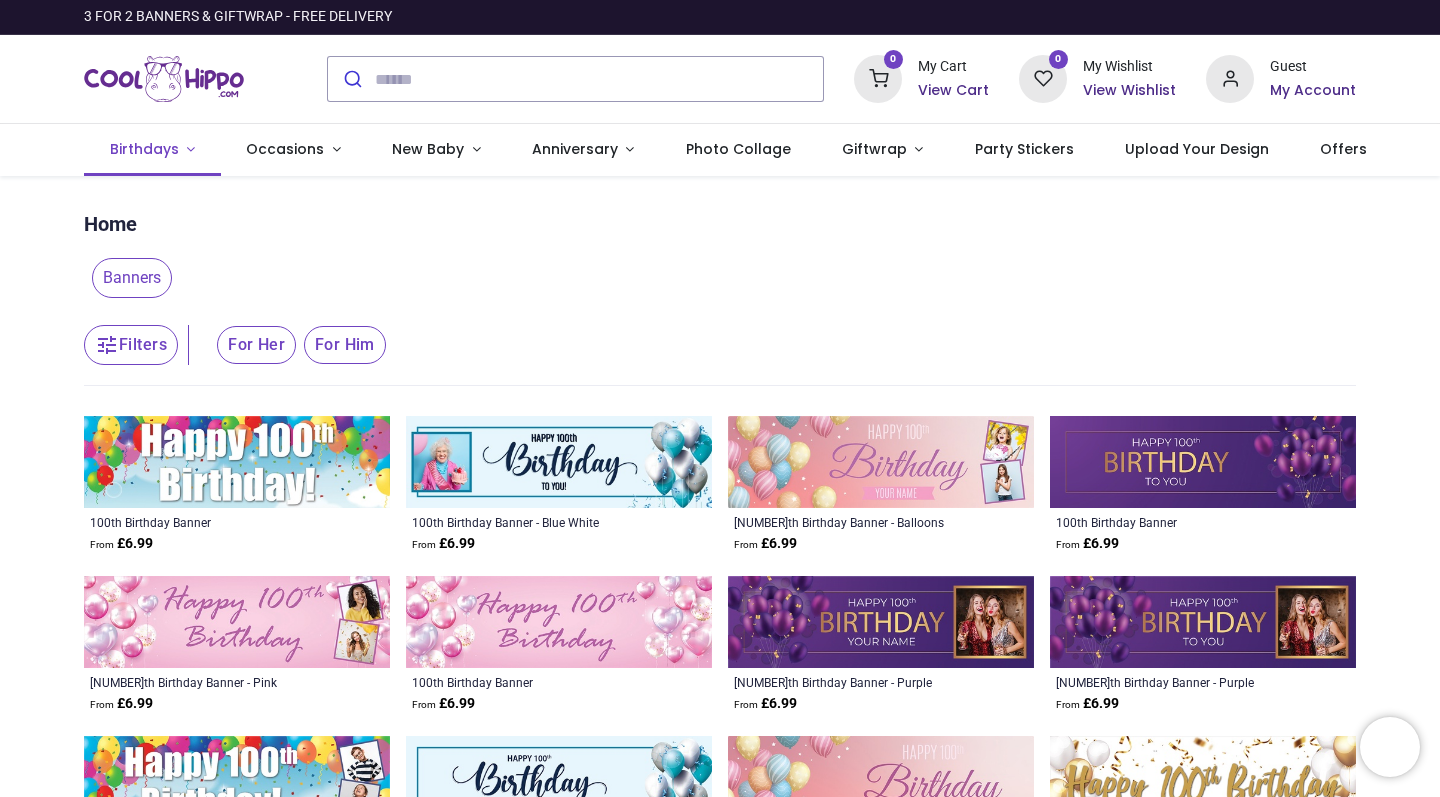 click on "Birthdays" at bounding box center [144, 149] 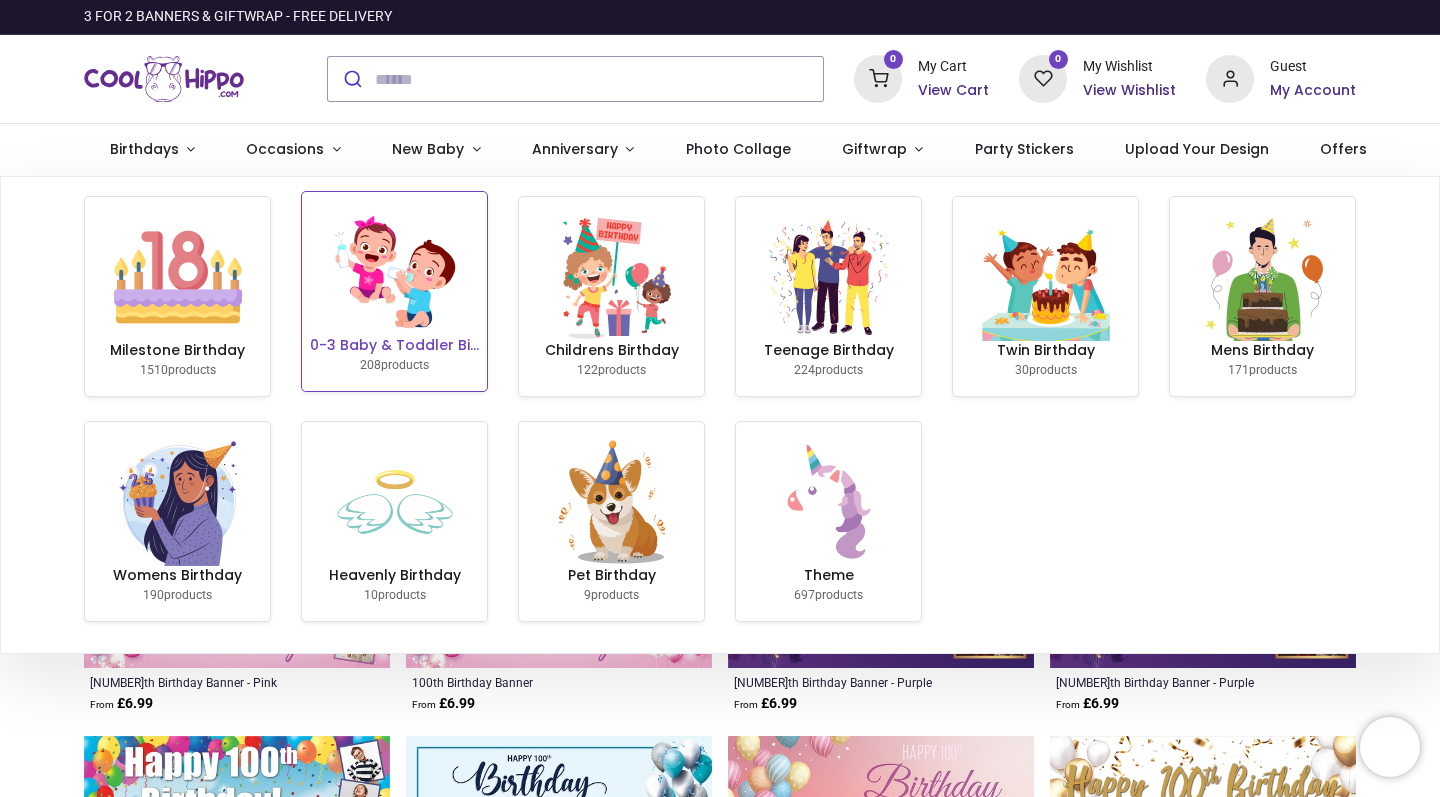 scroll, scrollTop: 4, scrollLeft: 0, axis: vertical 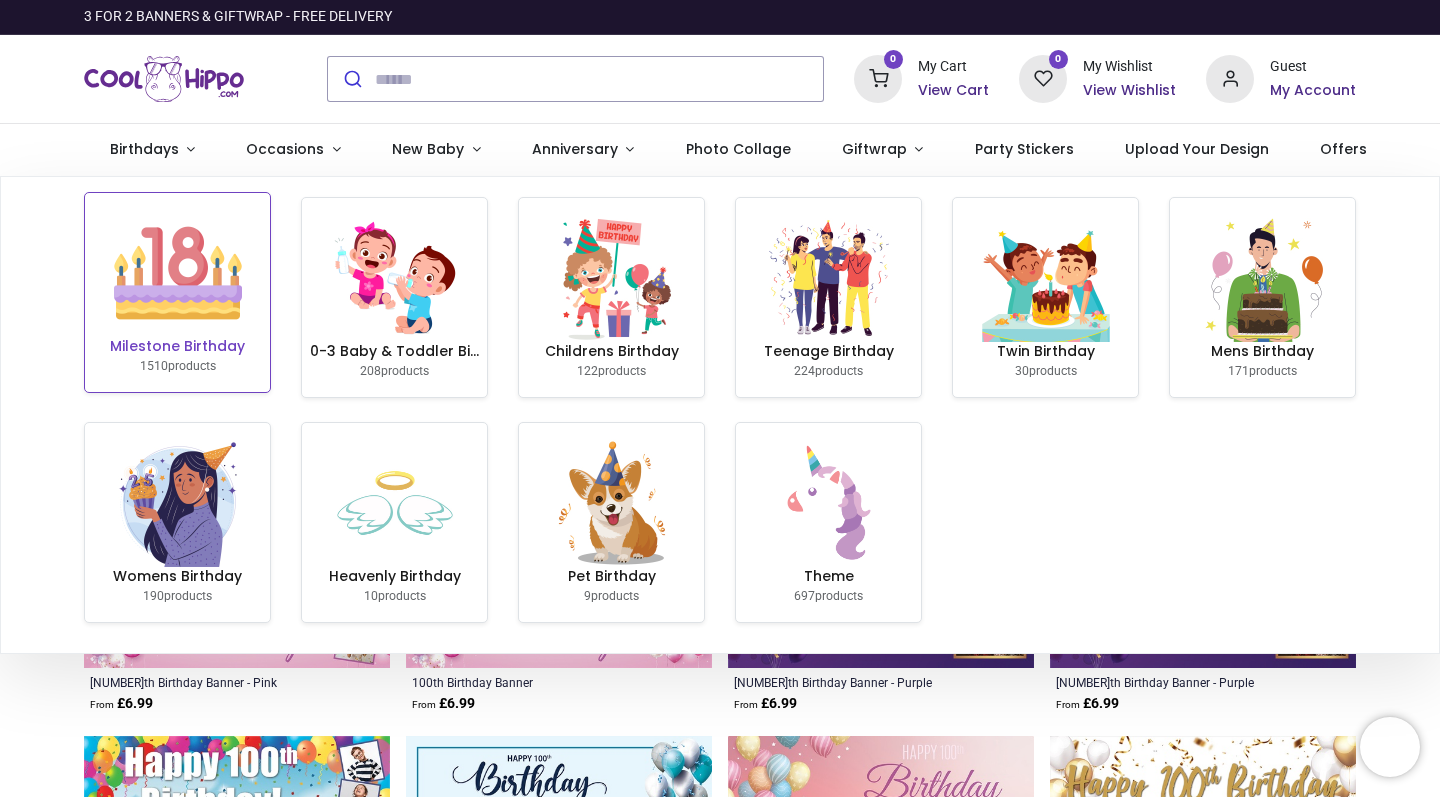 click at bounding box center (178, 273) 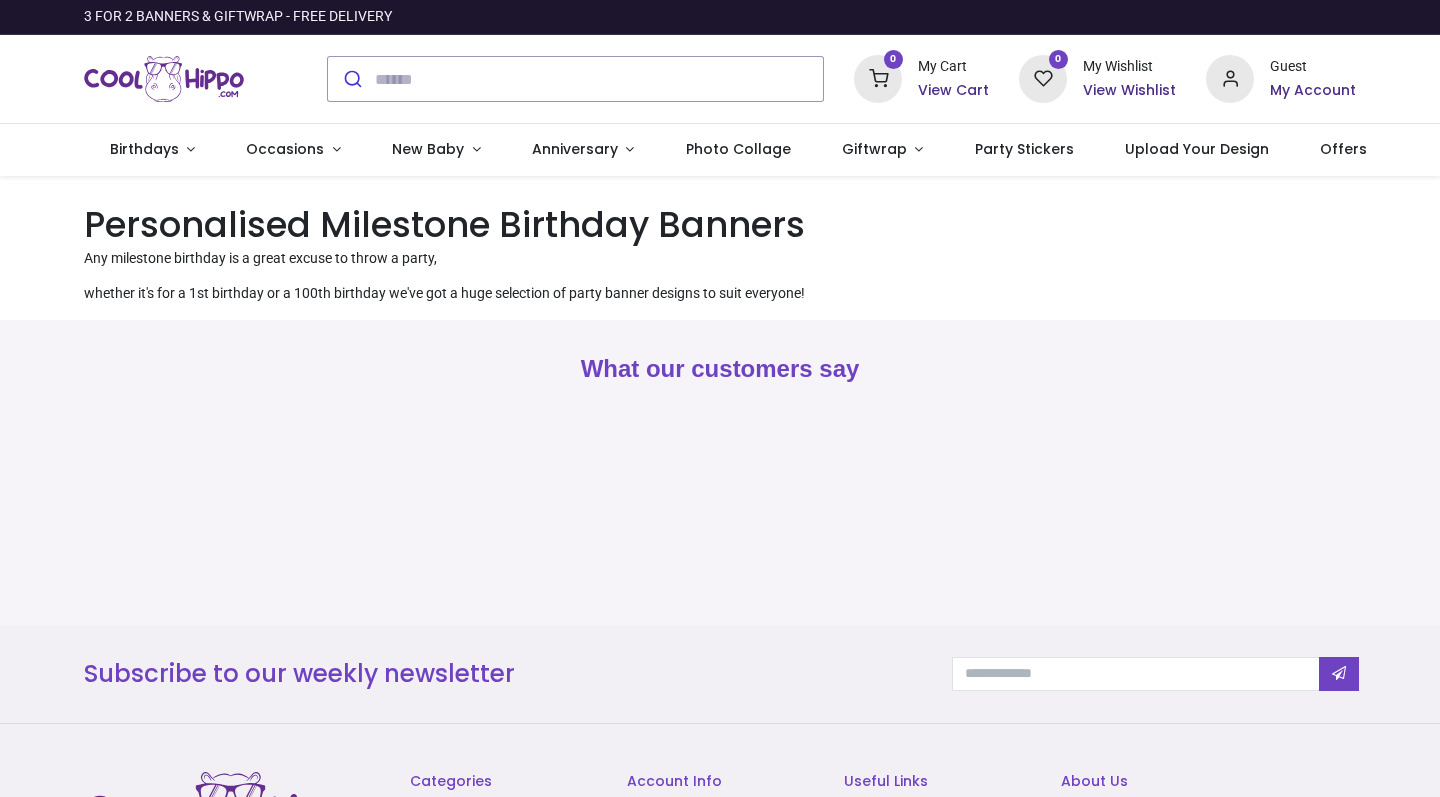 scroll, scrollTop: 0, scrollLeft: 0, axis: both 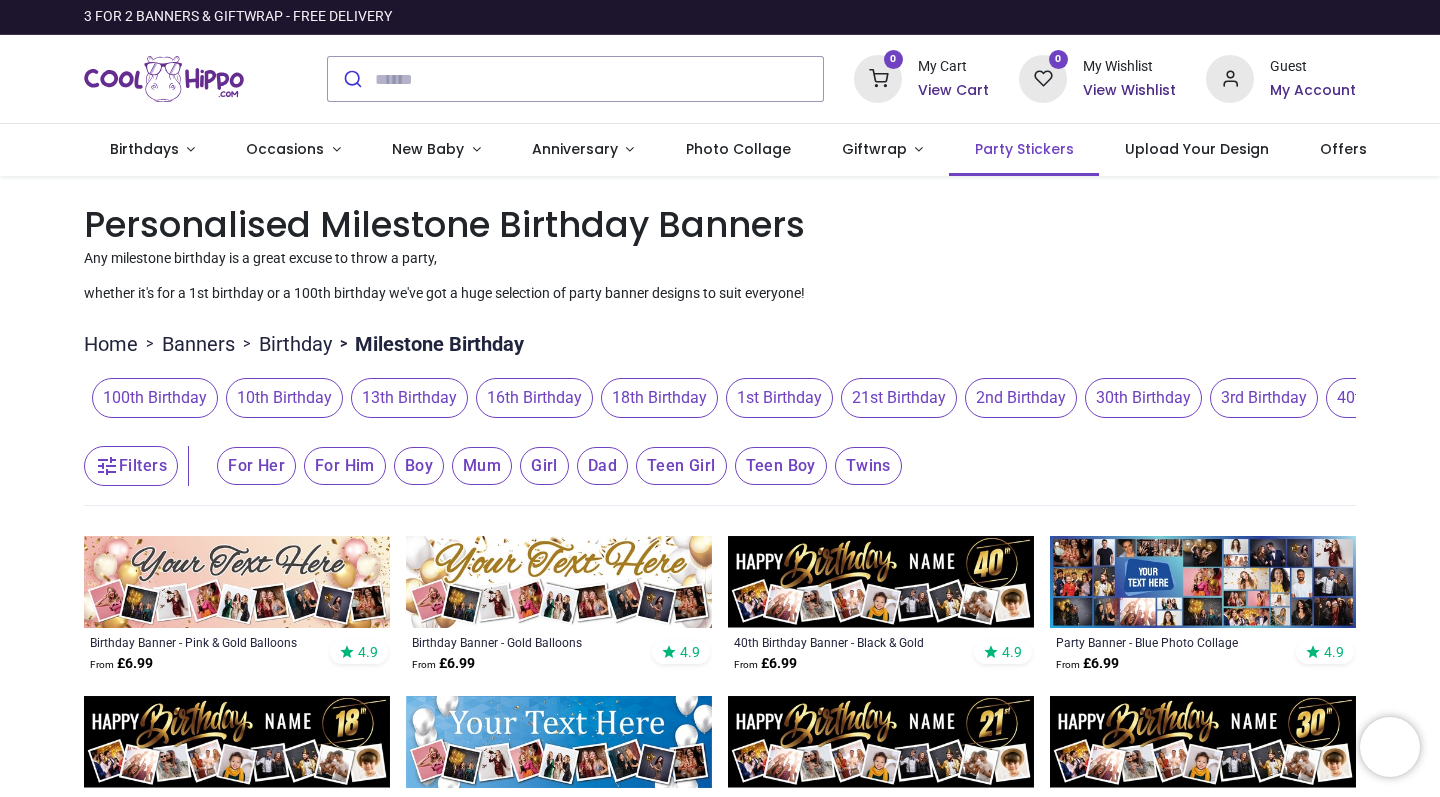 click on "Party Stickers" at bounding box center [1024, 149] 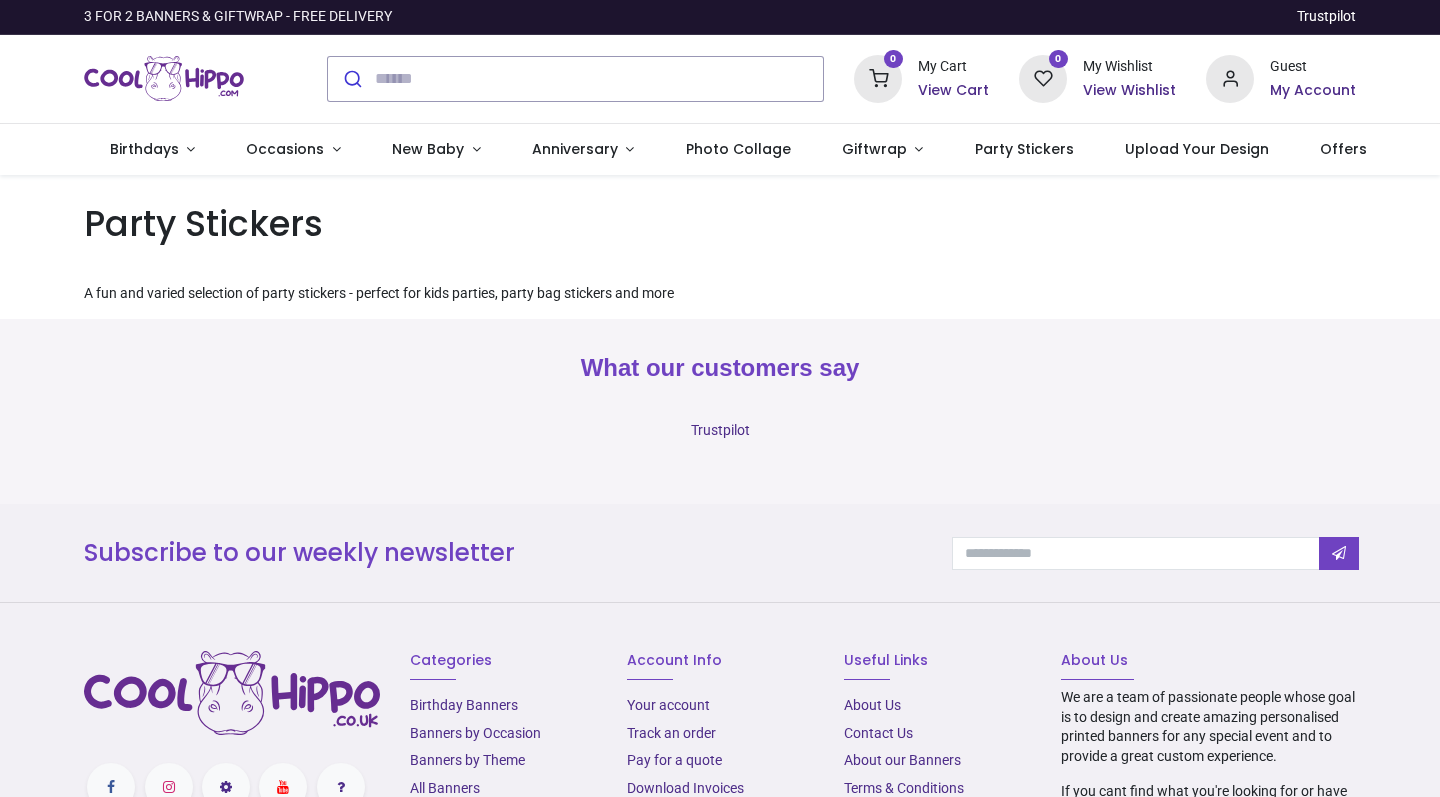 scroll, scrollTop: 0, scrollLeft: 0, axis: both 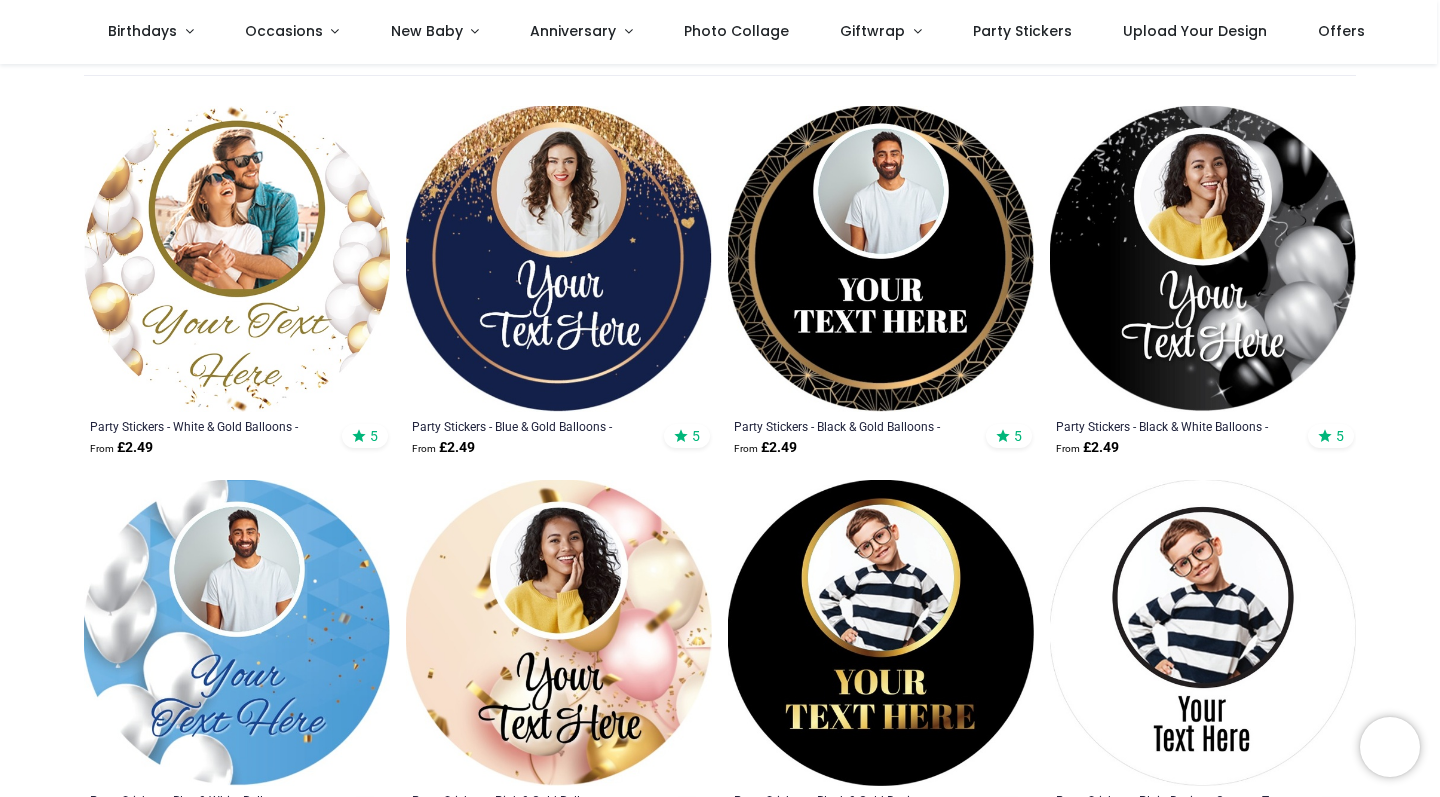 click at bounding box center [559, 633] 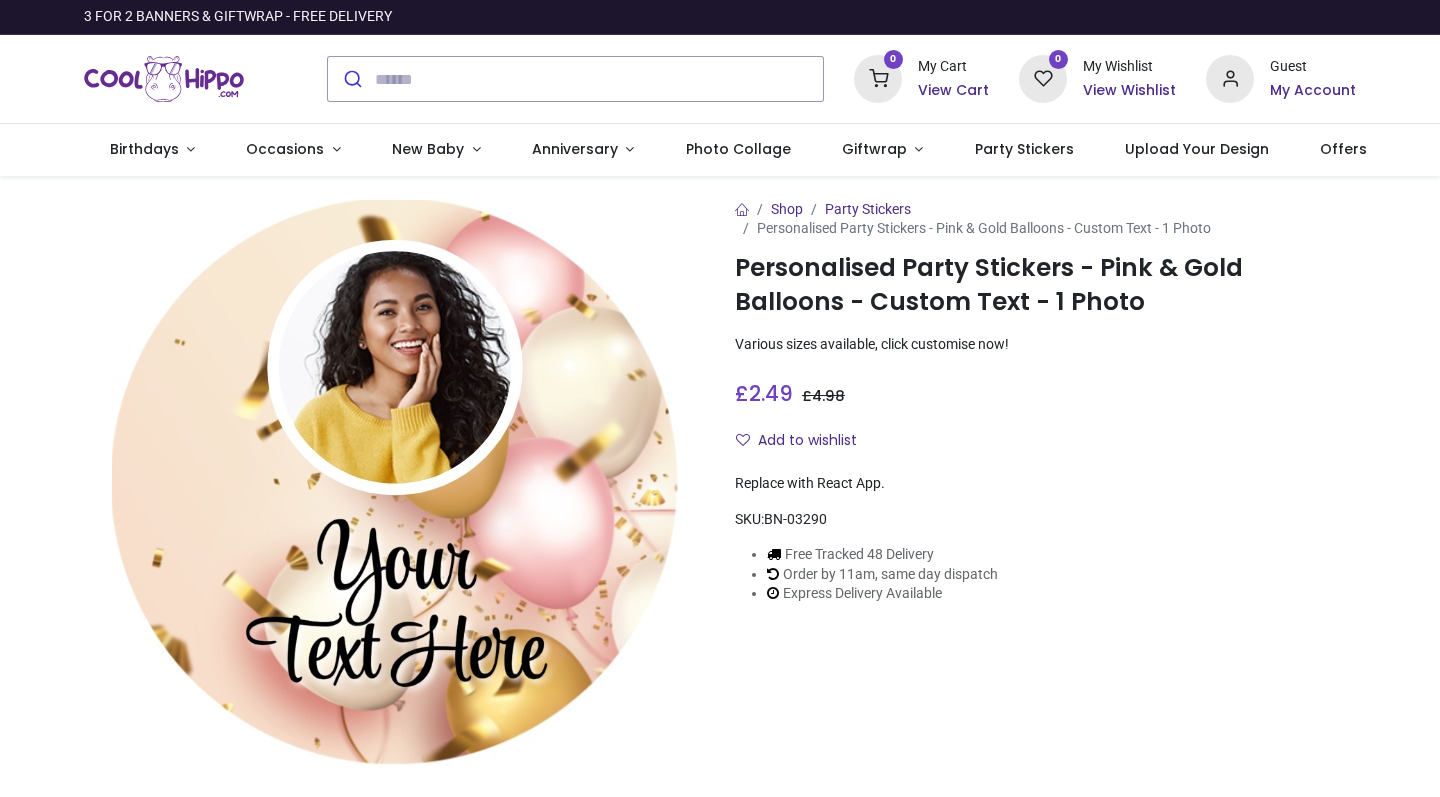 scroll, scrollTop: 0, scrollLeft: 0, axis: both 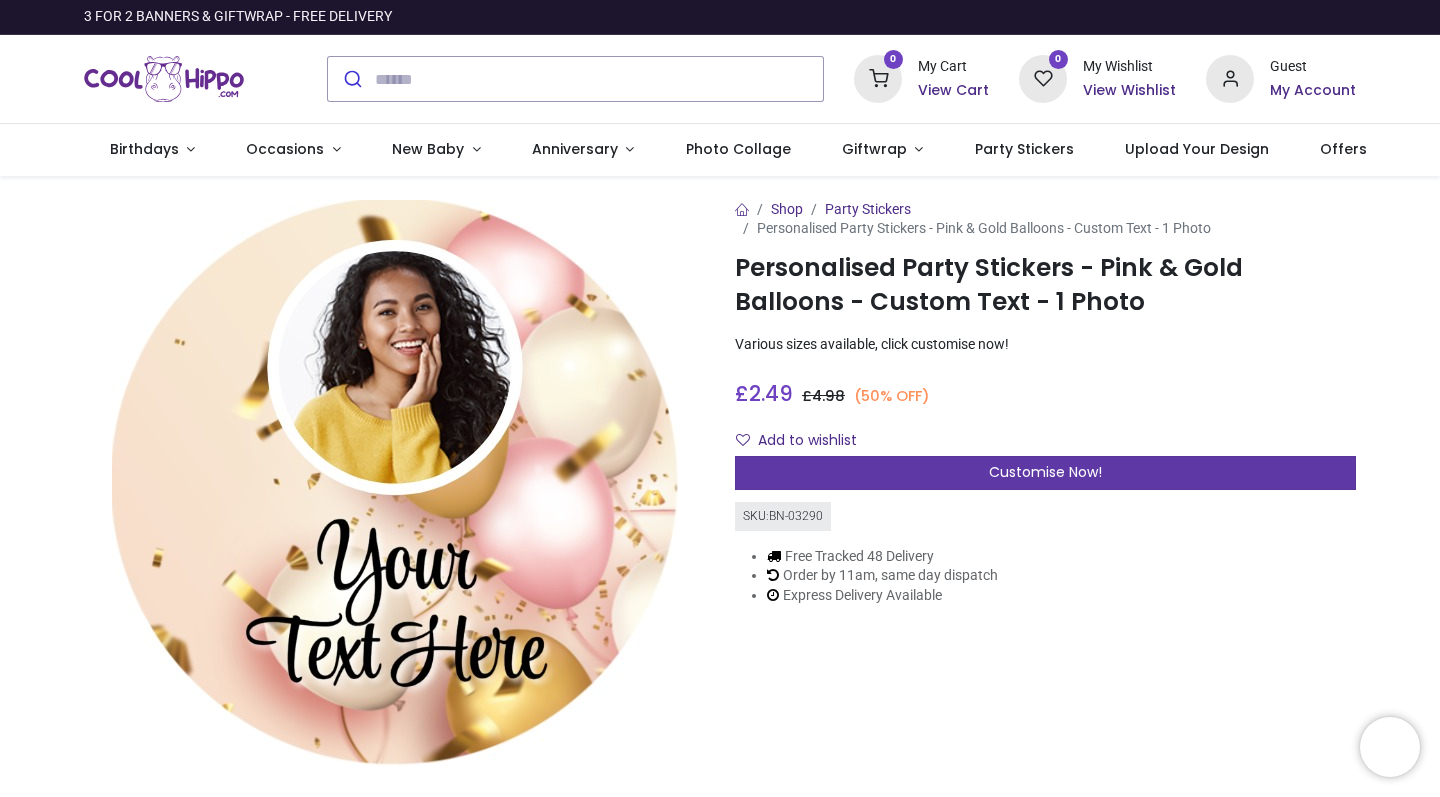 click on "Customise Now!" at bounding box center [1045, 473] 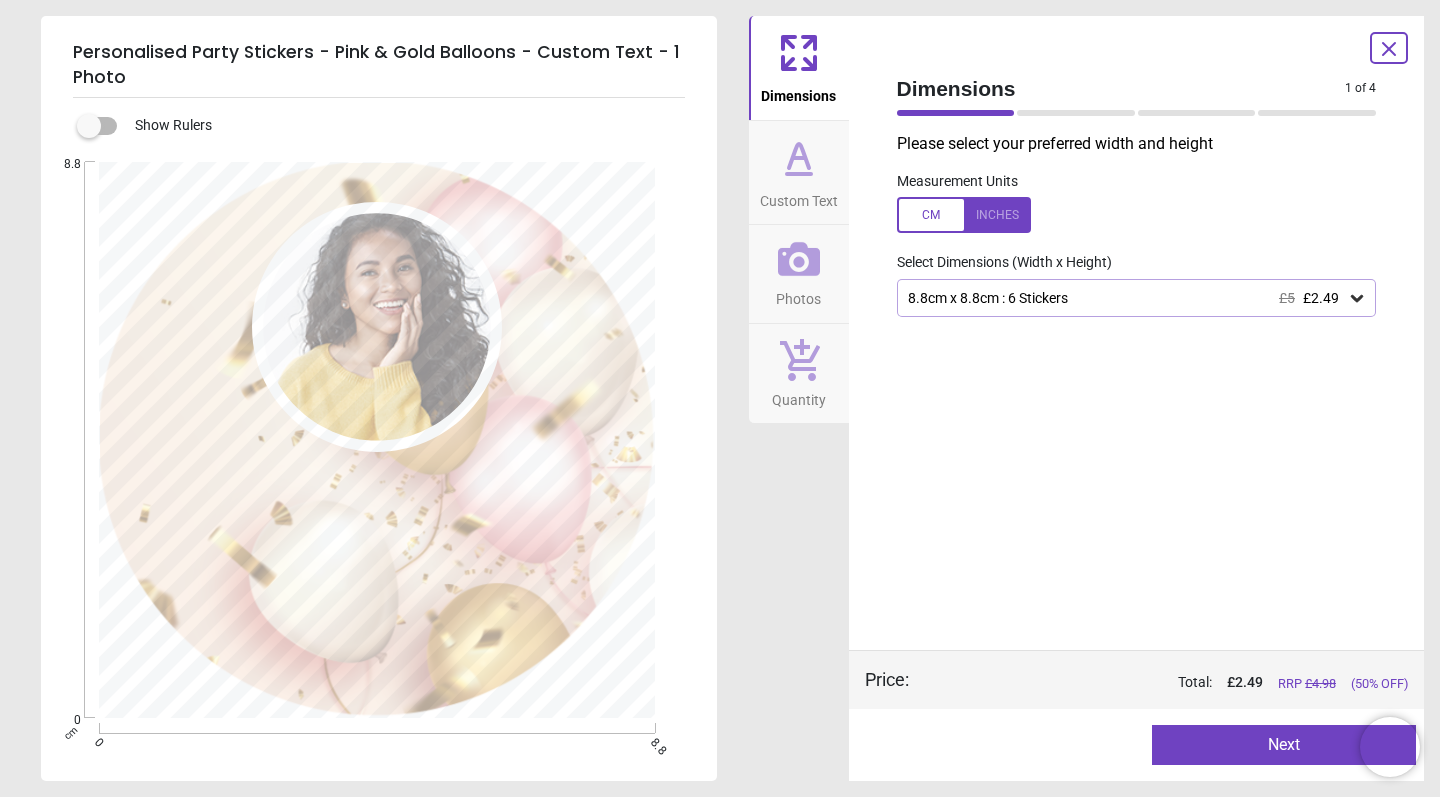 click at bounding box center [964, 215] 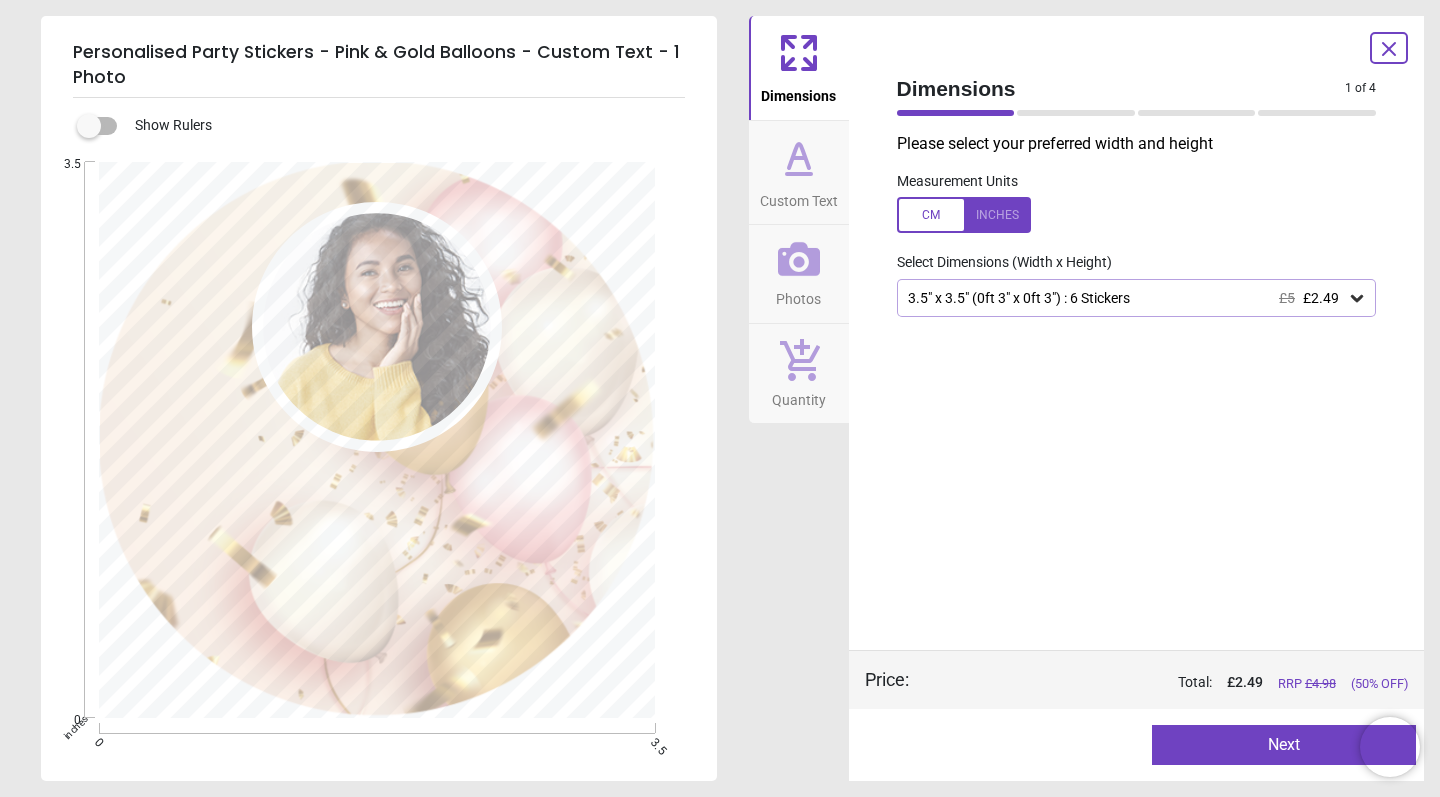 click 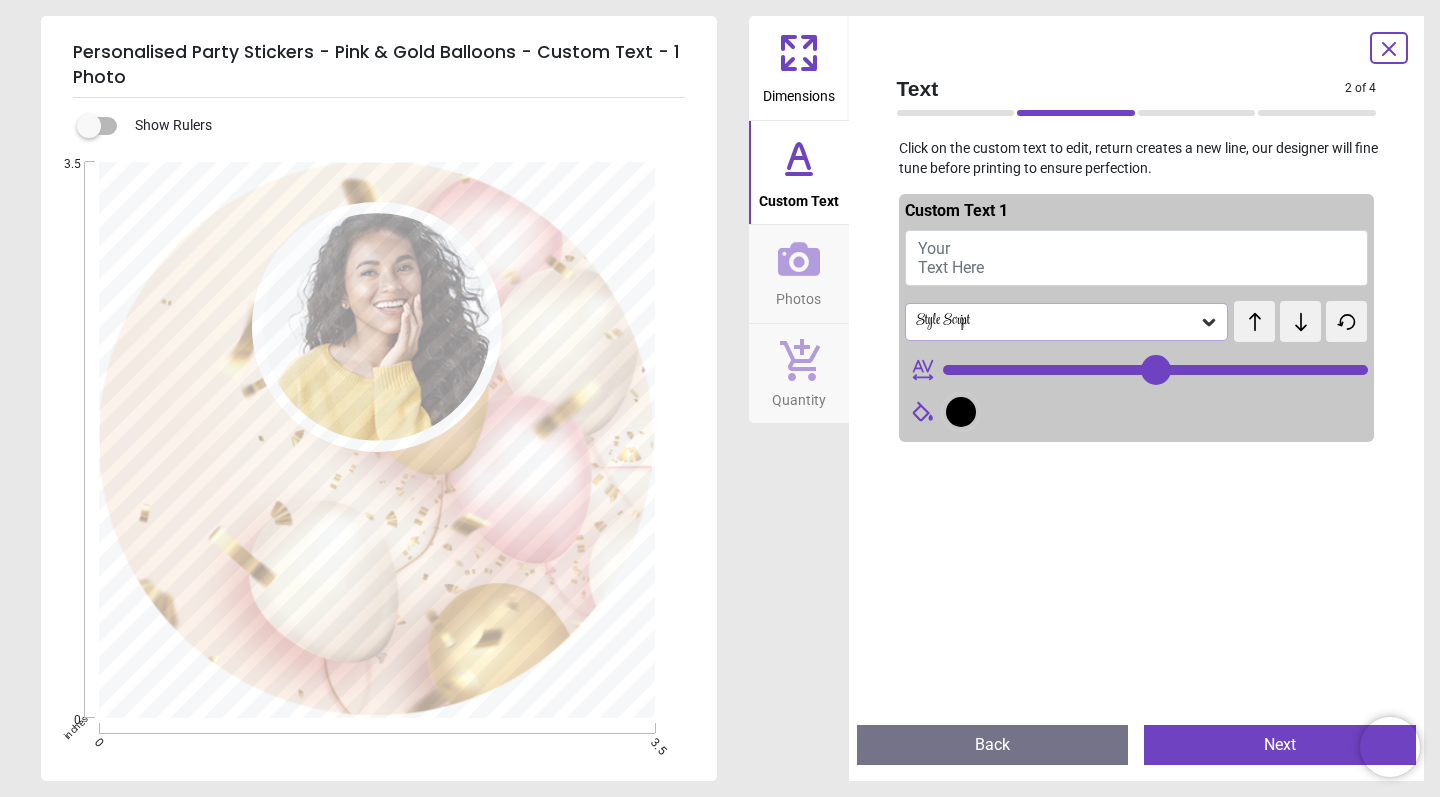 click on "Your
Text Here" at bounding box center [951, 258] 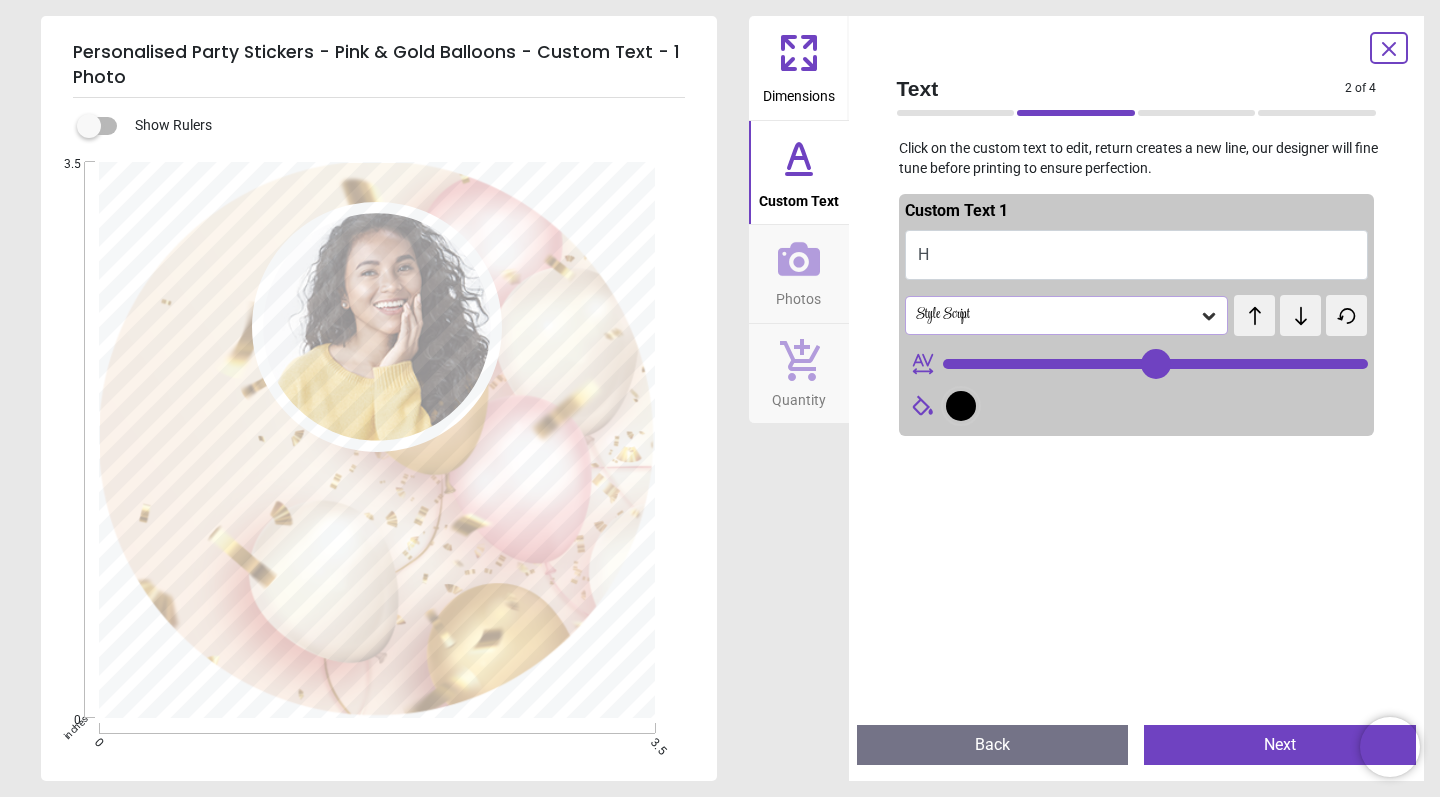 type on "**" 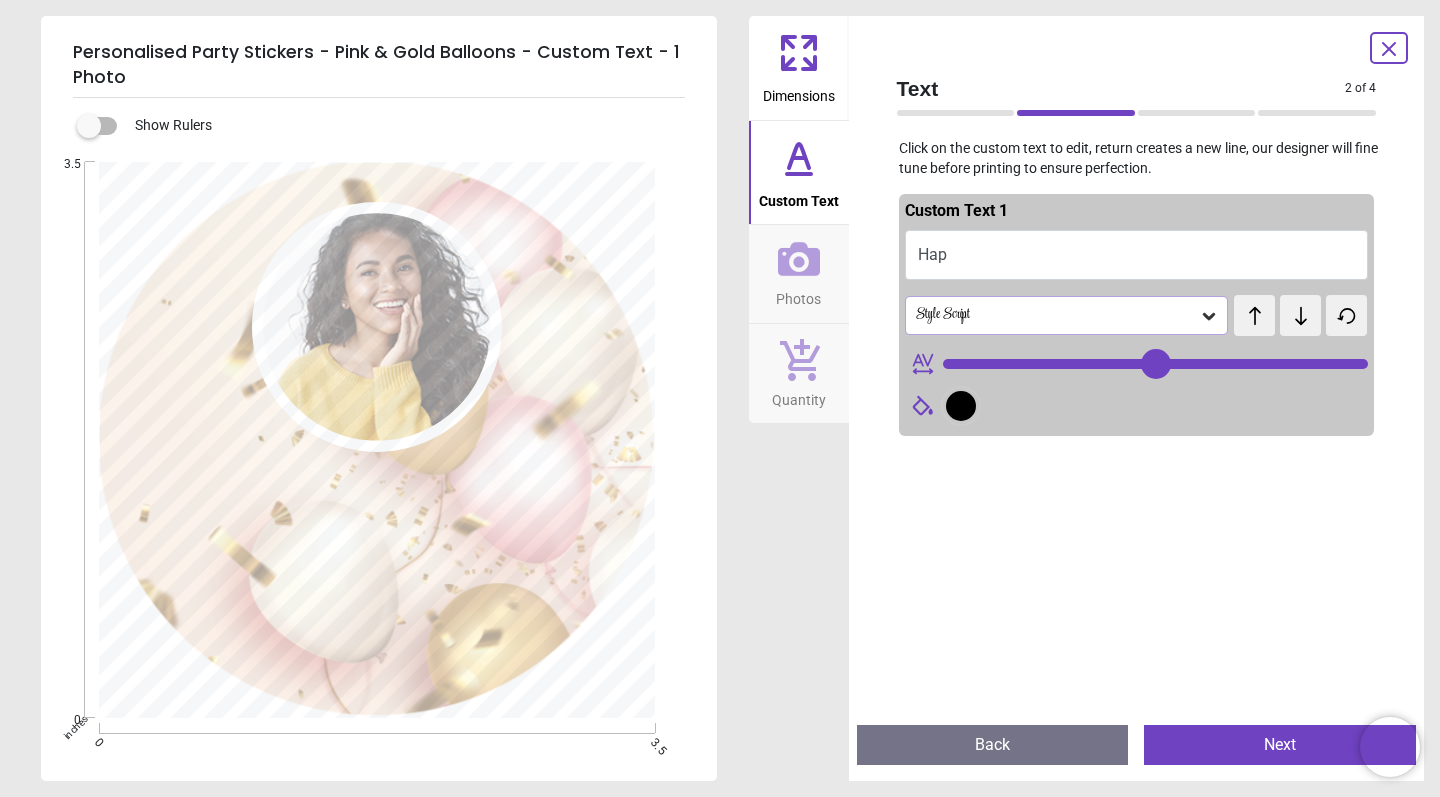 type on "****" 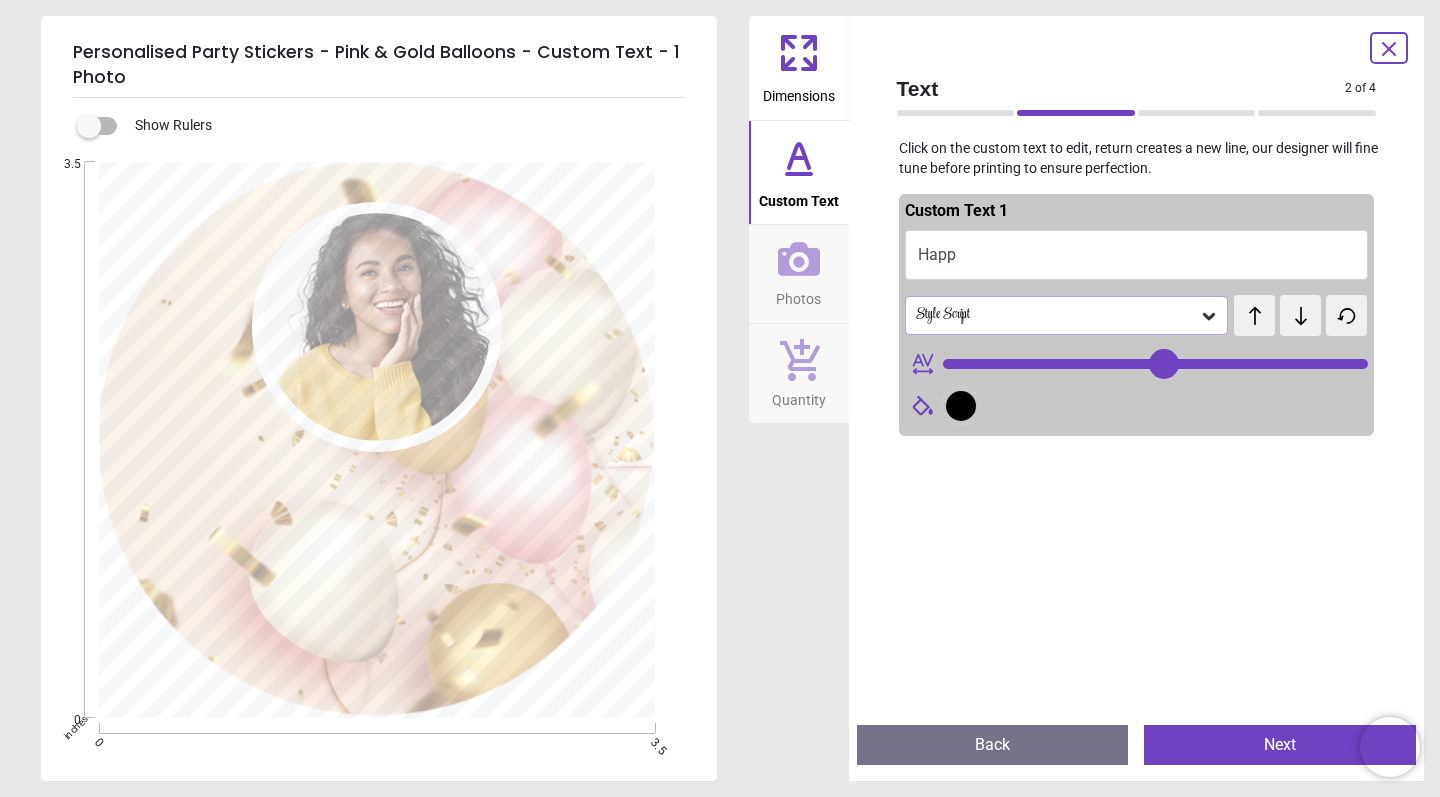 type on "*****" 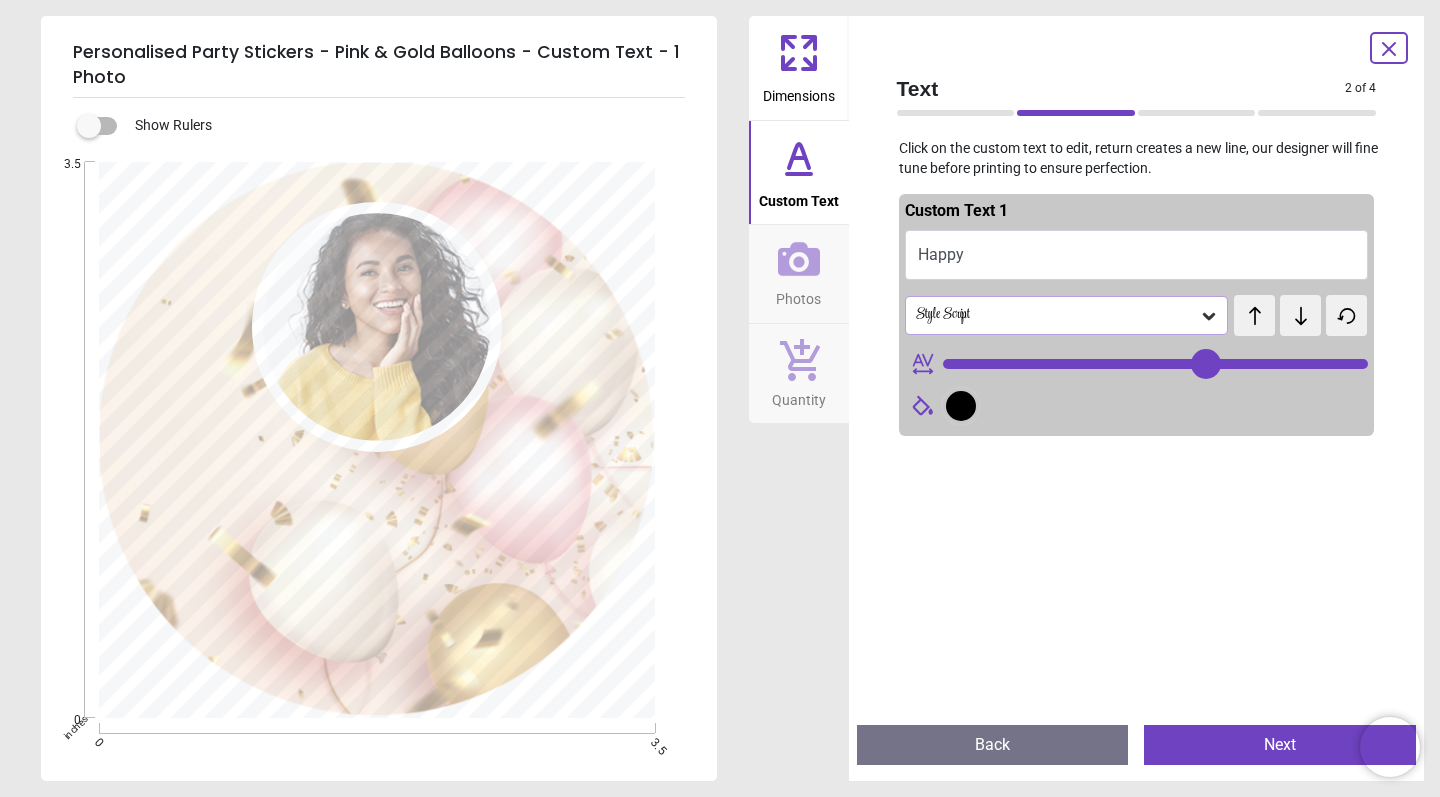 type on "*****" 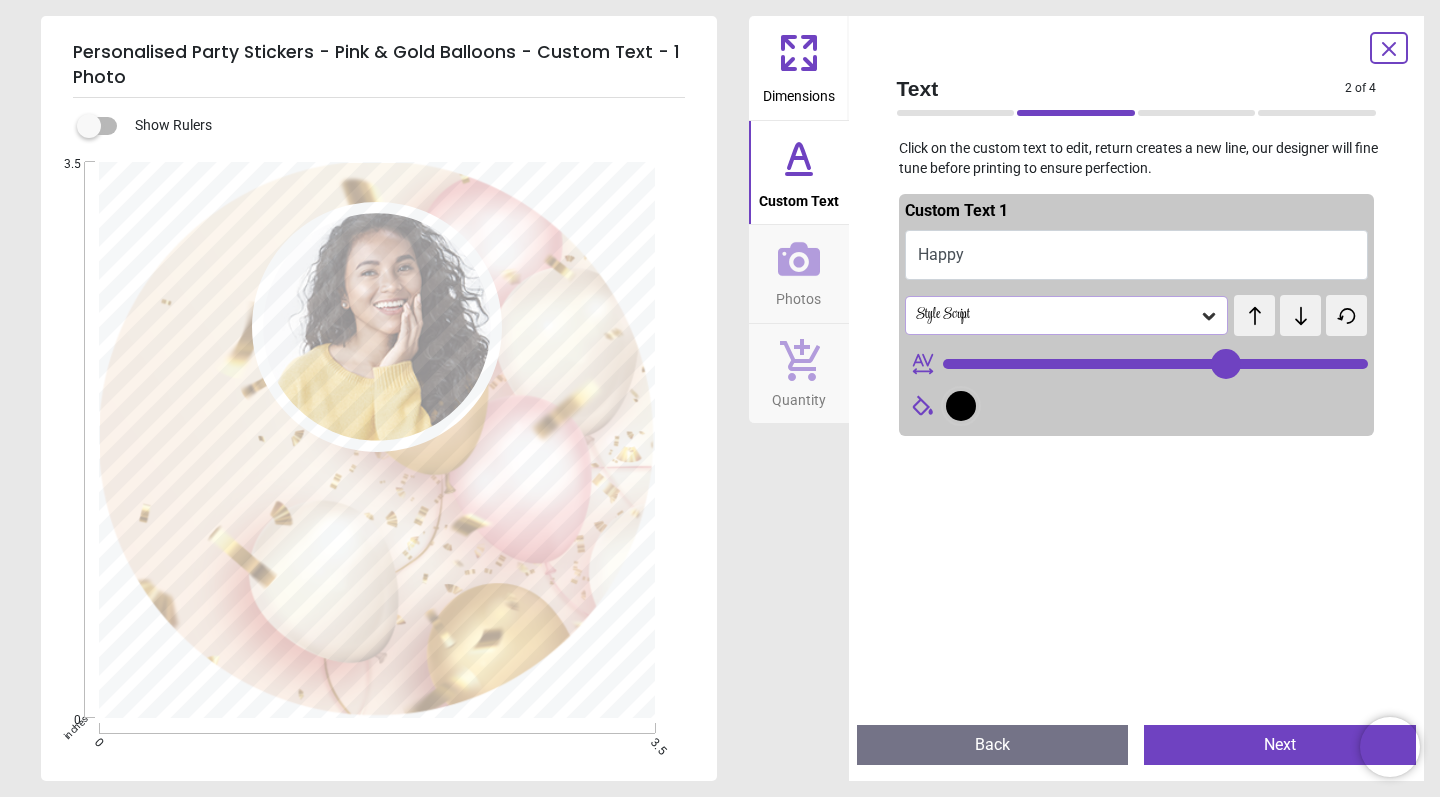 type on "*******" 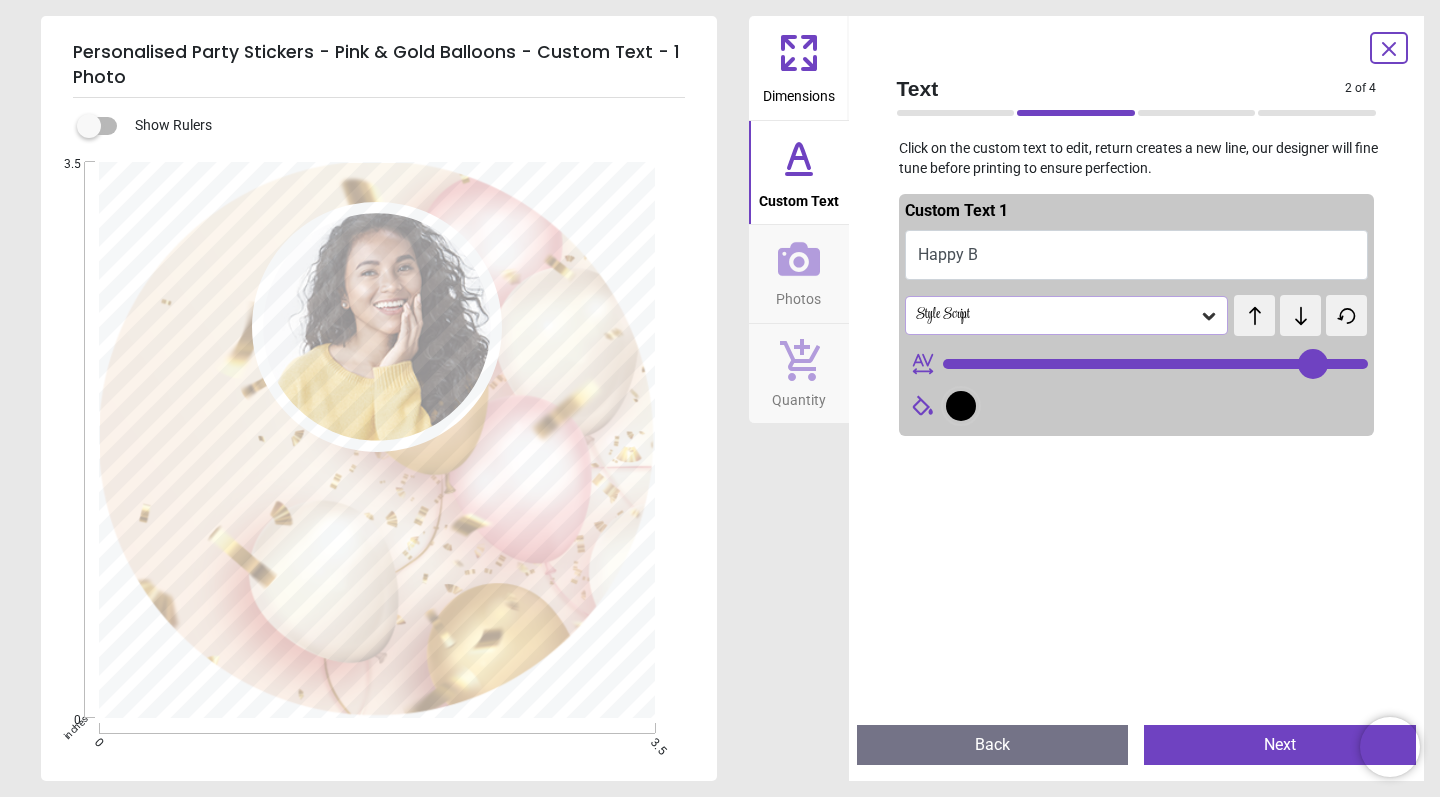 scroll, scrollTop: 0, scrollLeft: 0, axis: both 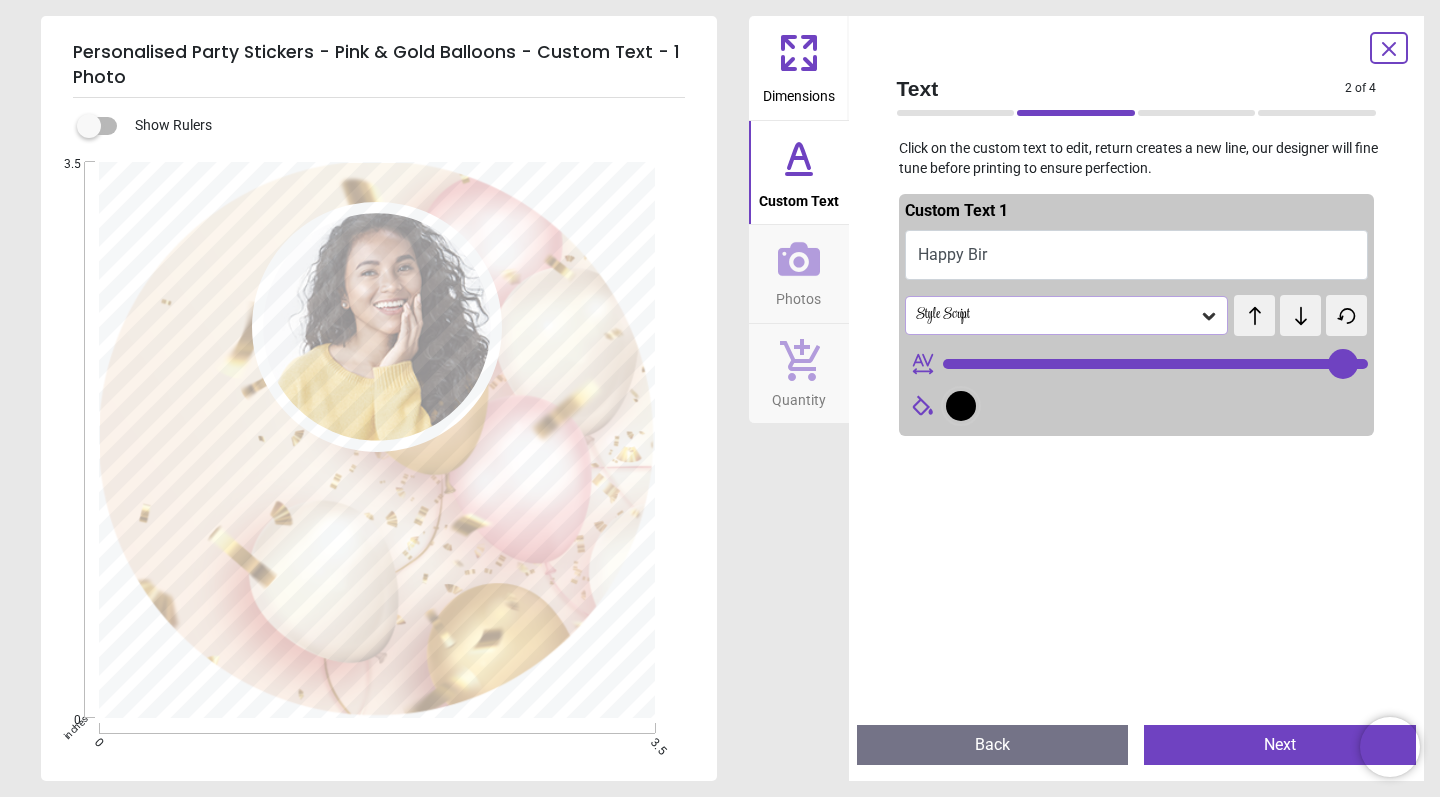 type on "**" 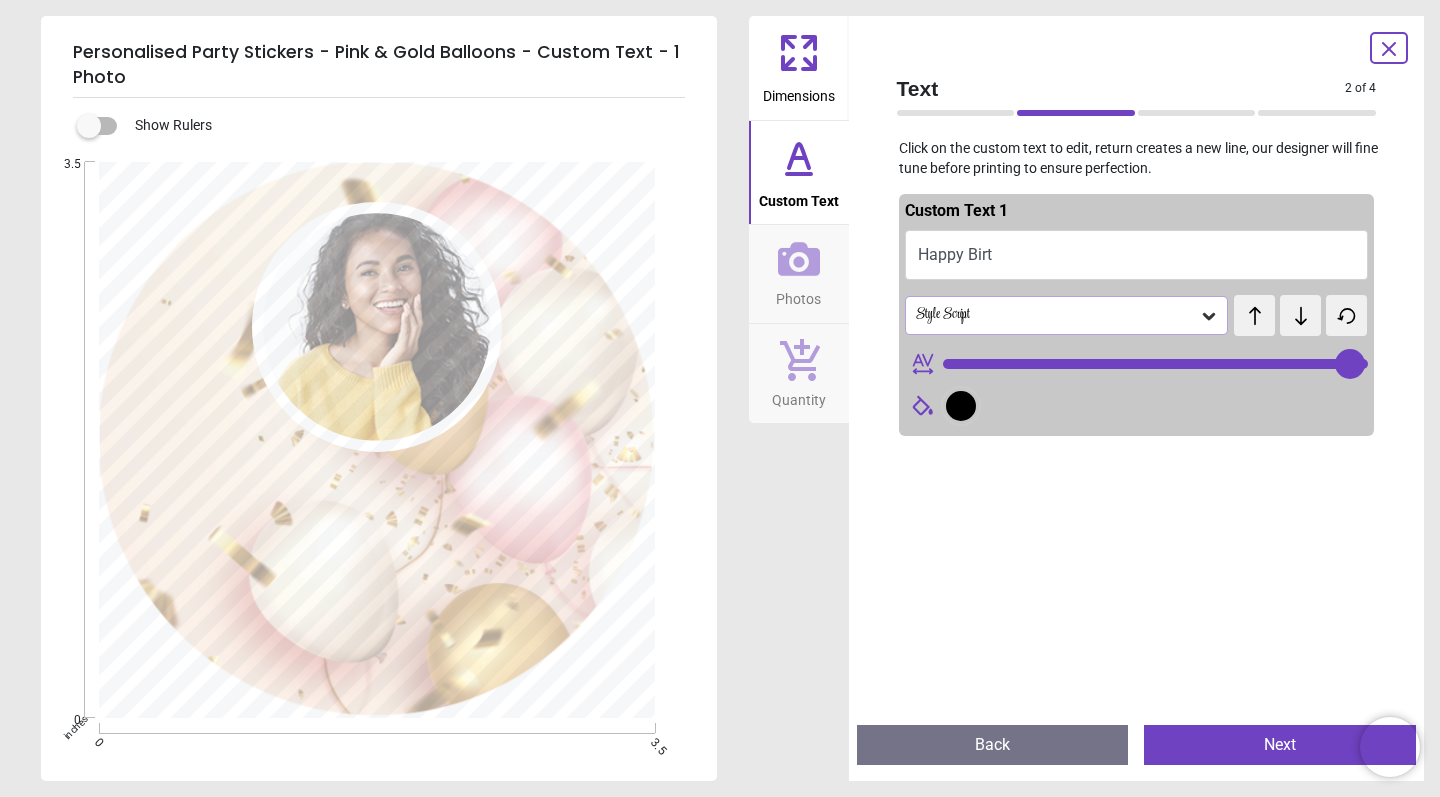 type on "**********" 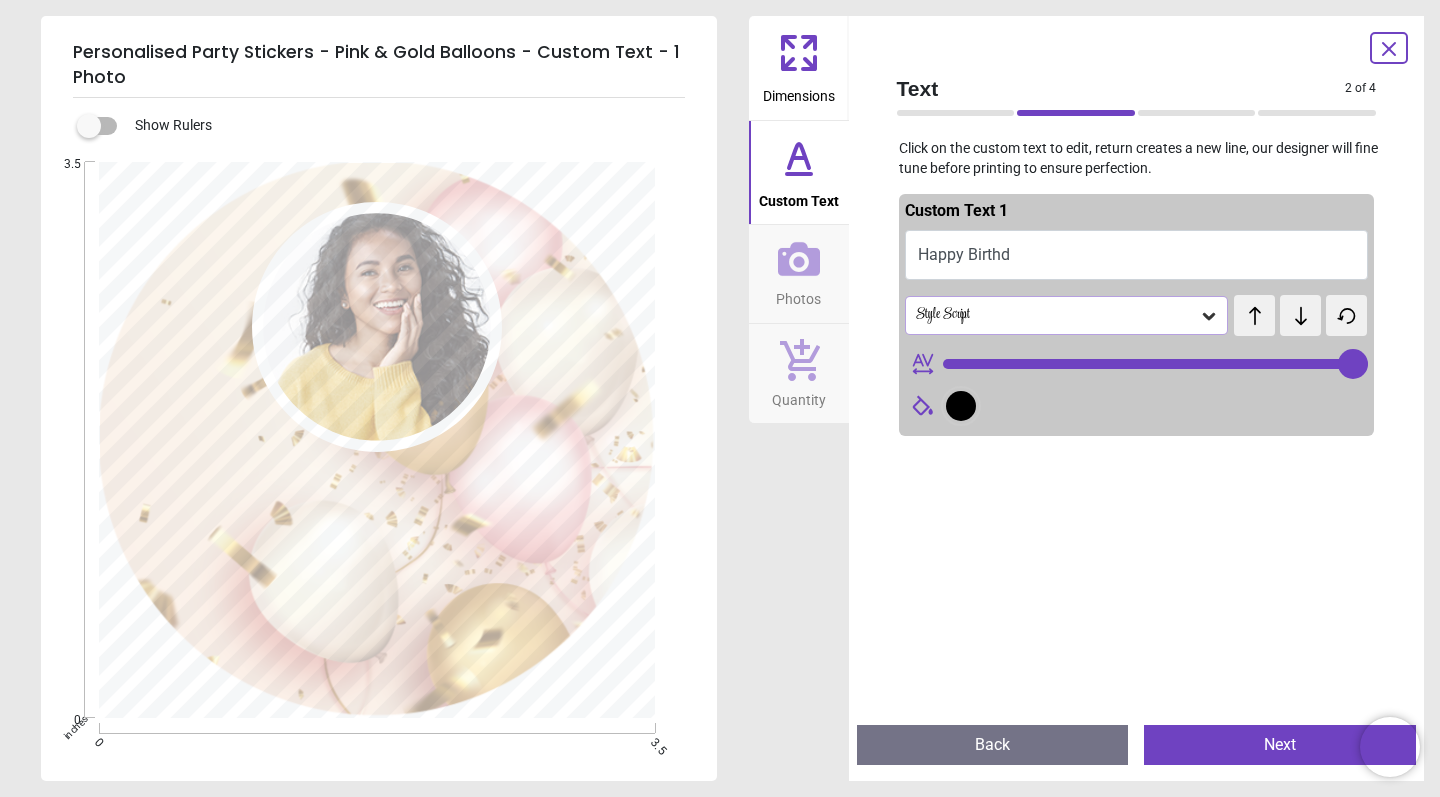 type on "**" 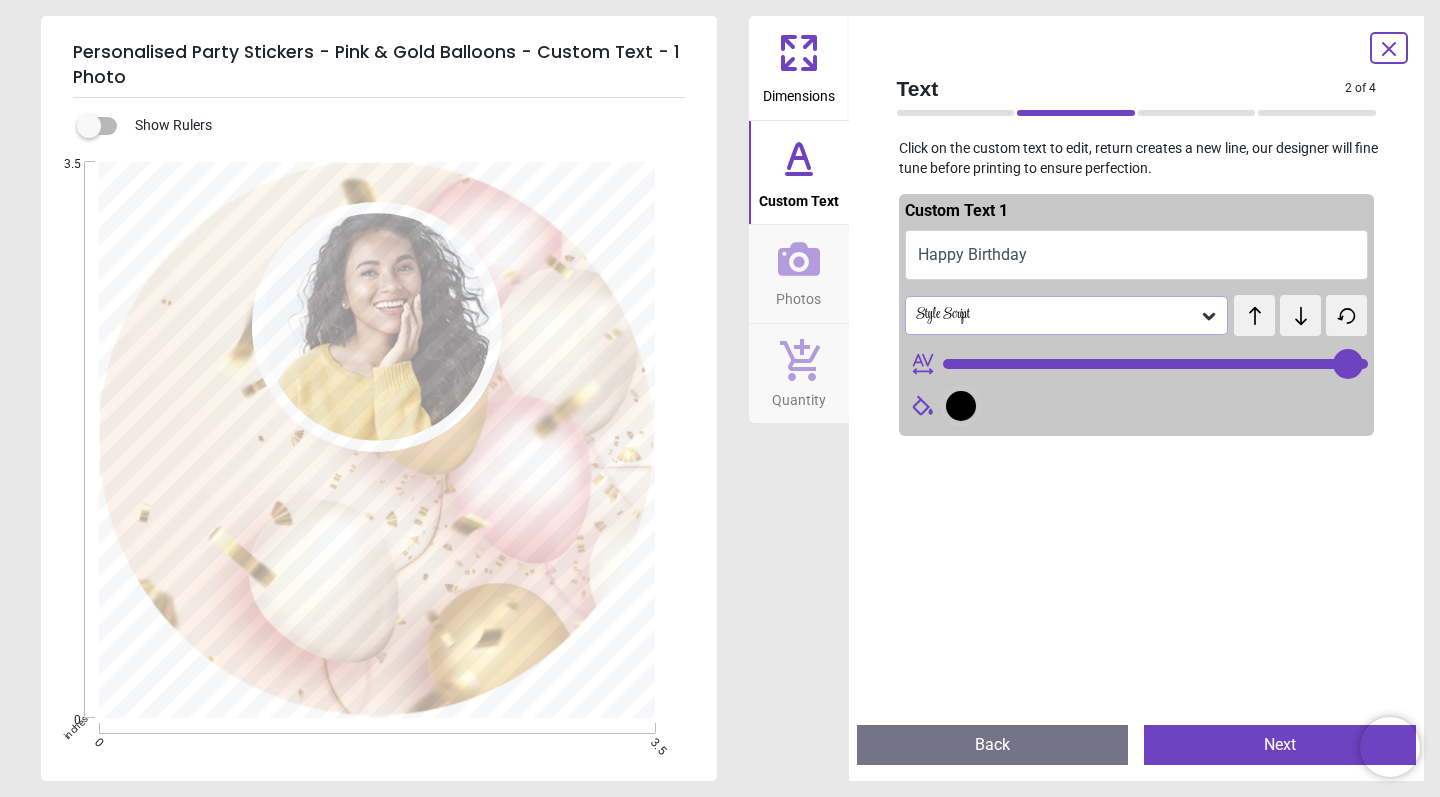 type on "**" 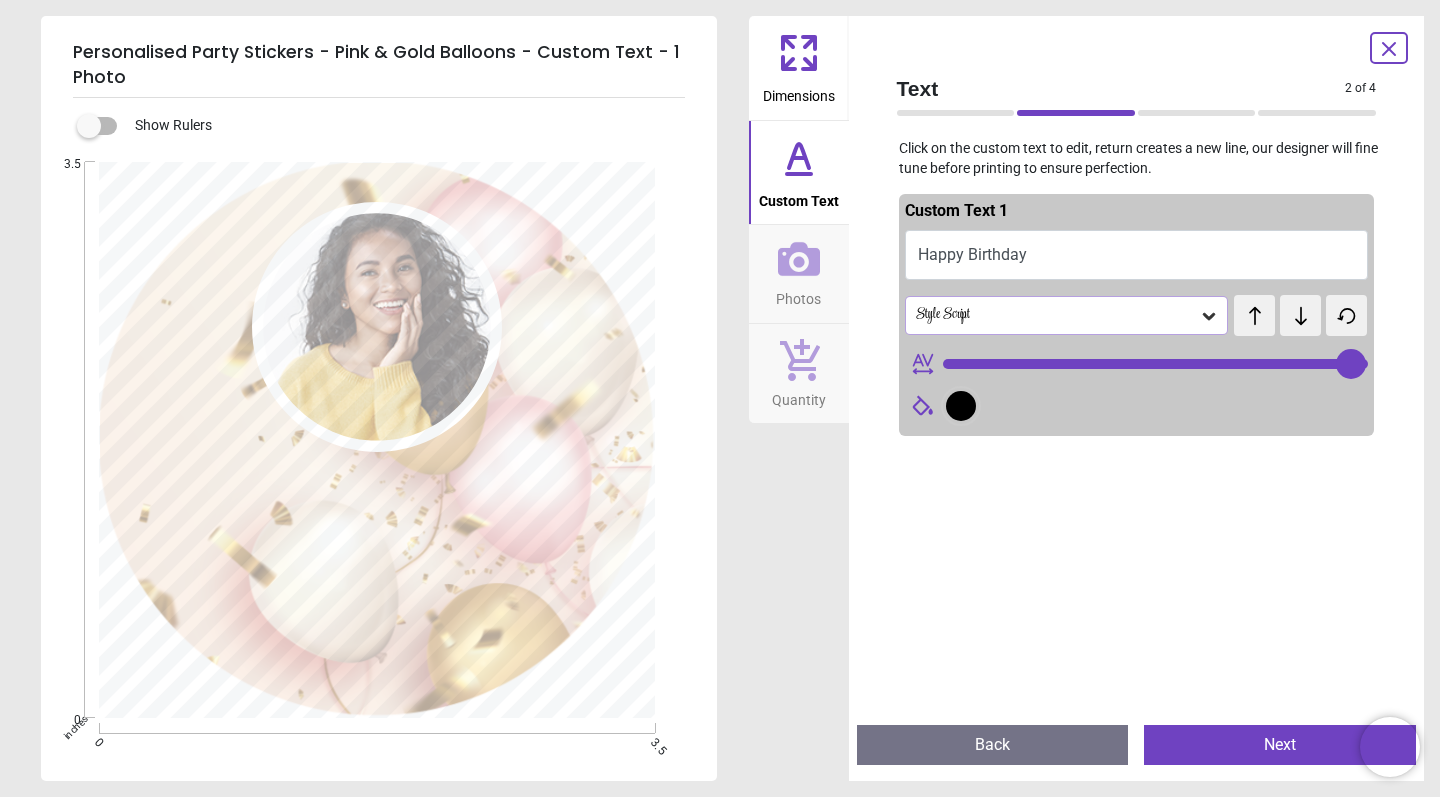 type on "**********" 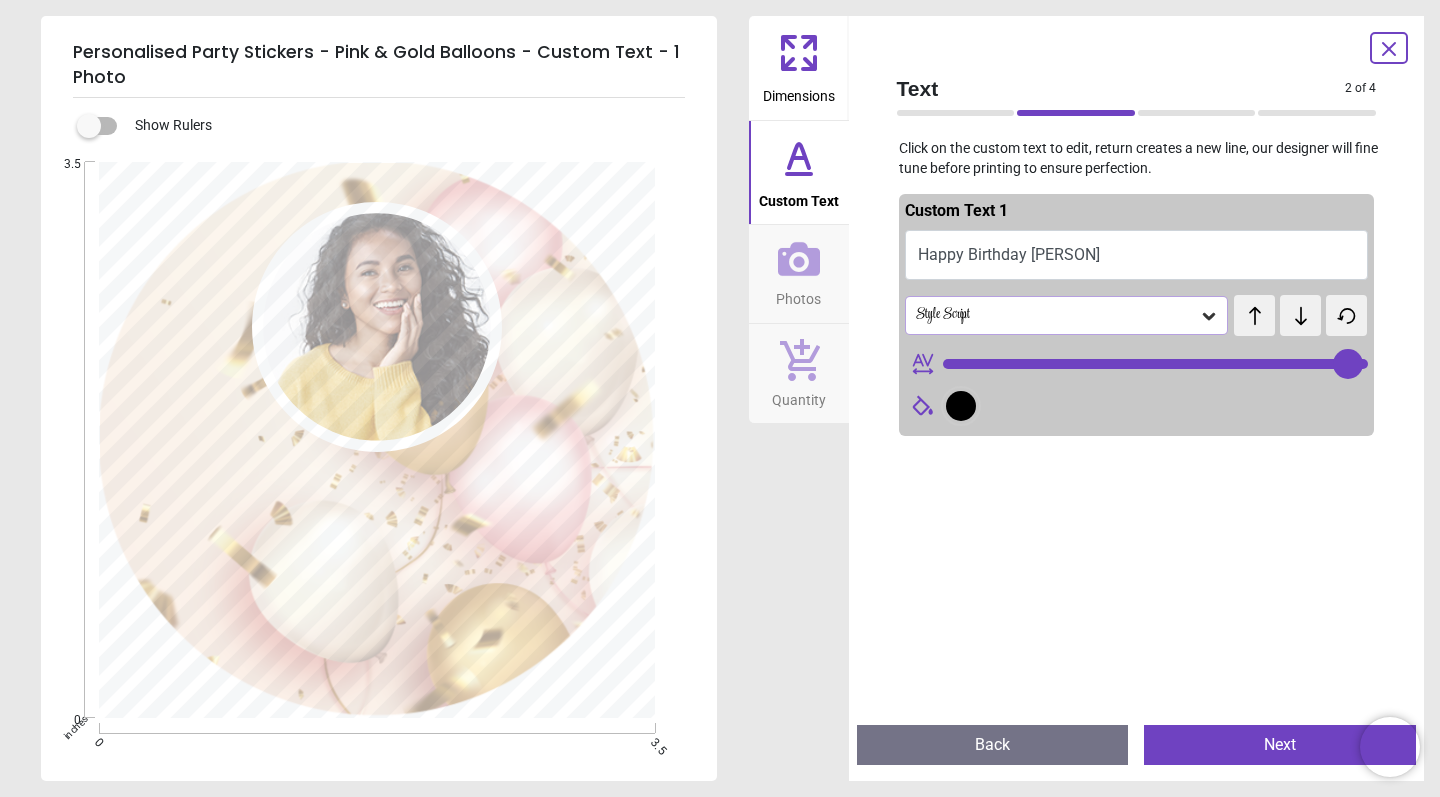 scroll, scrollTop: 57, scrollLeft: 0, axis: vertical 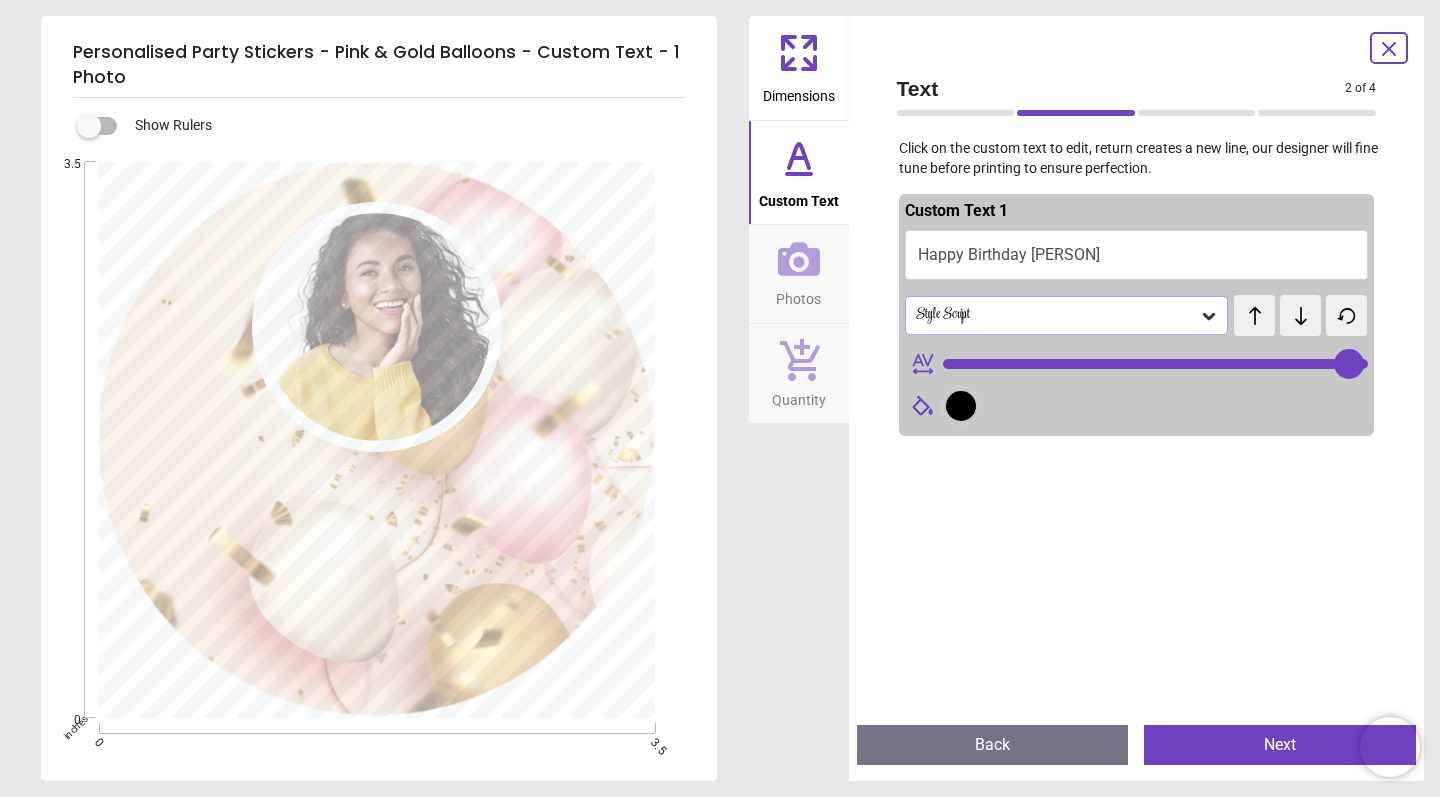 type on "**********" 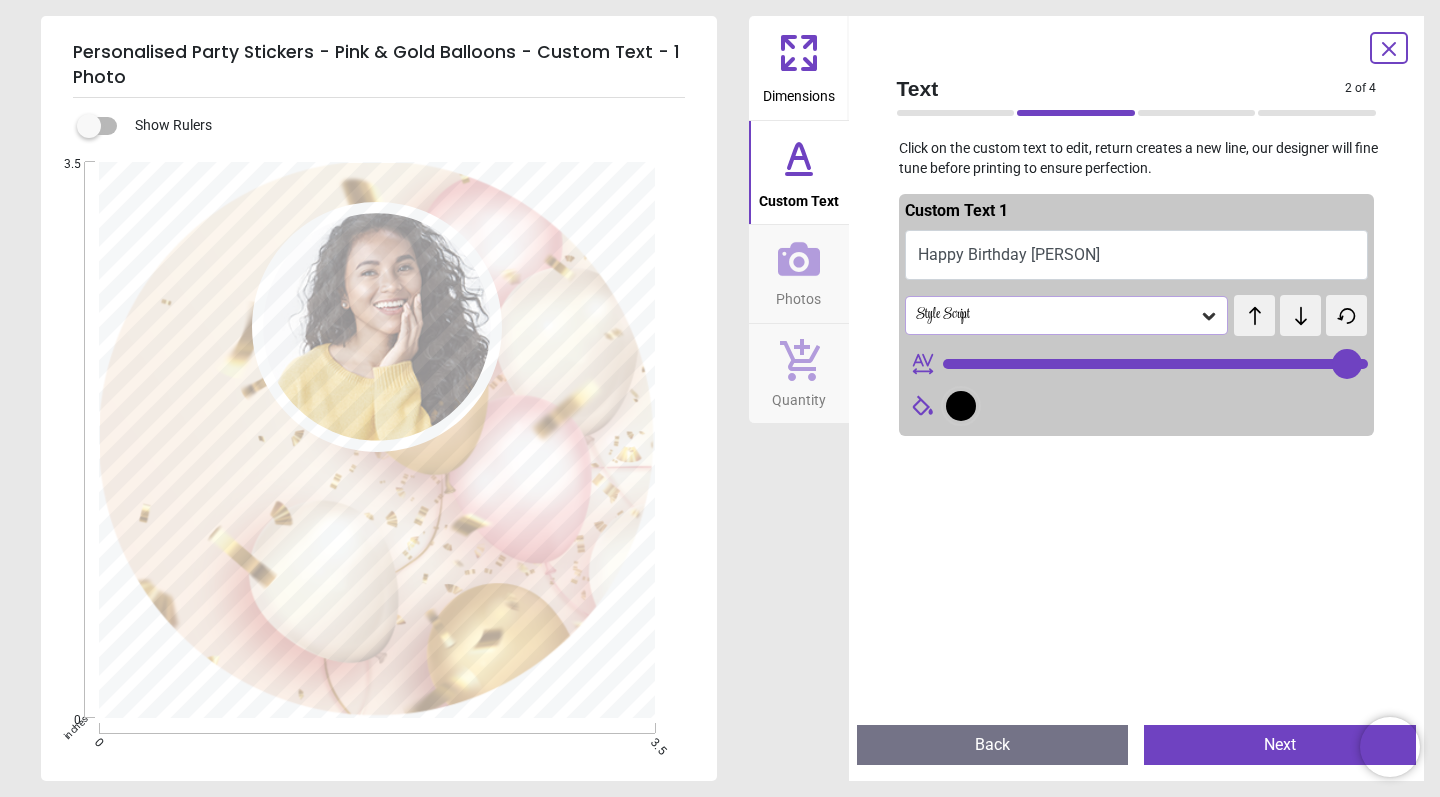 type on "**********" 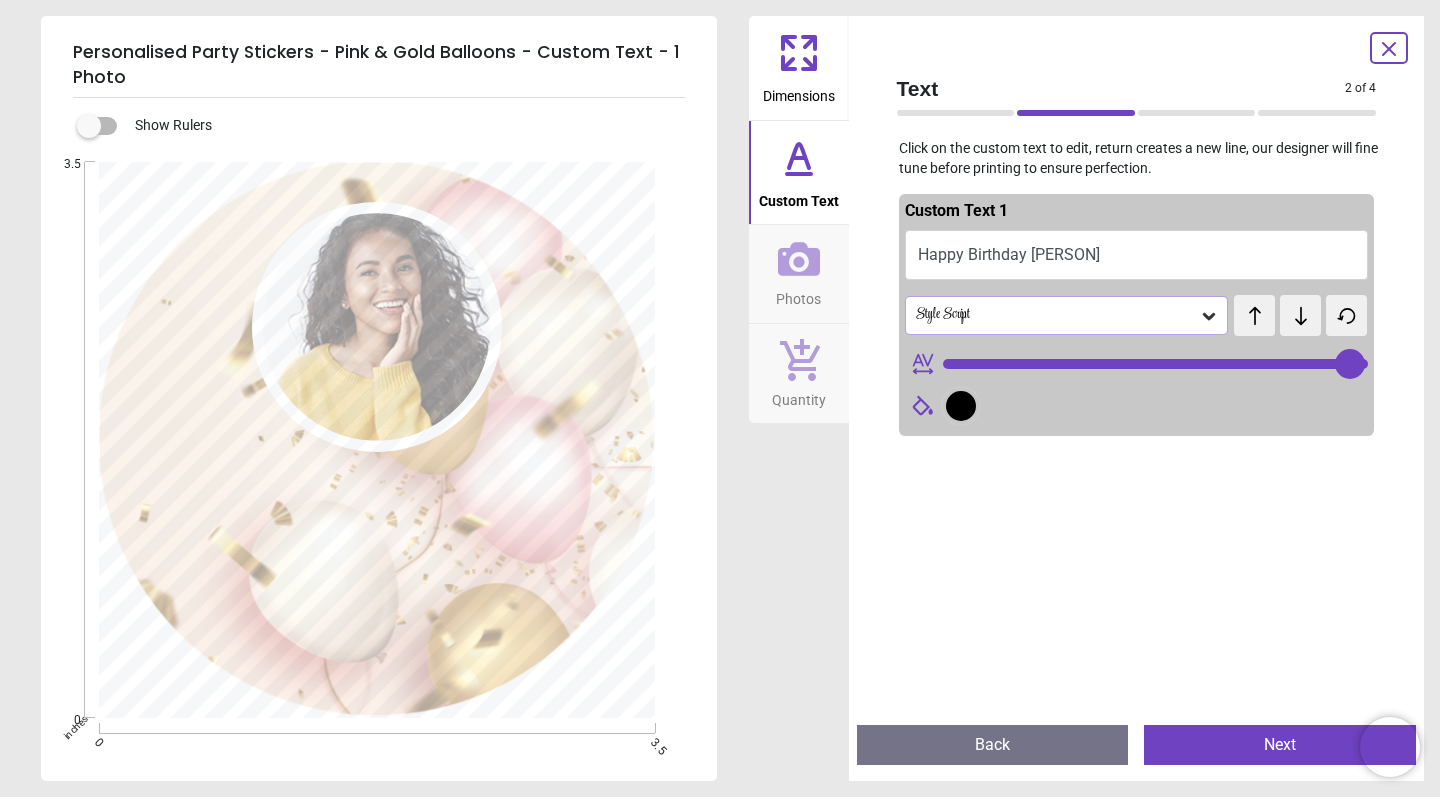 scroll, scrollTop: 0, scrollLeft: 0, axis: both 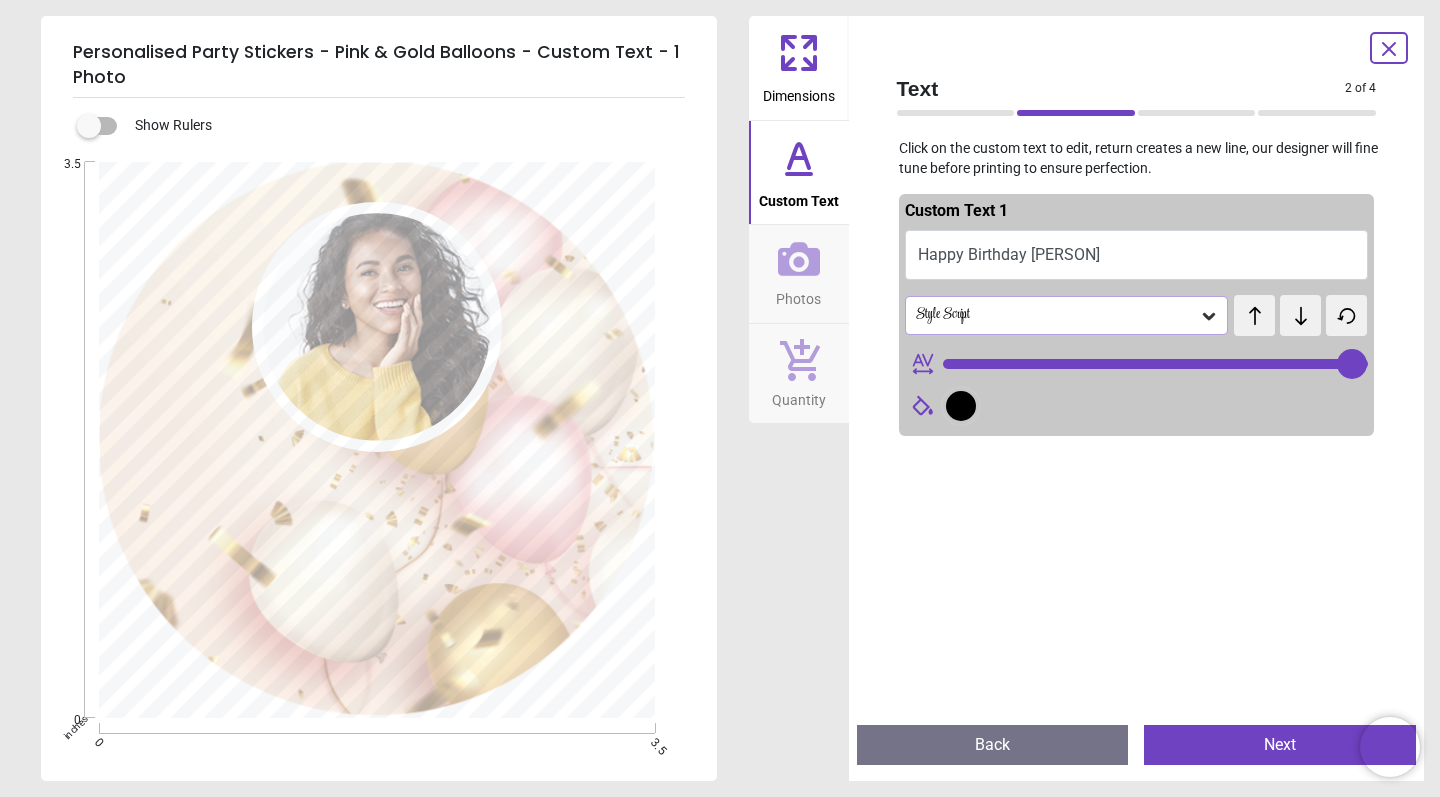 click on "Happy Birthday [PERSON]" at bounding box center [1137, 255] 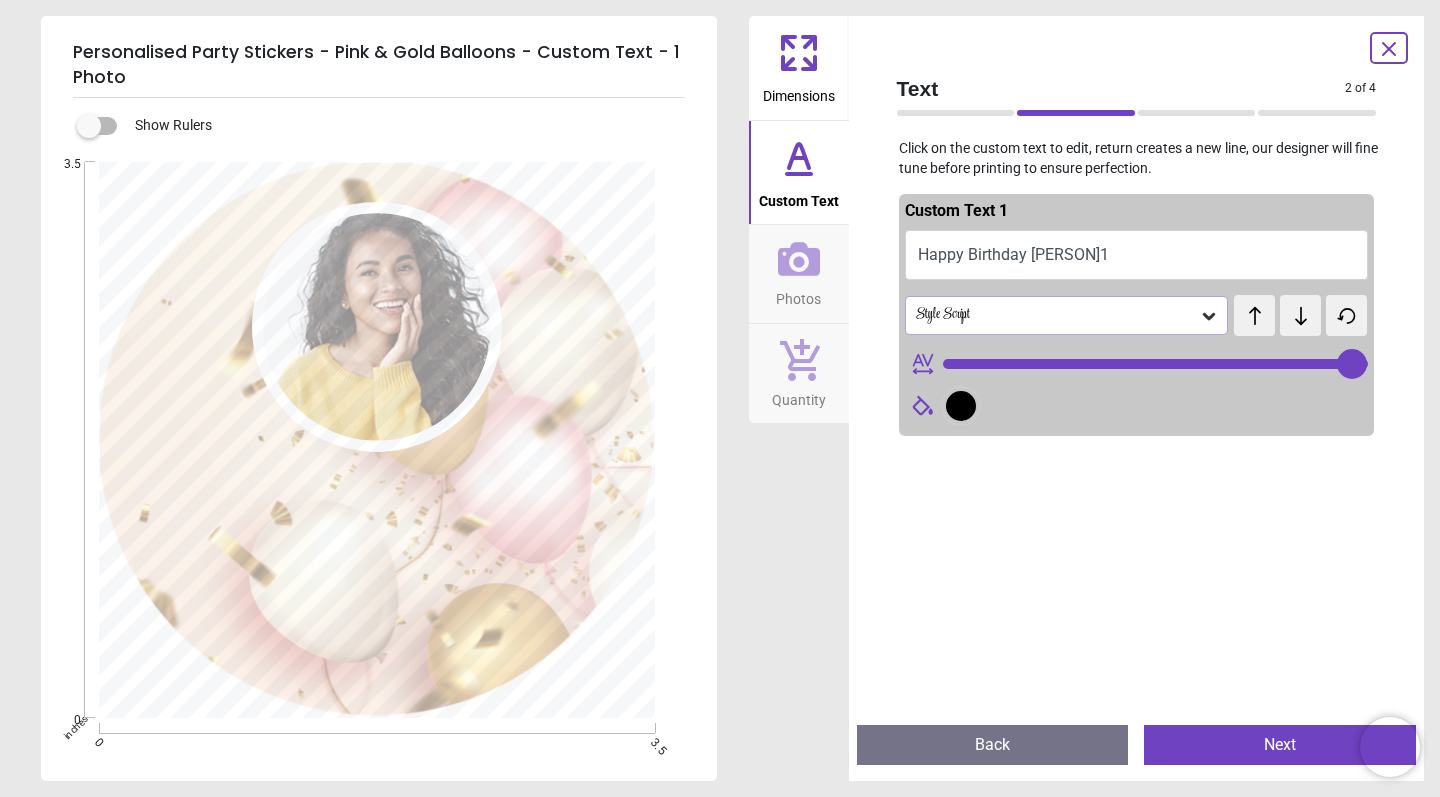type on "**********" 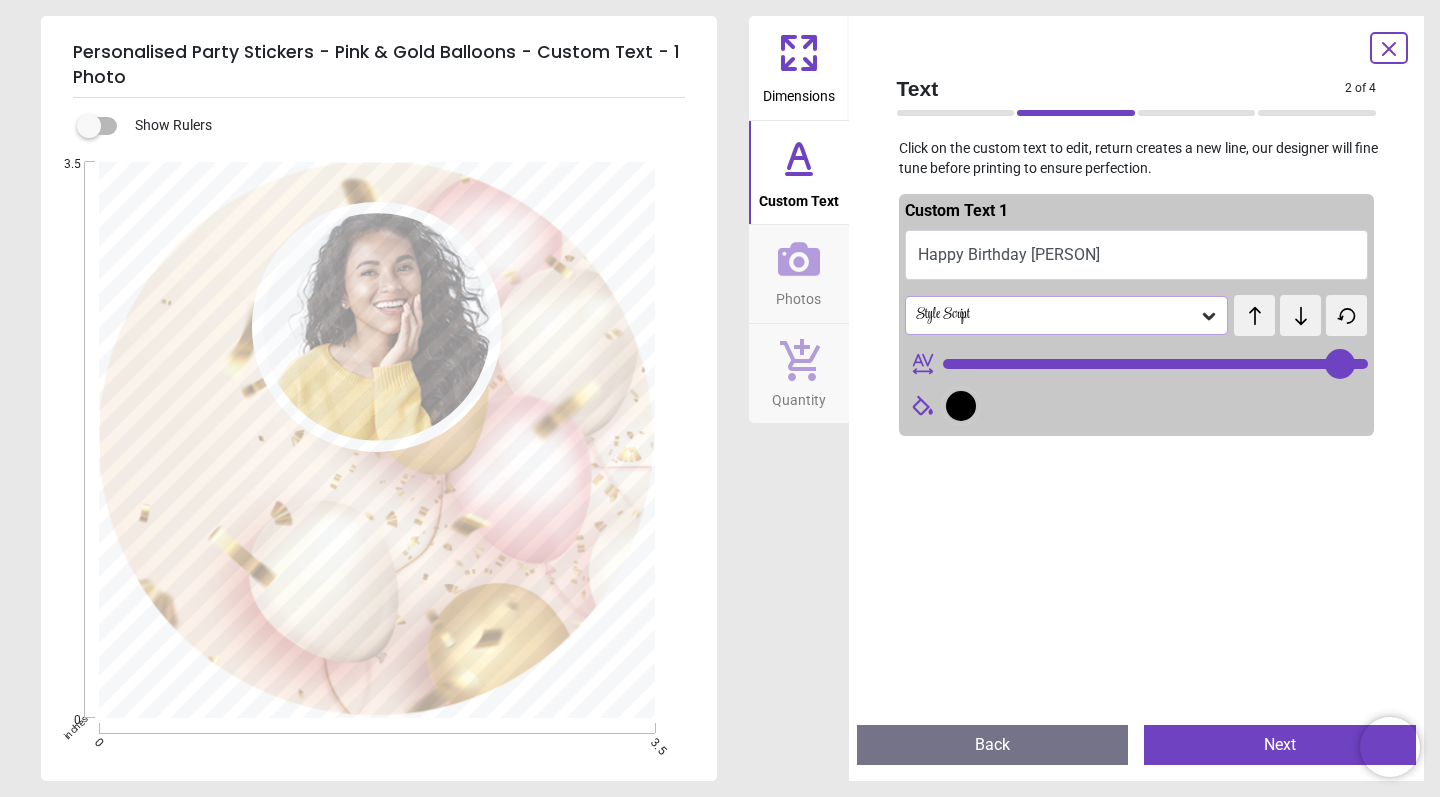 type on "**********" 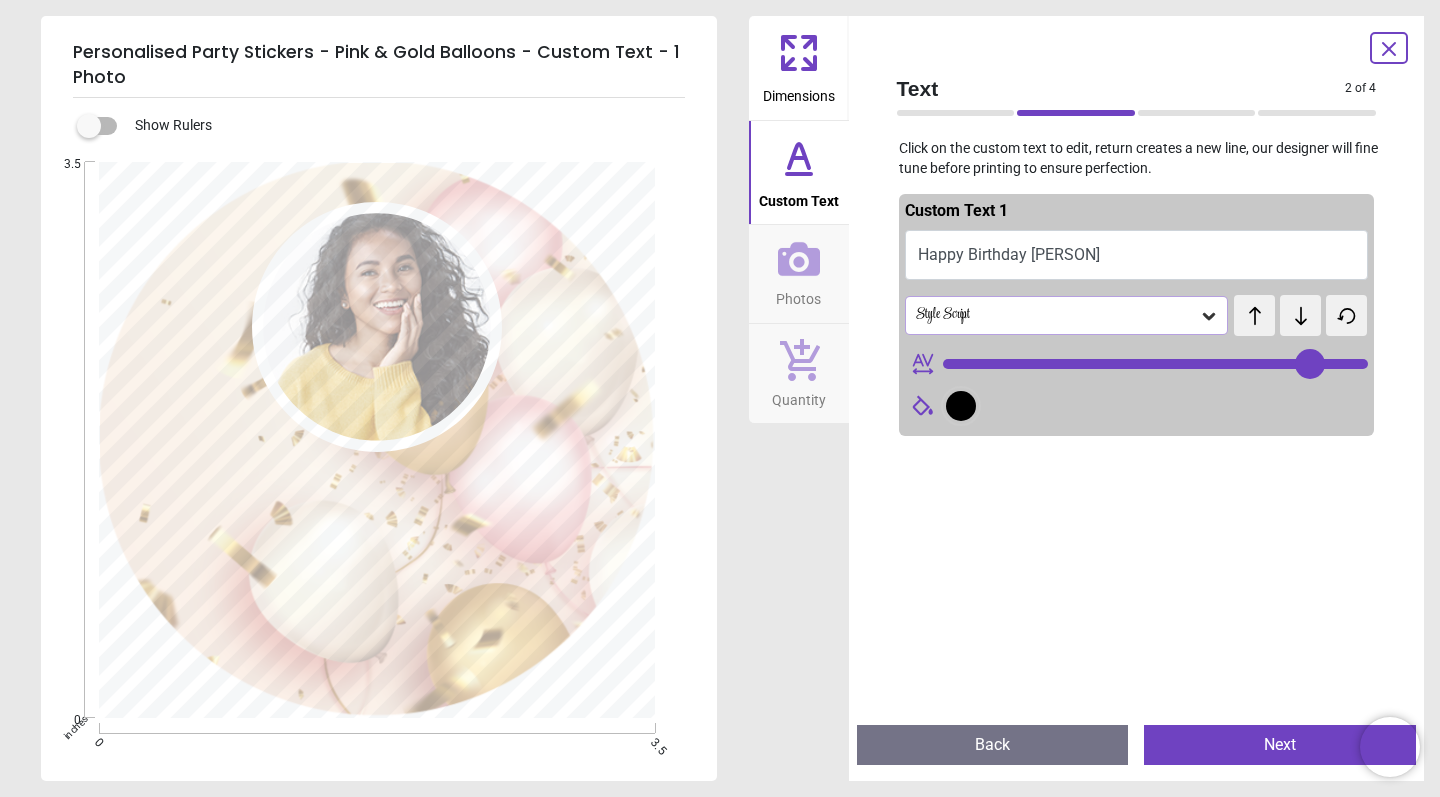 type on "**********" 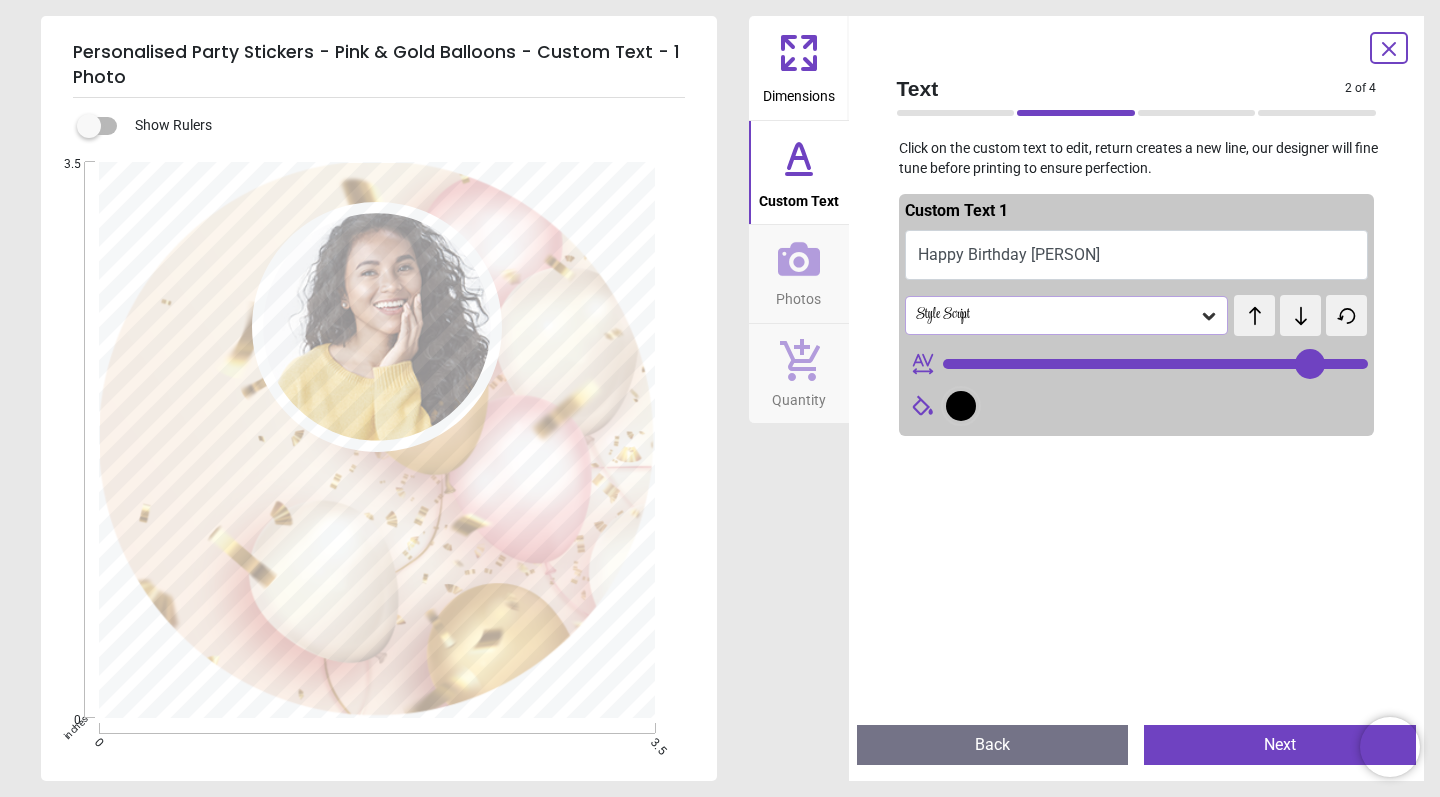 type on "**********" 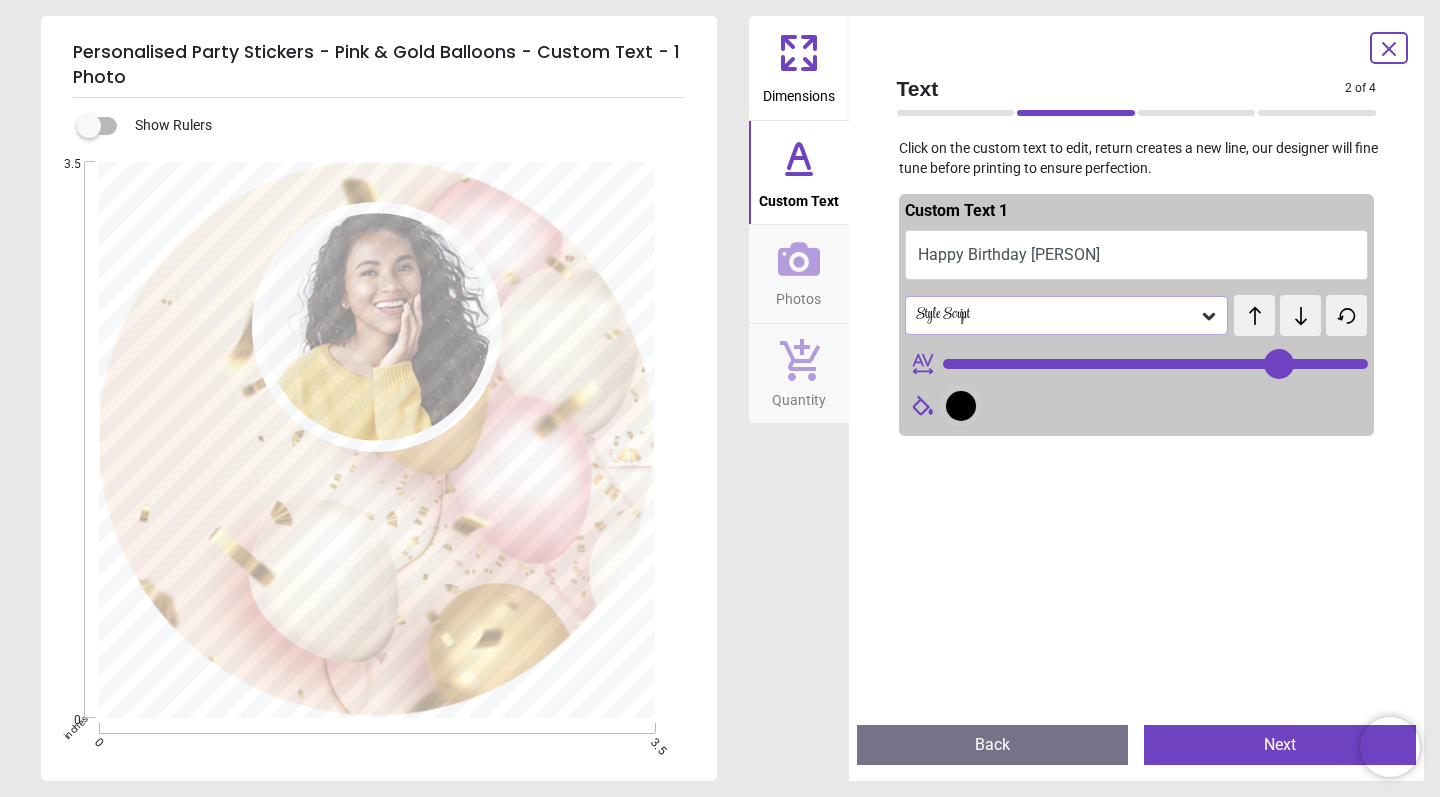 type on "**********" 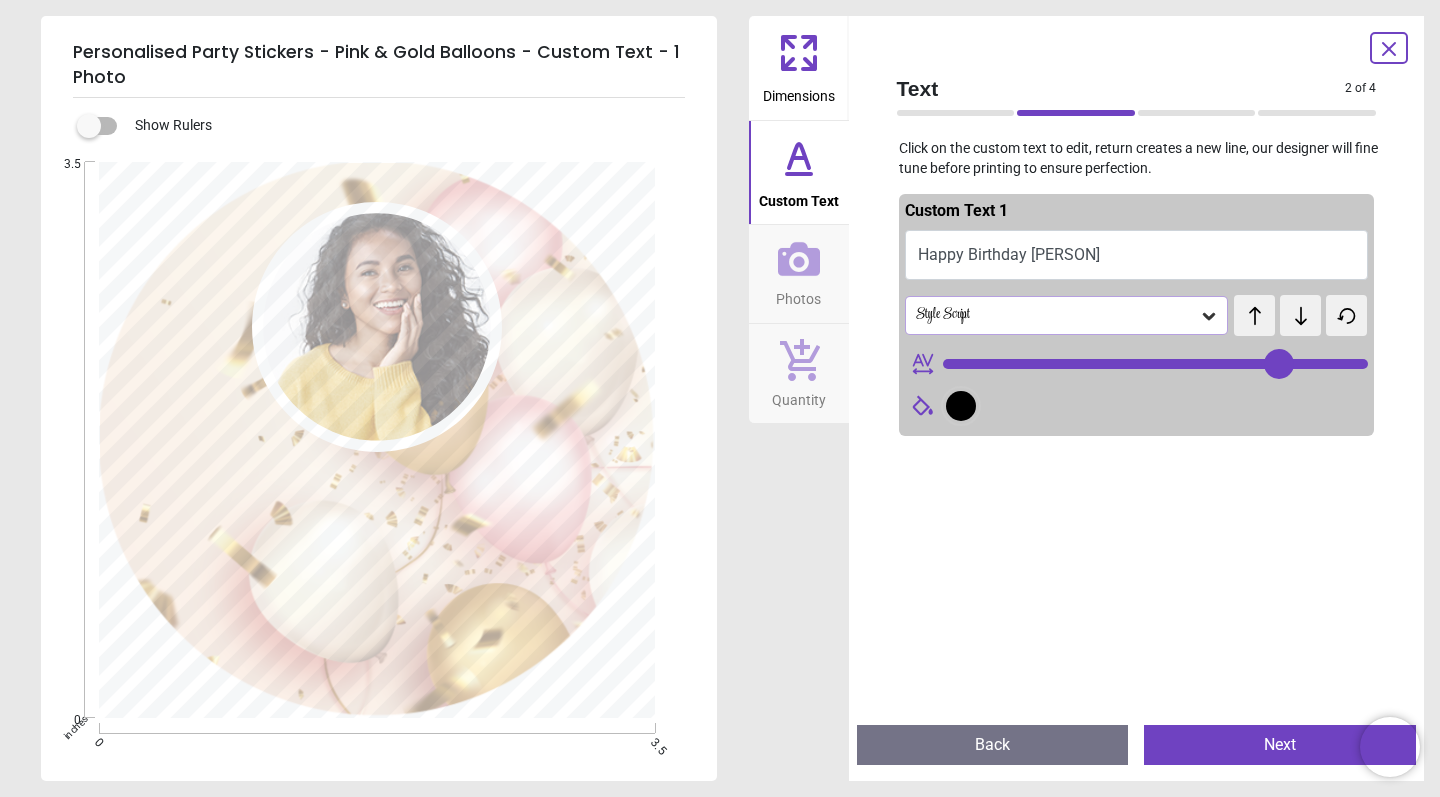 type on "**********" 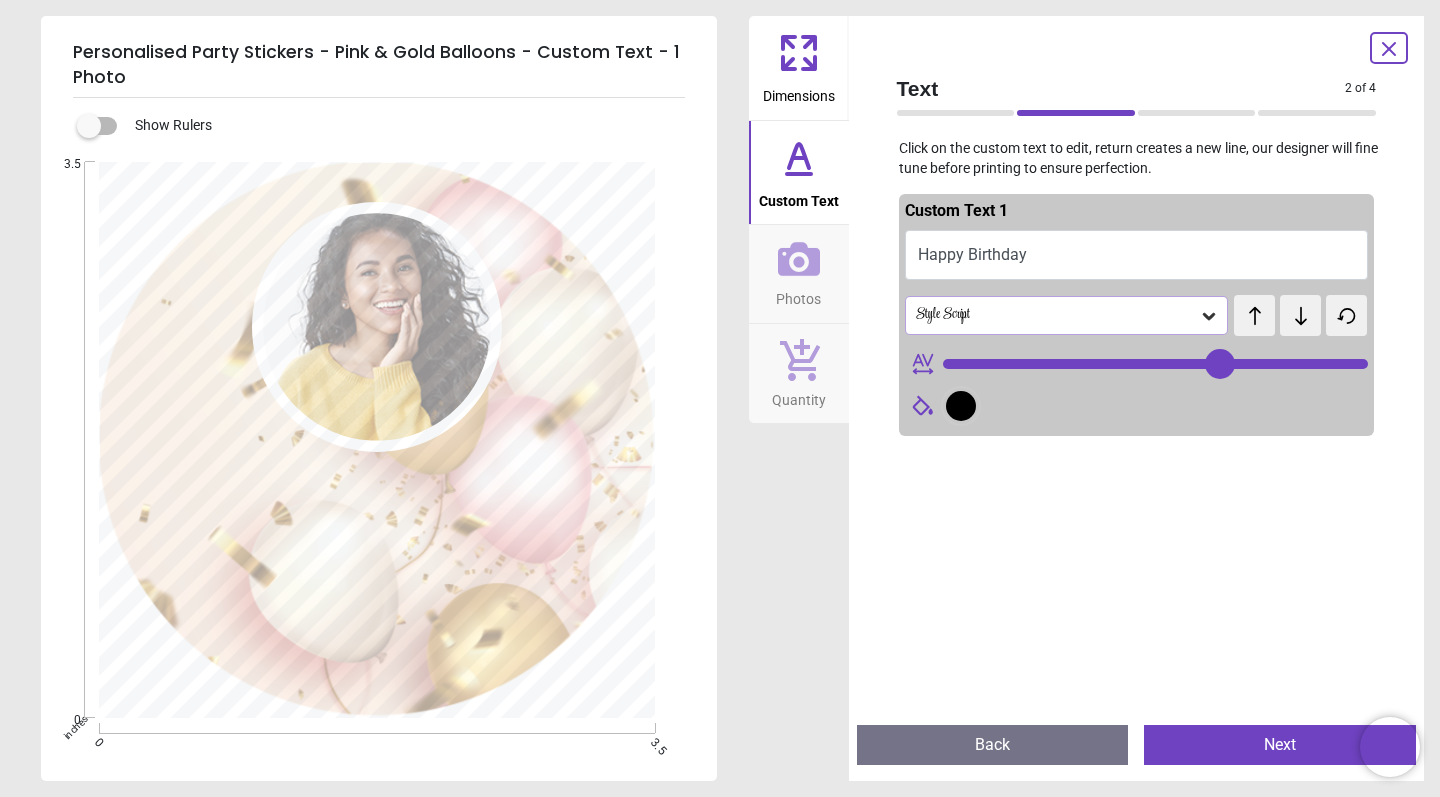 type on "**" 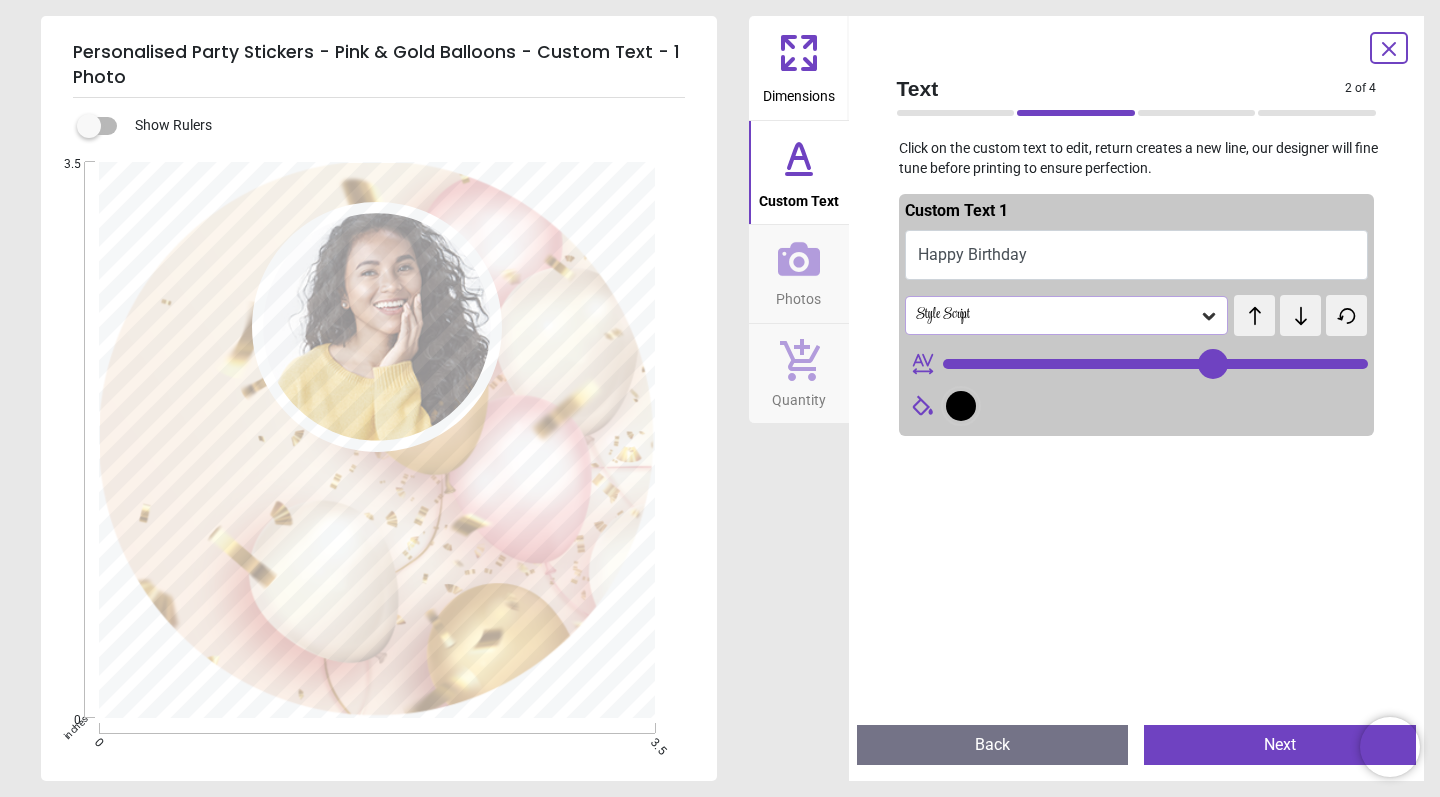 type on "**********" 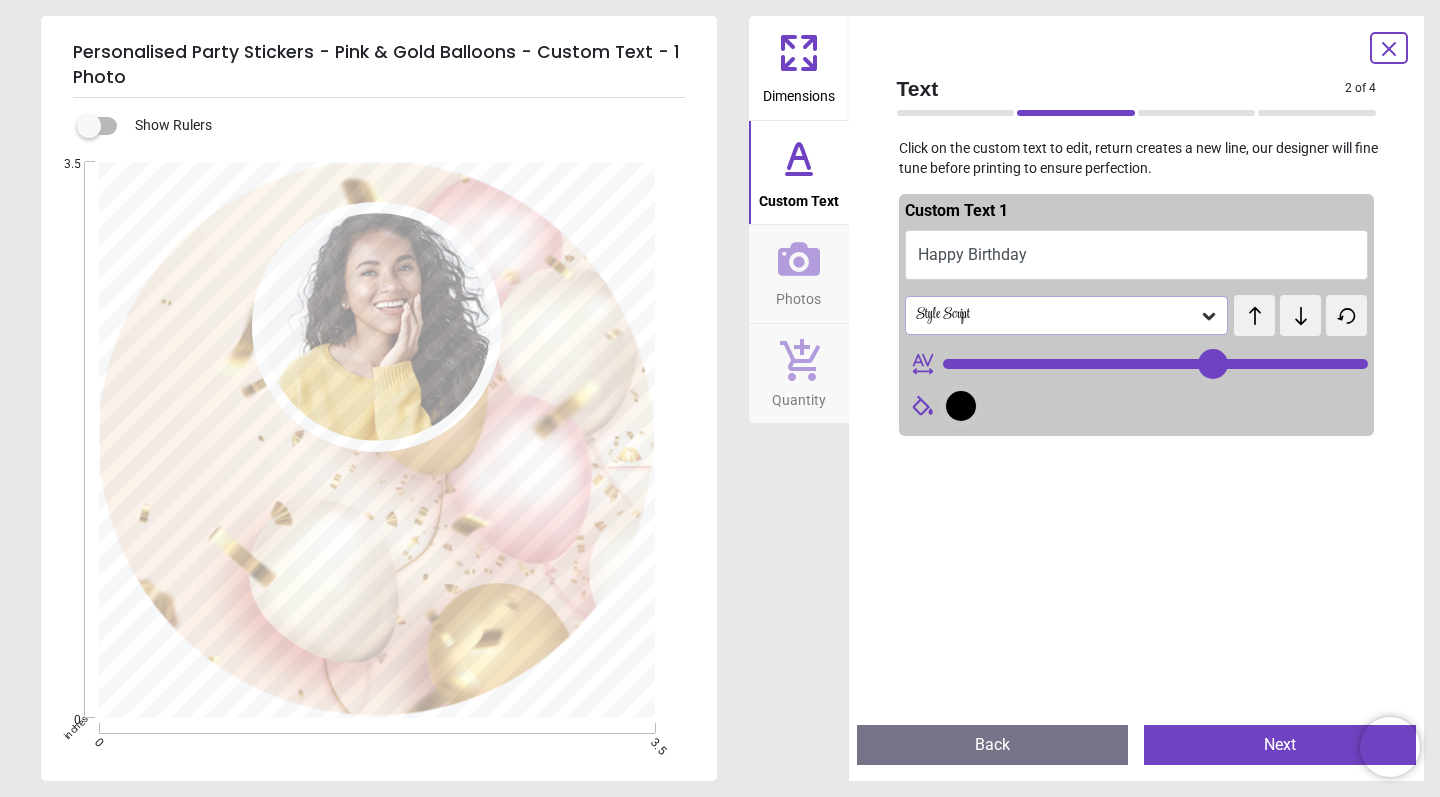 type on "**********" 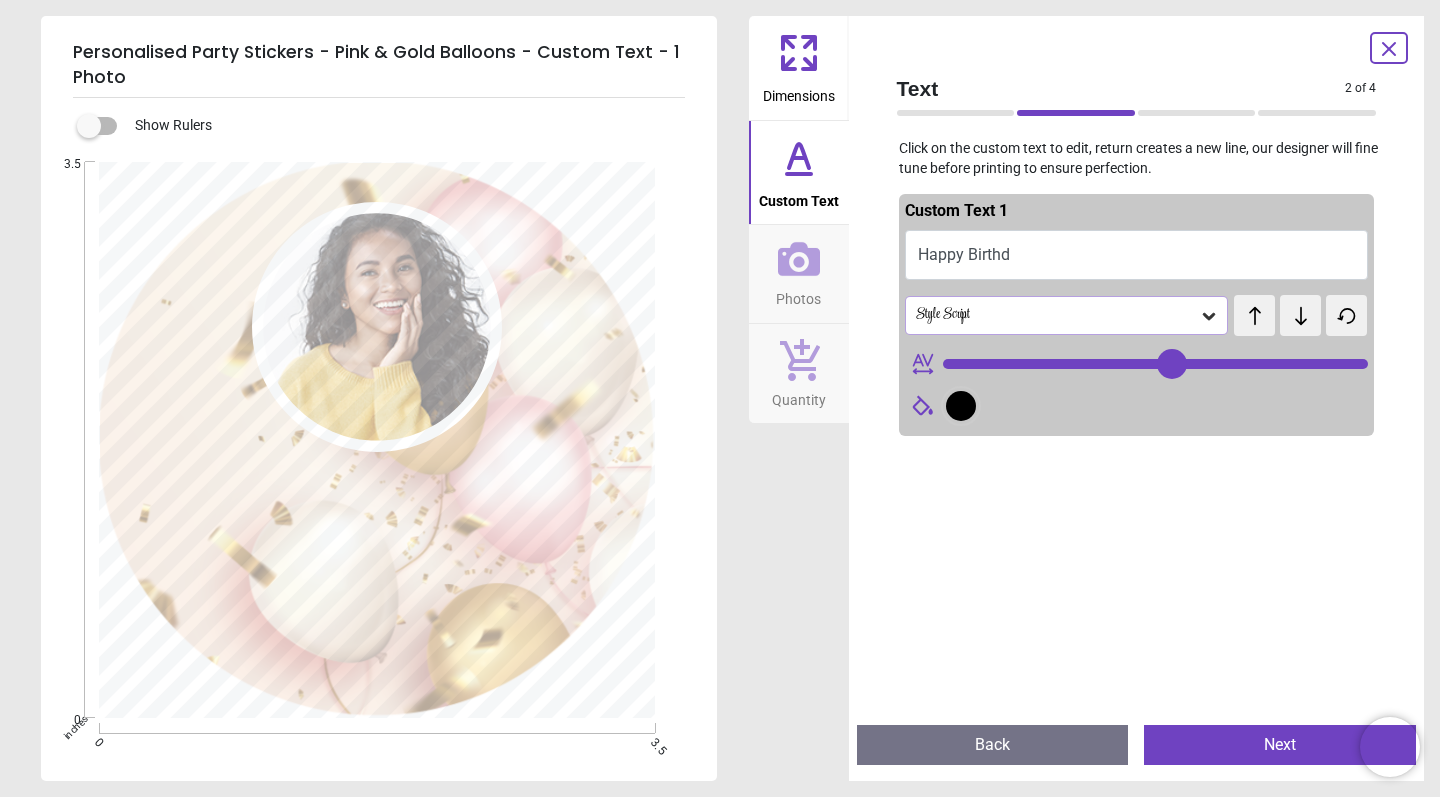 type on "**" 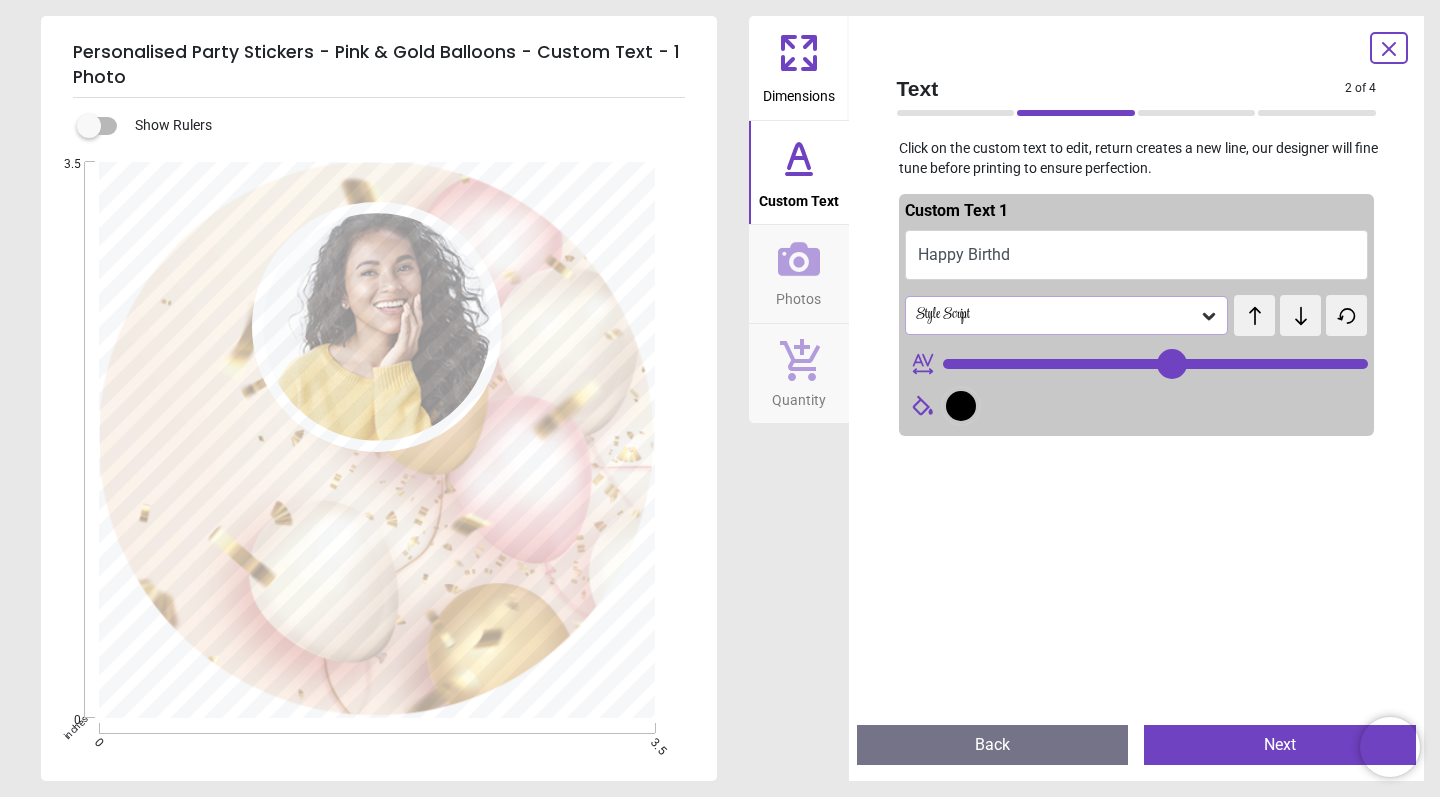 type on "**********" 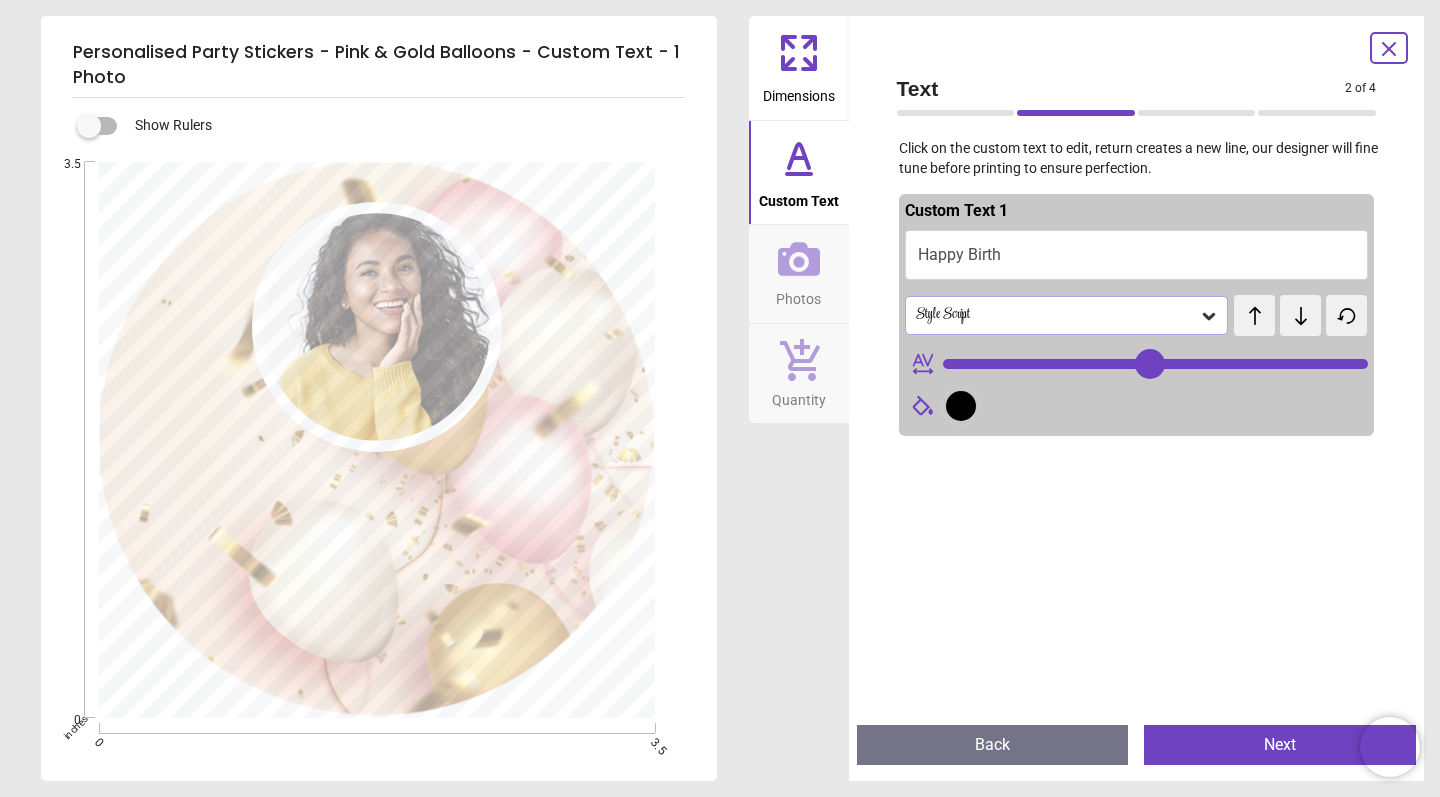 type on "**********" 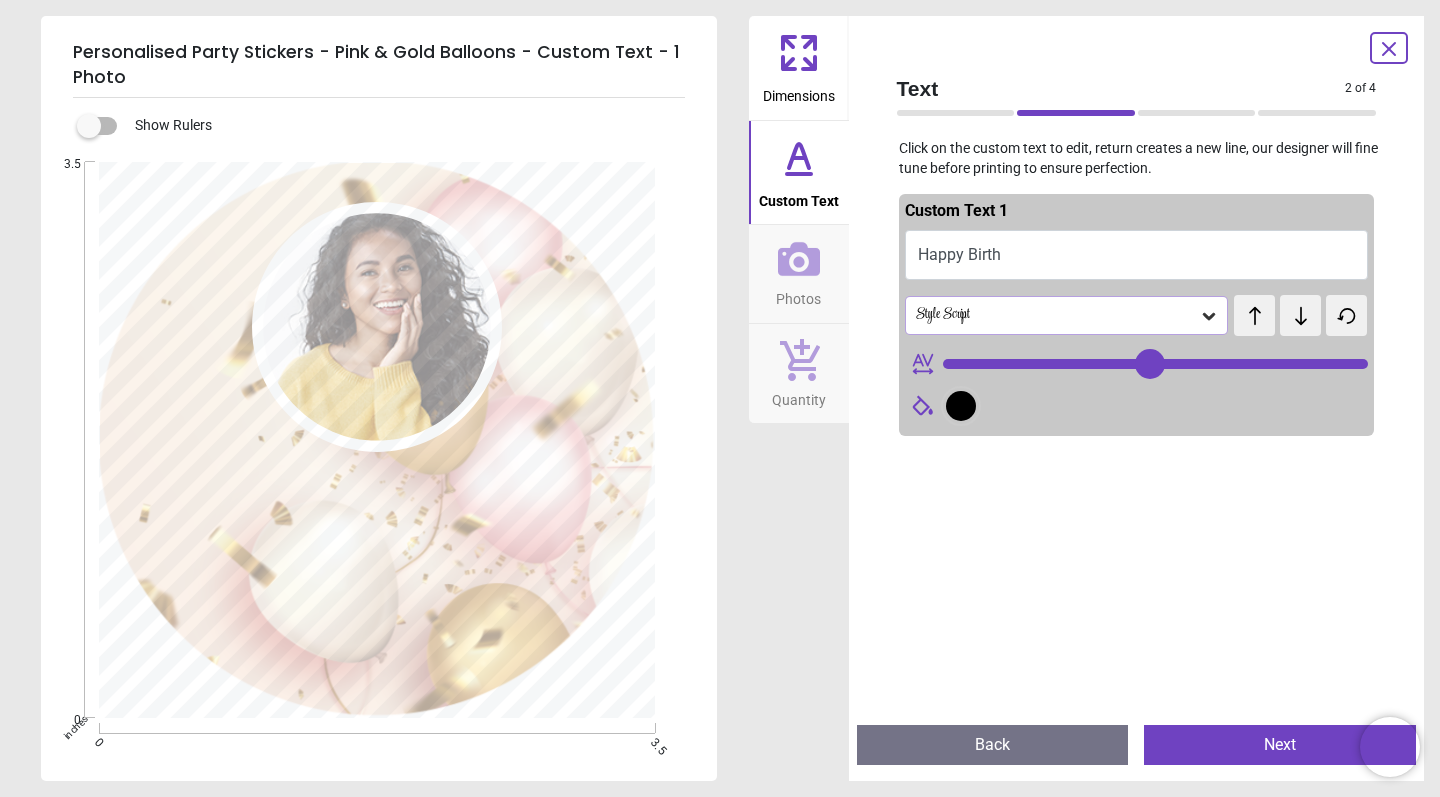 type on "*********" 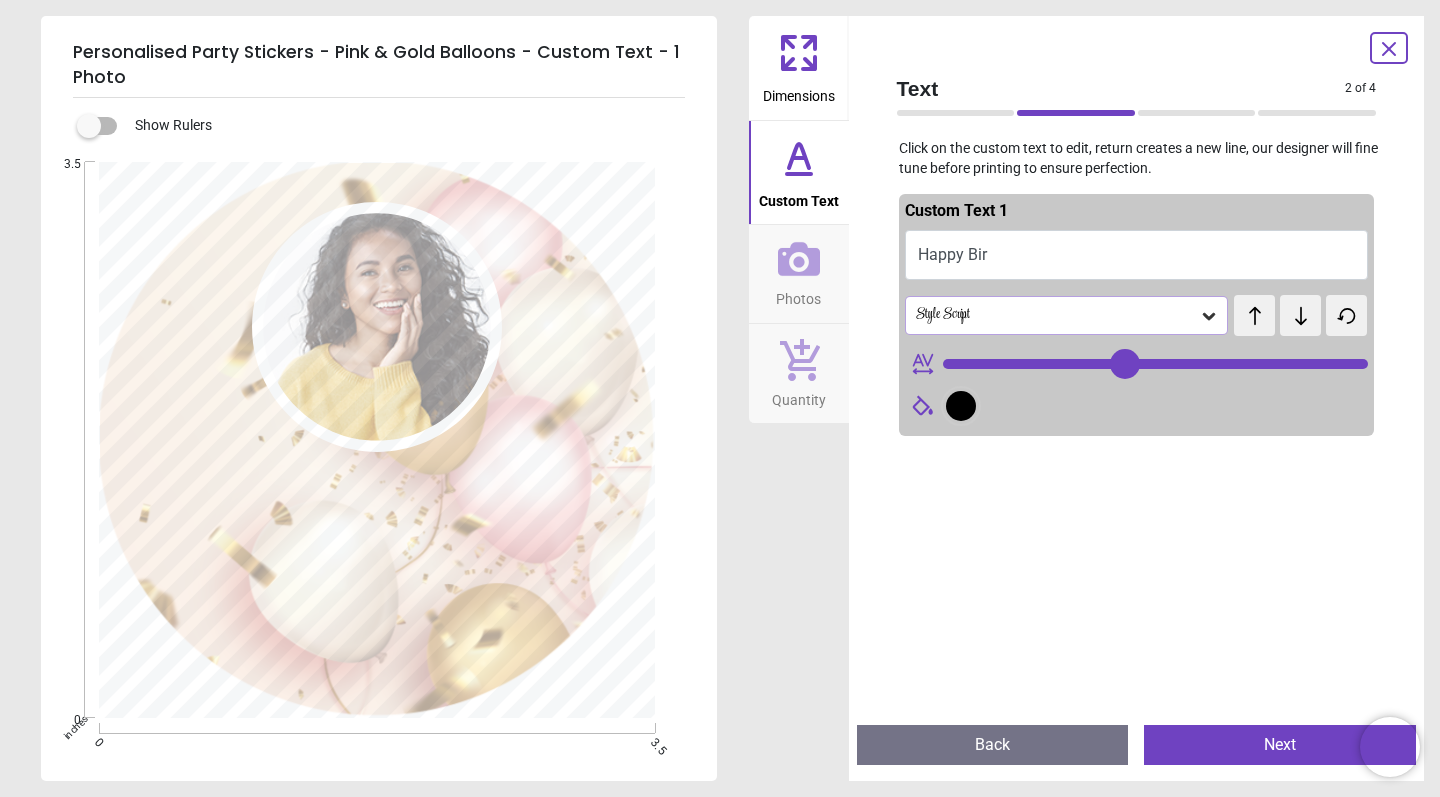 type on "**" 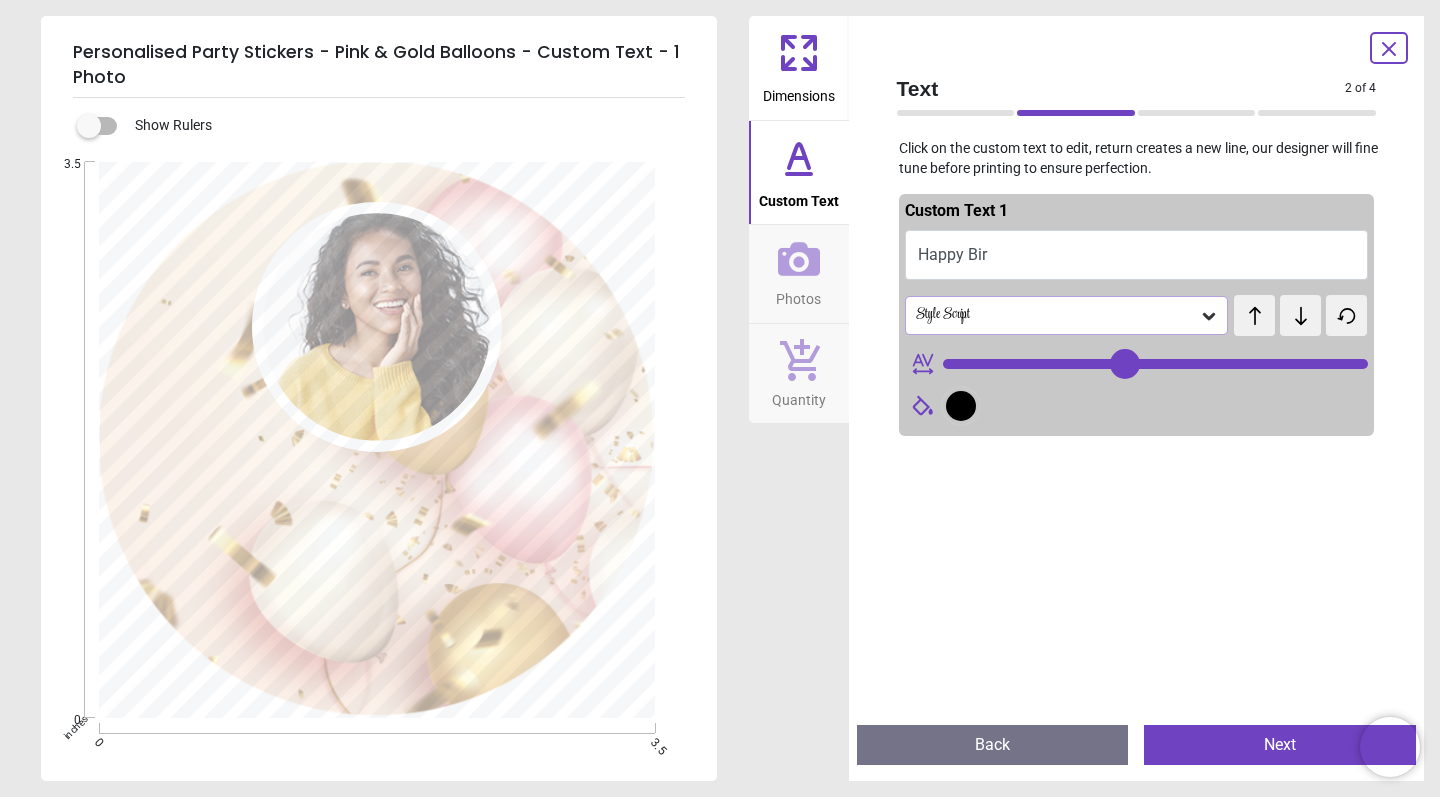type on "********" 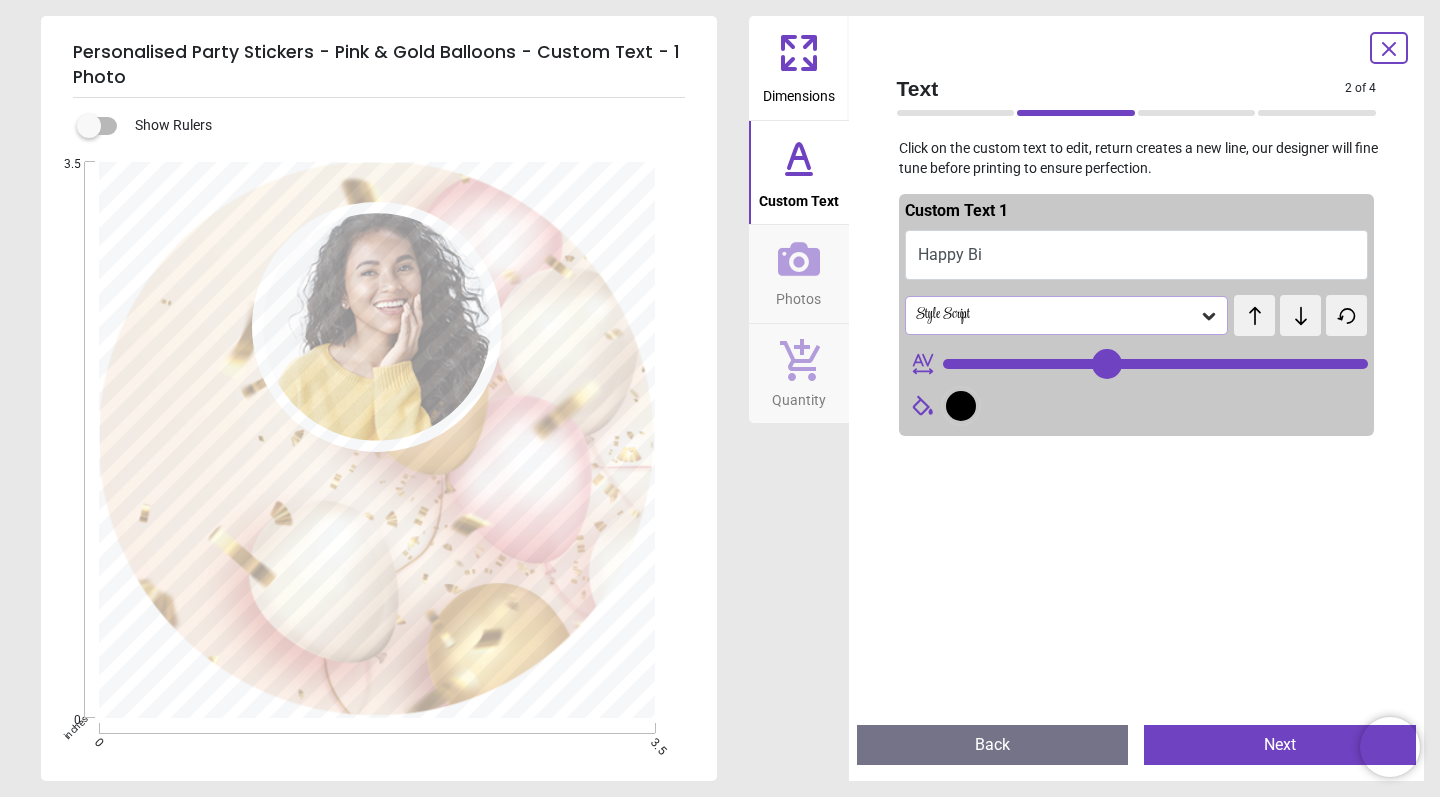 type on "*******" 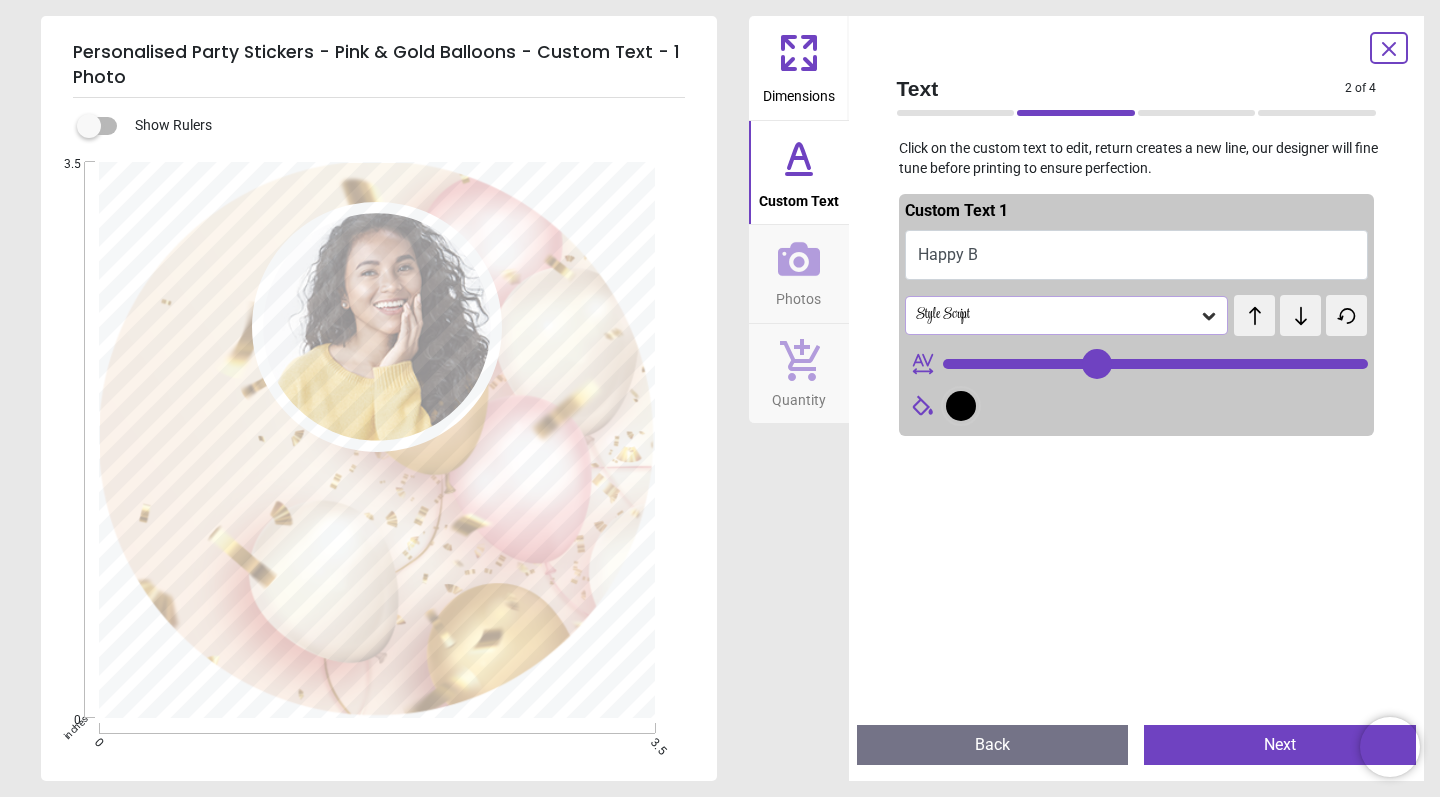 type on "*****" 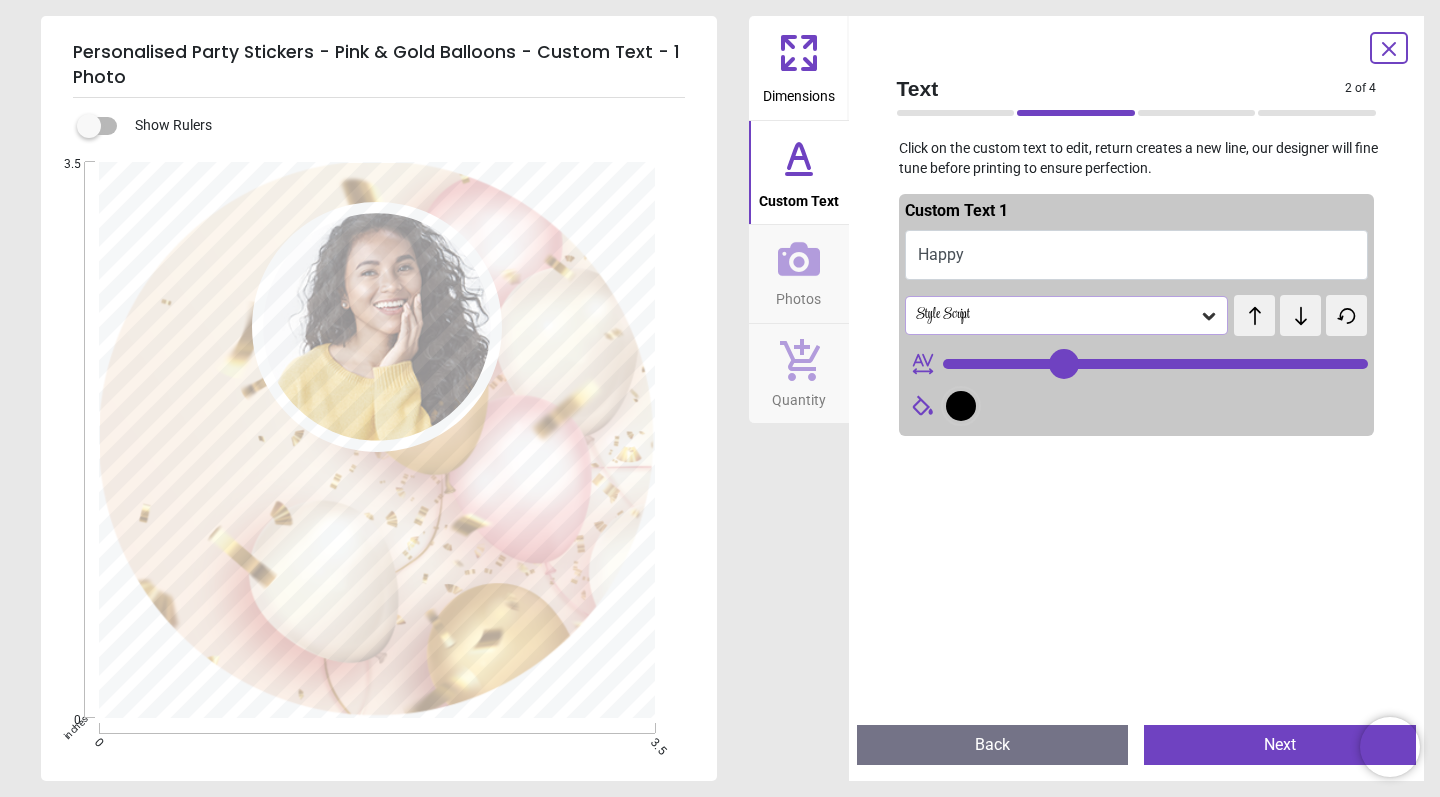 type on "*******" 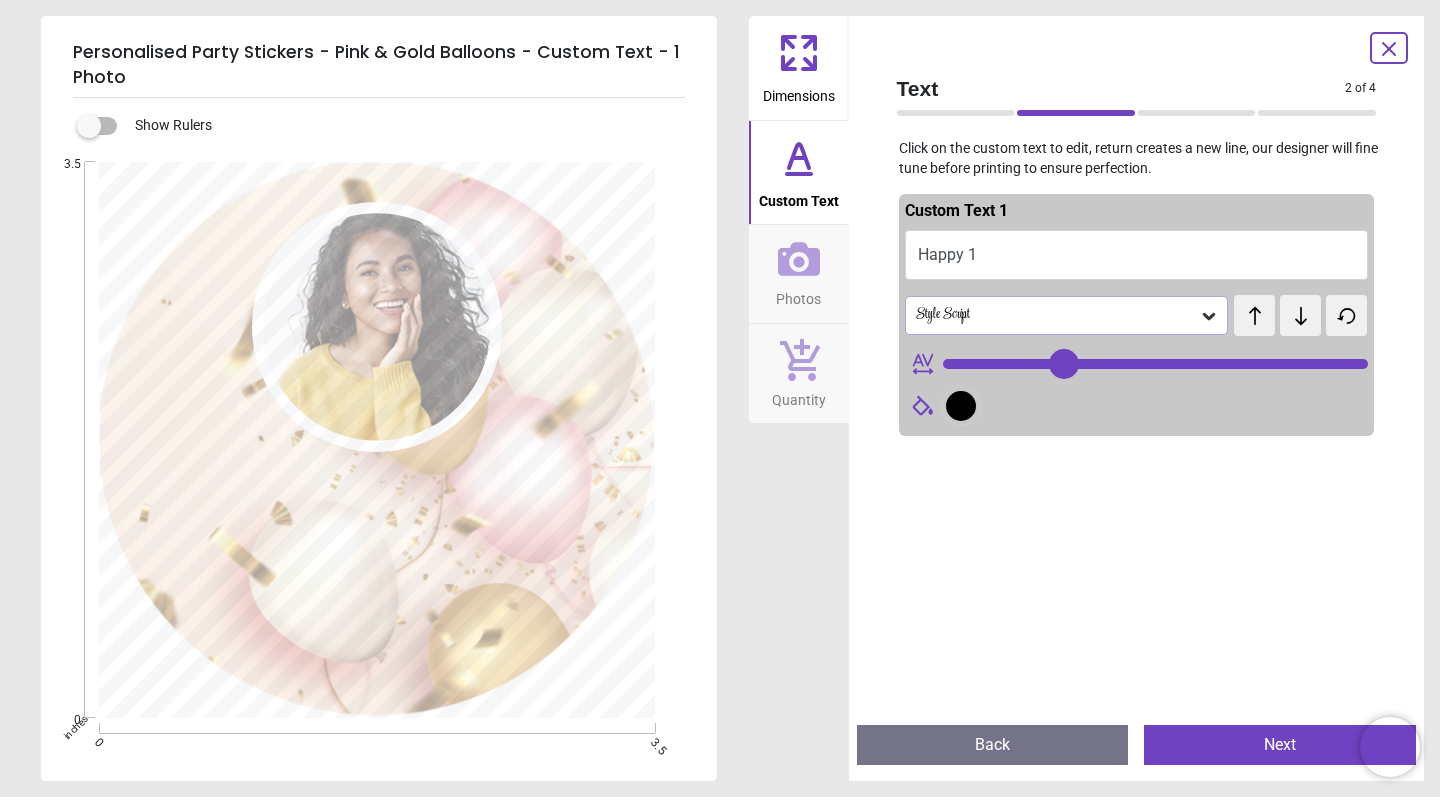 type on "***" 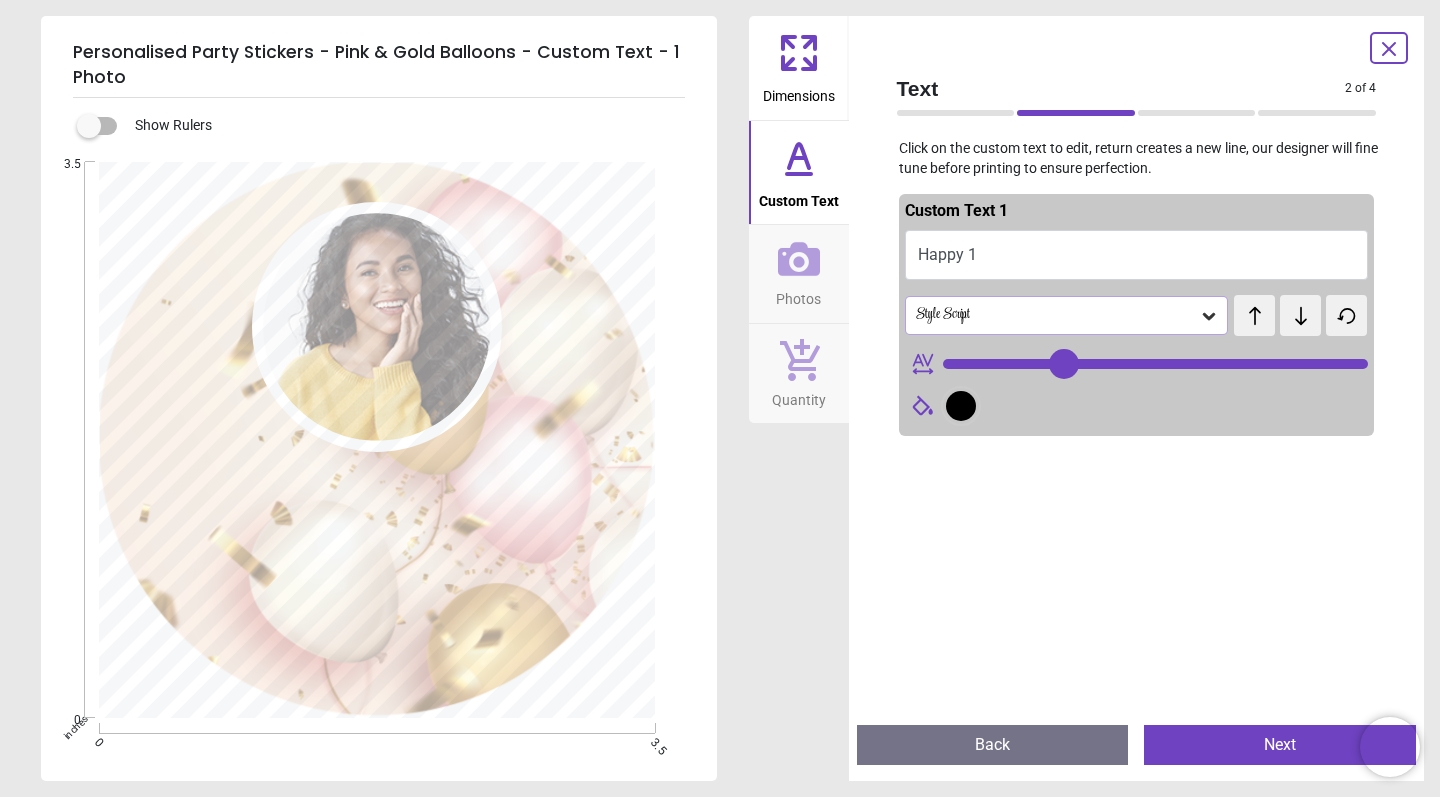 scroll, scrollTop: 0, scrollLeft: 0, axis: both 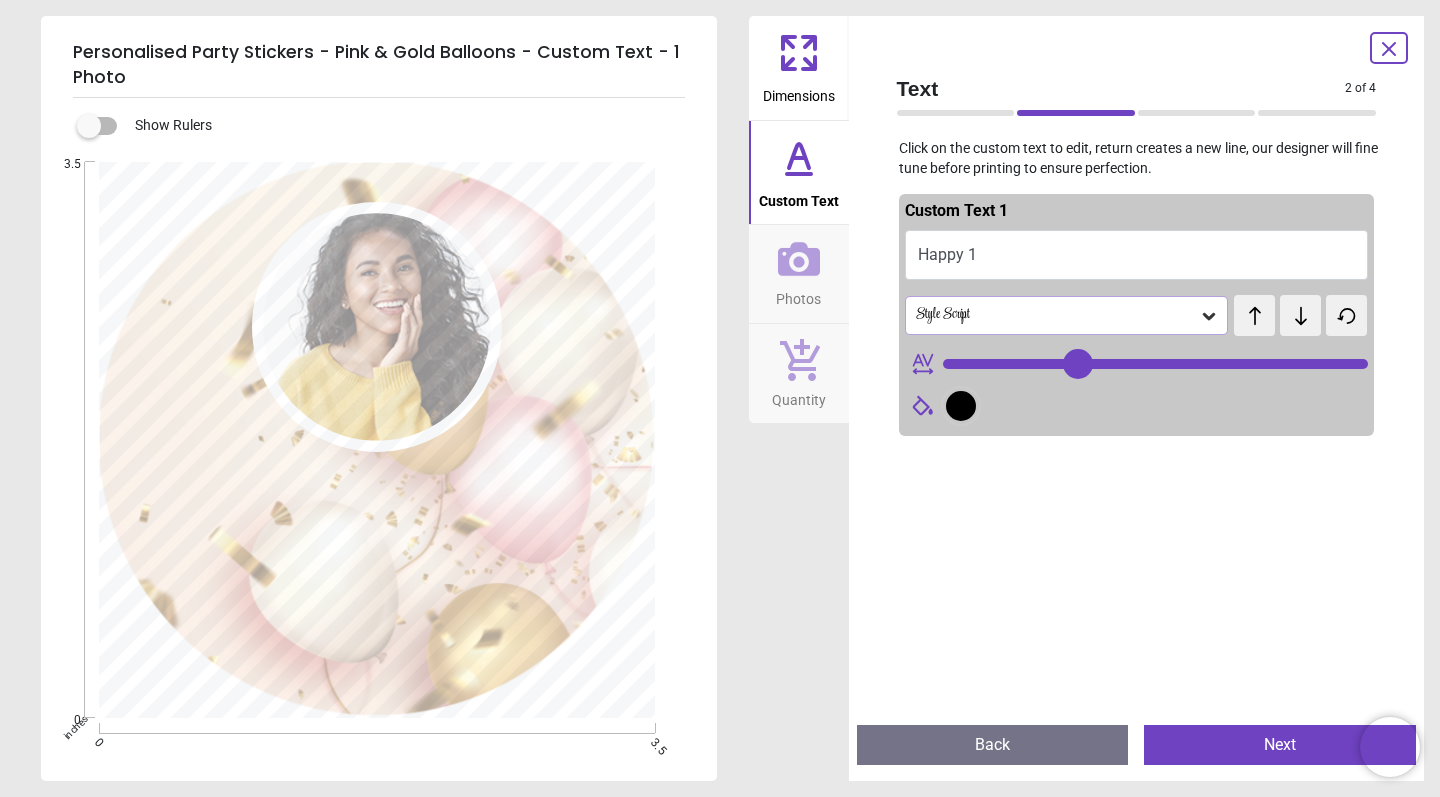 type on "********" 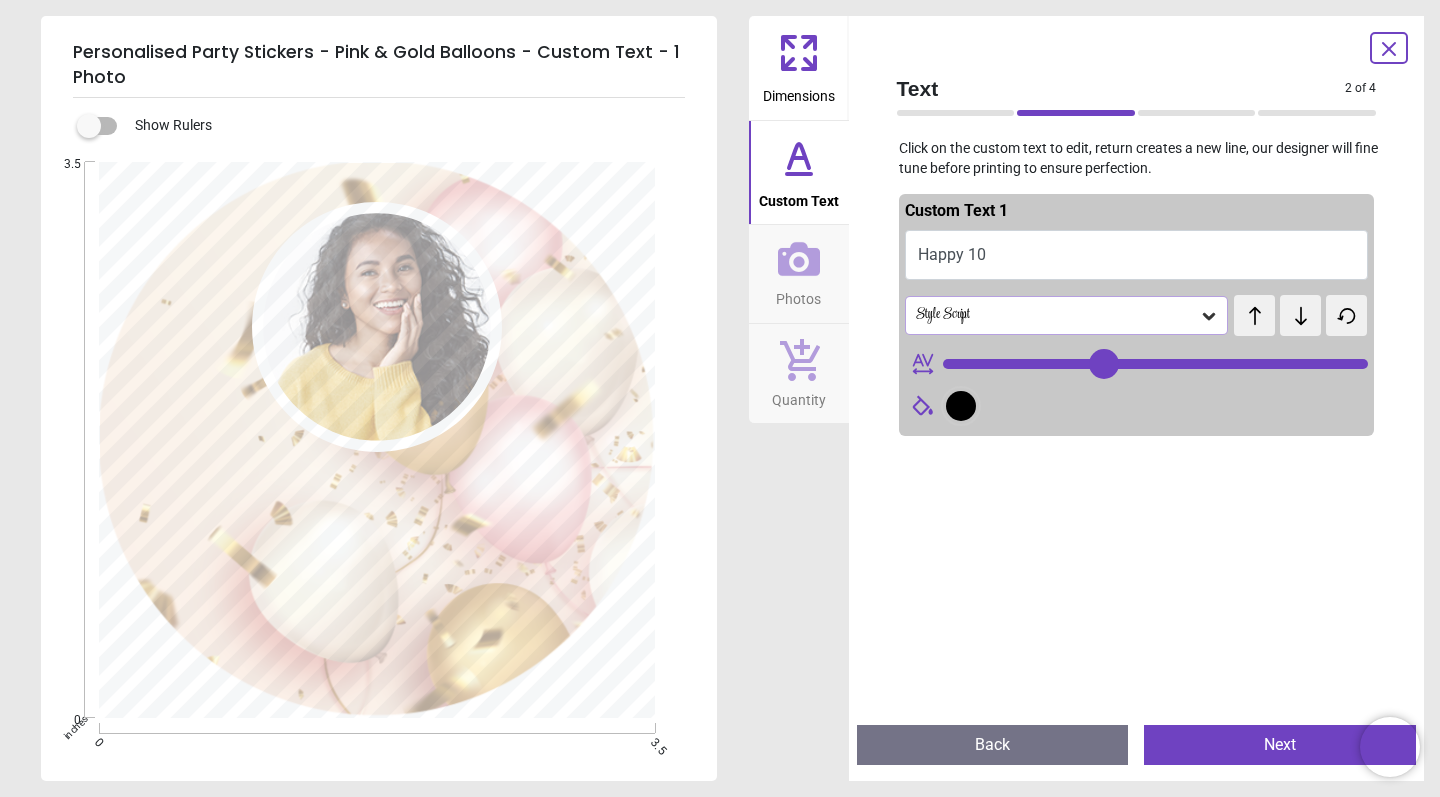 type on "*********" 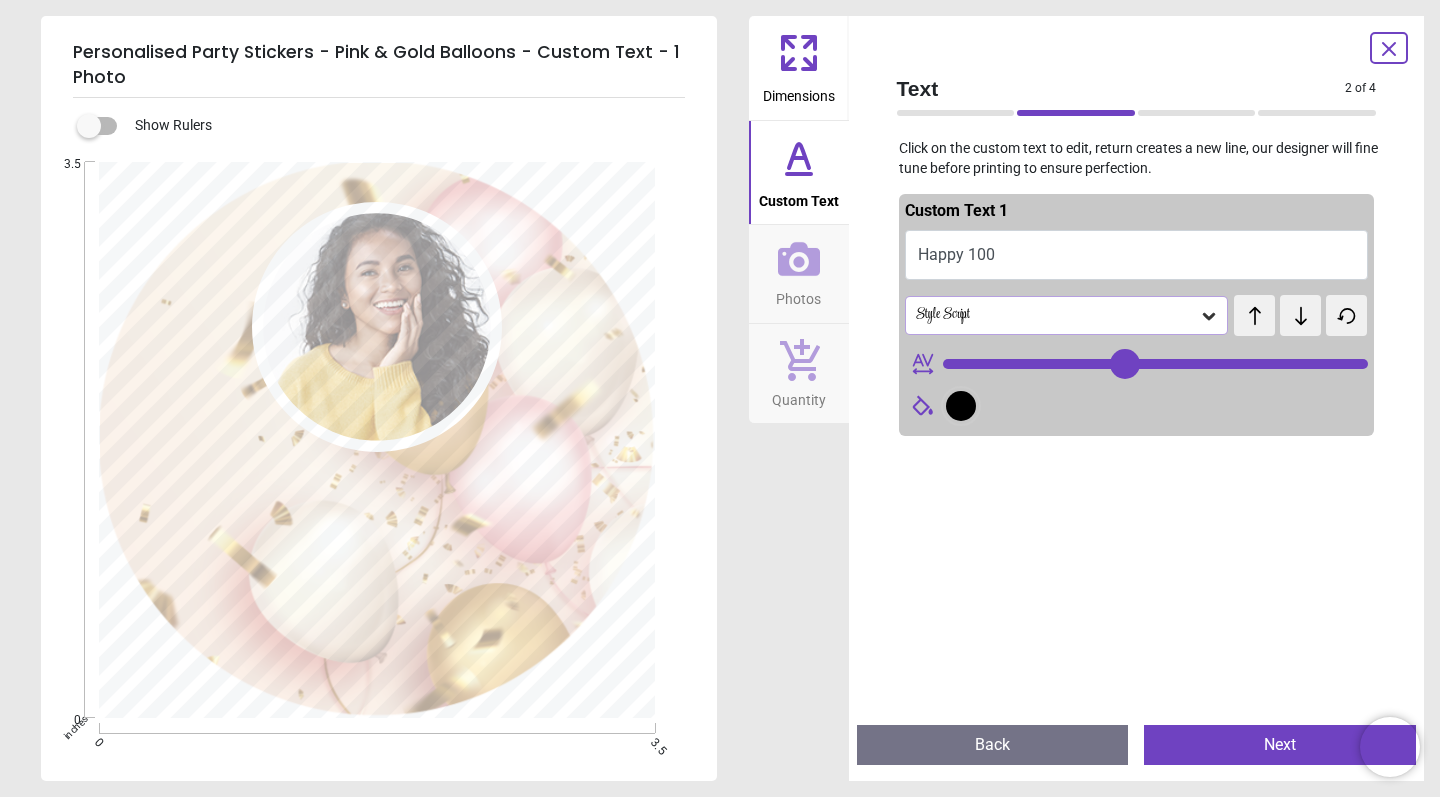 type on "**********" 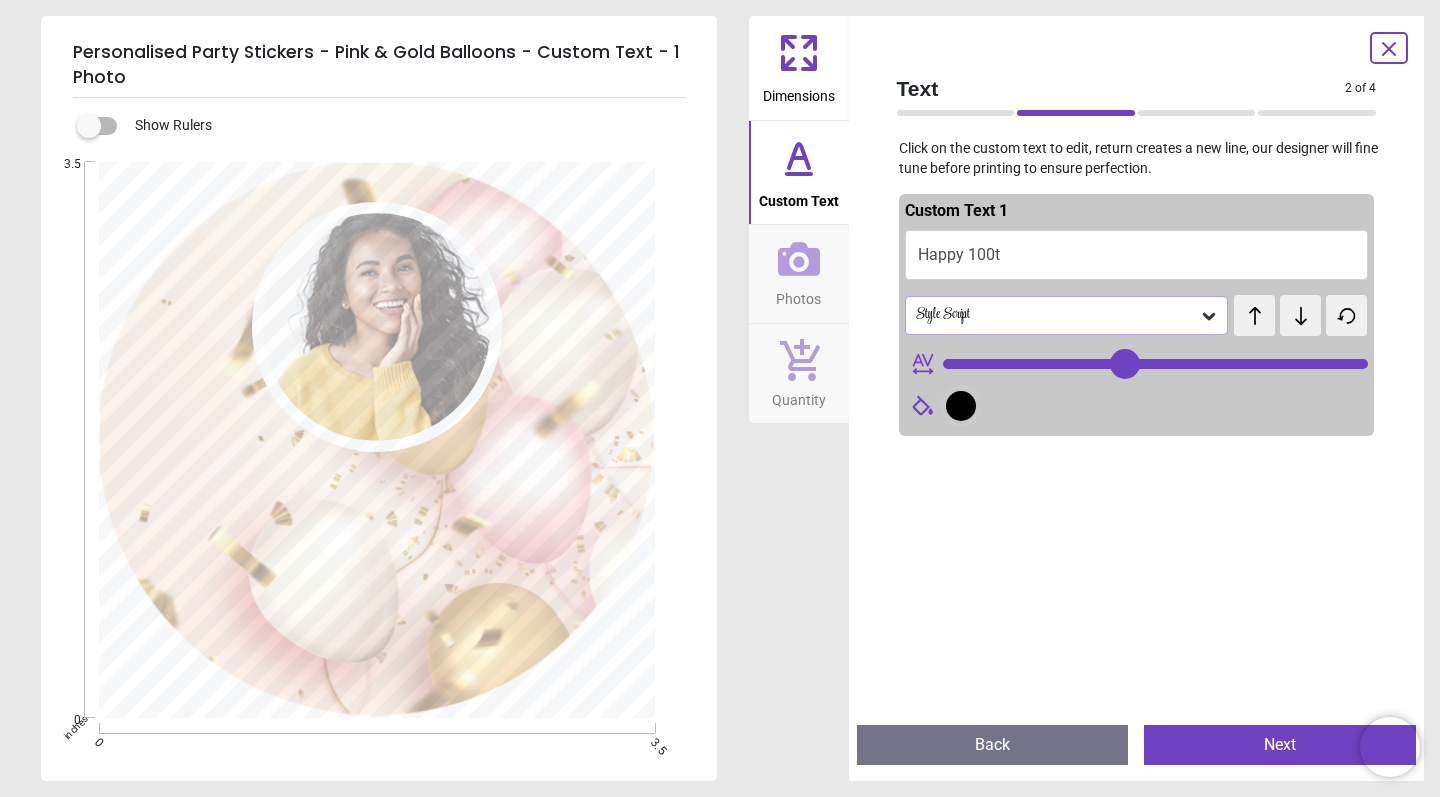 type on "**" 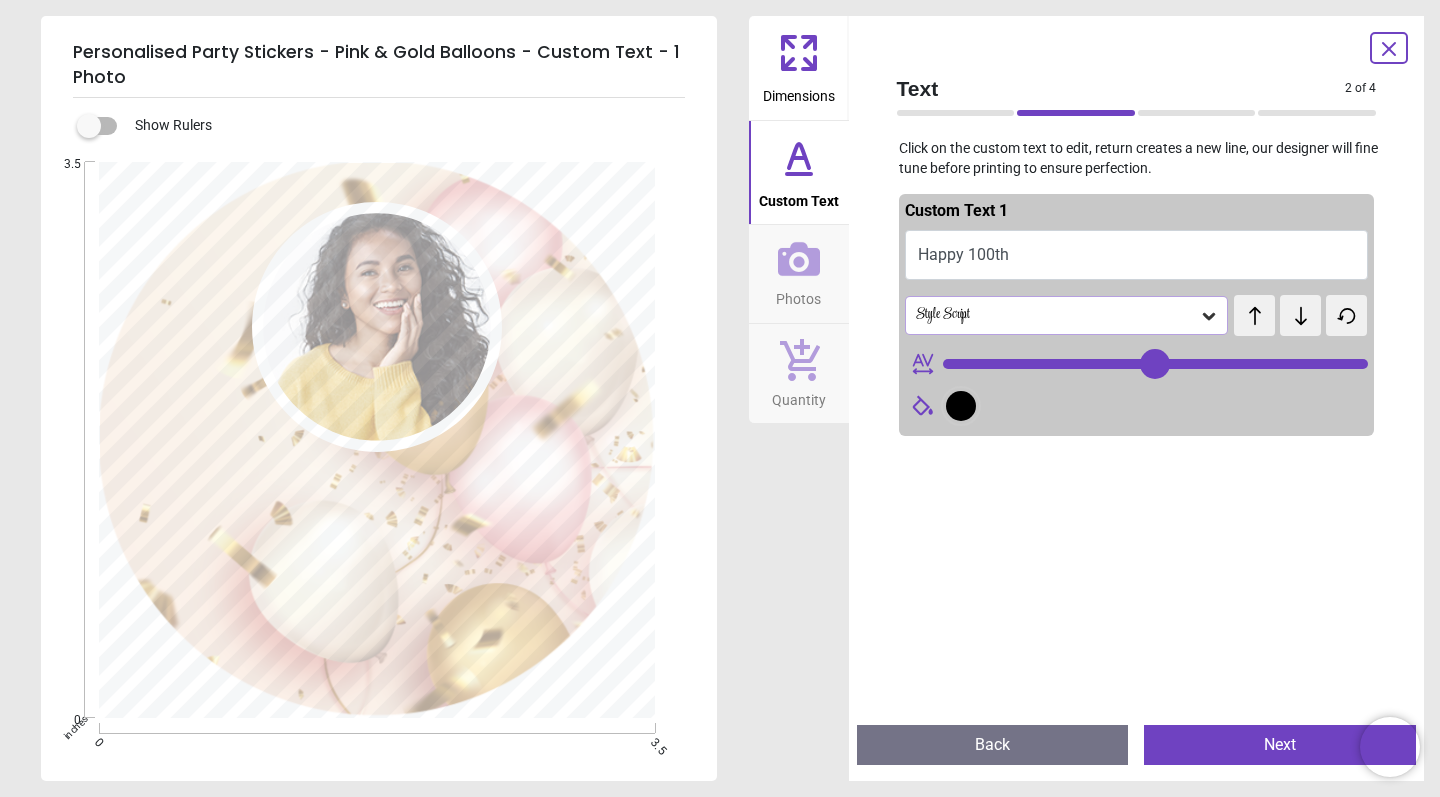 type on "**********" 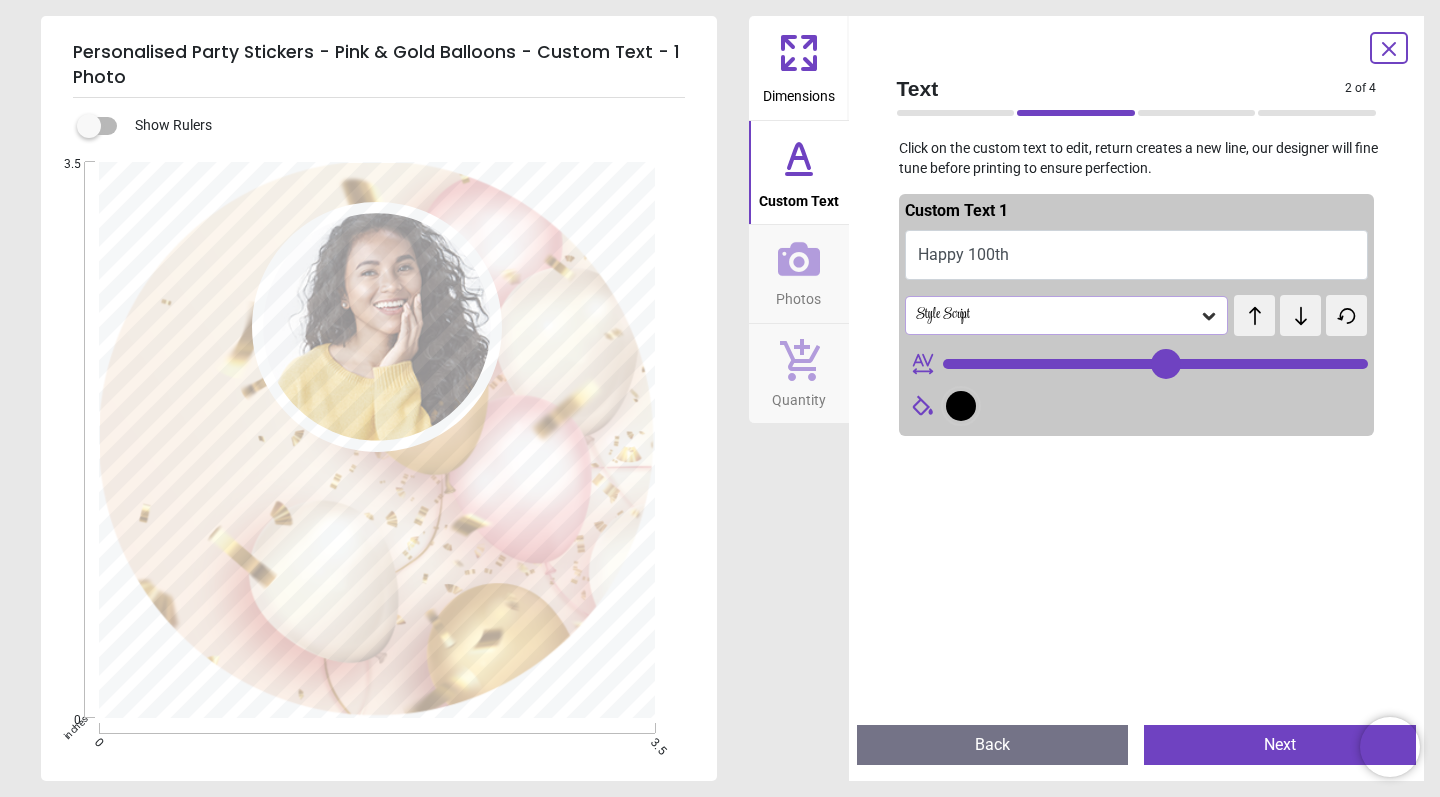 type on "**********" 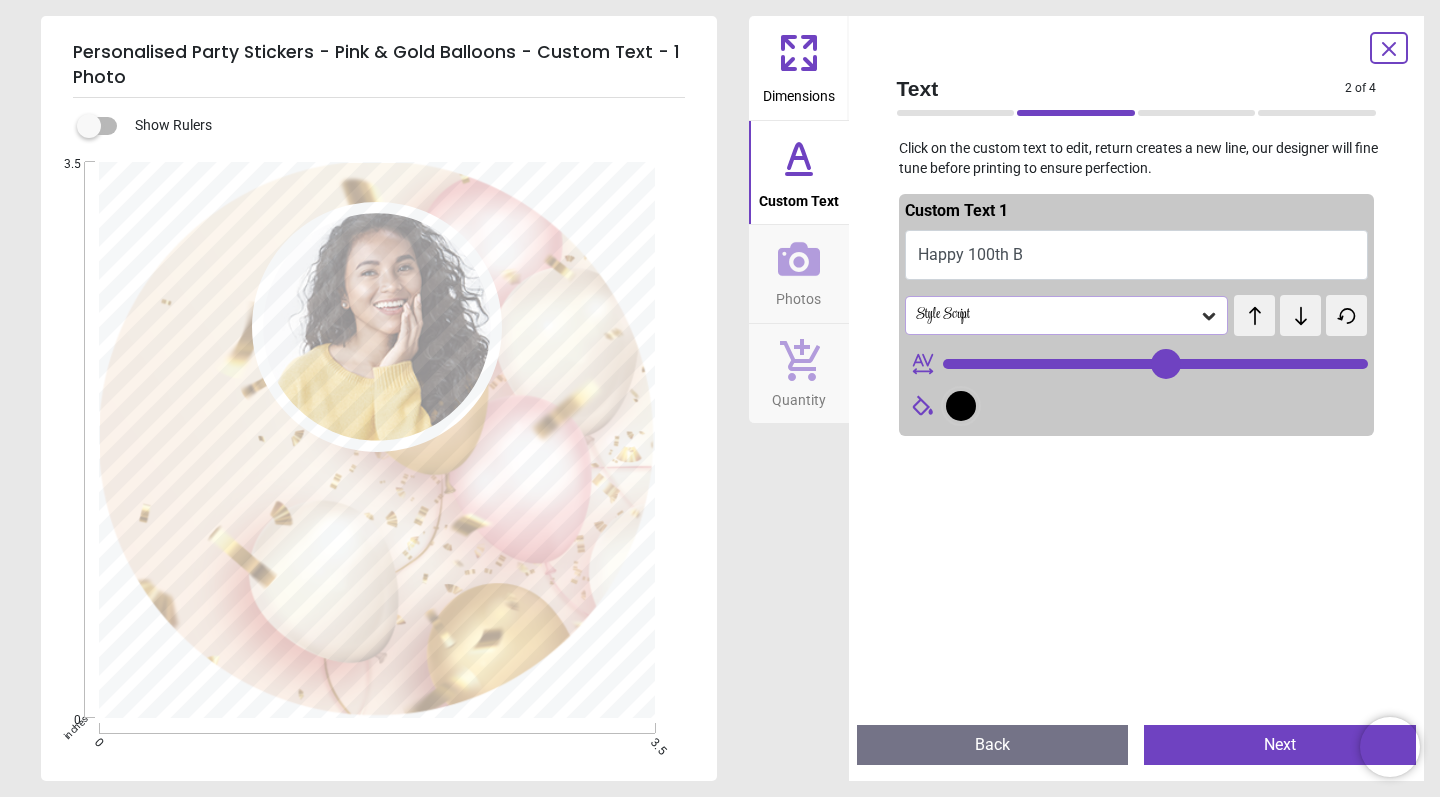 type on "**" 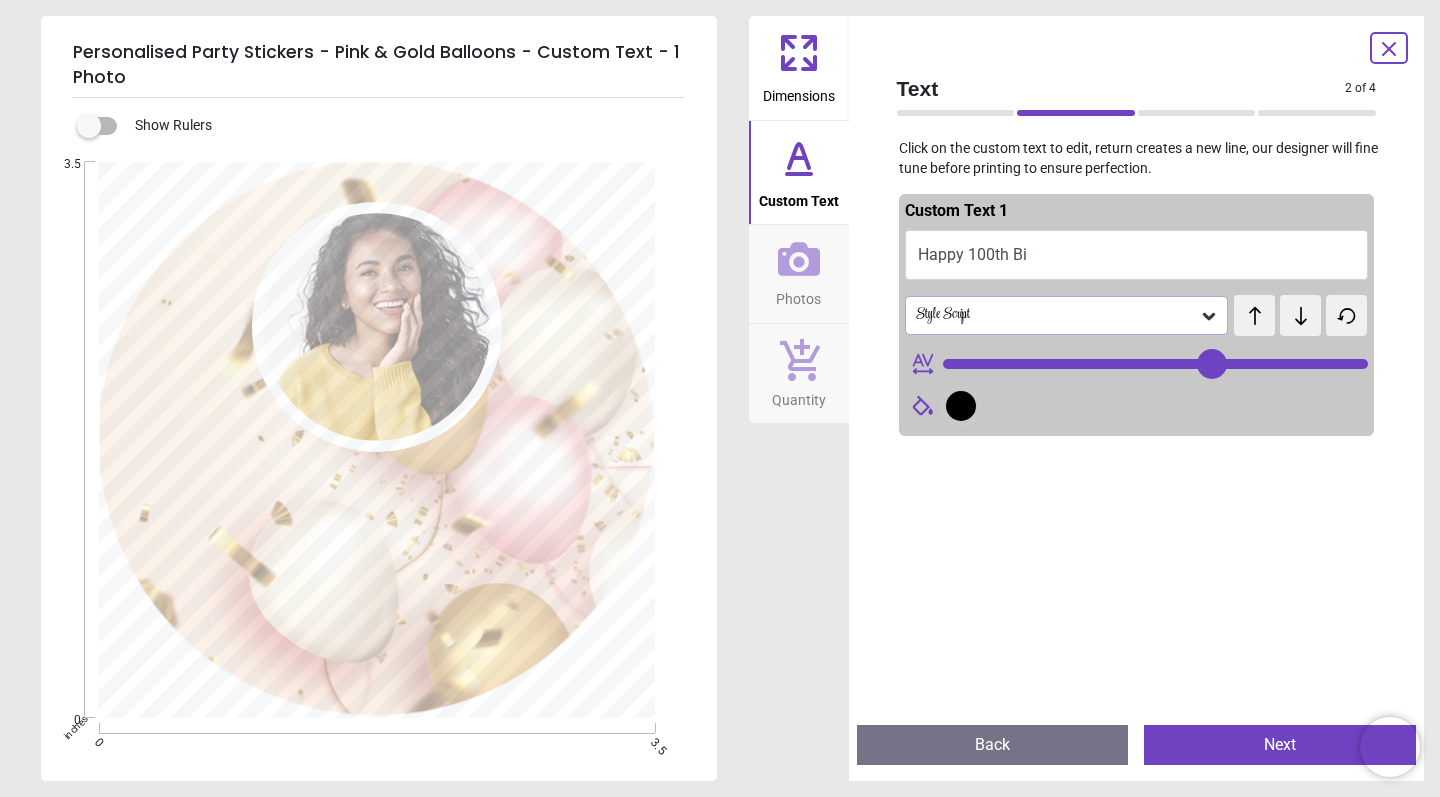 type on "**" 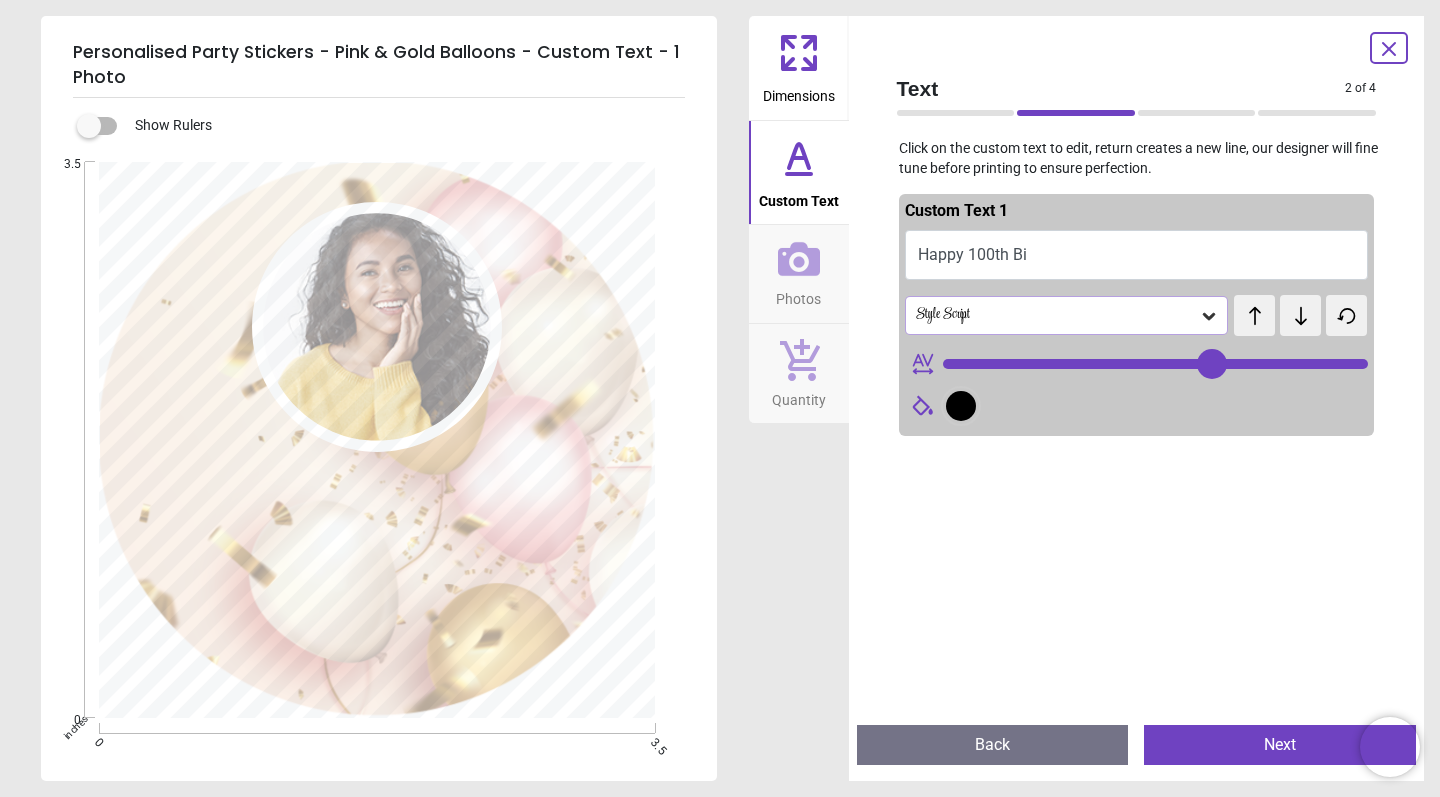 type on "**********" 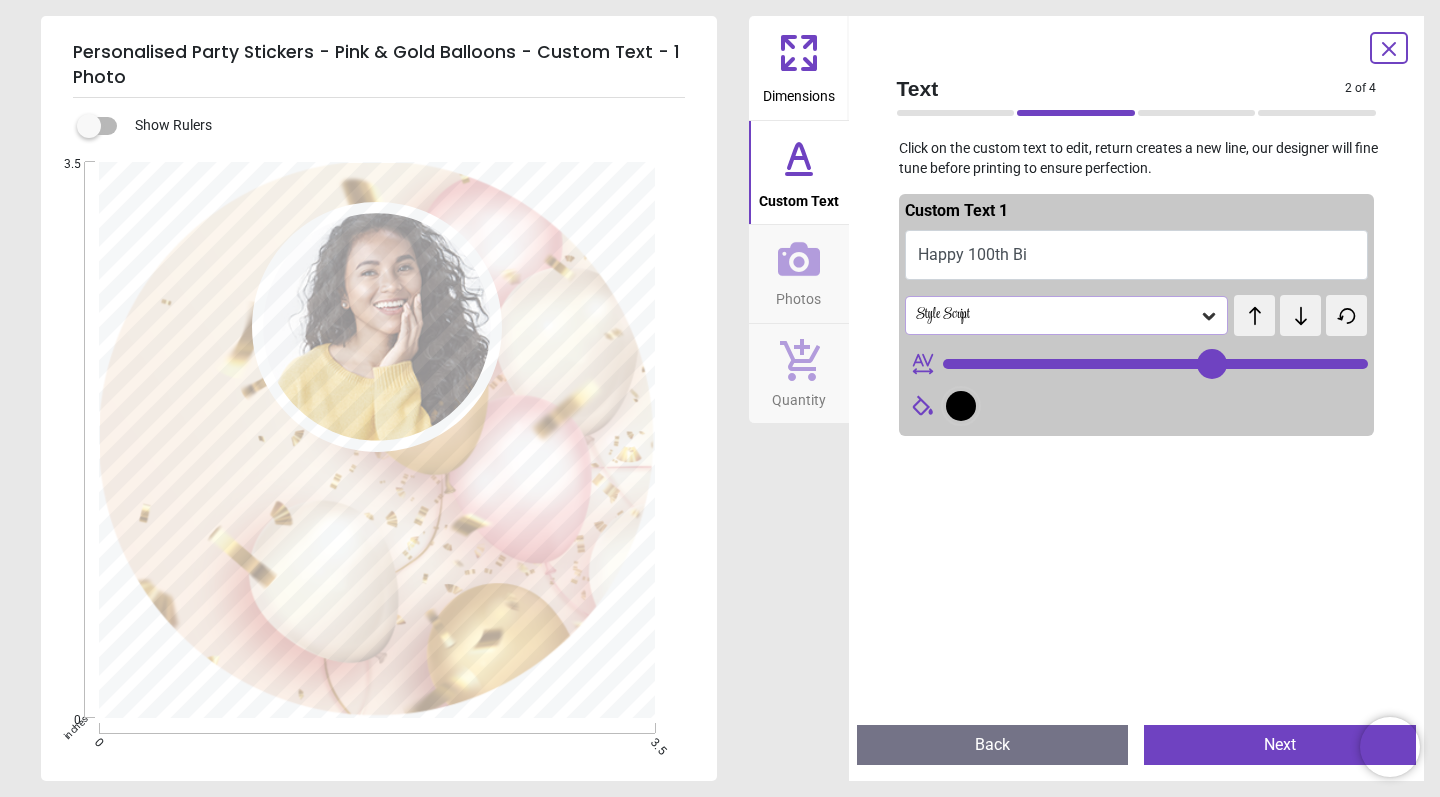 scroll, scrollTop: 0, scrollLeft: 0, axis: both 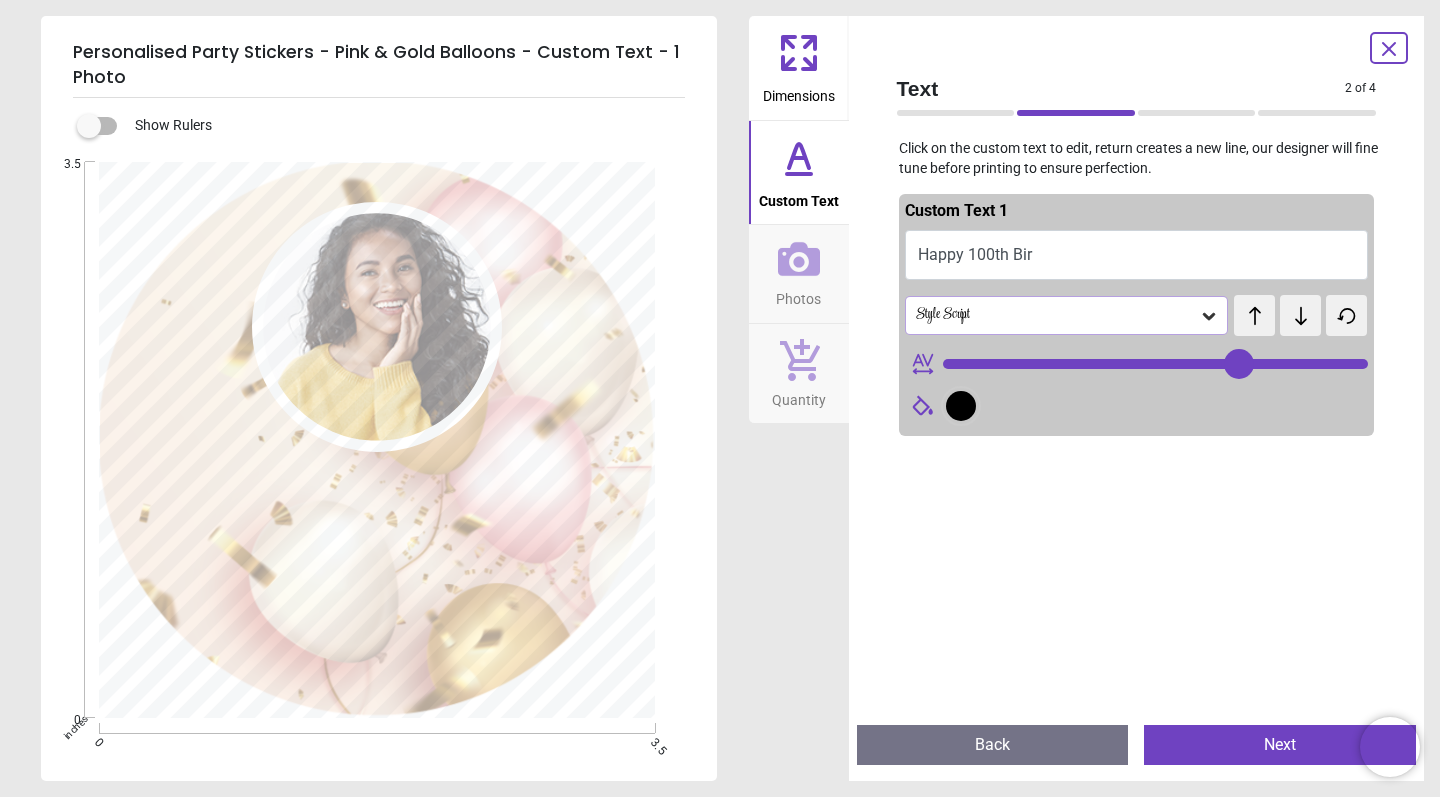 type on "**********" 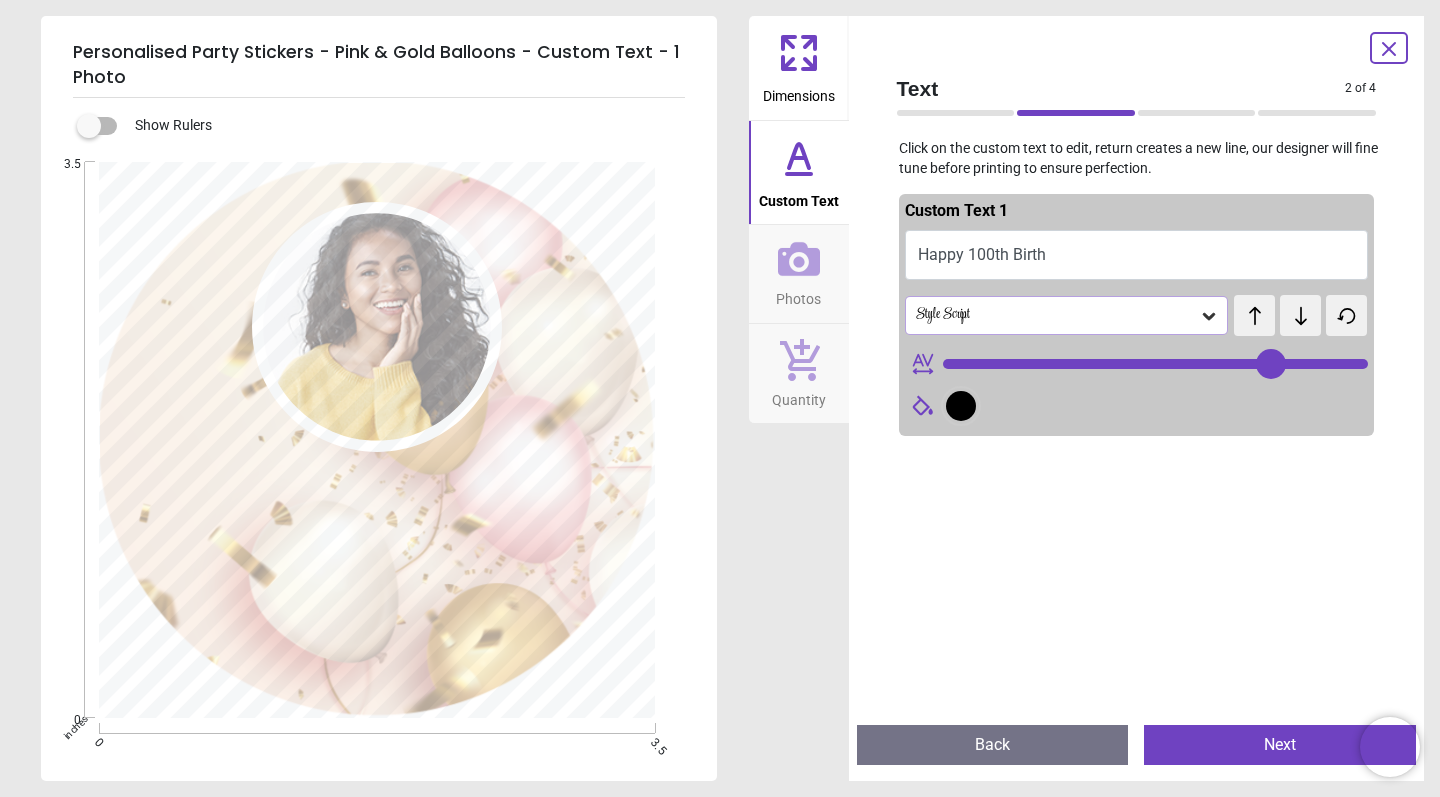 type on "**" 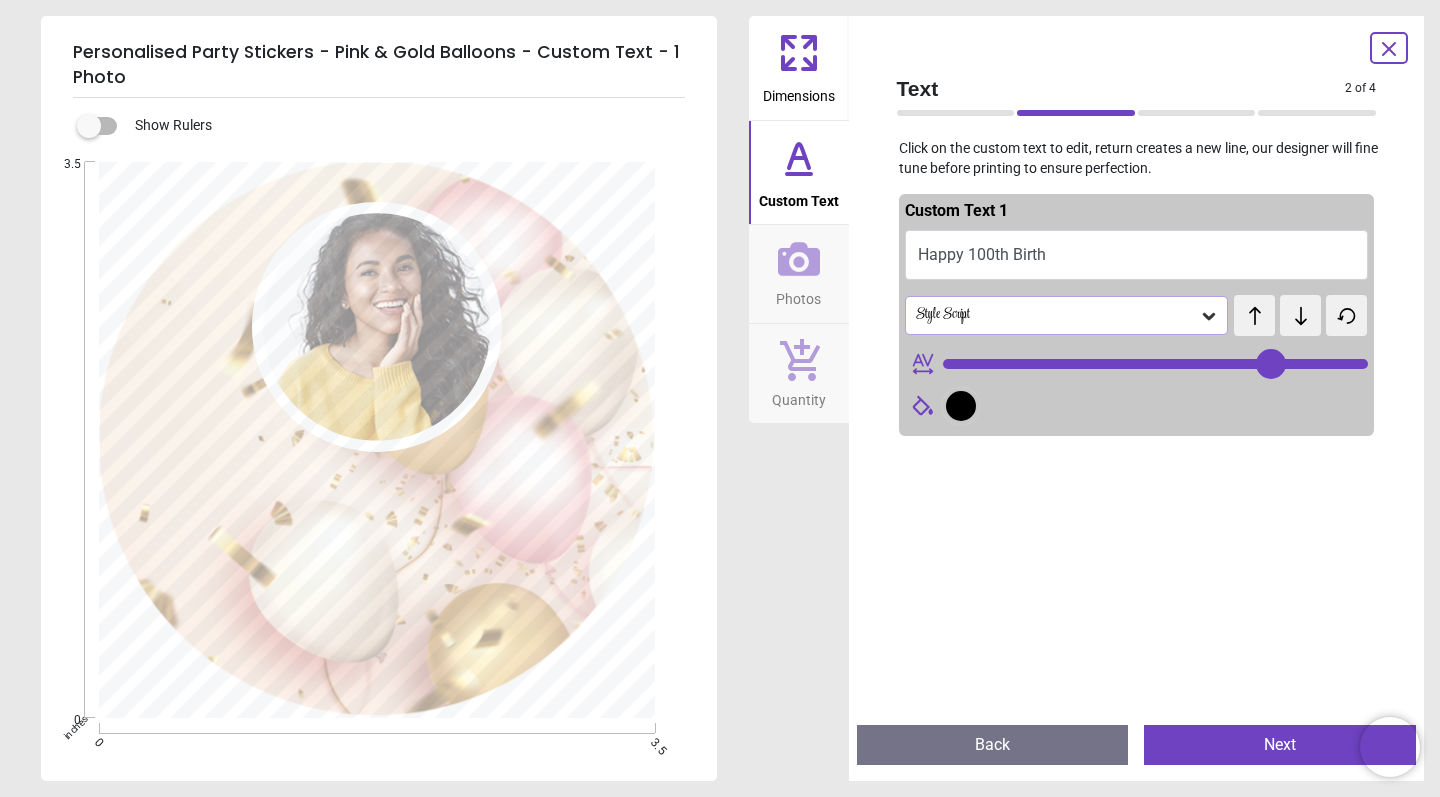 type on "**********" 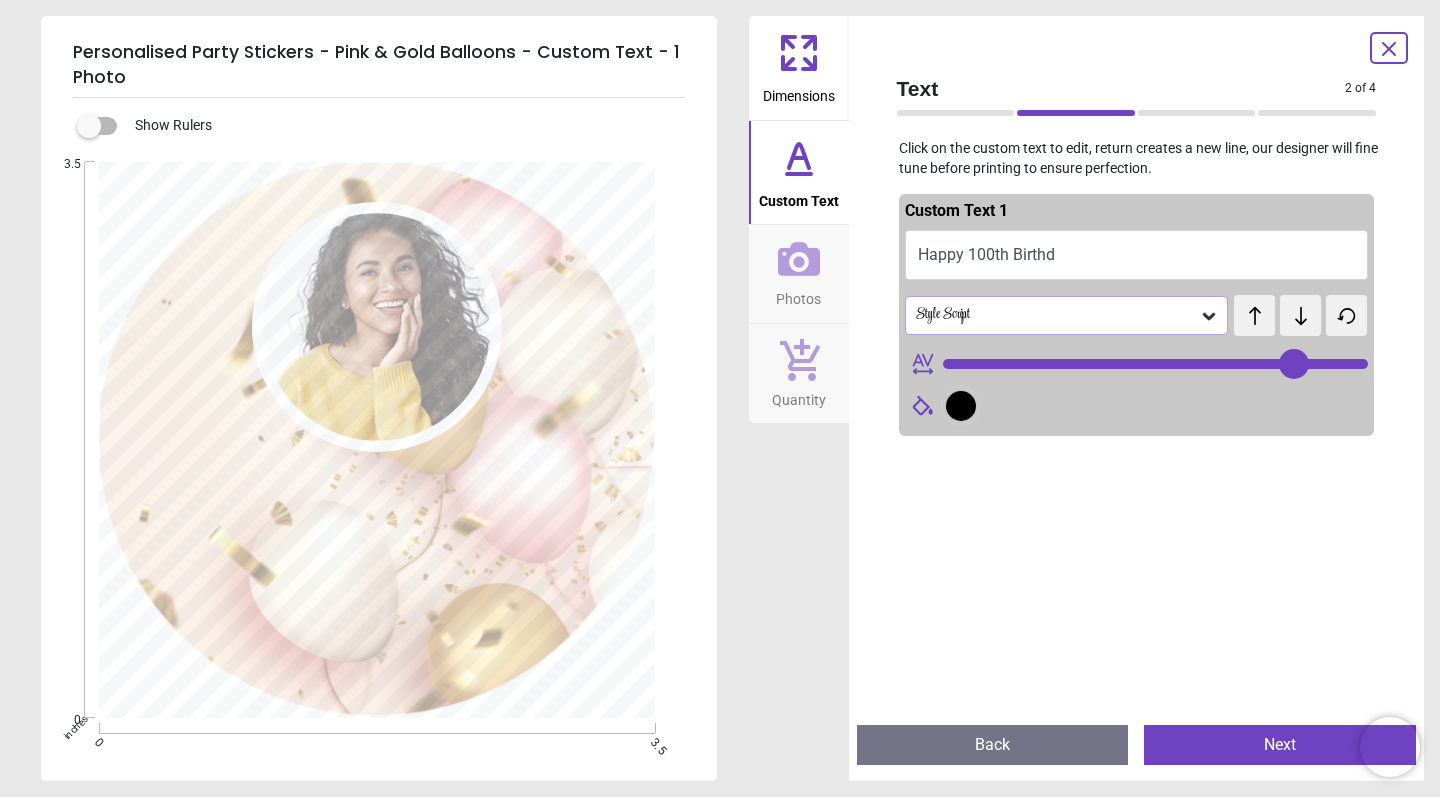 type on "**********" 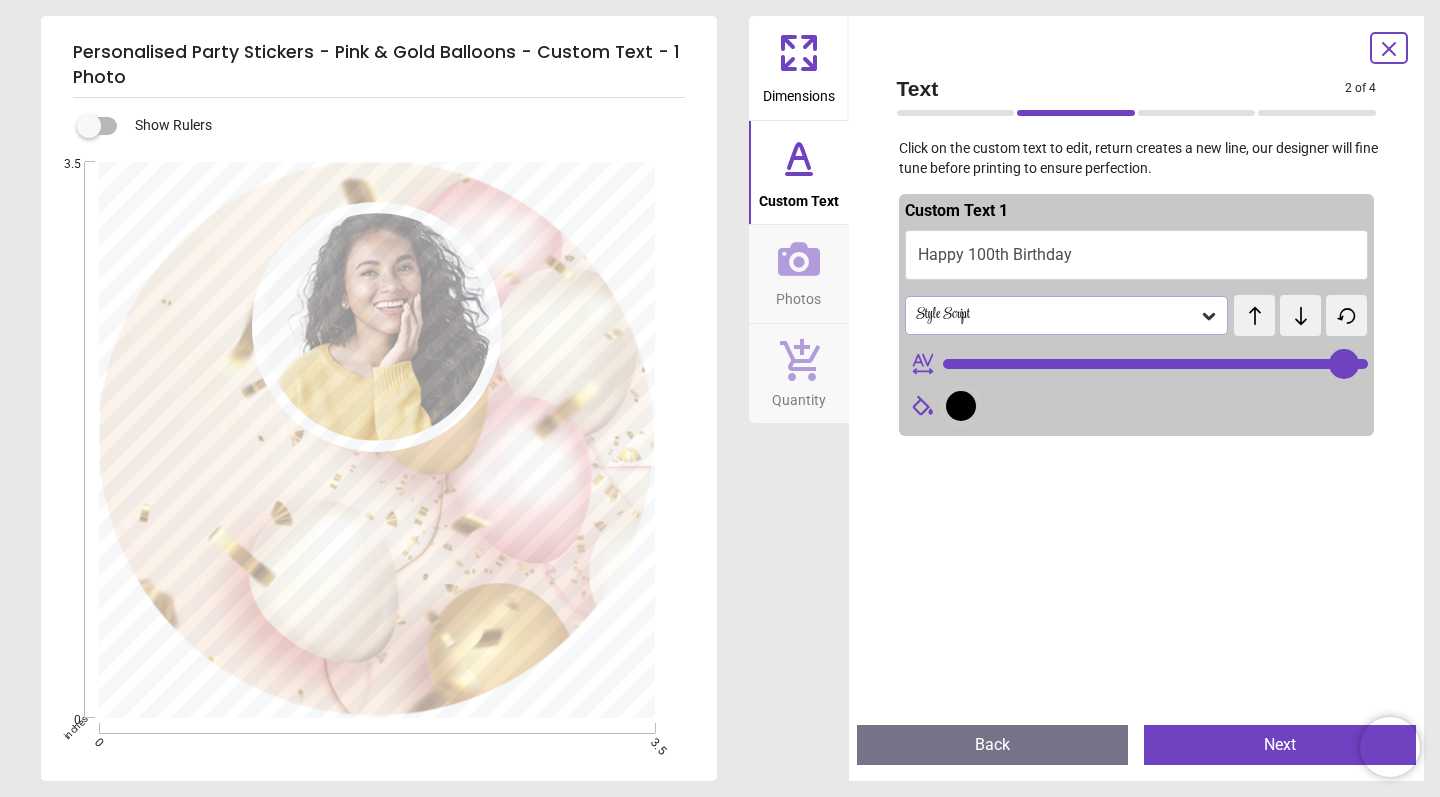 type on "**********" 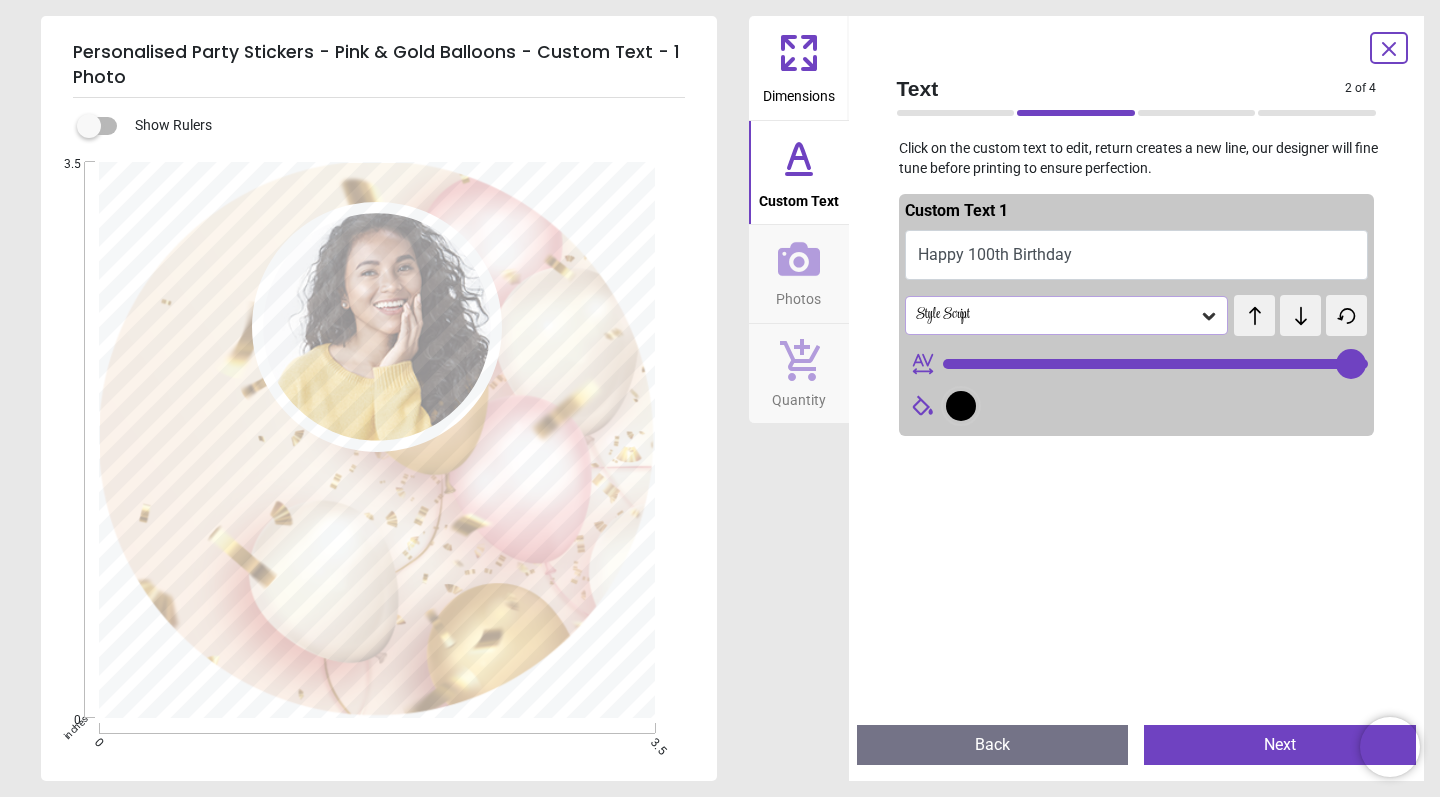 type on "**********" 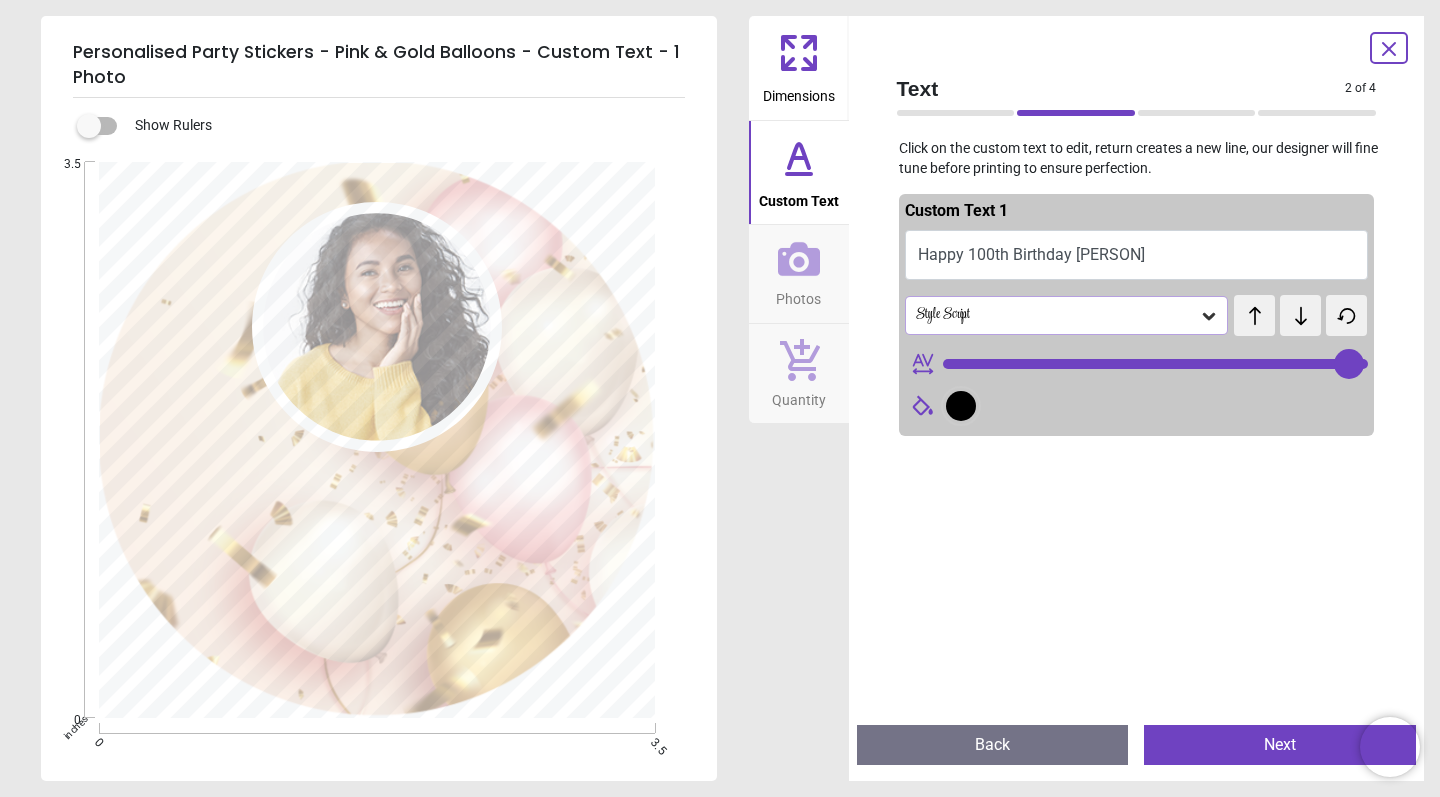 type on "**********" 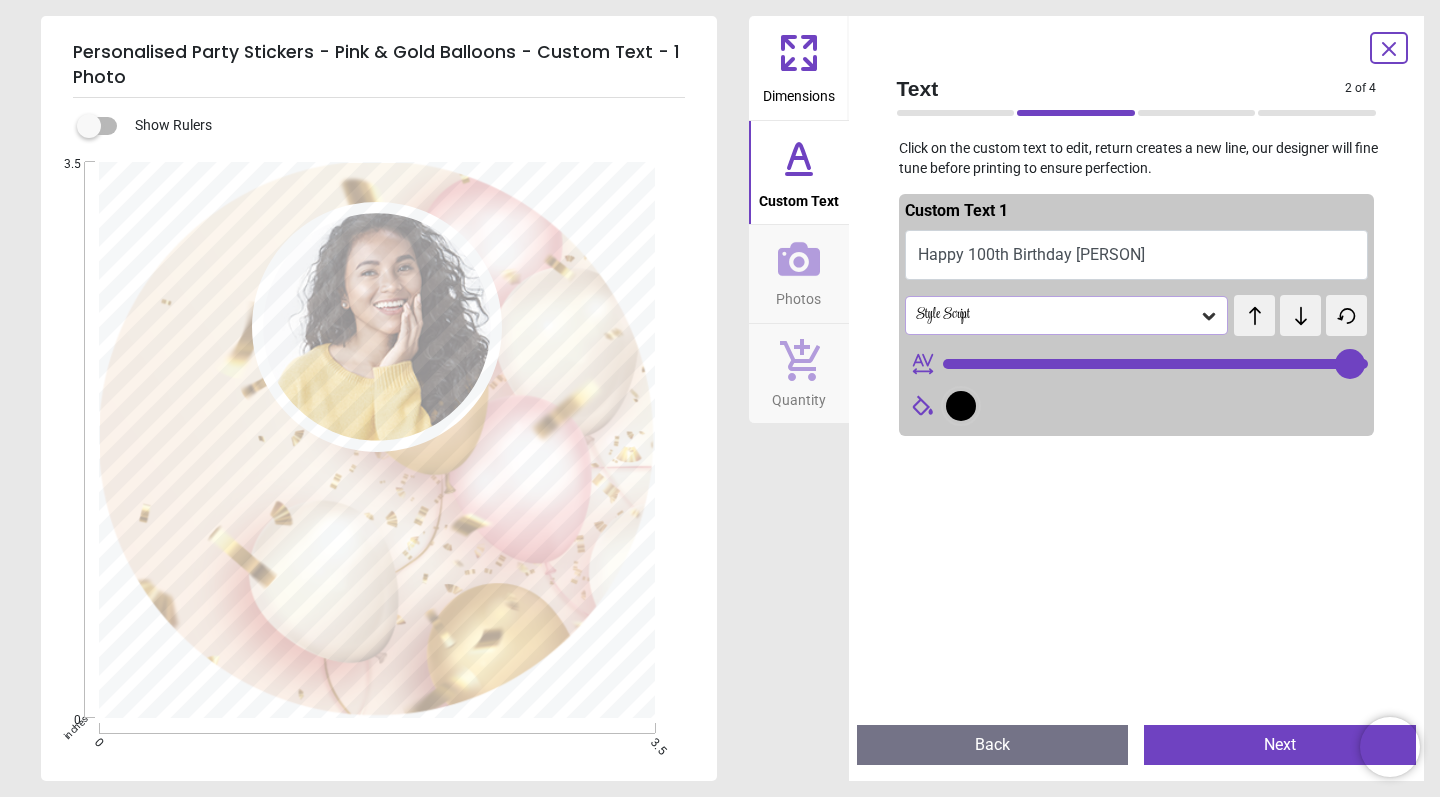 type on "**********" 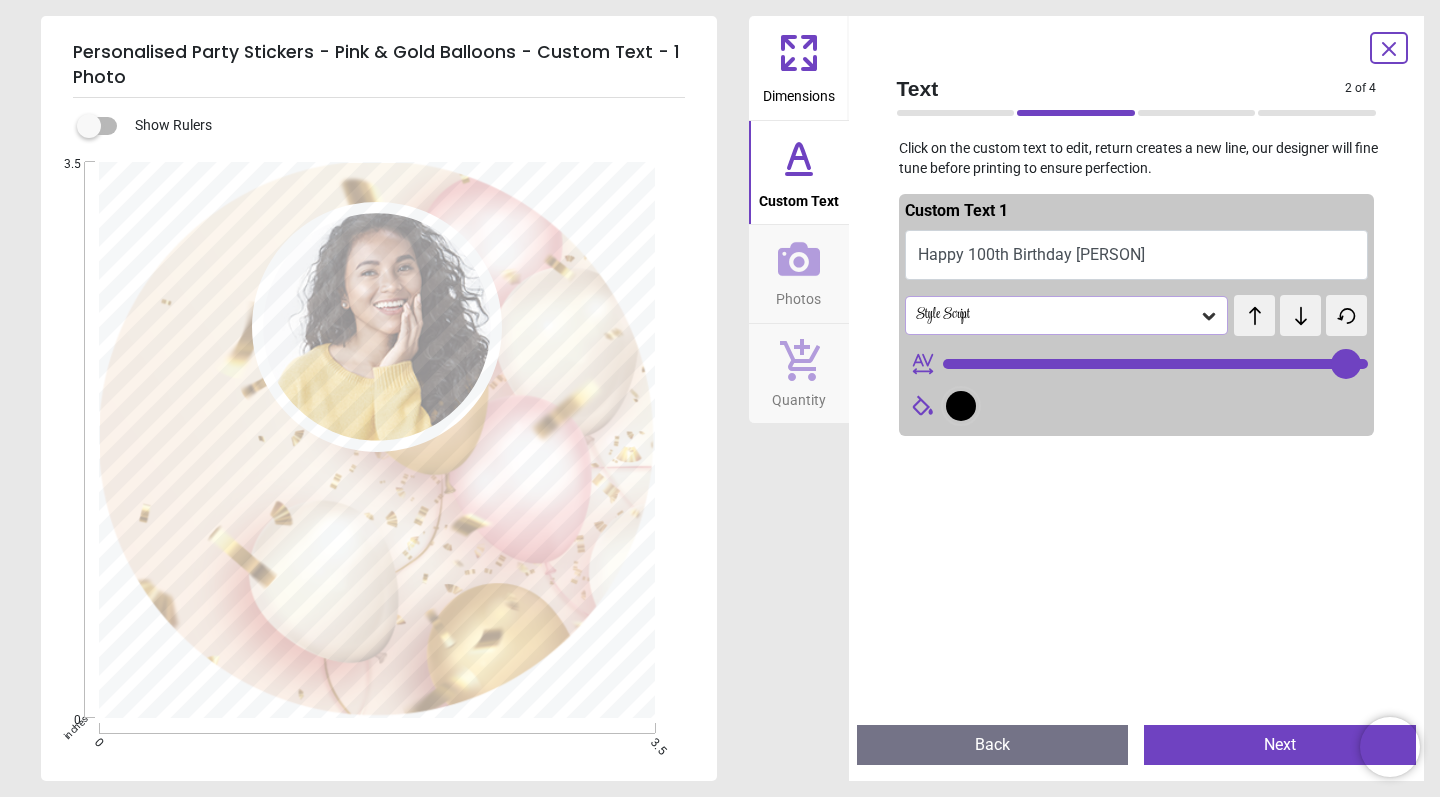 type on "**********" 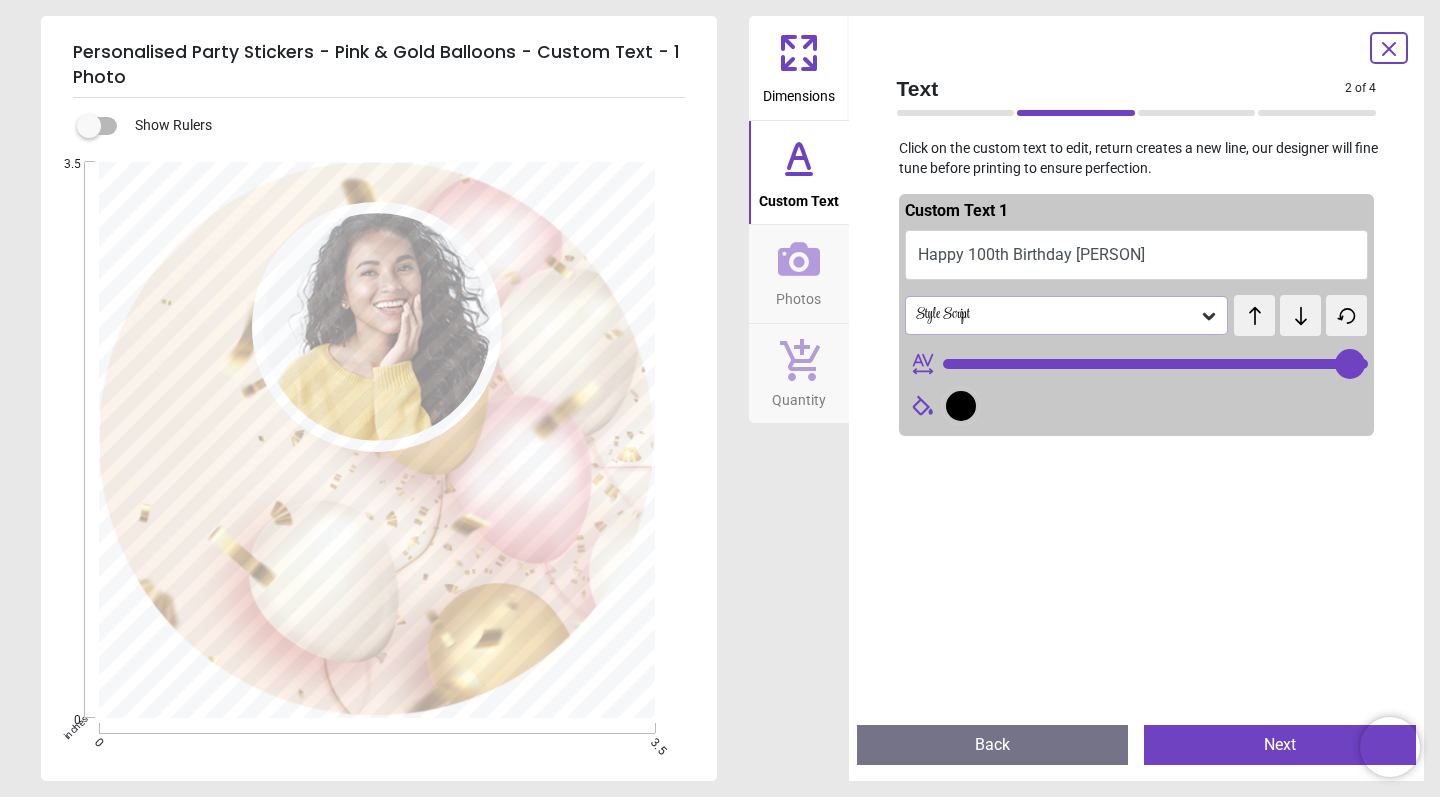scroll, scrollTop: 0, scrollLeft: 0, axis: both 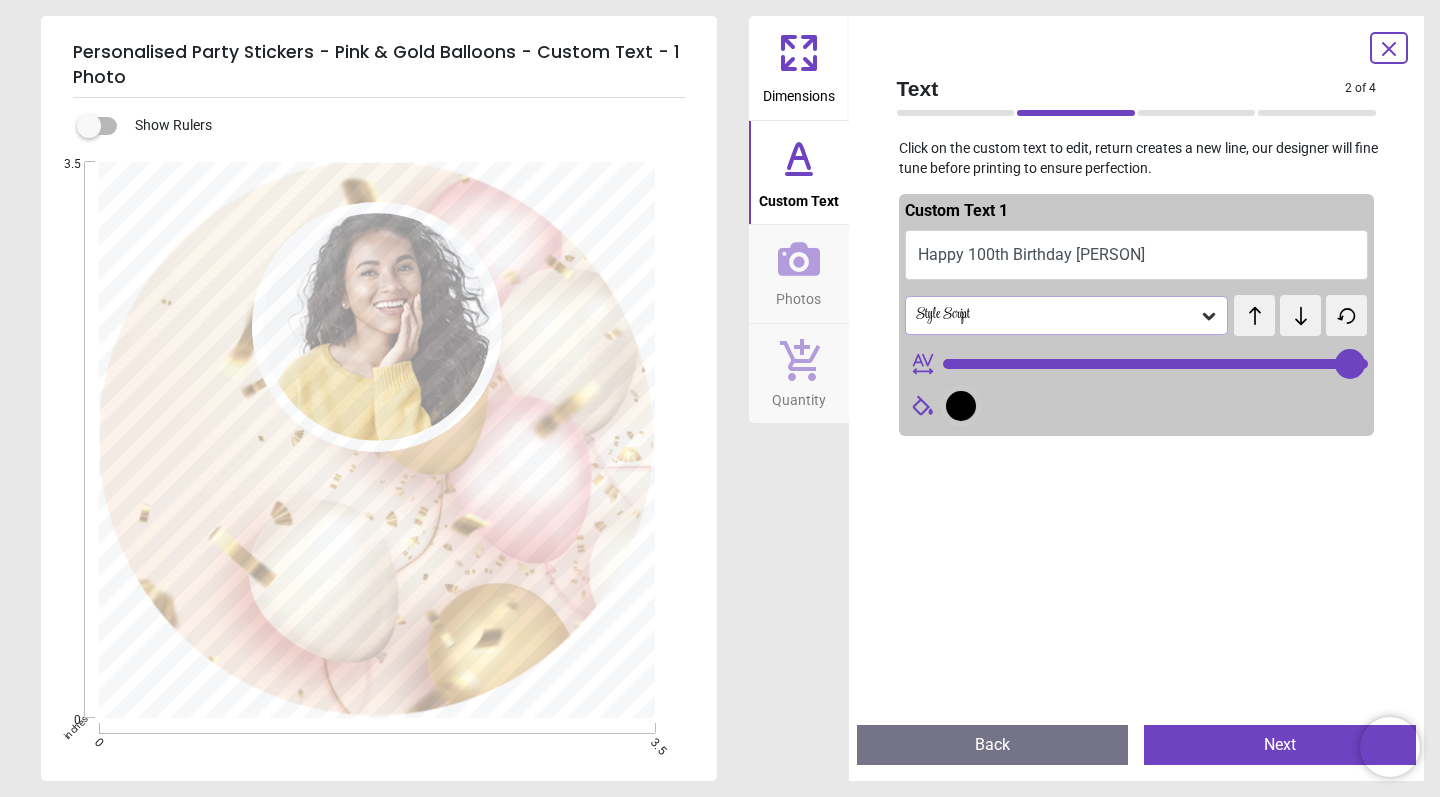 click at bounding box center [961, 406] 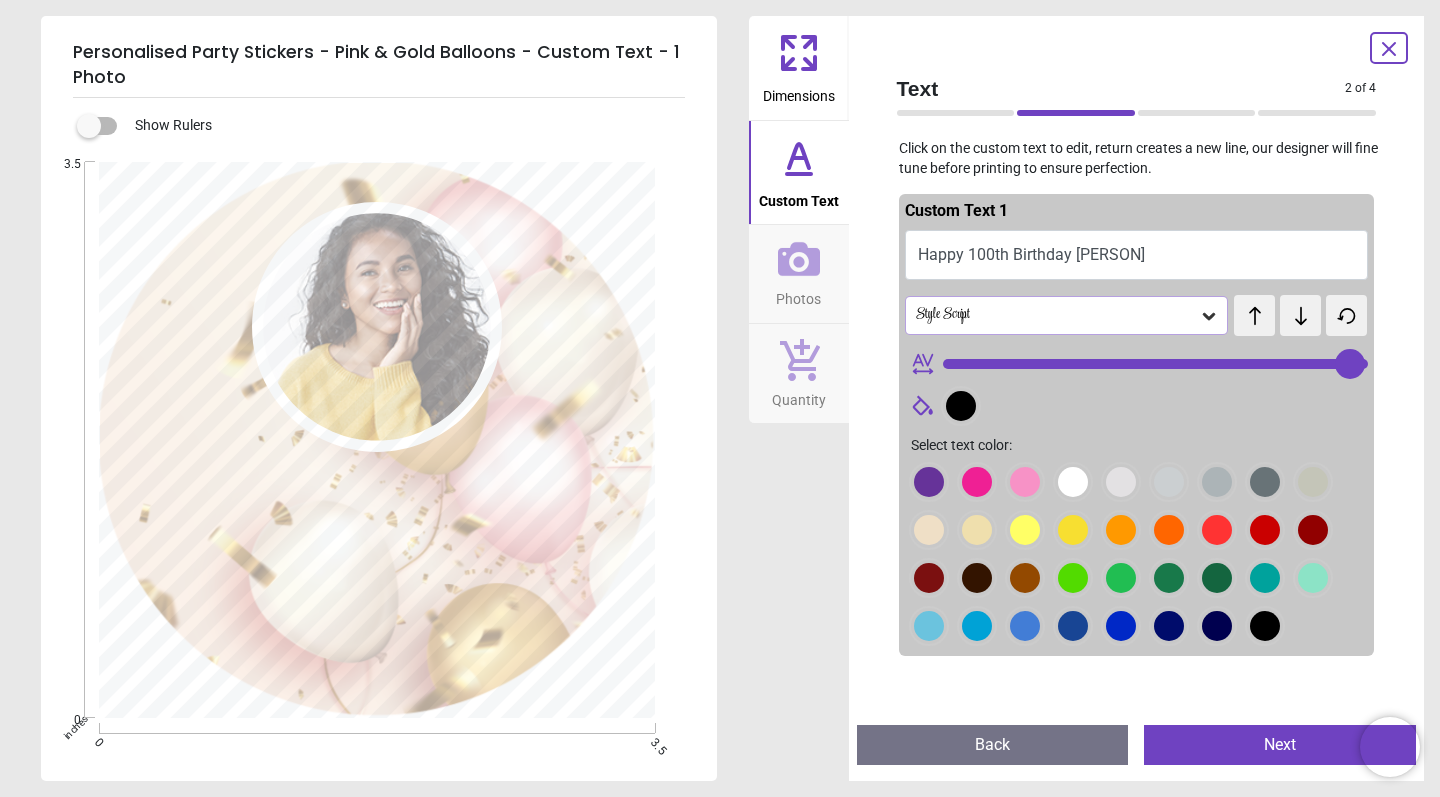 click at bounding box center (929, 482) 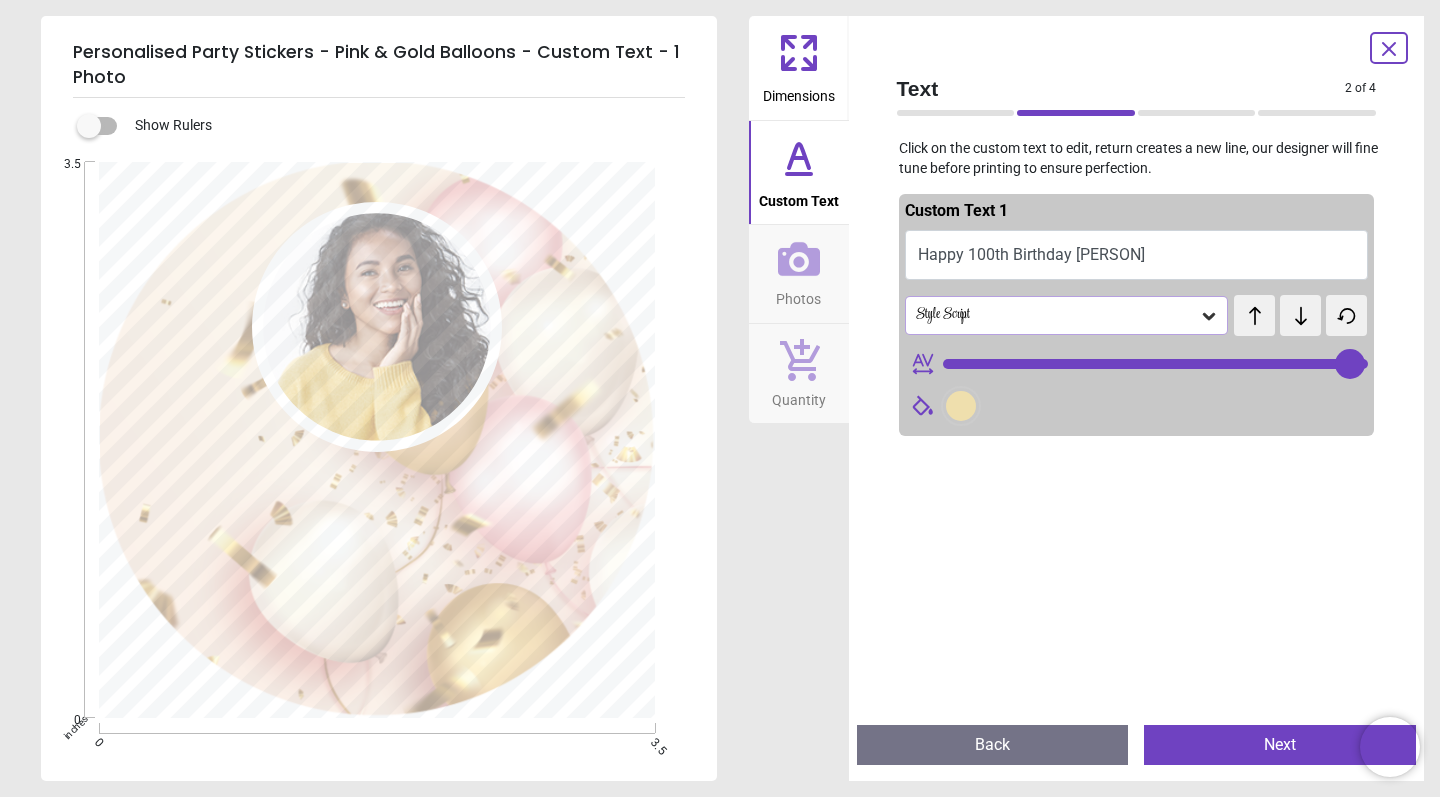 click at bounding box center (961, 406) 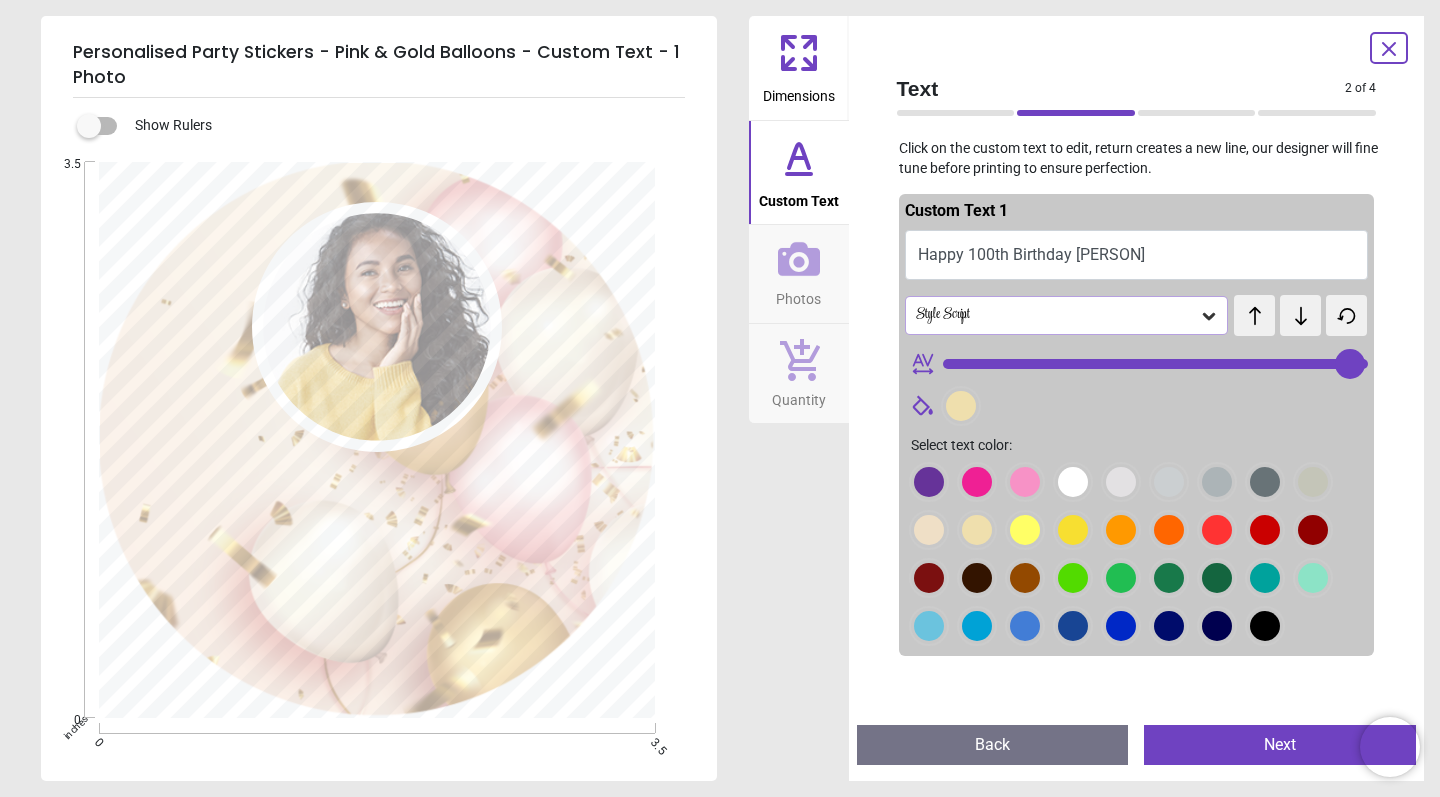 click at bounding box center (929, 482) 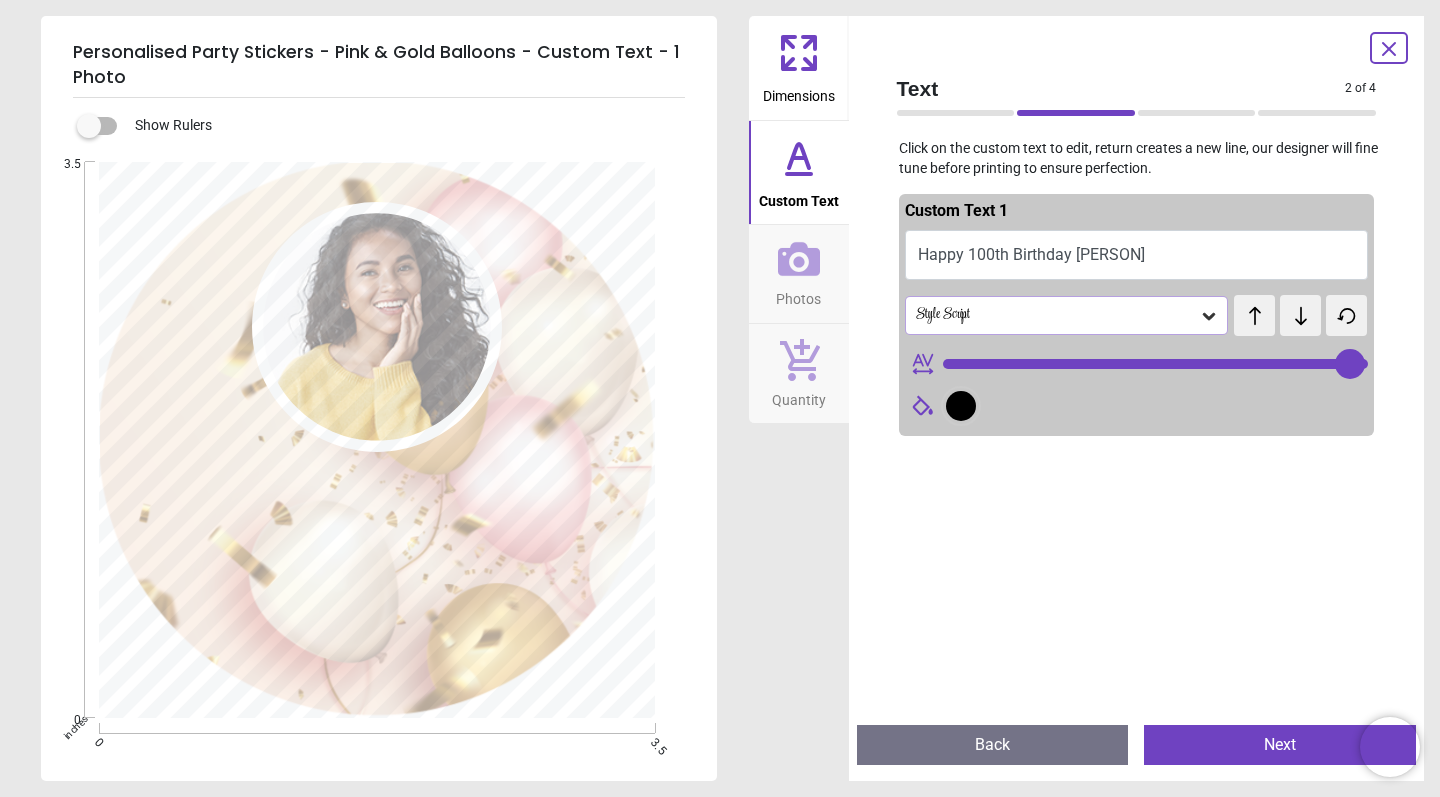 click on "Happy 100th Birthday Joyce" at bounding box center [1137, 255] 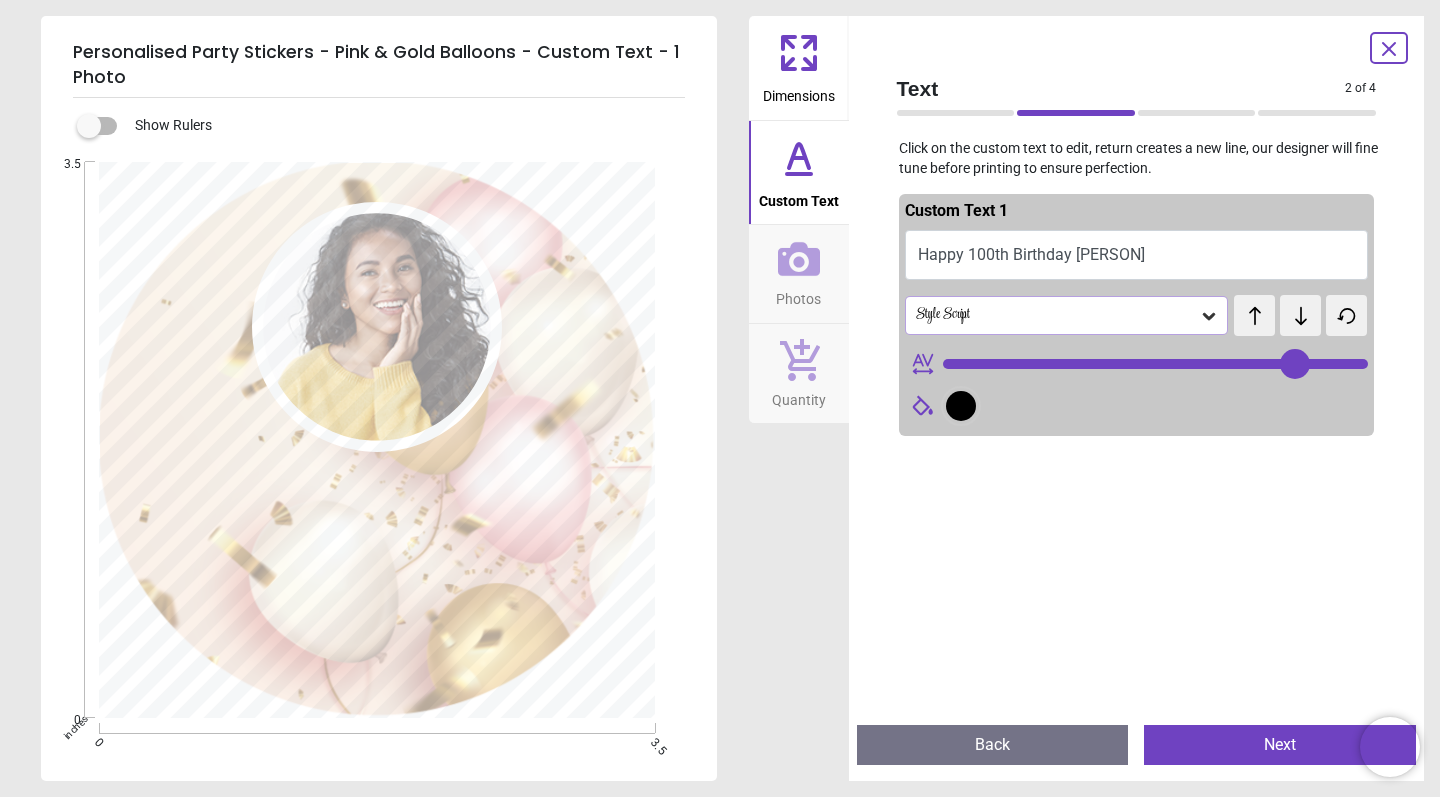 type on "**" 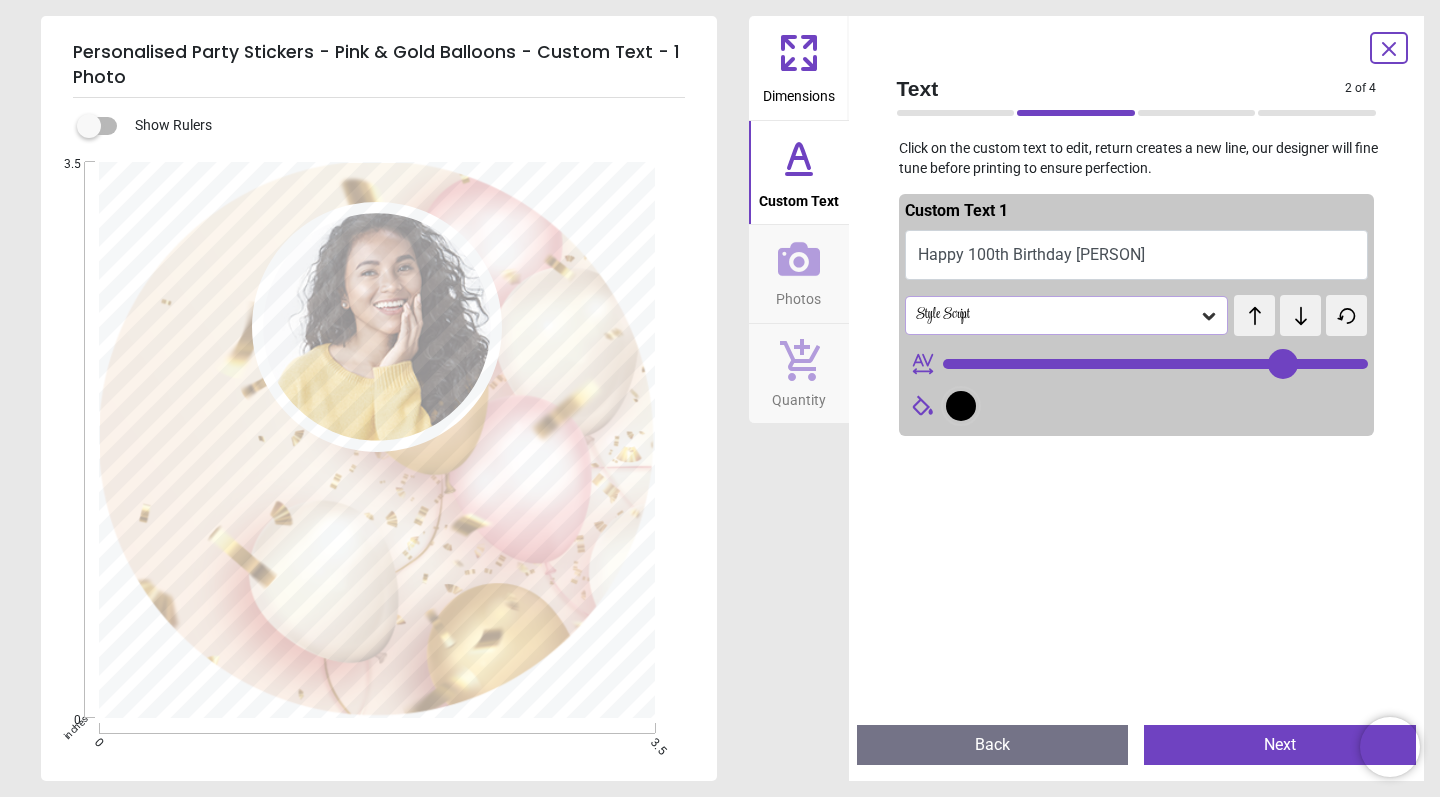type on "**********" 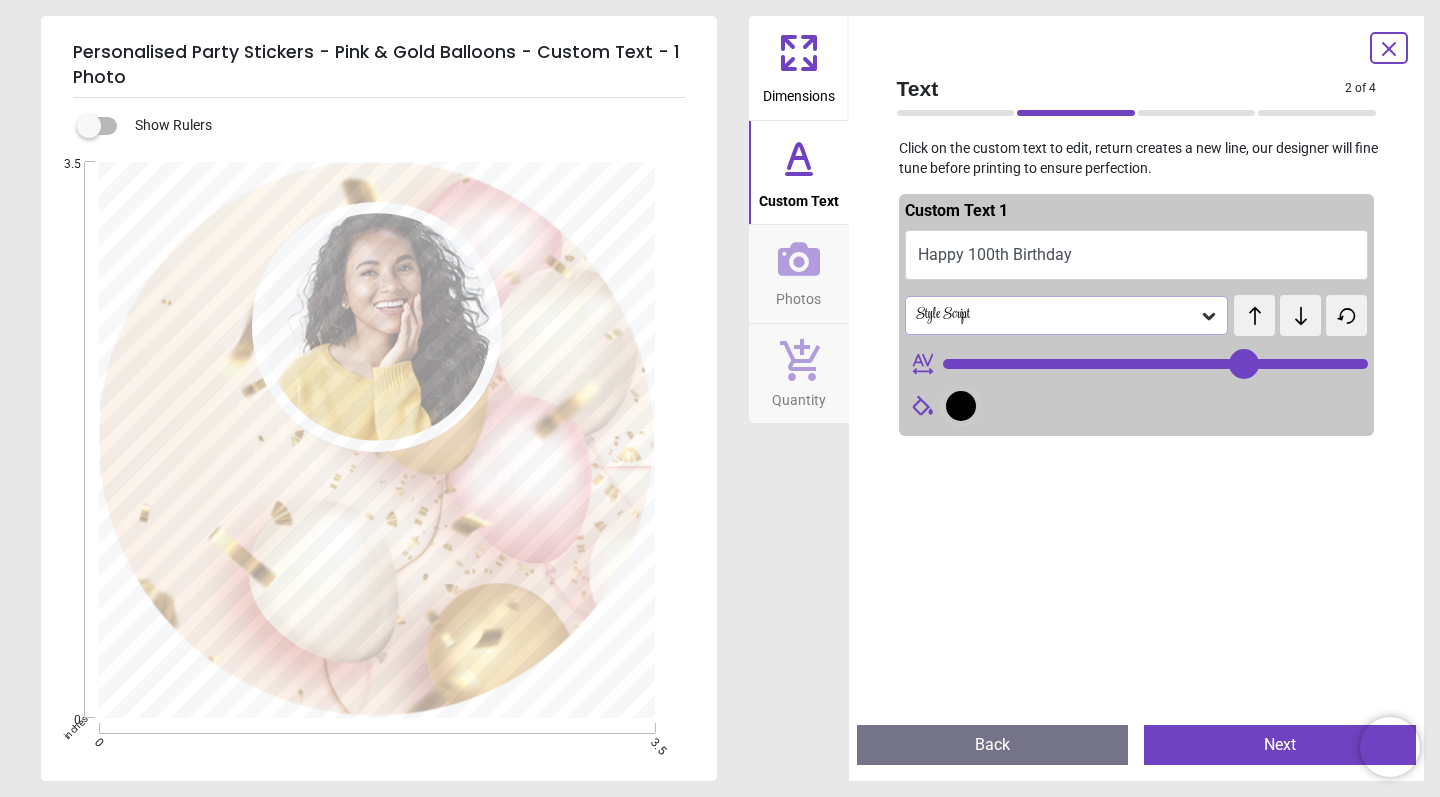 type on "**" 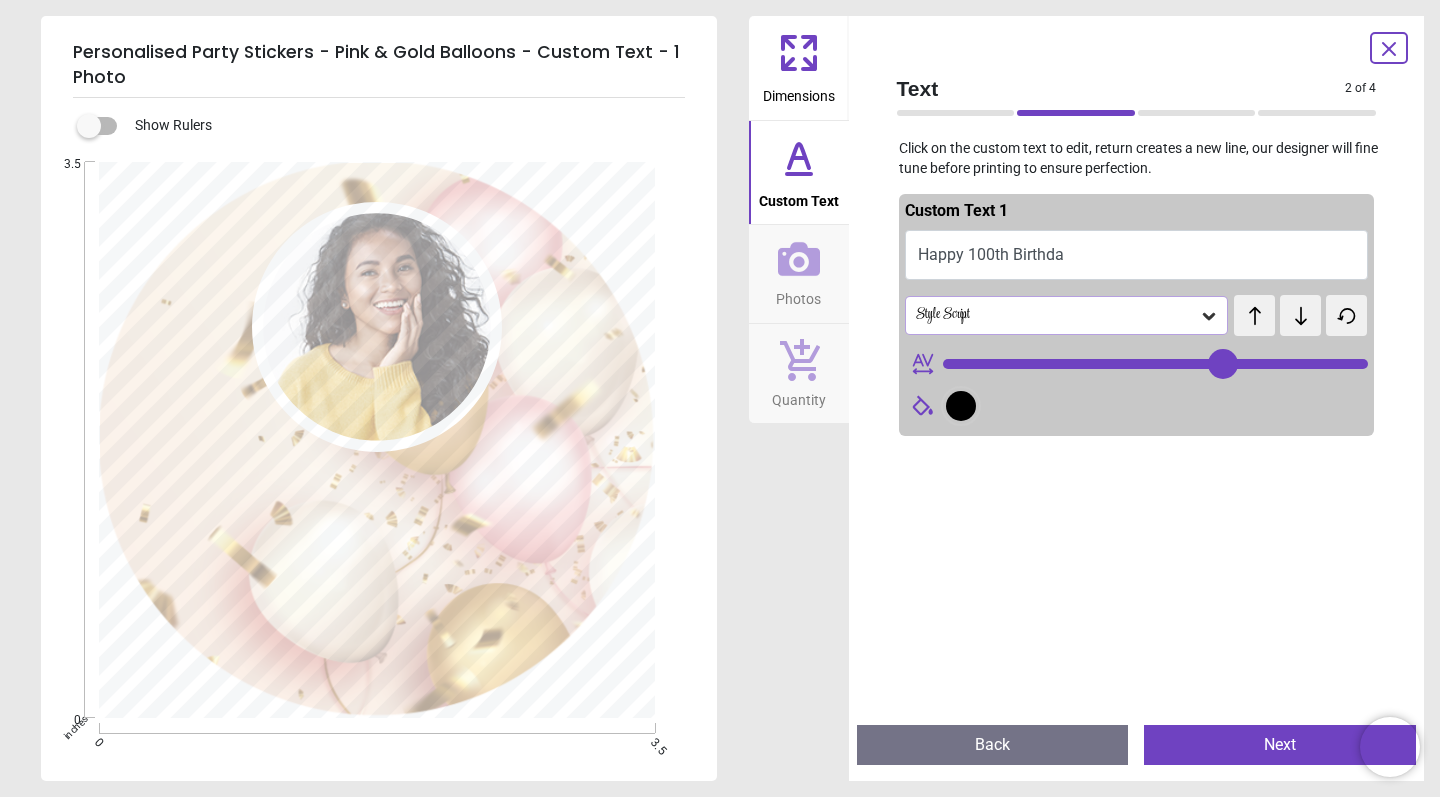 type on "**********" 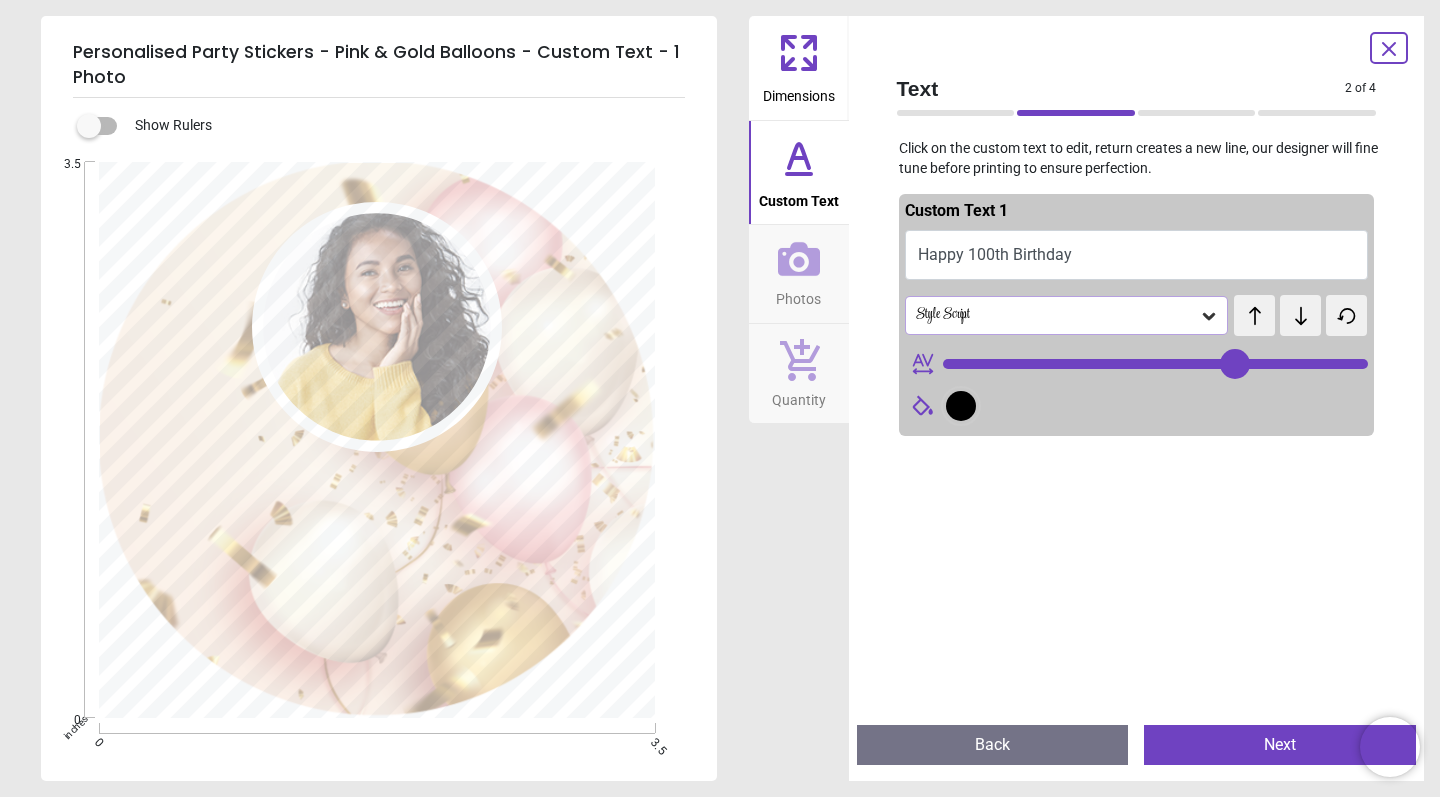 type on "**********" 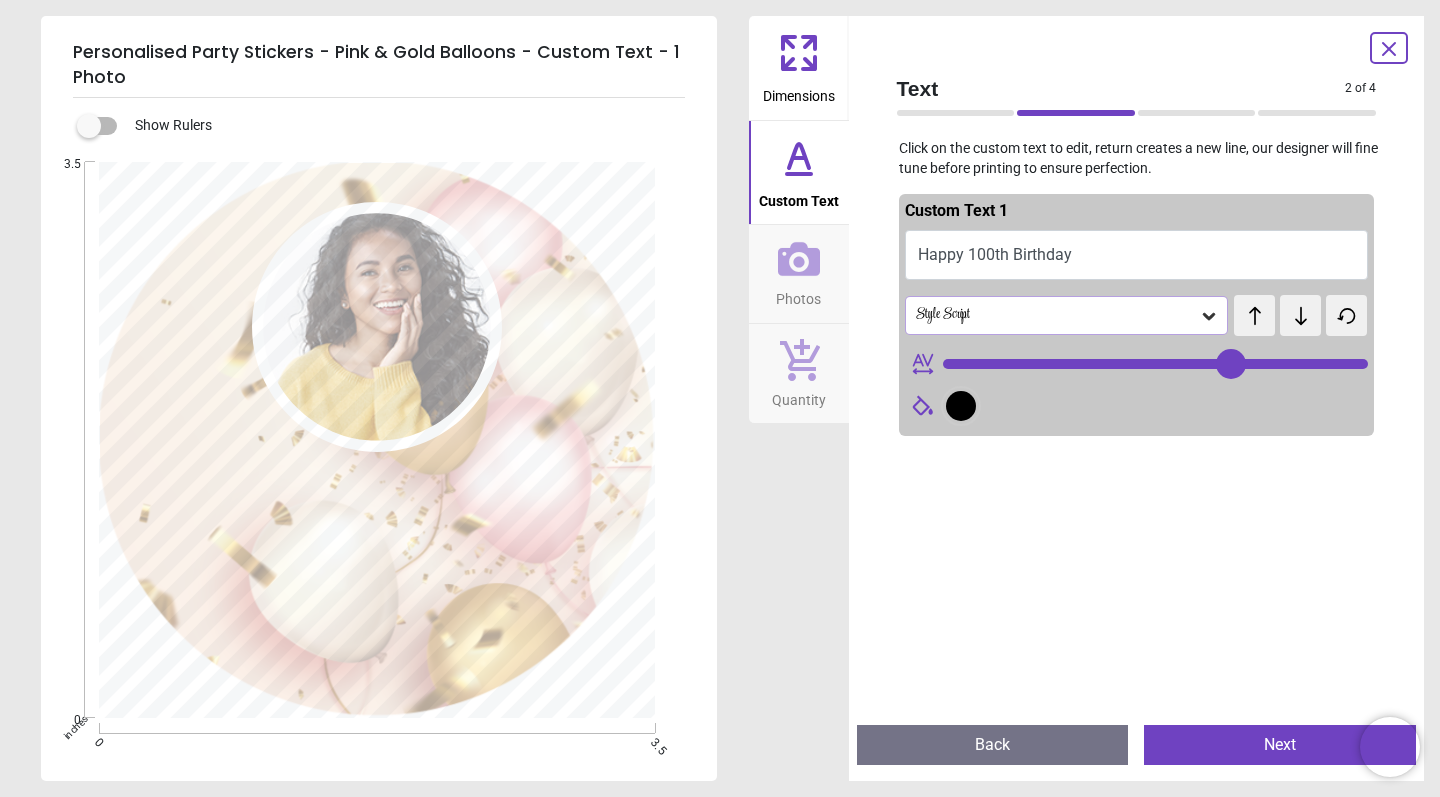 scroll, scrollTop: 0, scrollLeft: 0, axis: both 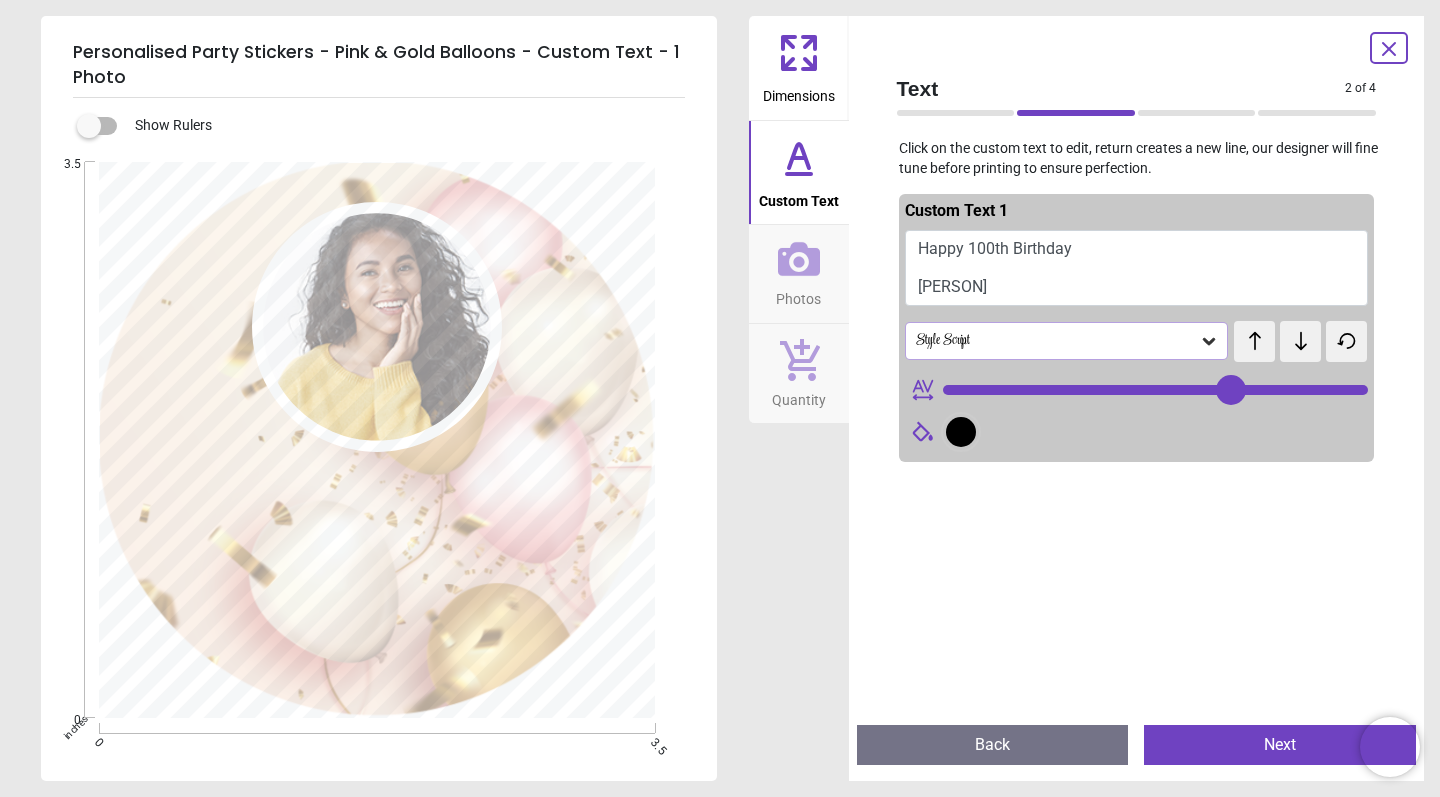 click on "Happy 100th Birthday
Joyce" at bounding box center (1137, 268) 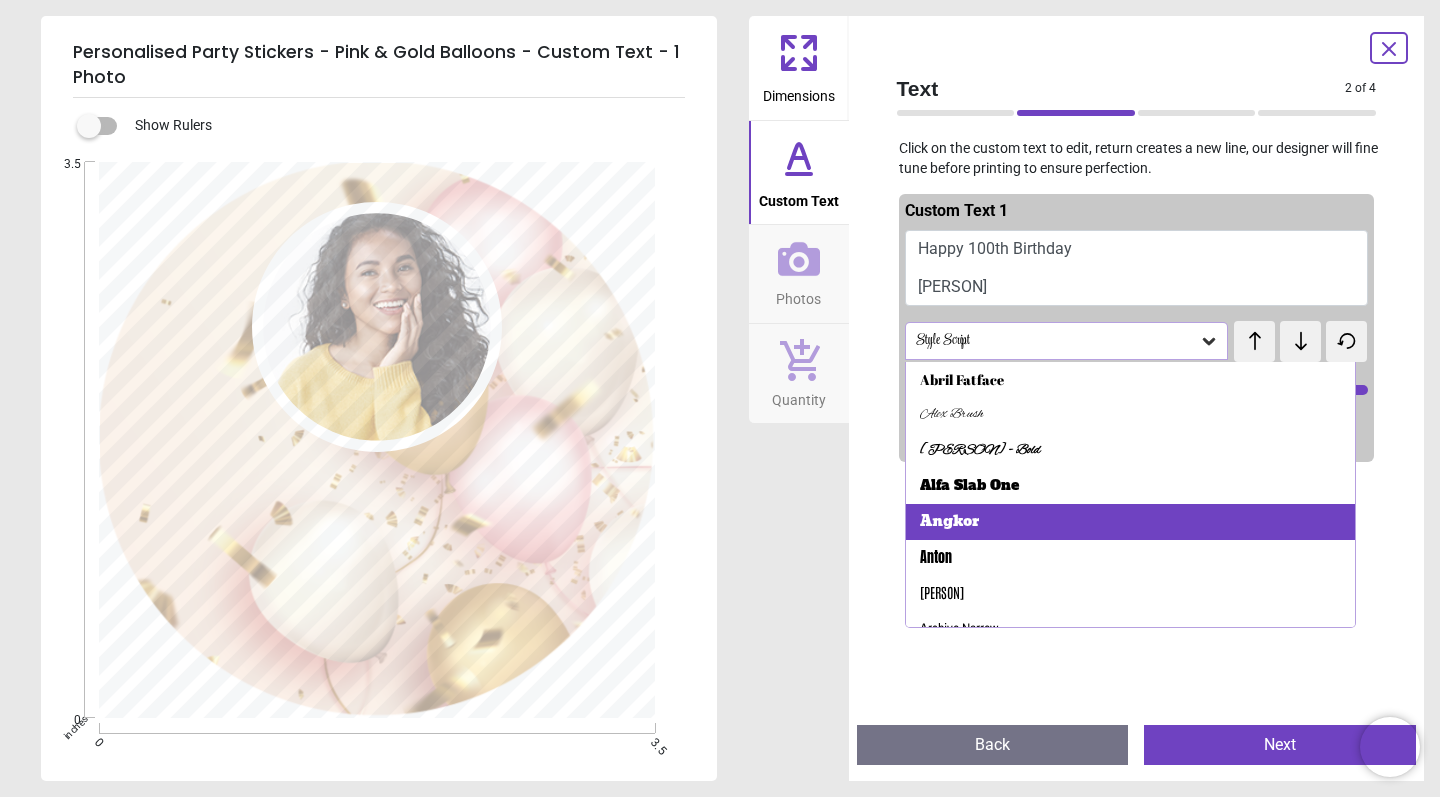 scroll, scrollTop: 0, scrollLeft: 0, axis: both 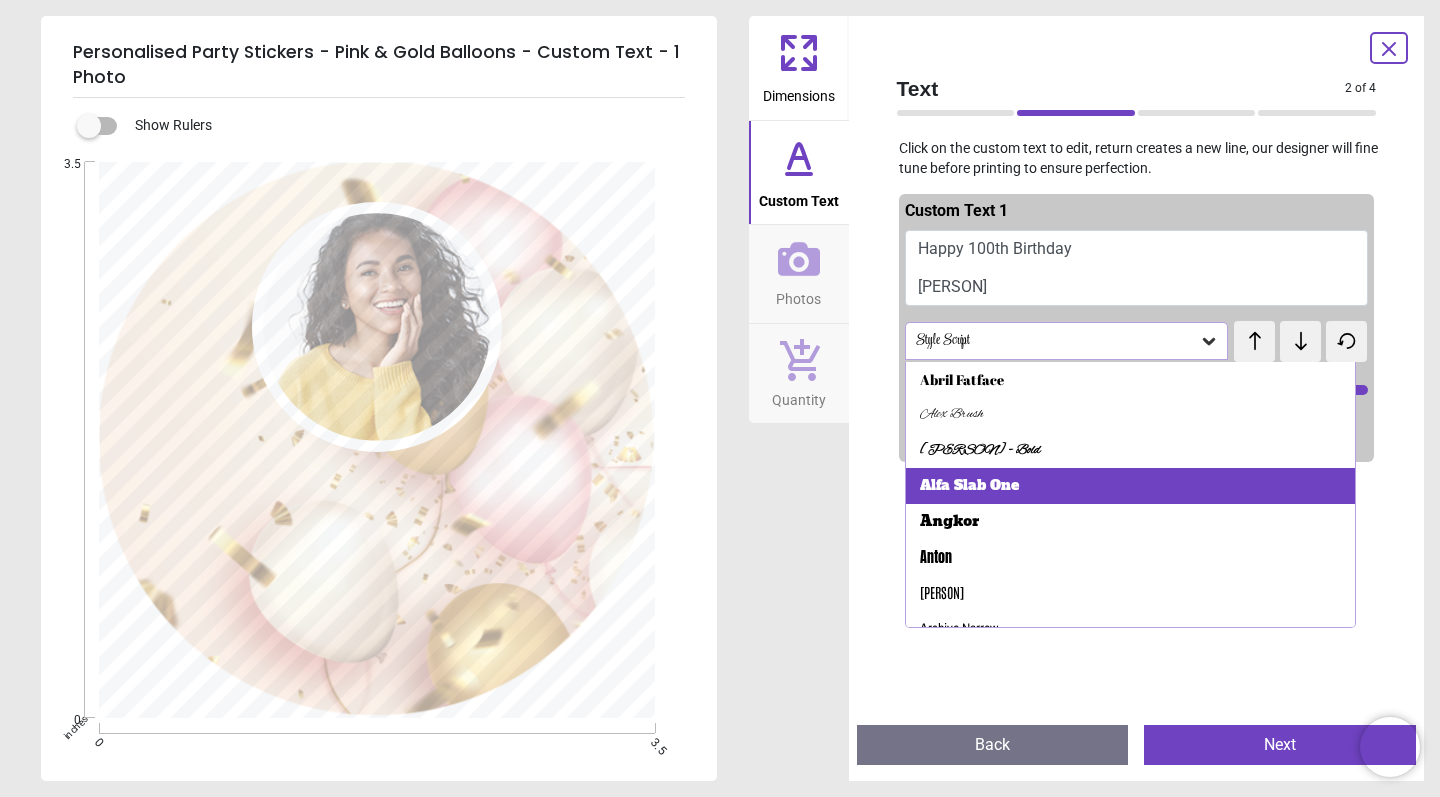 click on "Alfa Slab One" at bounding box center [969, 486] 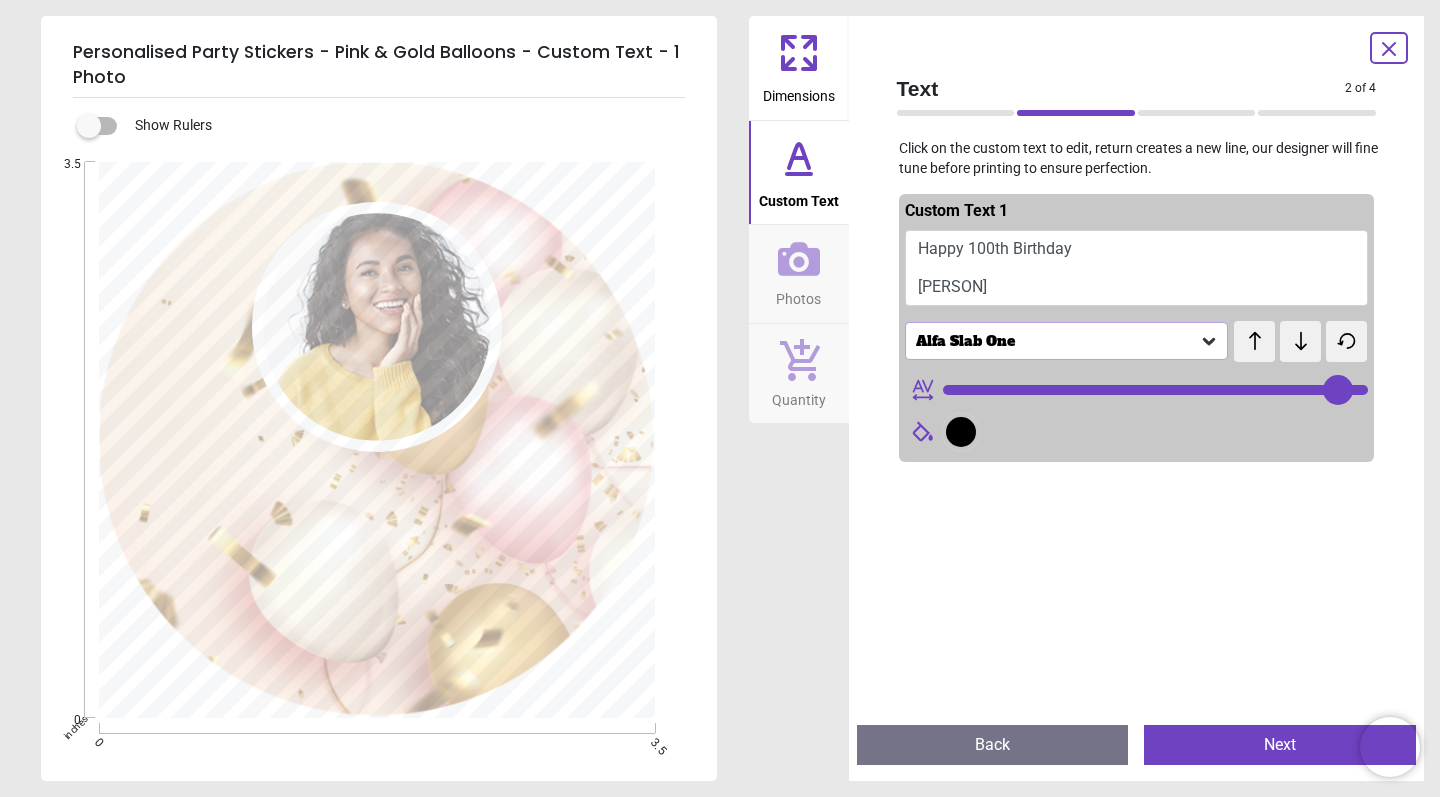 click 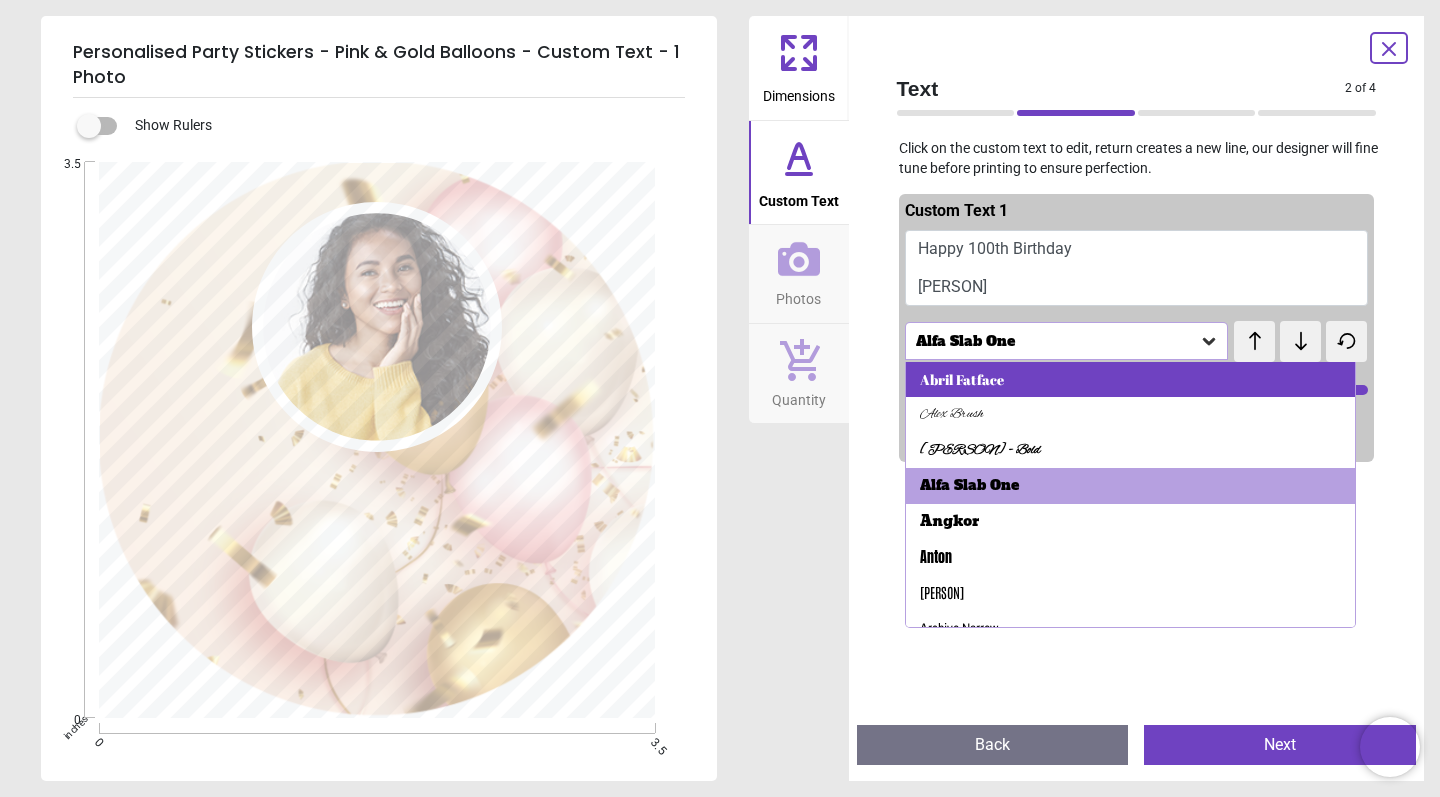 click on "Abril Fatface" at bounding box center (962, 380) 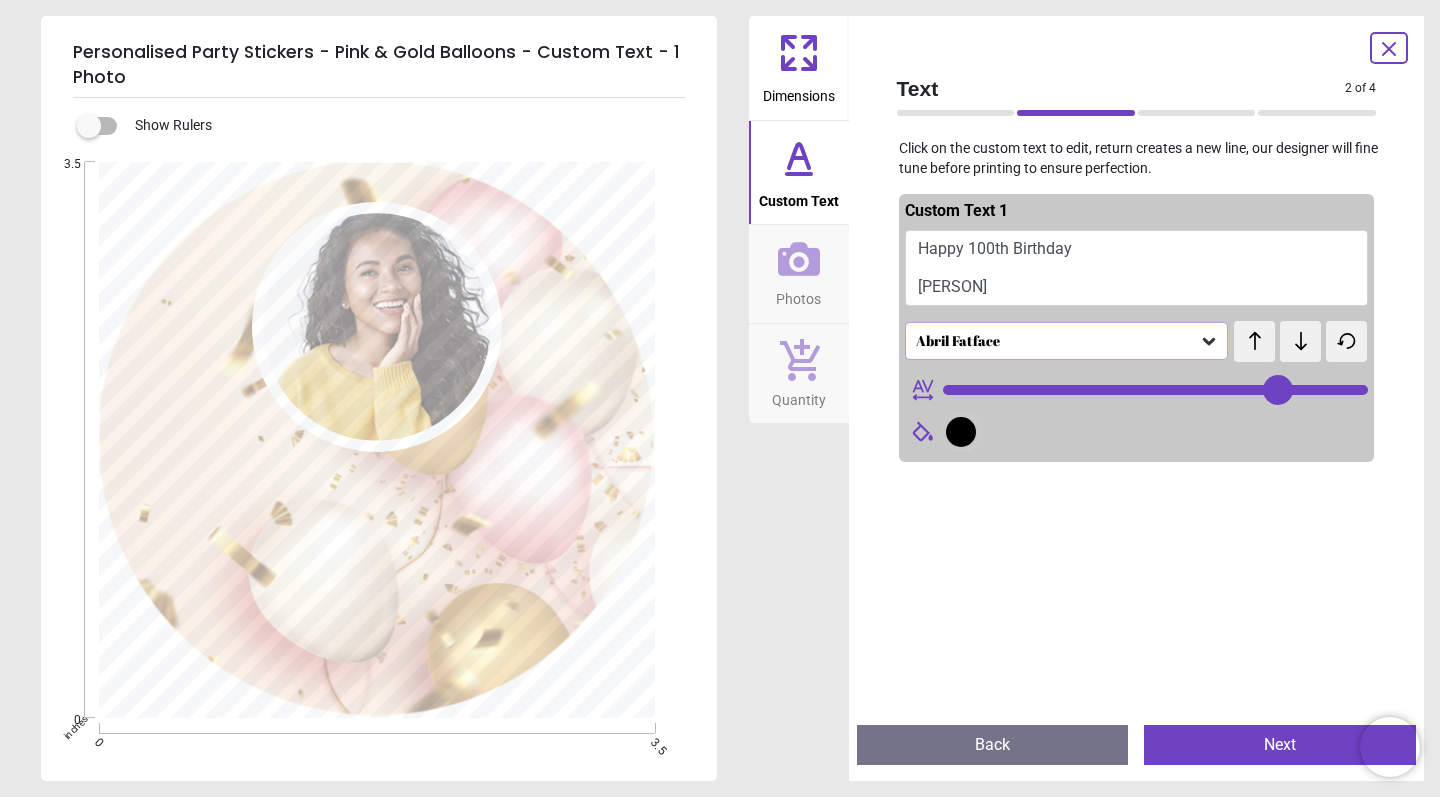 click on "Abril Fatface" at bounding box center [1057, 341] 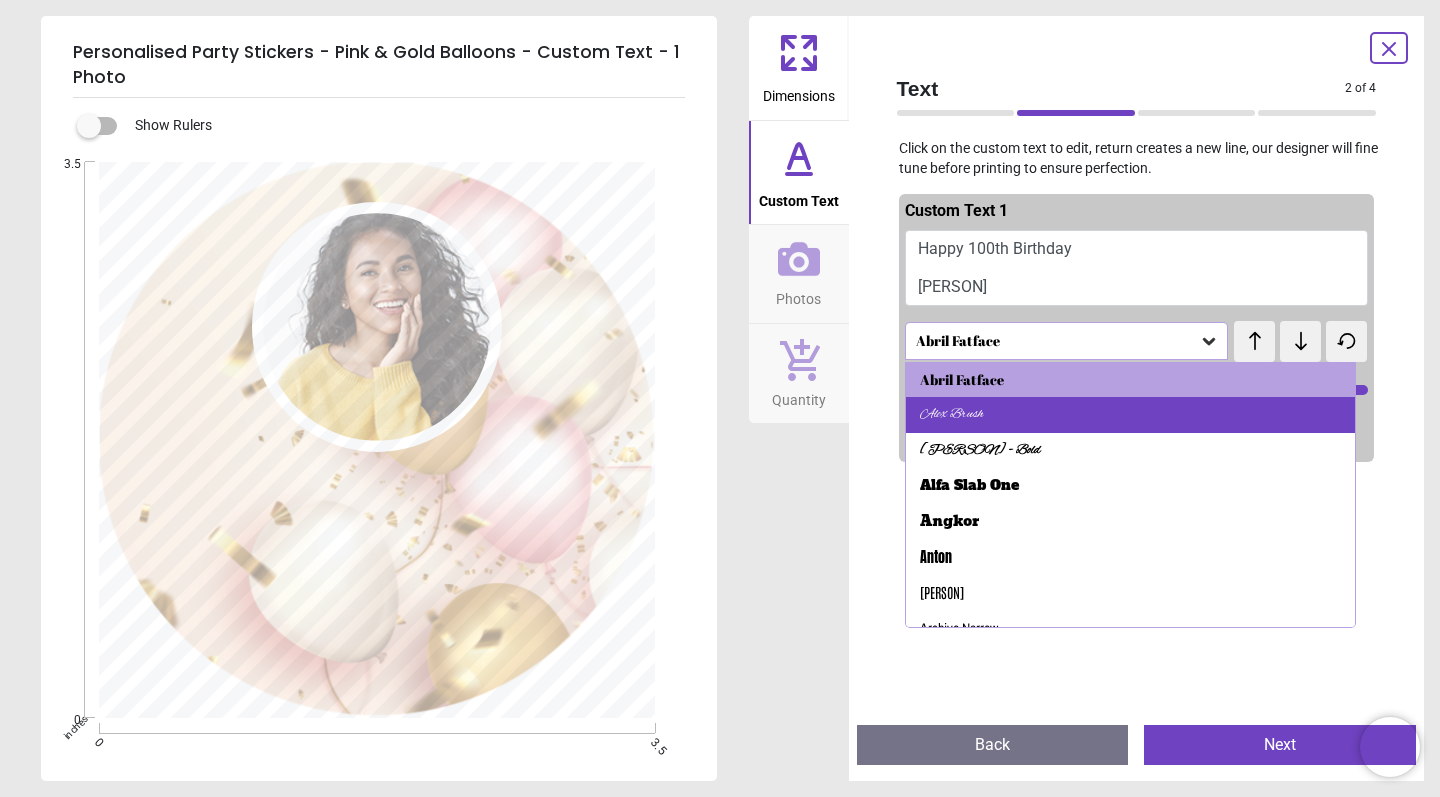 click on "Alex Brush" at bounding box center (951, 415) 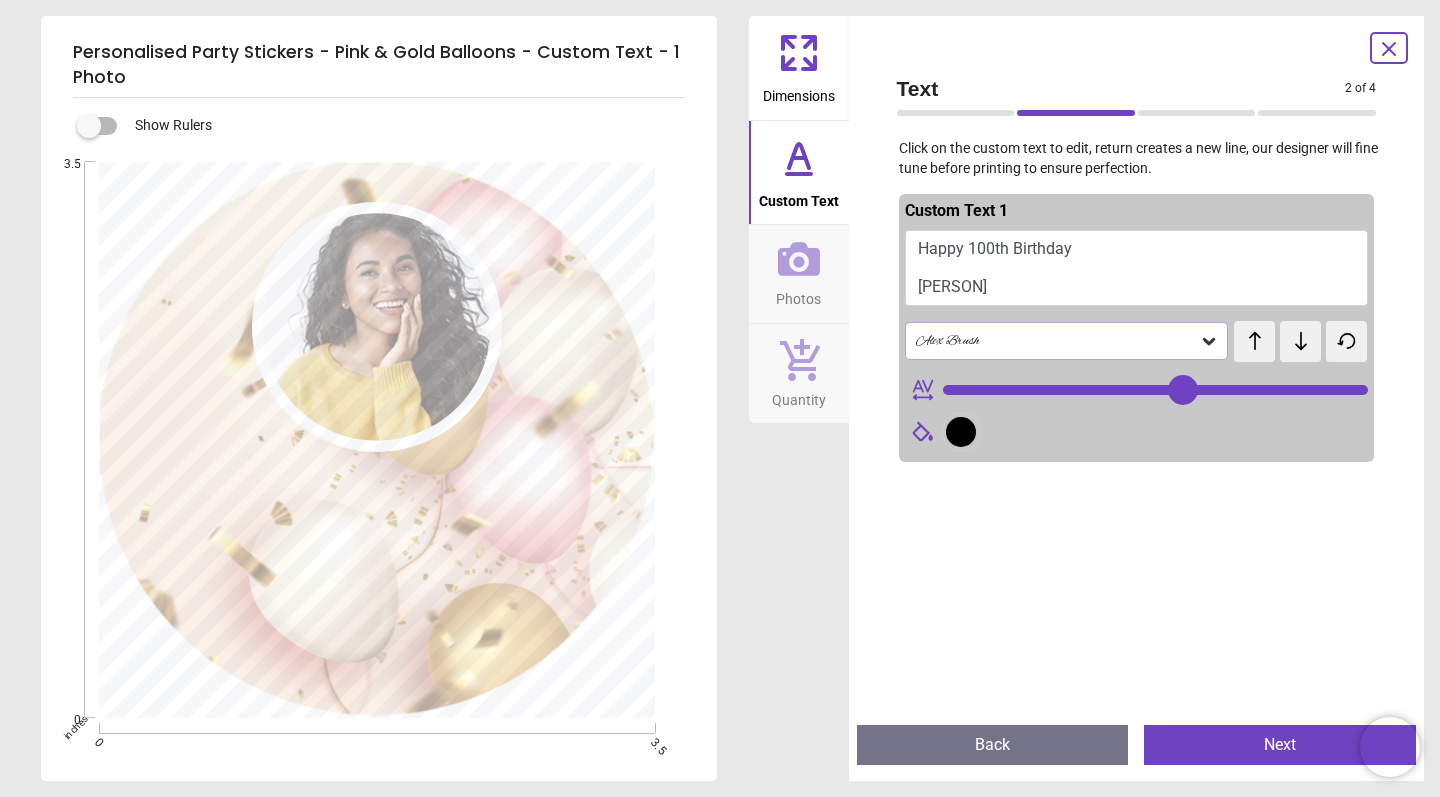 click 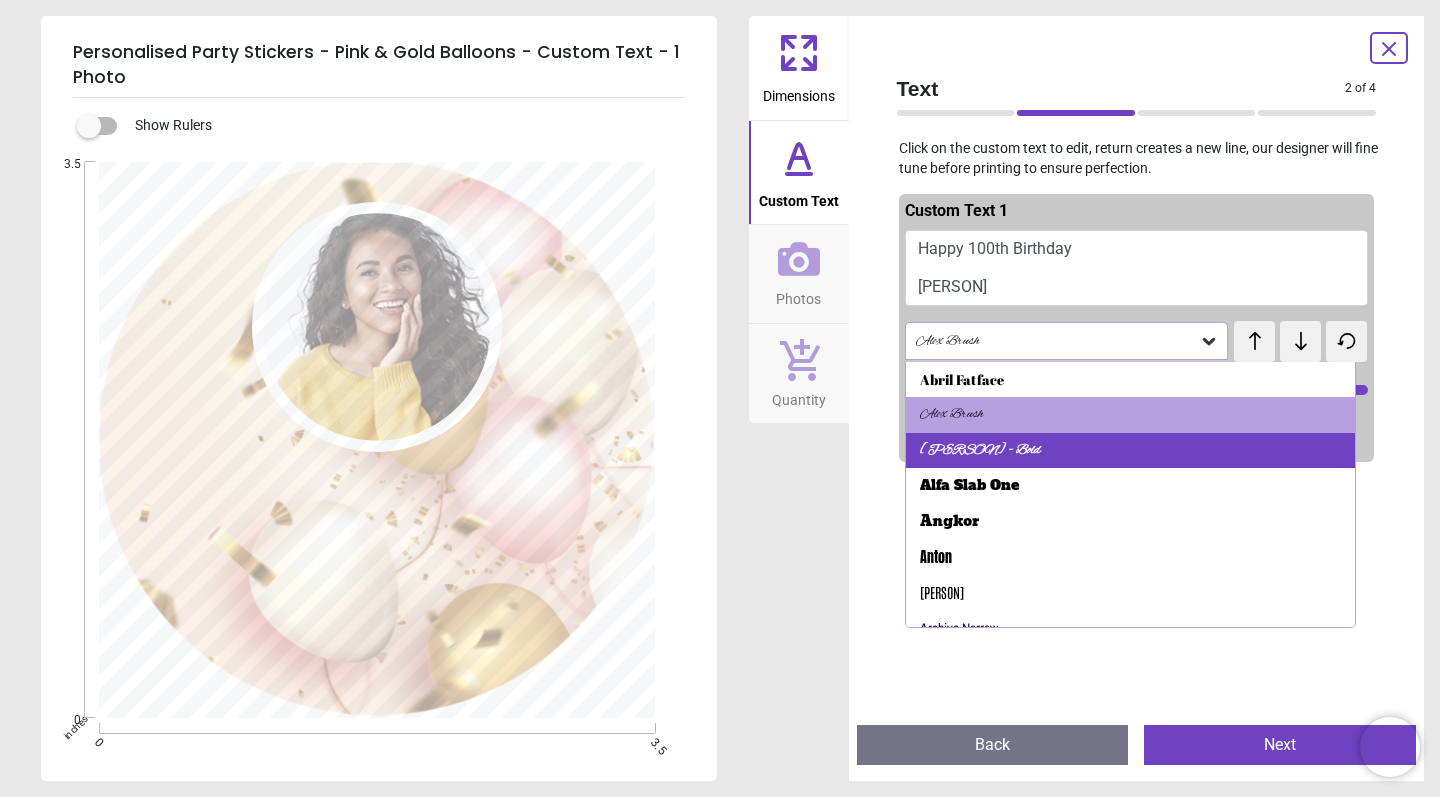 click on "Alex Brush - Bold" at bounding box center (980, 451) 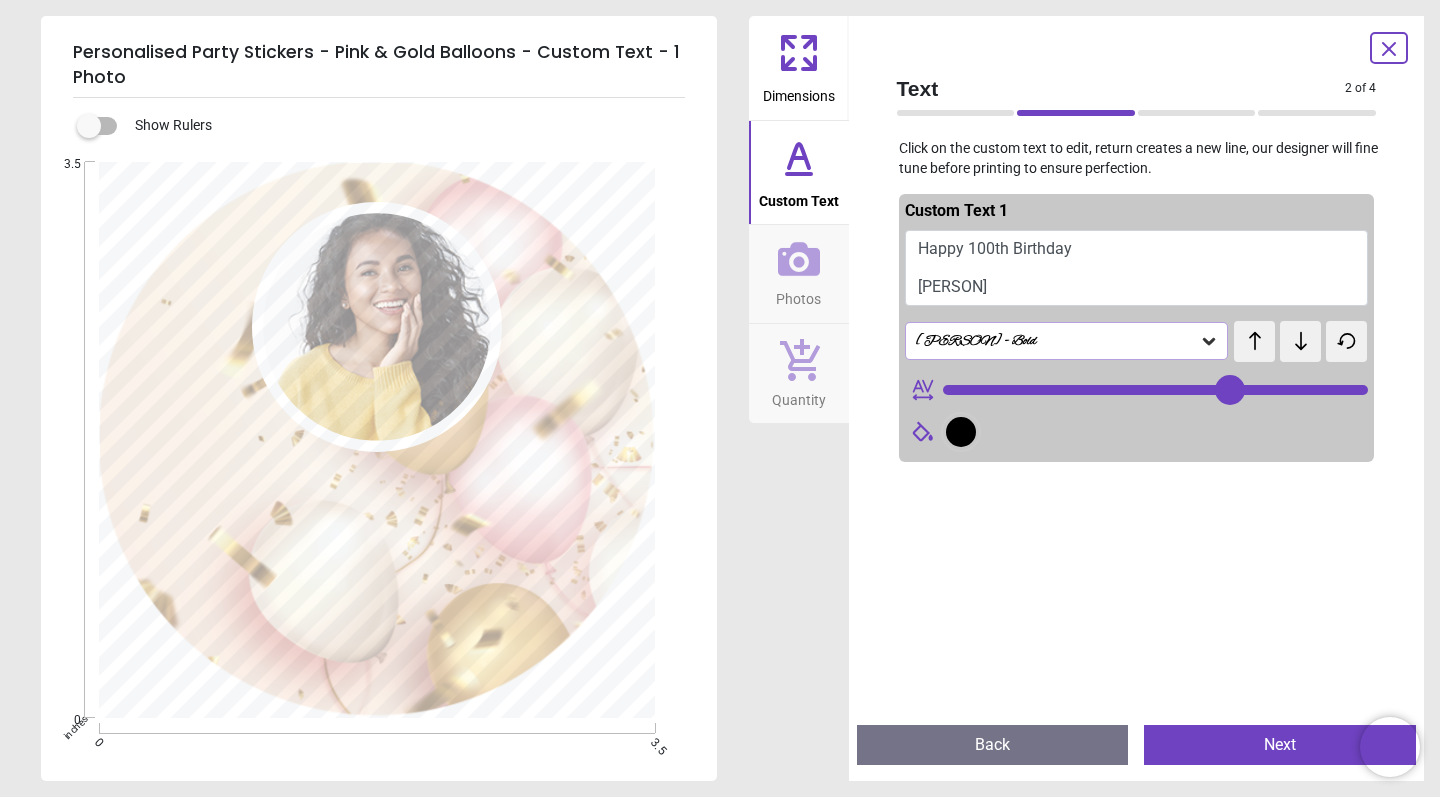 type on "**" 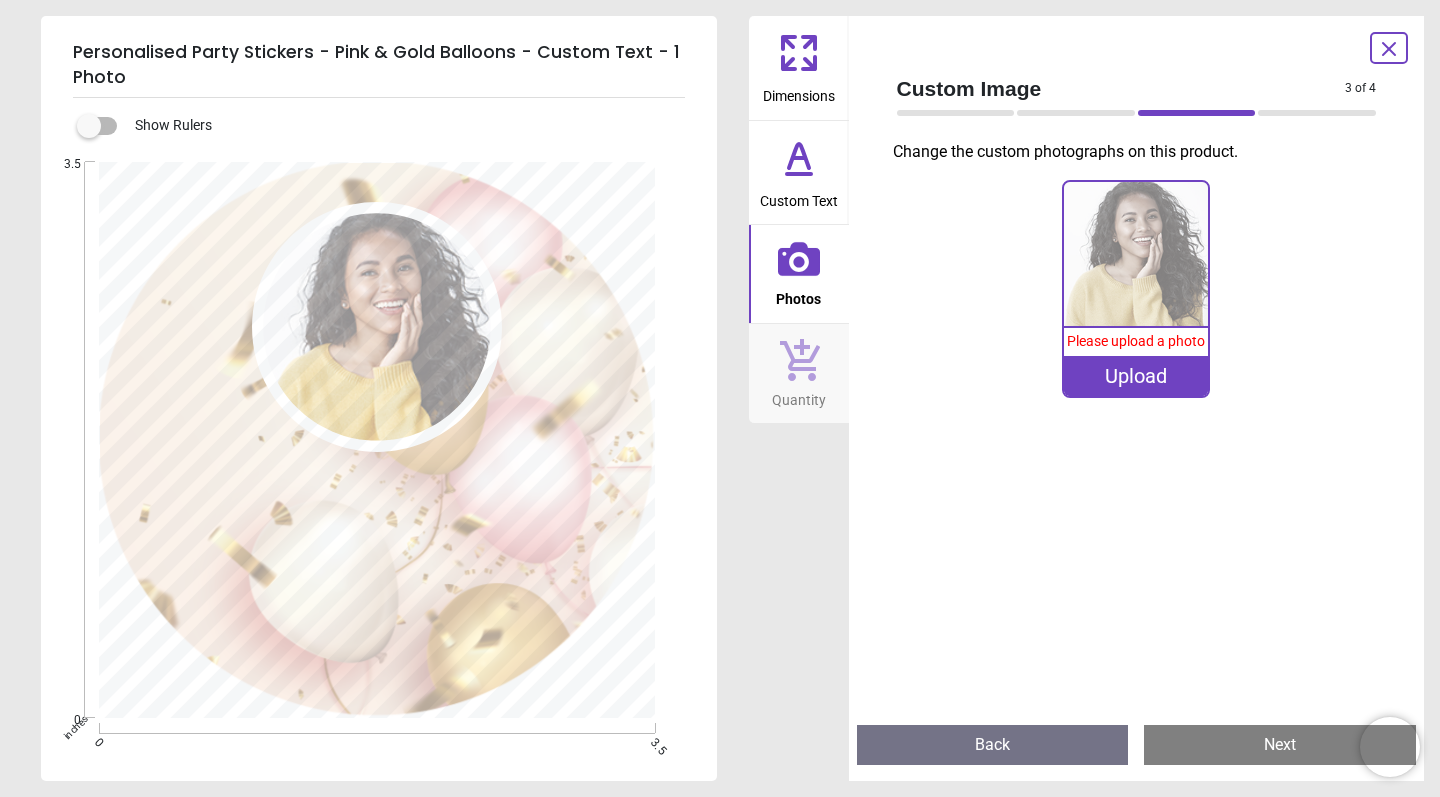 click on "Upload" at bounding box center (1136, 376) 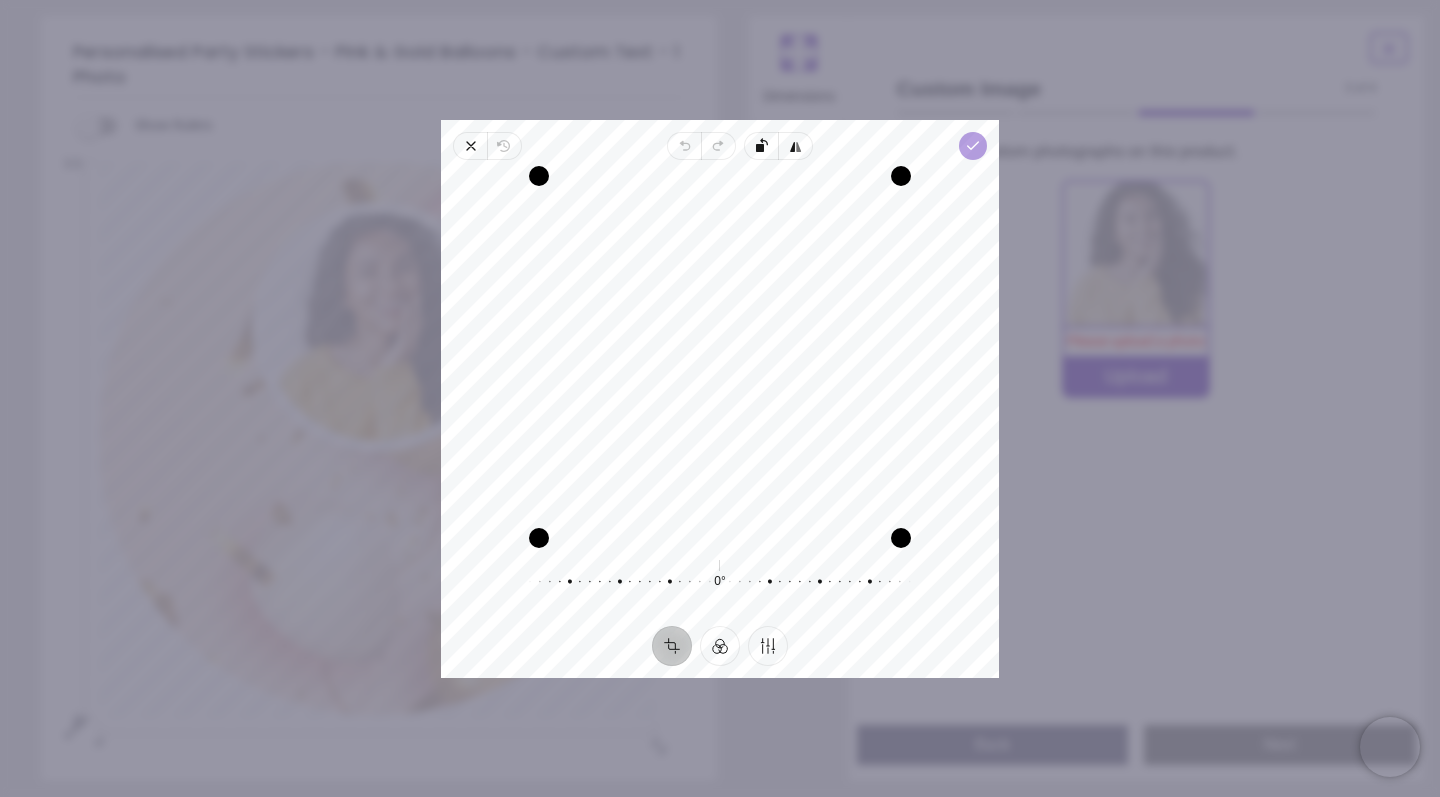 click 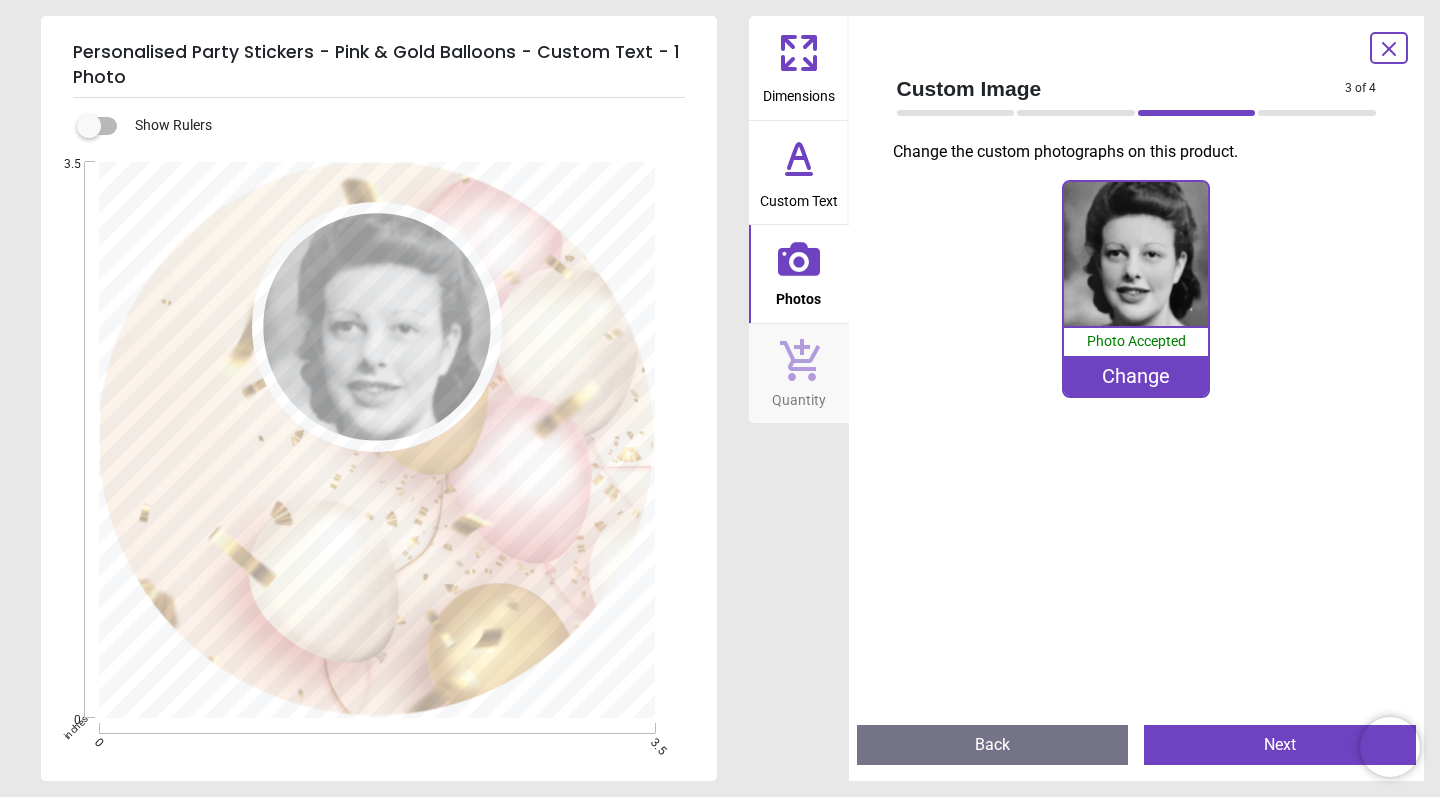 click 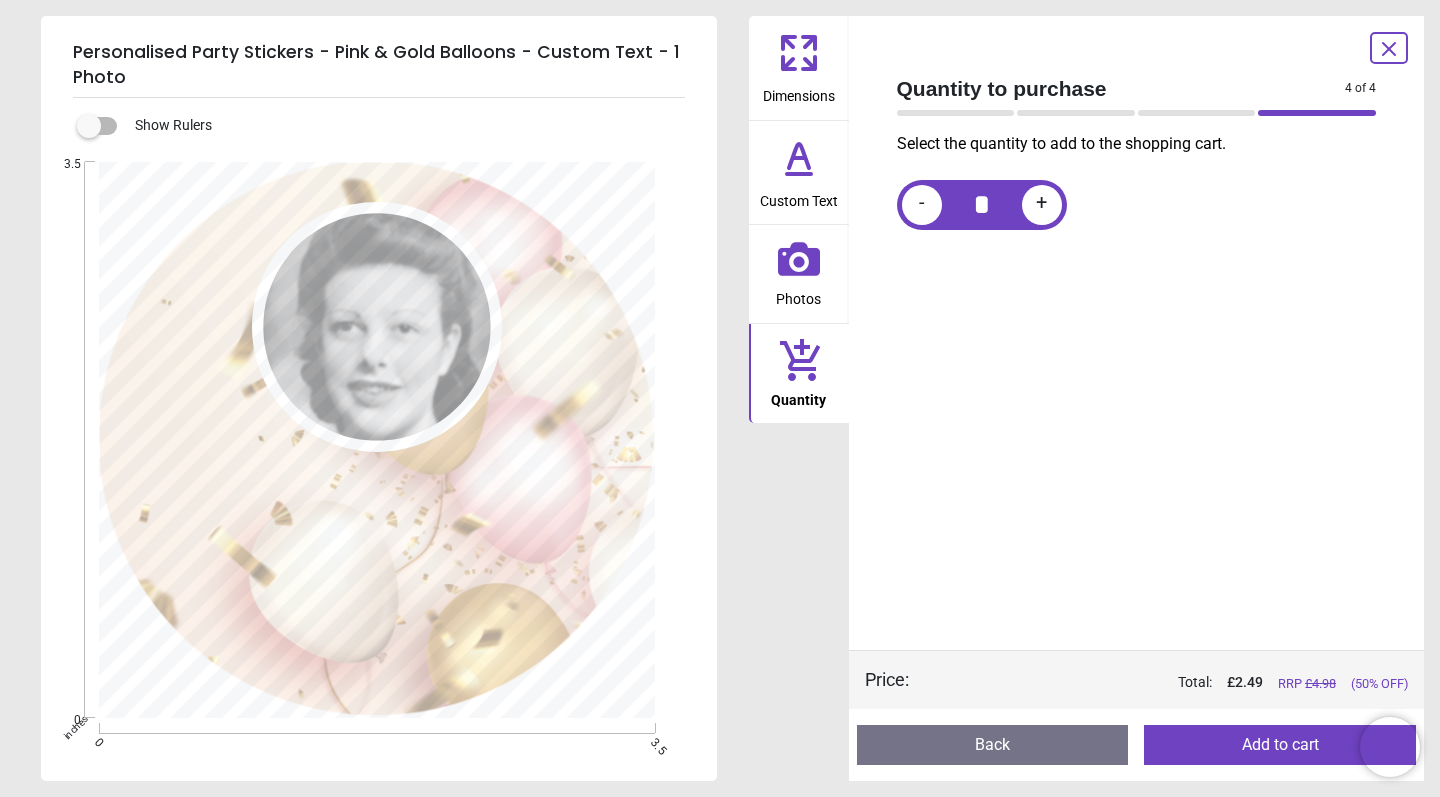 click on "+" at bounding box center (1041, 204) 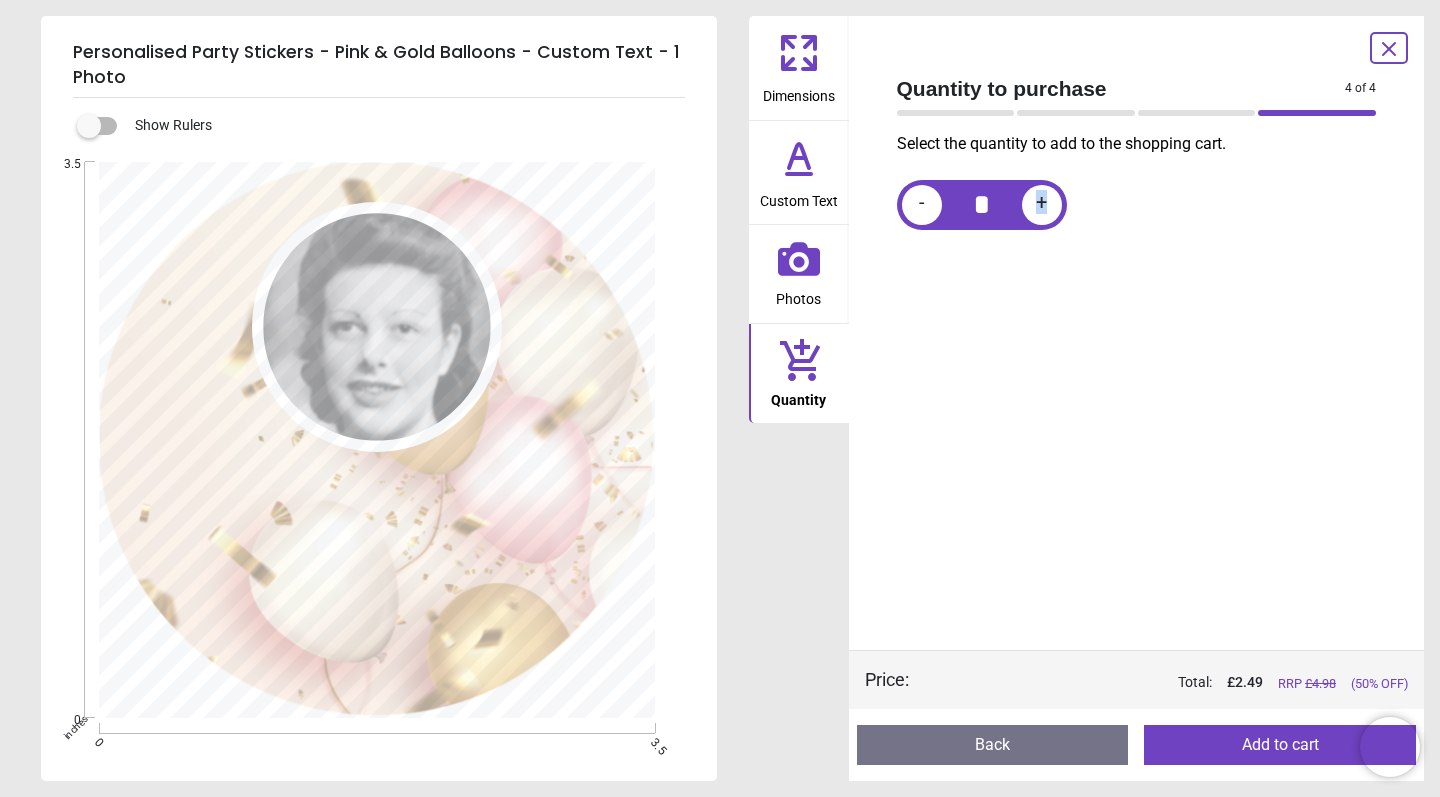 click on "+" at bounding box center [1041, 204] 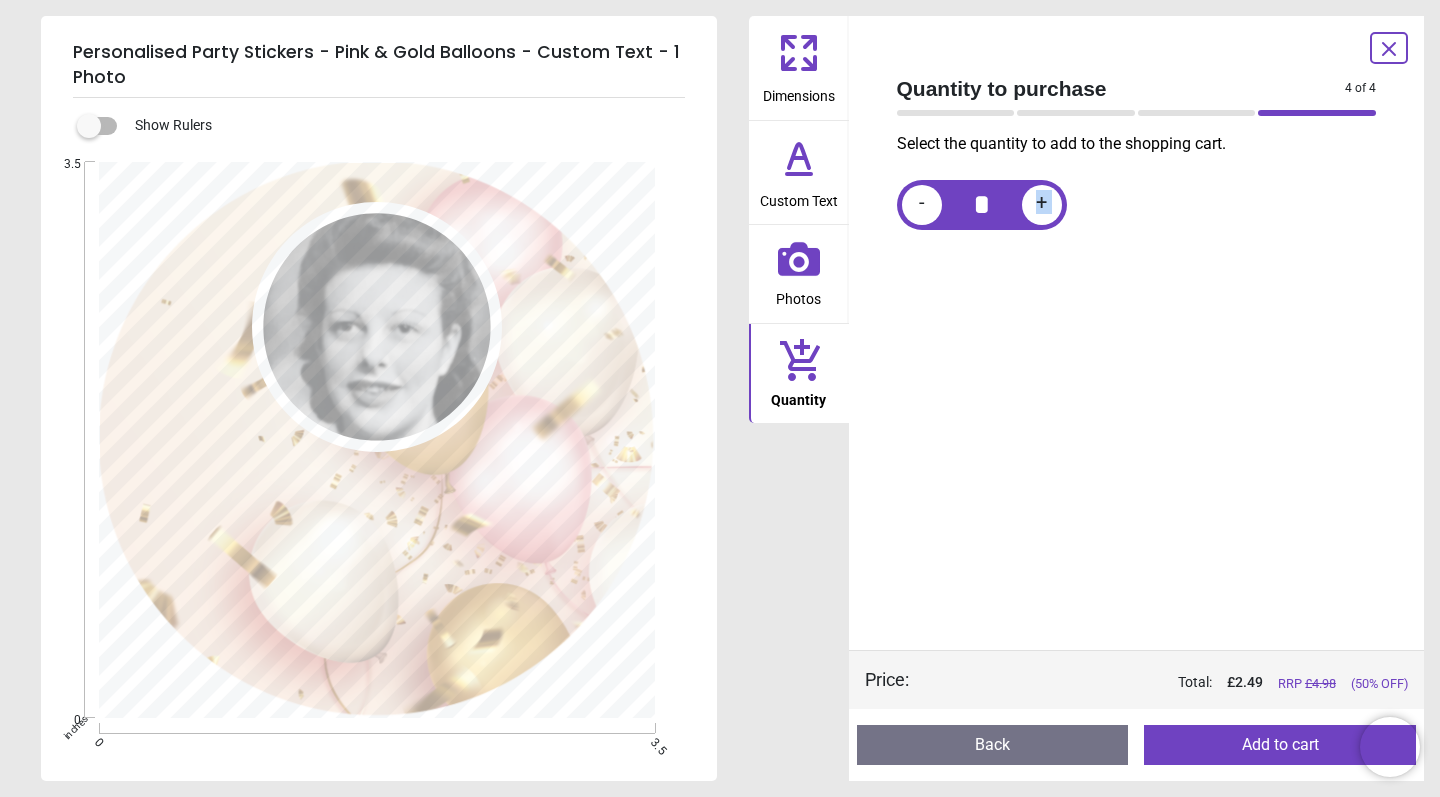 click on "+" at bounding box center [1041, 204] 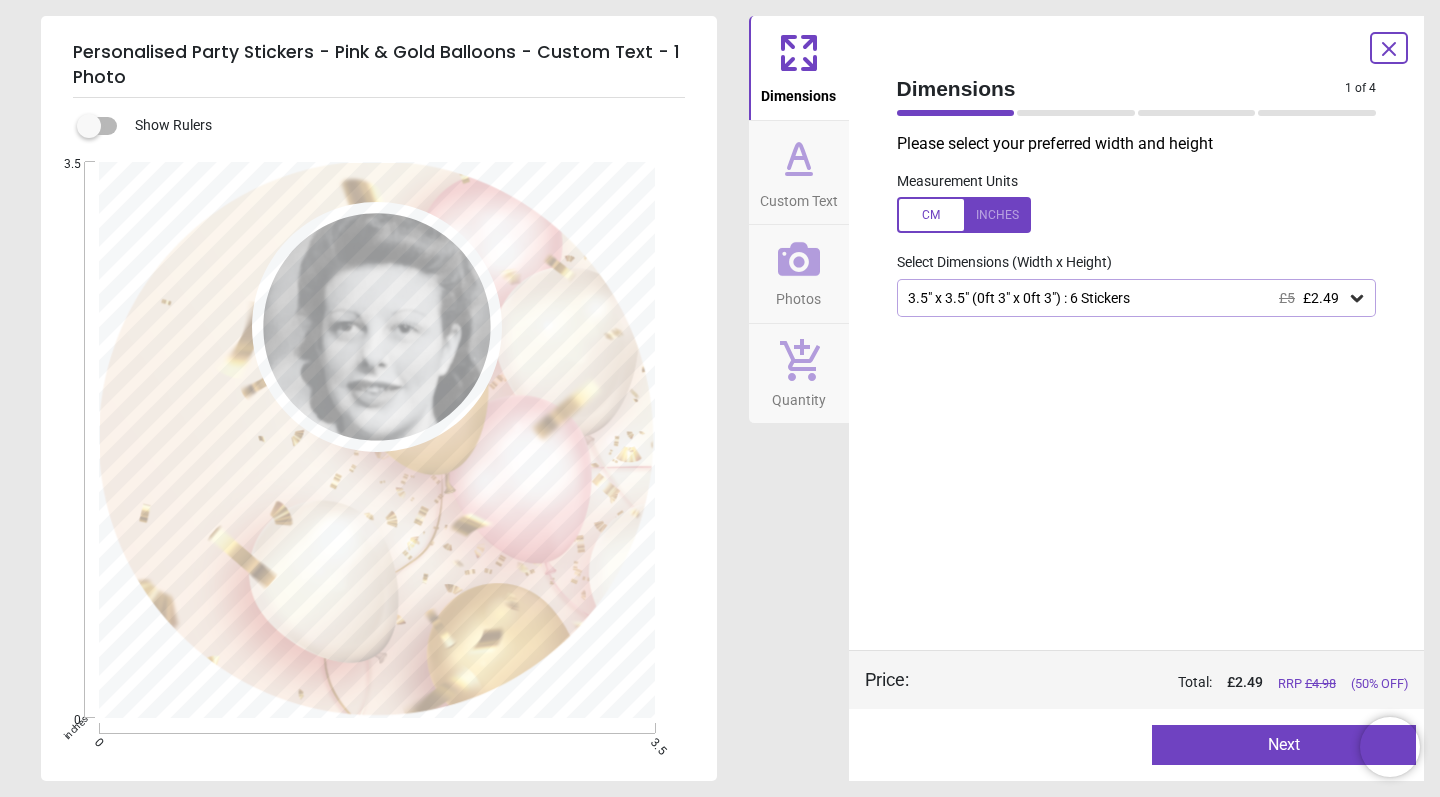 click 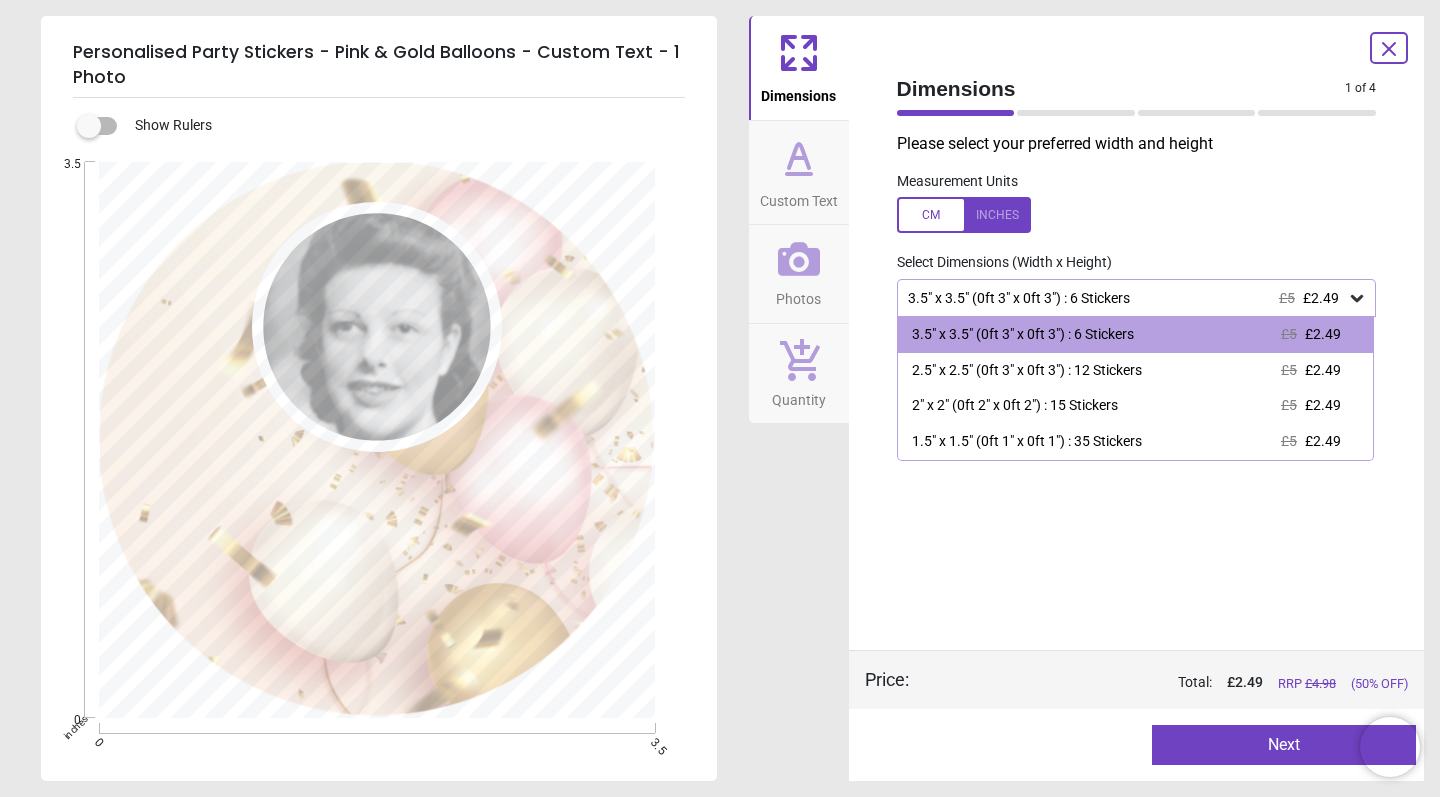 click 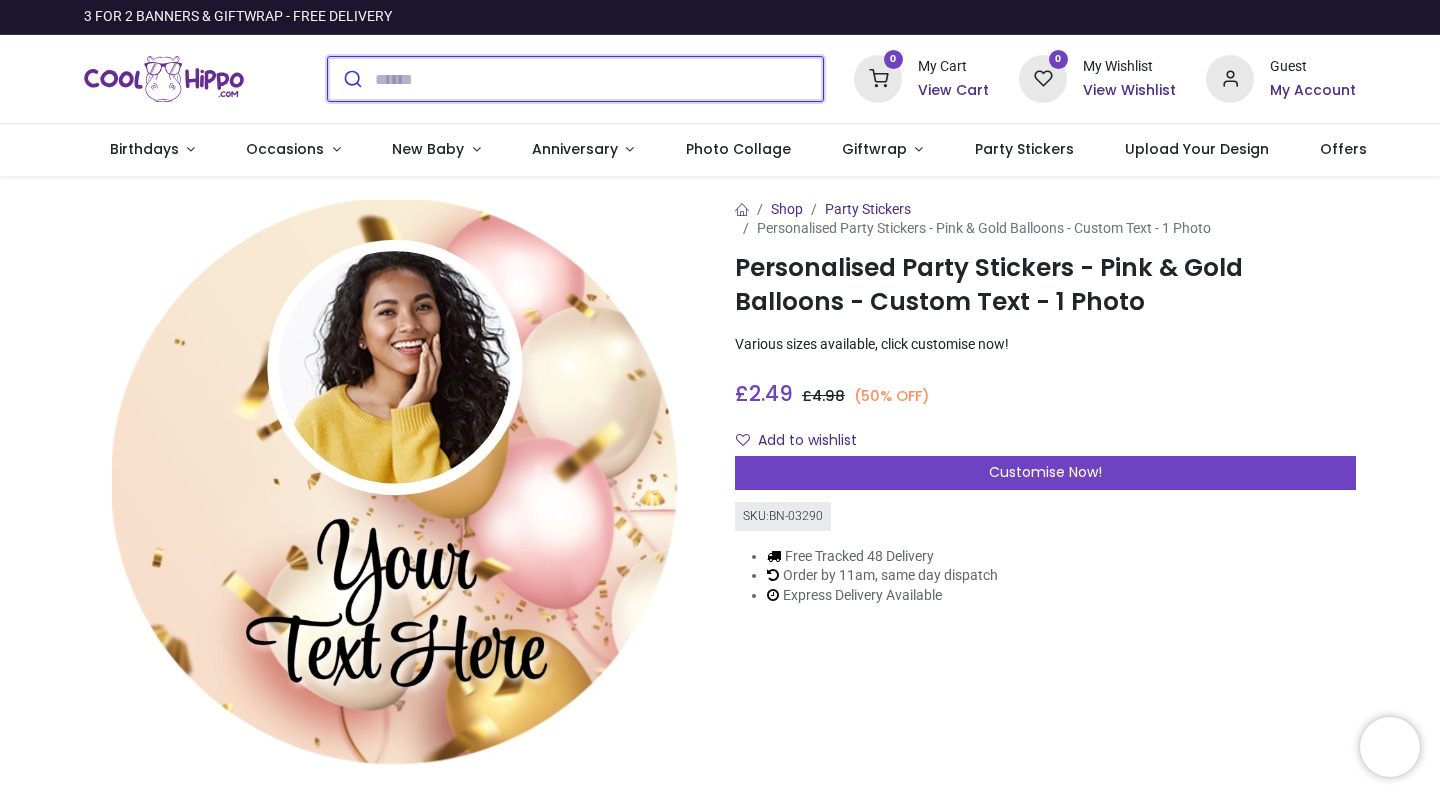 click at bounding box center [599, 79] 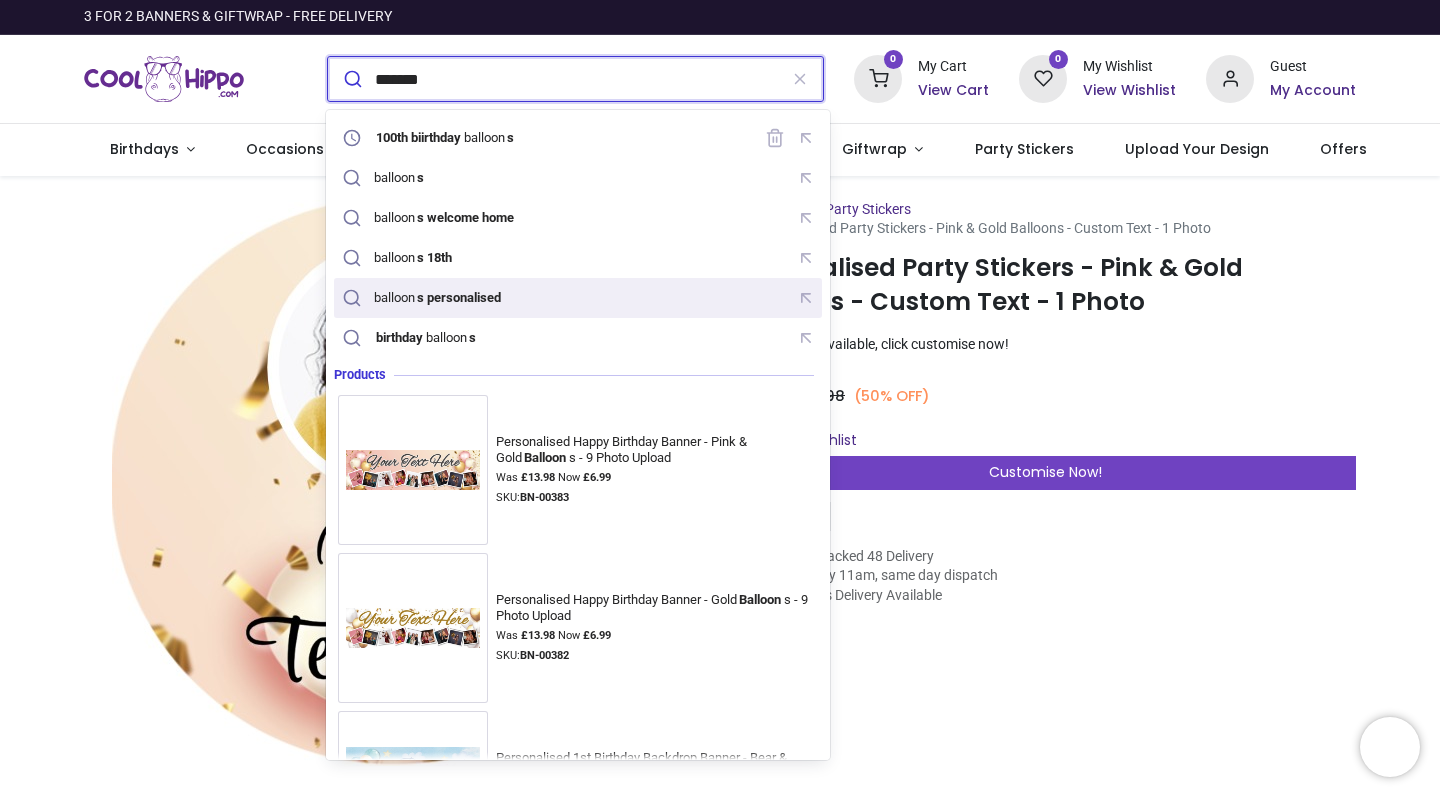 click on "s personalised" at bounding box center (459, 297) 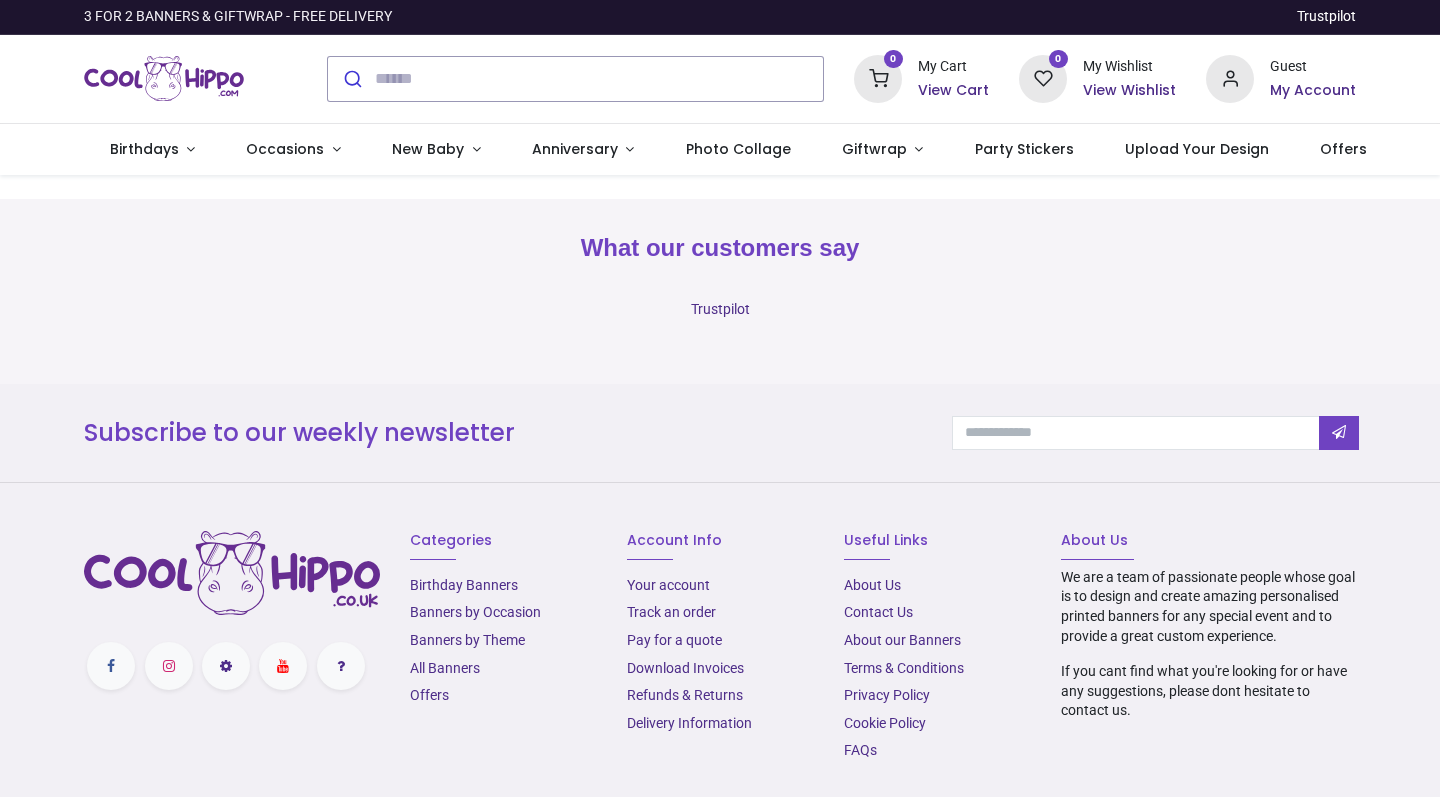 scroll, scrollTop: 0, scrollLeft: 0, axis: both 